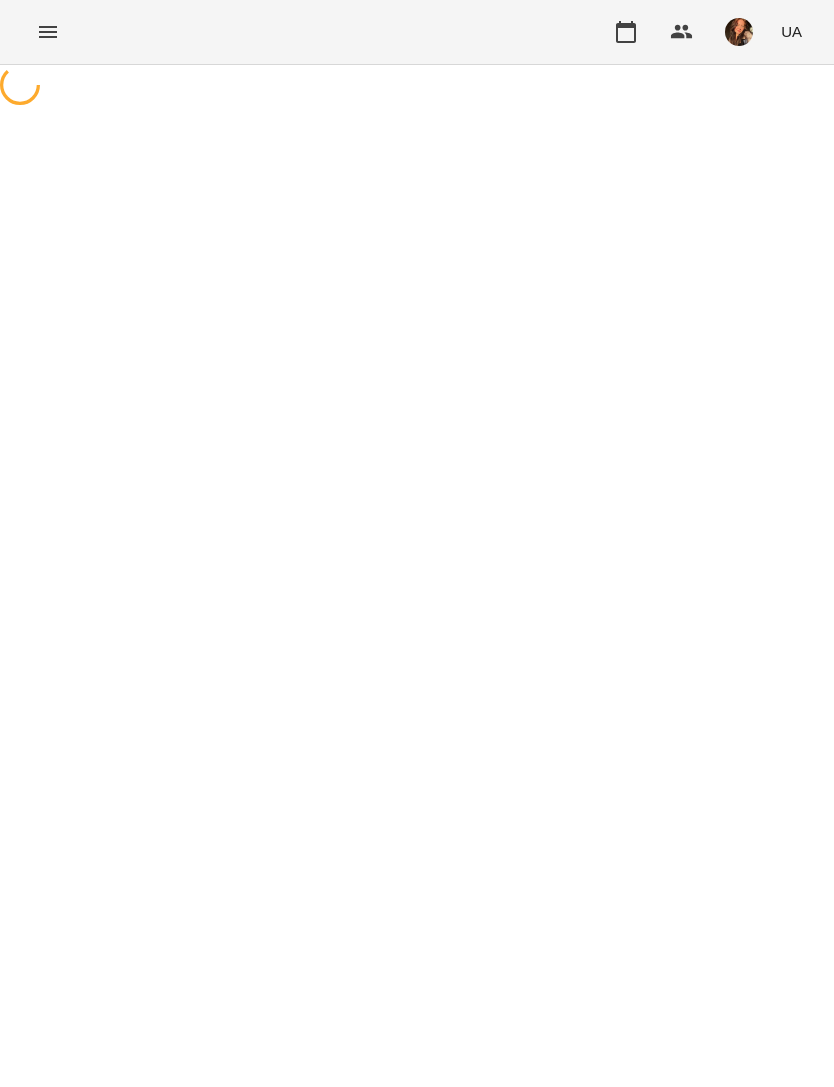 scroll, scrollTop: 0, scrollLeft: 0, axis: both 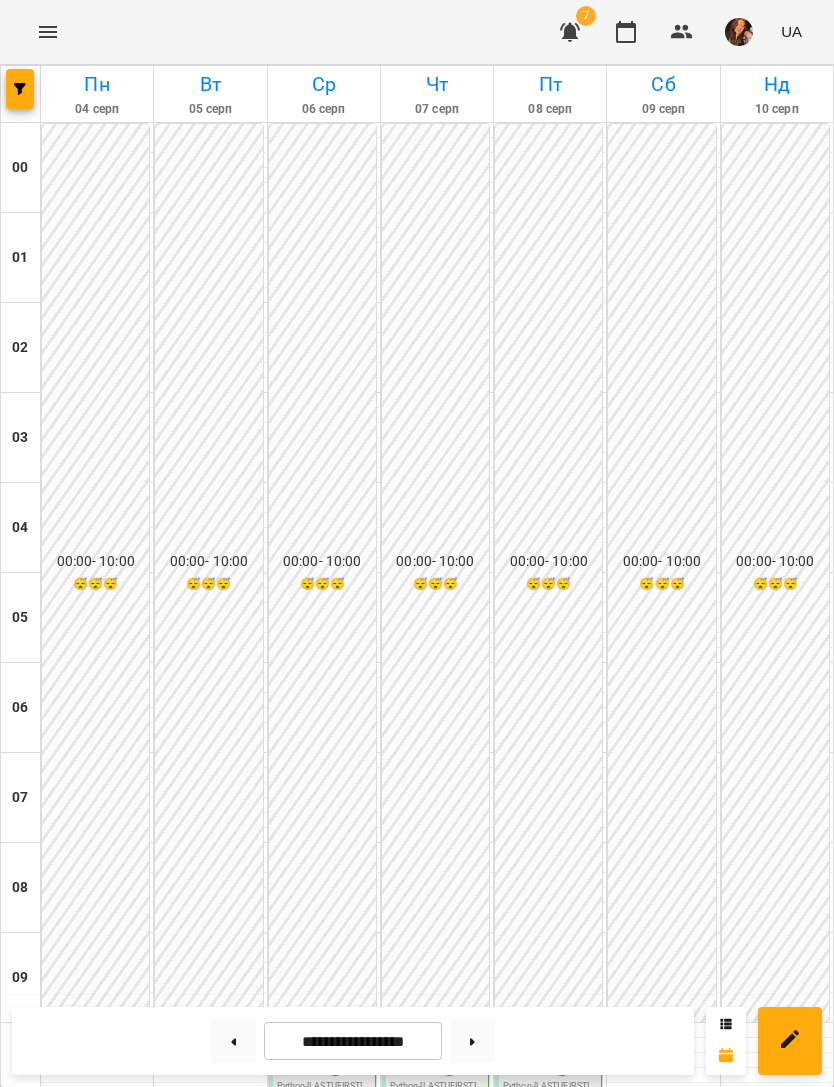 click at bounding box center [20, 89] 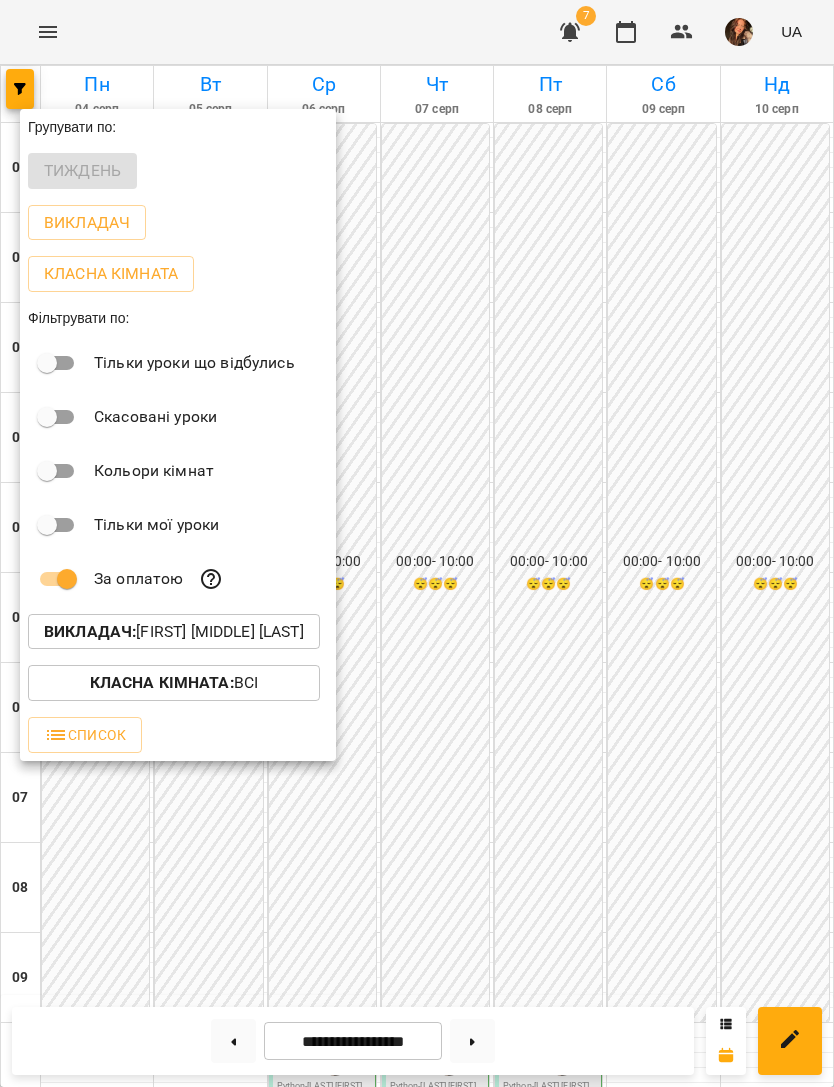 click at bounding box center (417, 543) 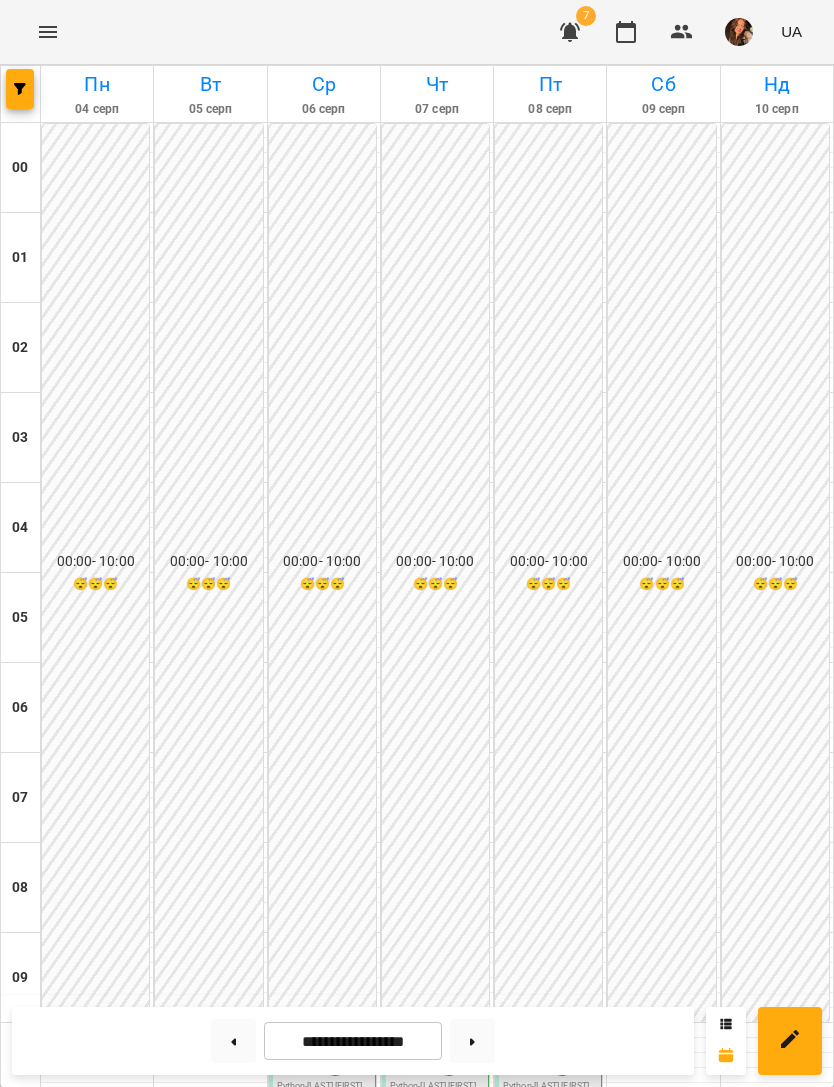 click 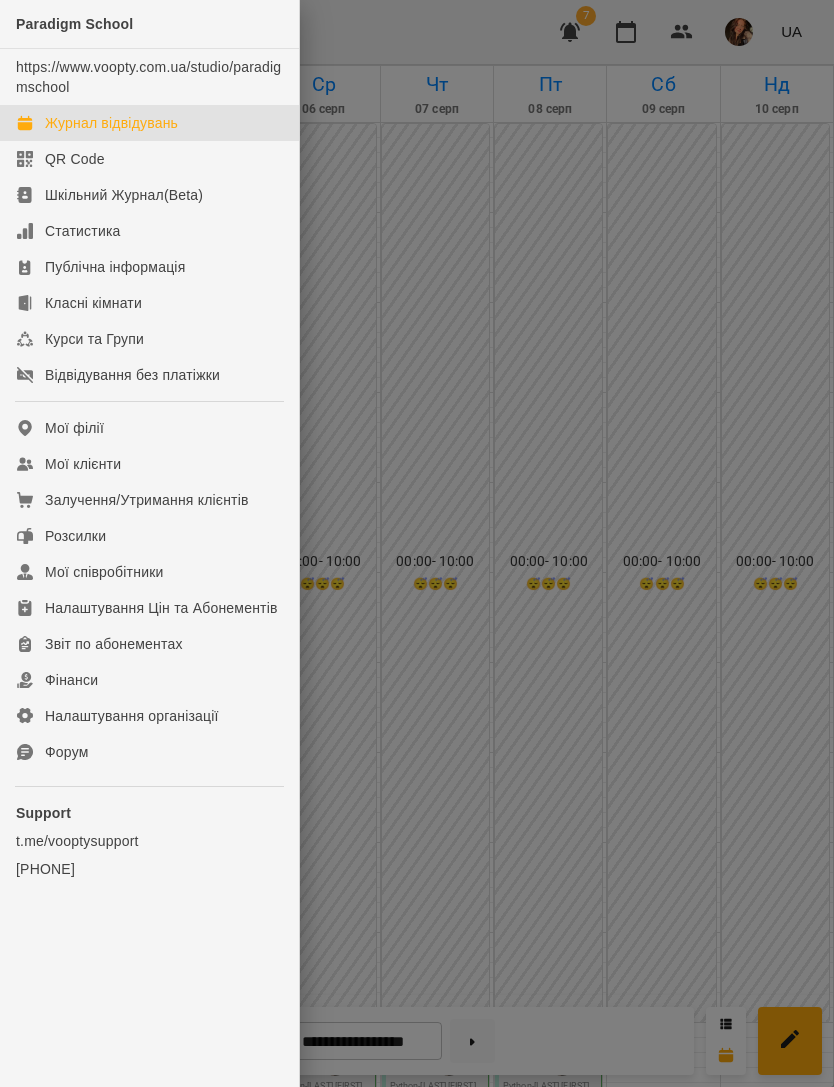 click on "Мої клієнти" at bounding box center [149, 464] 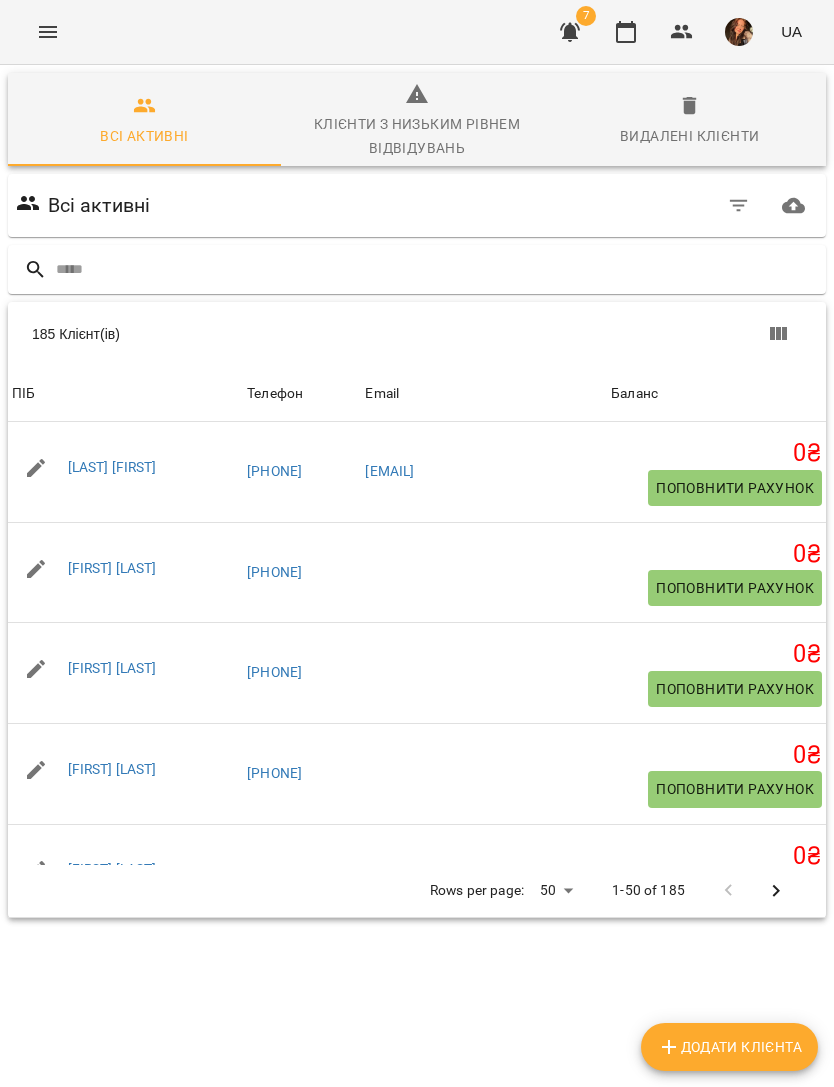 click at bounding box center [437, 269] 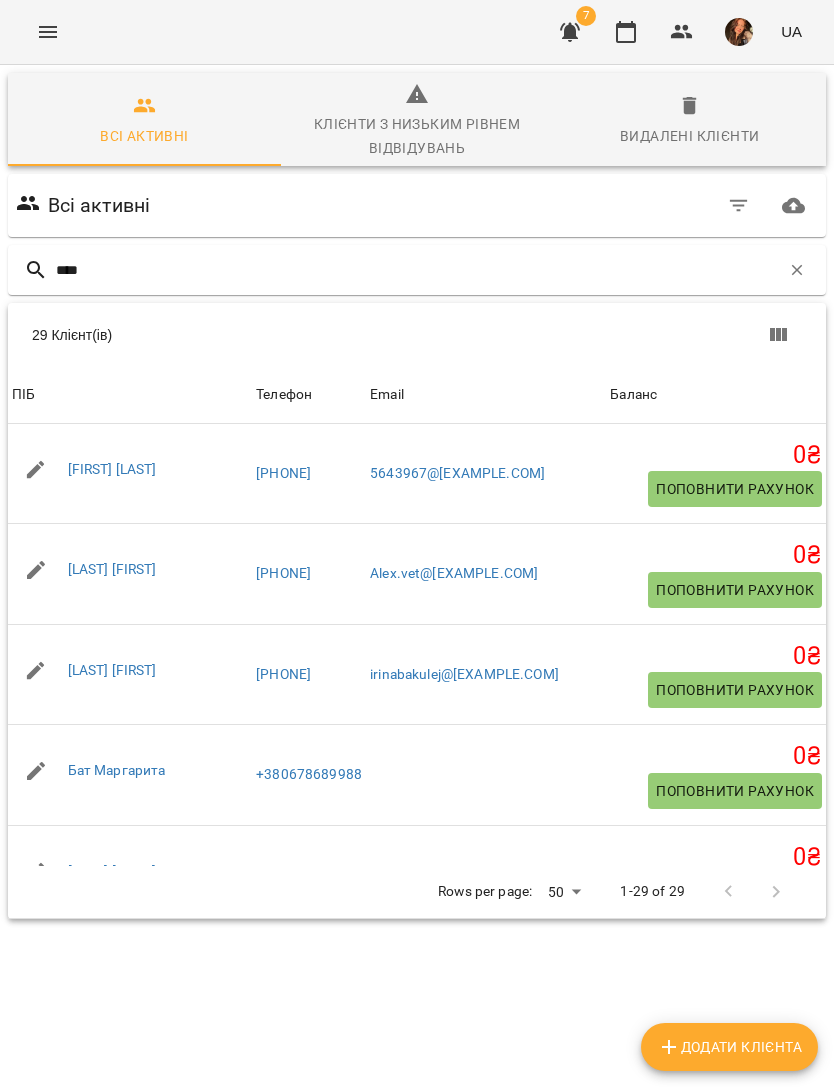 type on "*****" 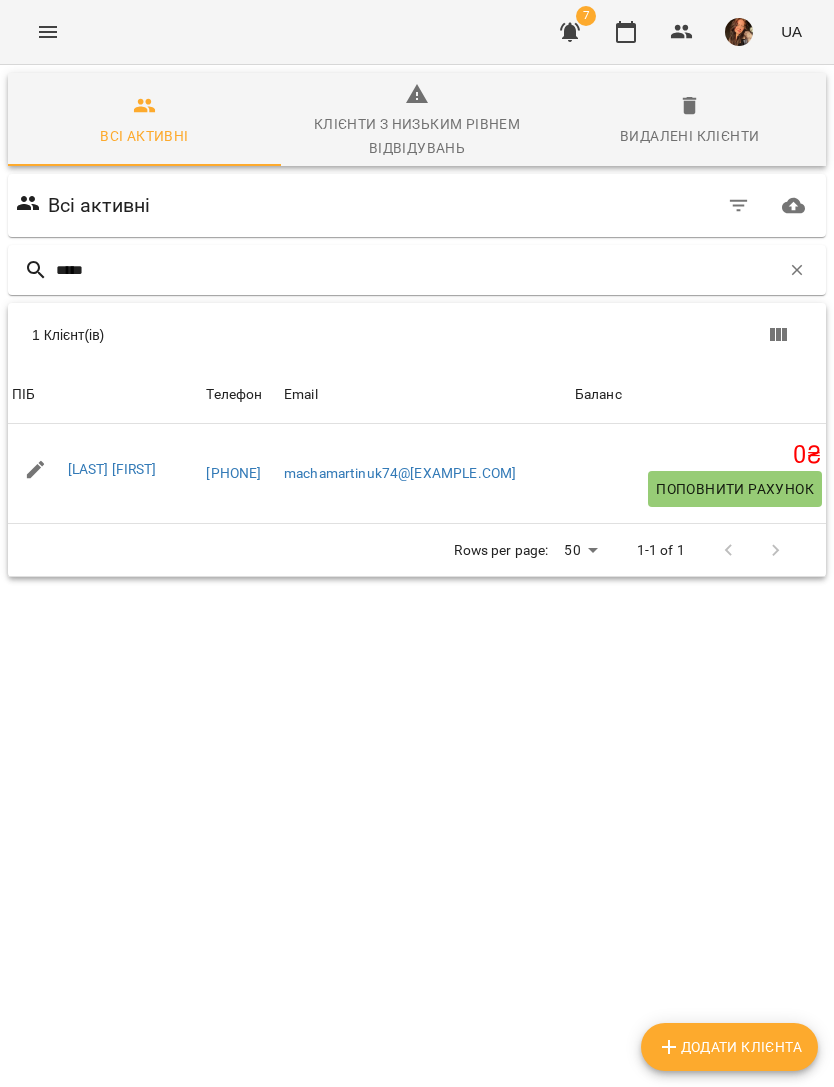 click on "[LAST] [FIRST]" at bounding box center (112, 469) 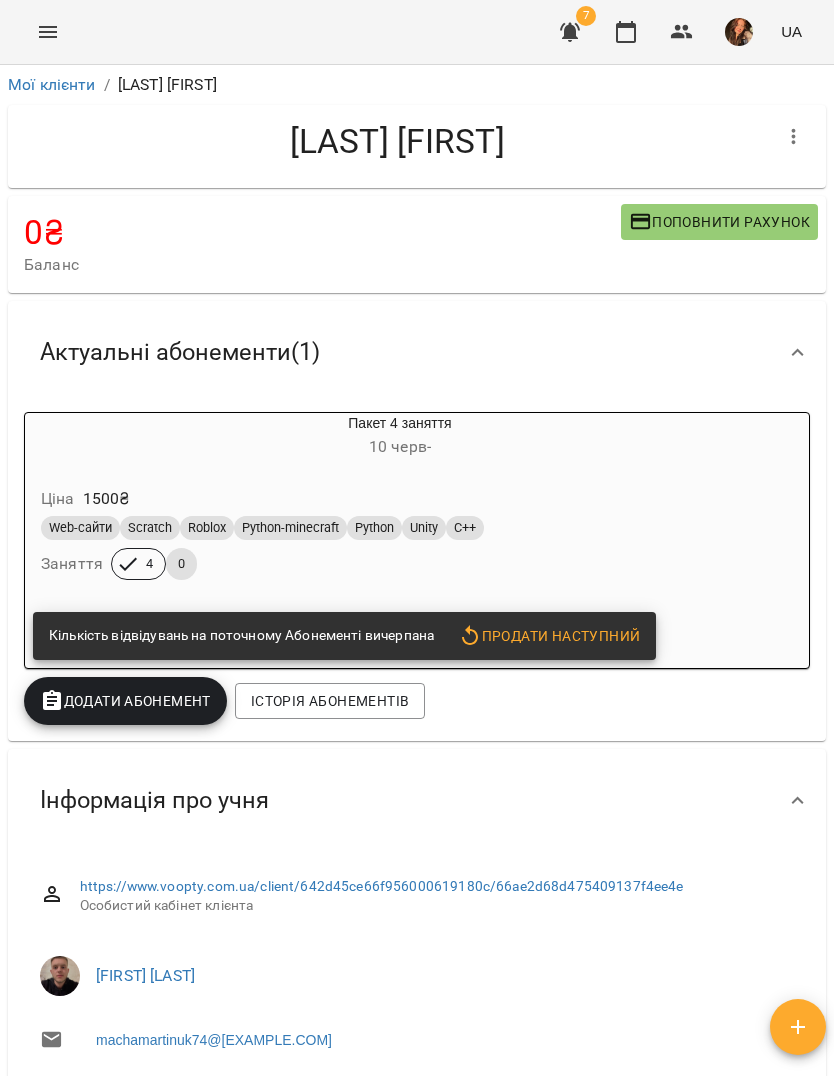 click 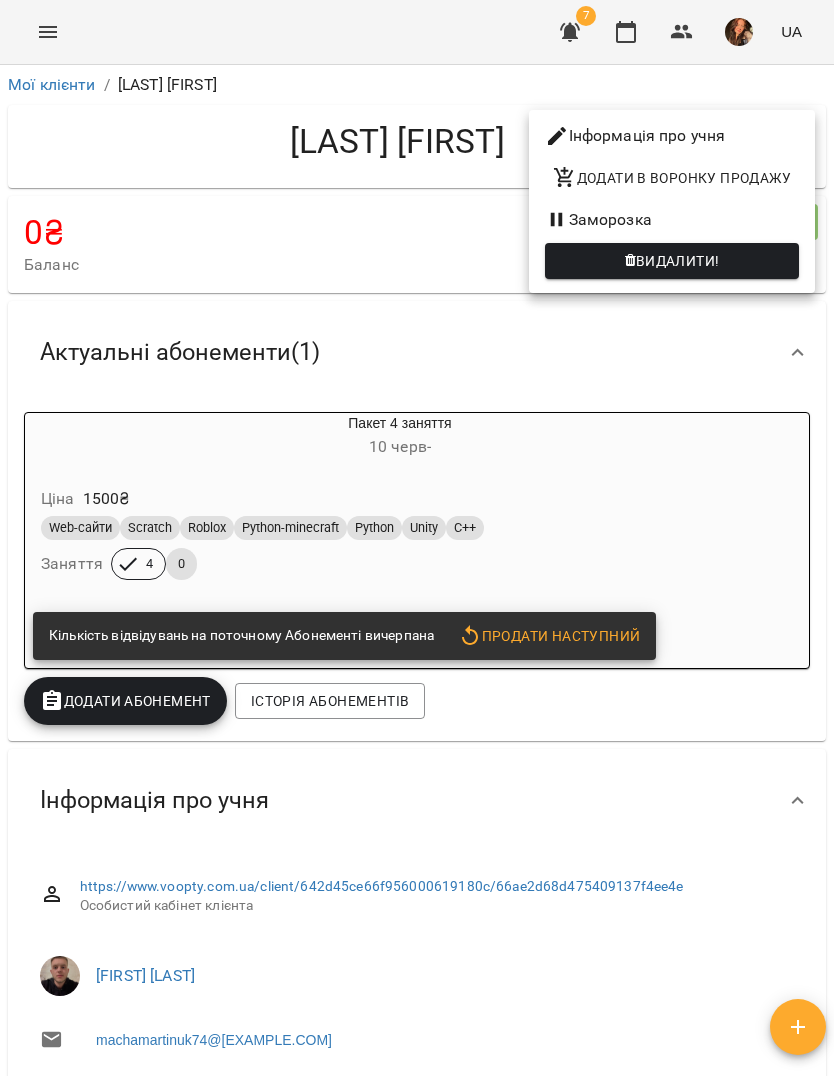 click on "Видалити!" at bounding box center [678, 261] 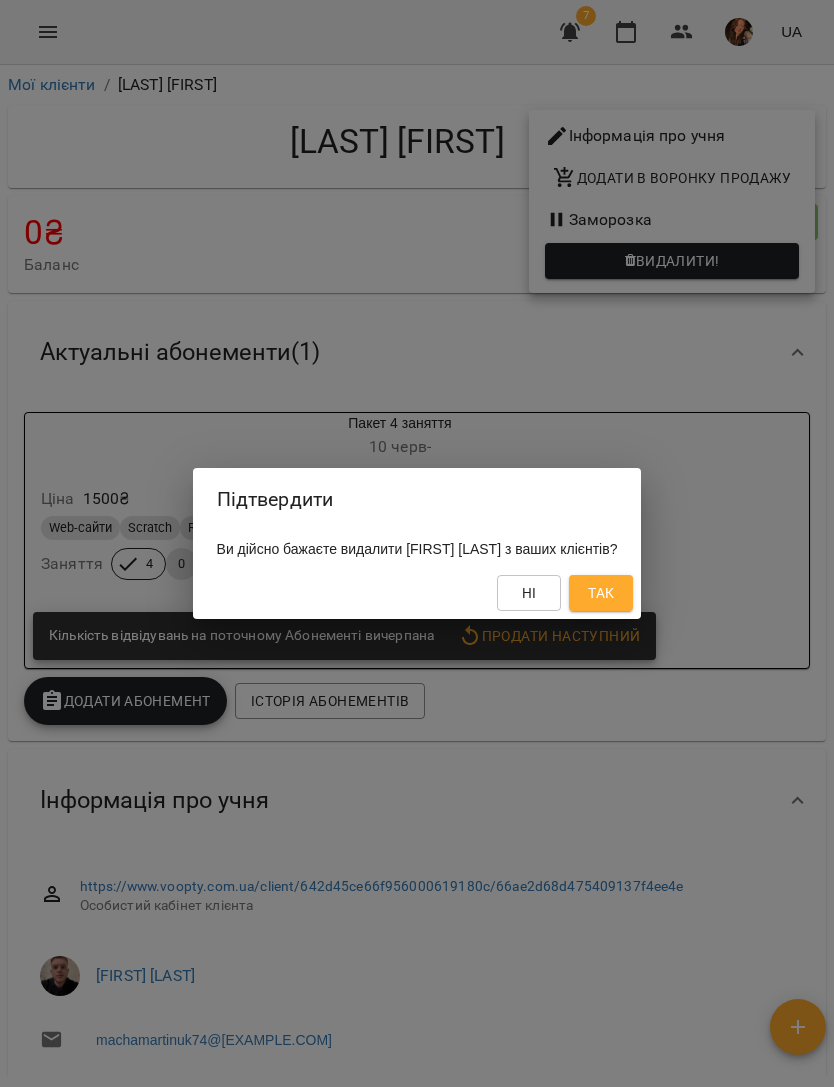 click on "Так" at bounding box center (601, 593) 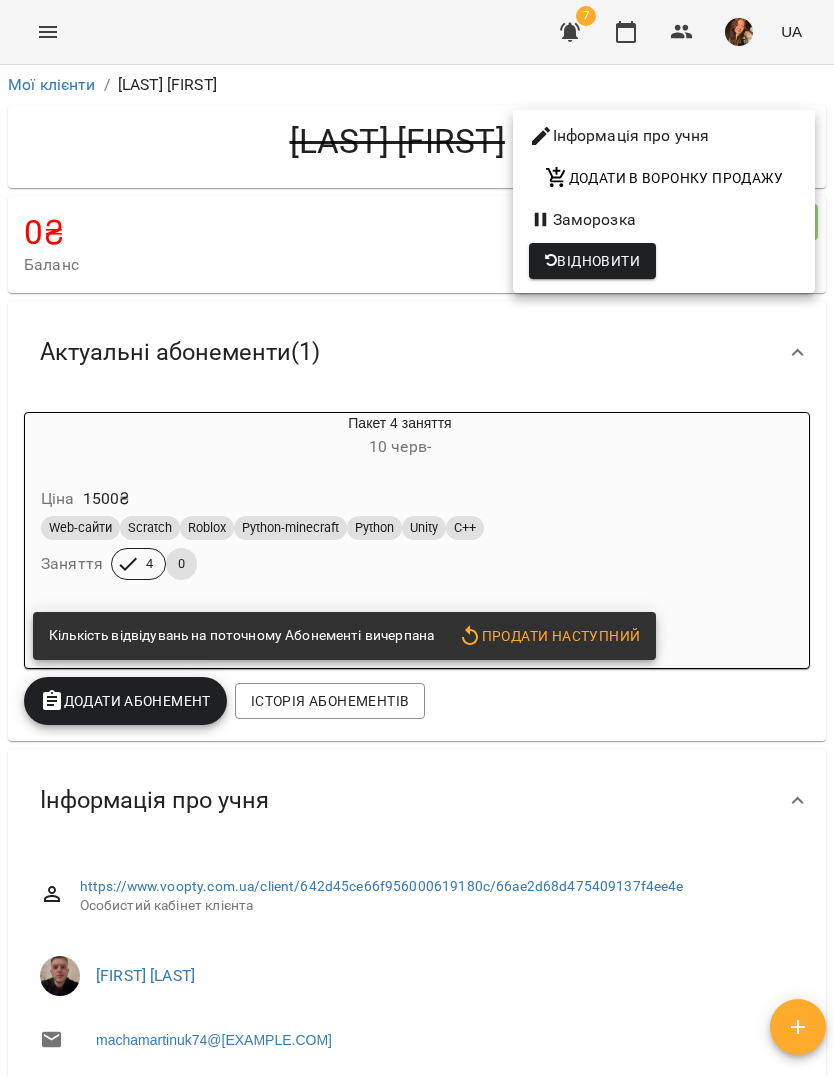 click at bounding box center (417, 543) 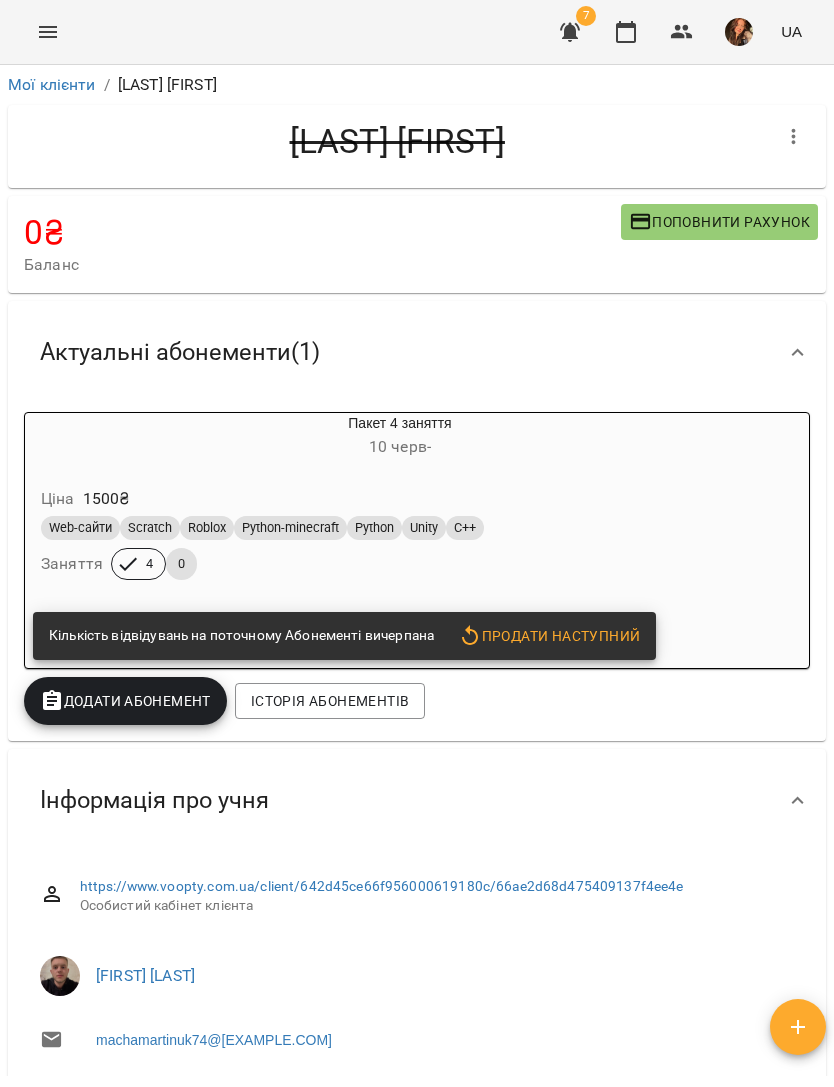 click at bounding box center (48, 32) 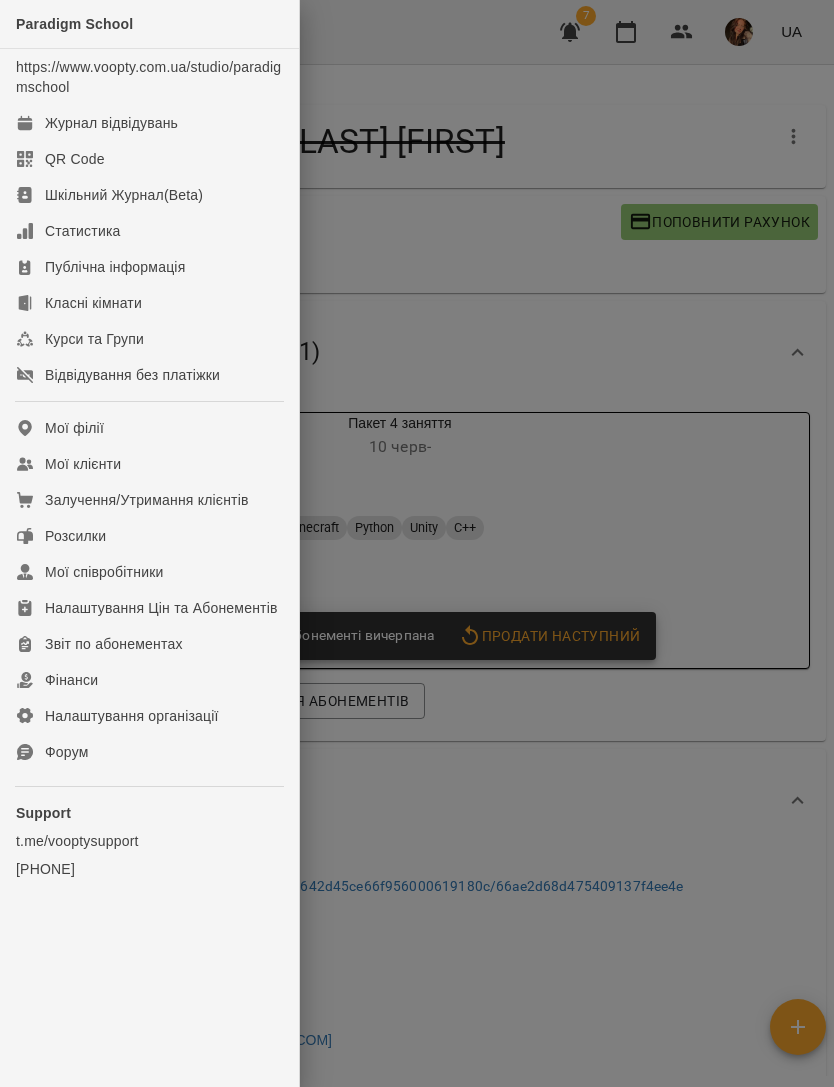 click on "Мої клієнти" at bounding box center [83, 464] 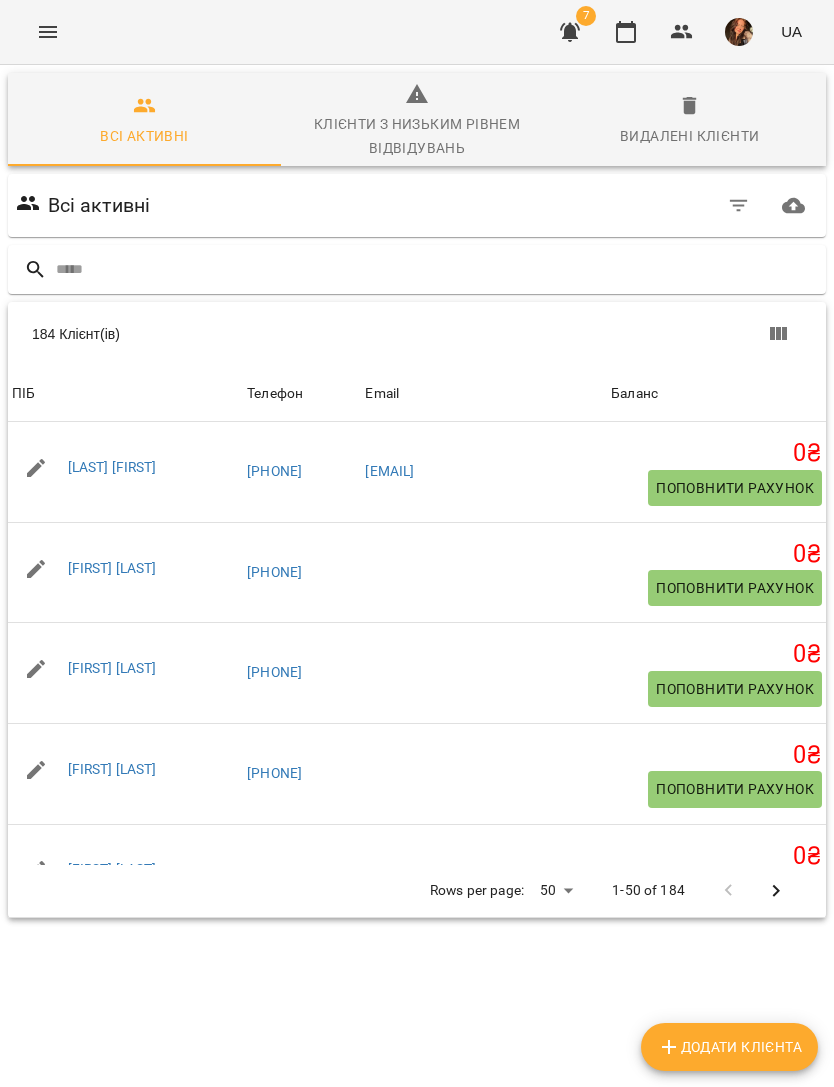 click at bounding box center [437, 269] 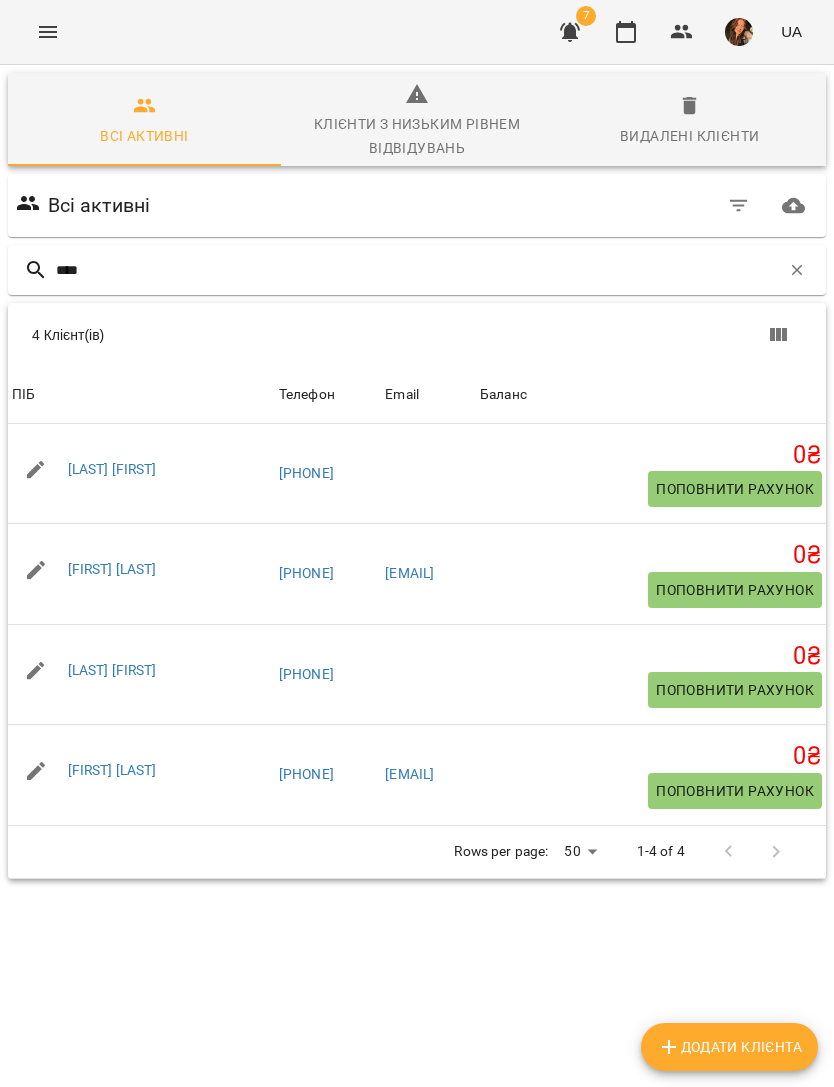 type on "****" 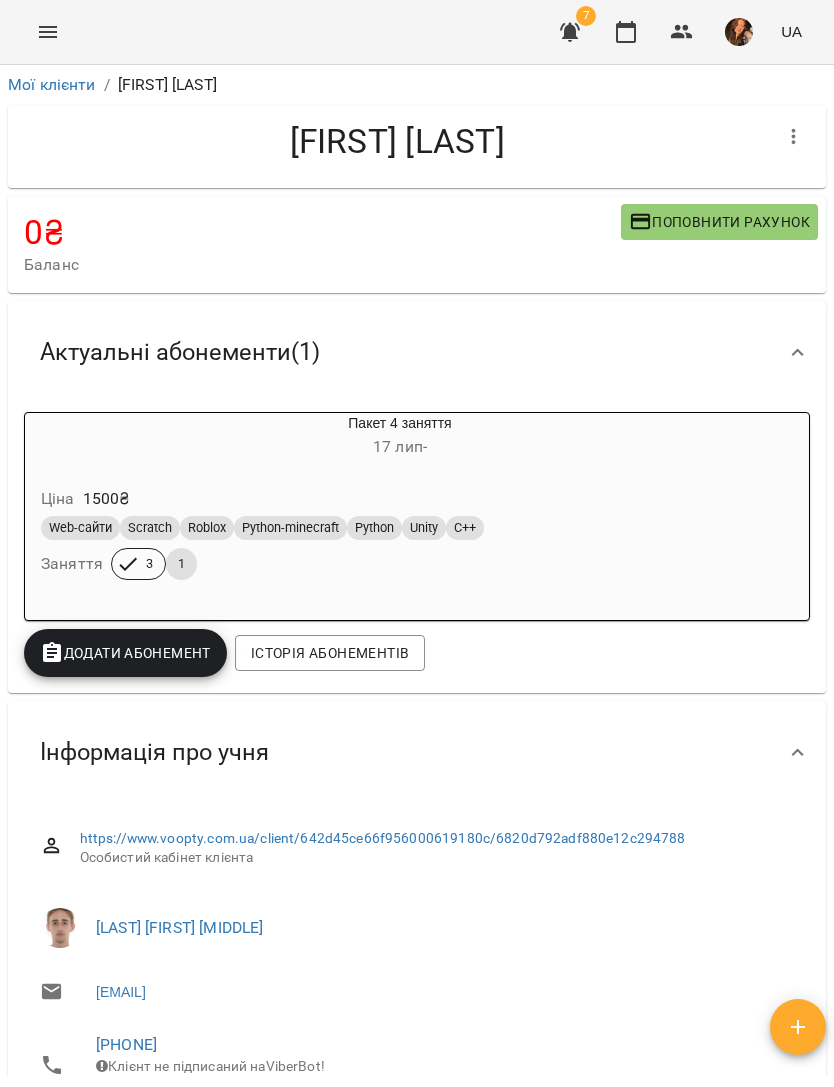 click 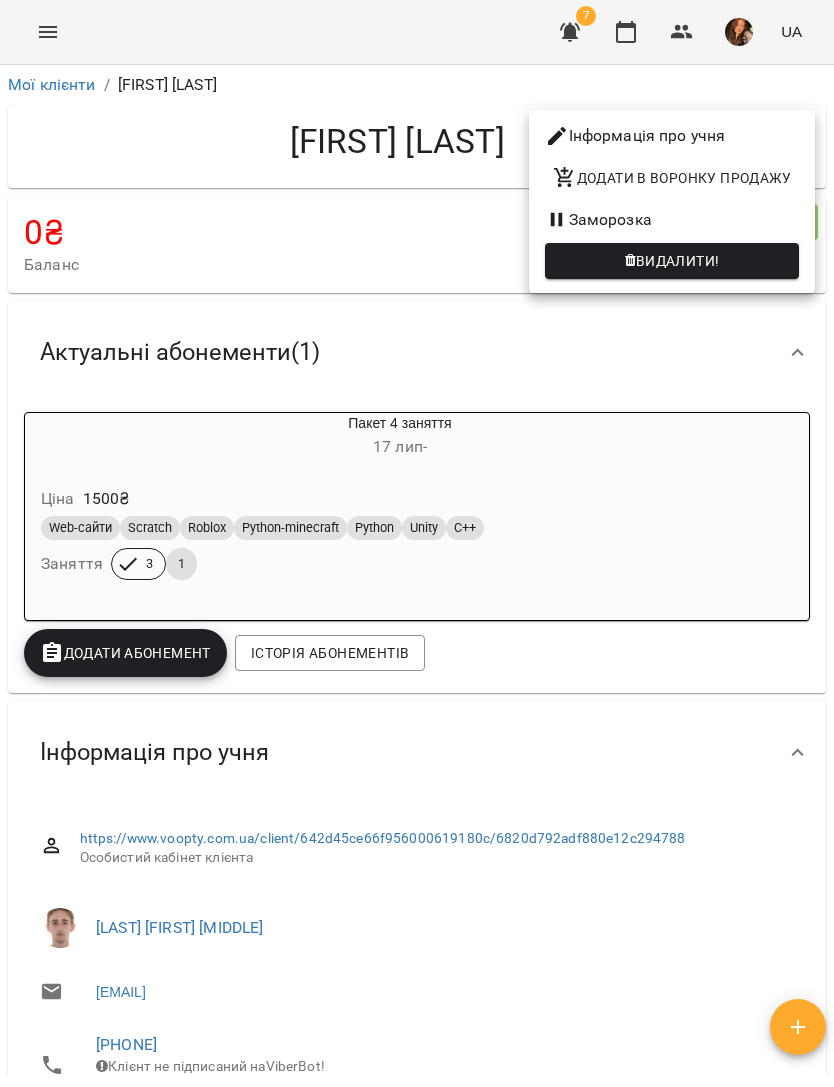 click on "Заморозка" at bounding box center (672, 220) 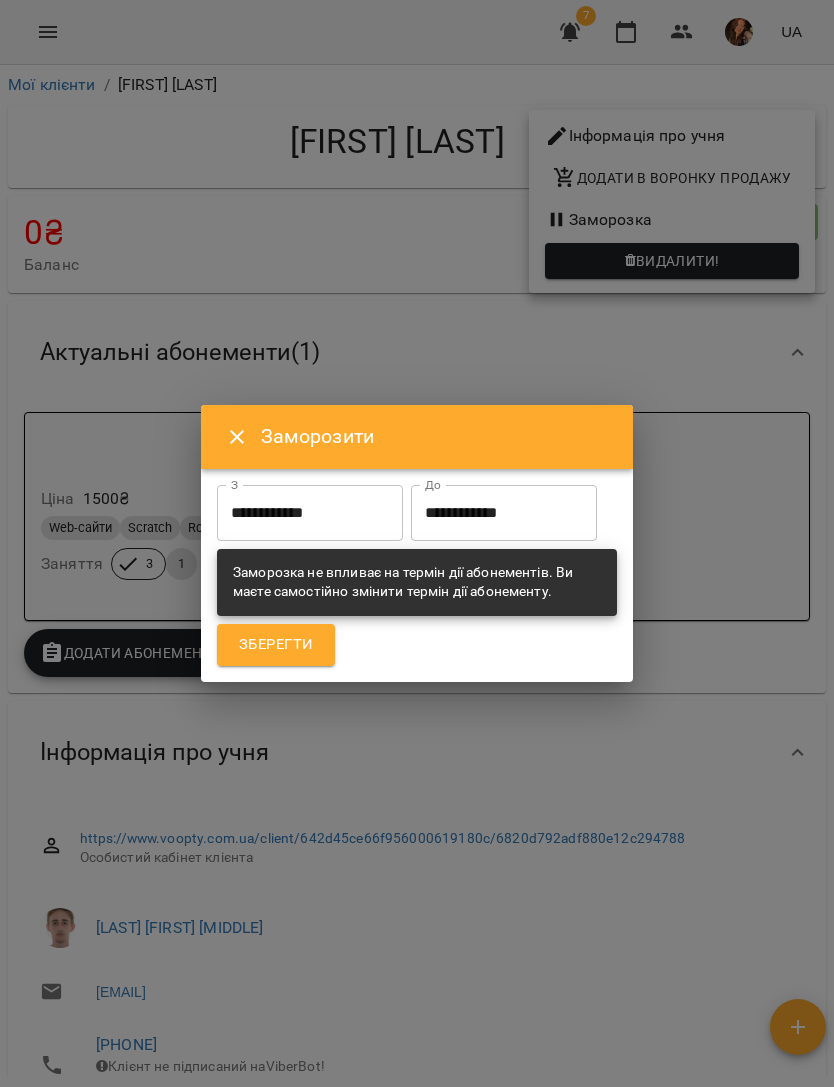 click on "**********" at bounding box center (310, 513) 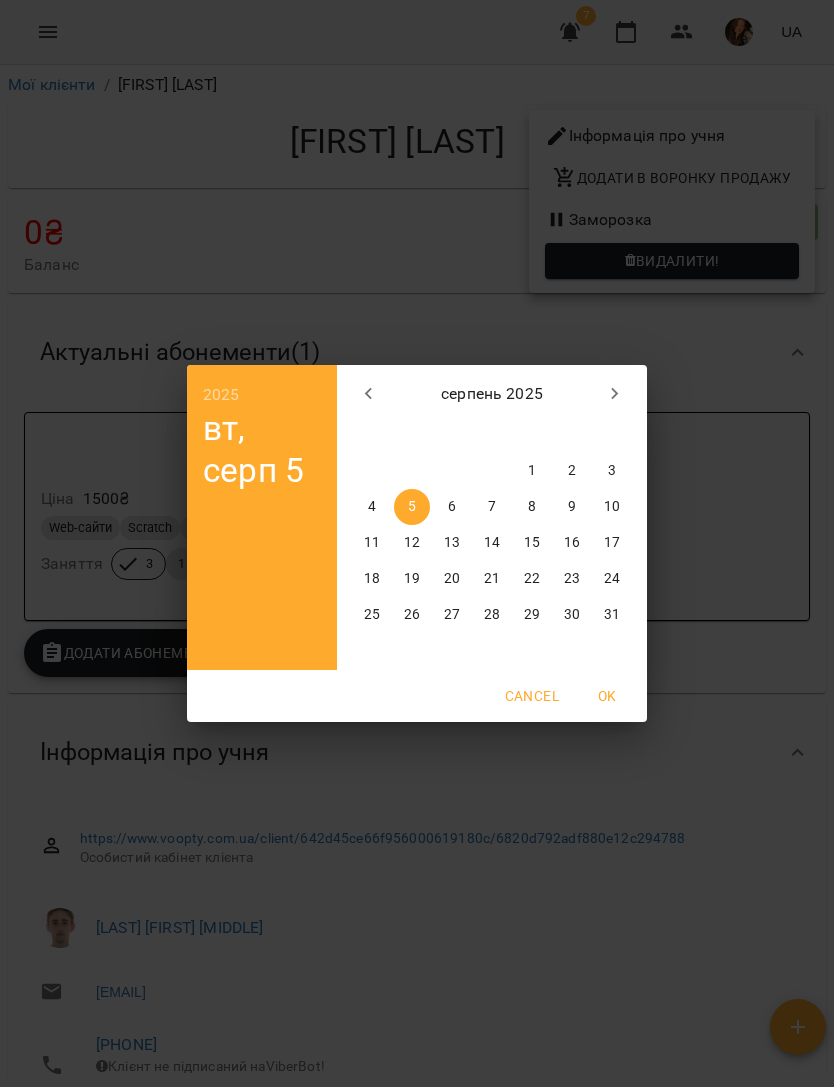 click on "4" at bounding box center (372, 507) 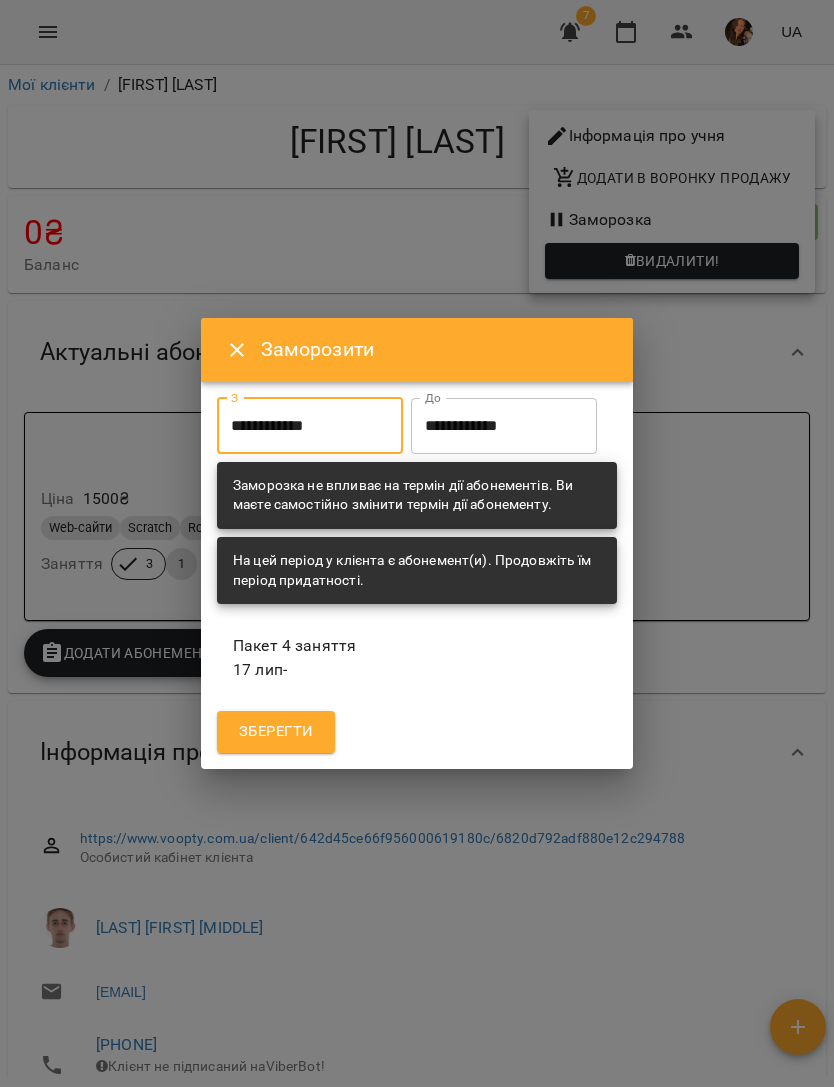 click on "**********" at bounding box center (504, 426) 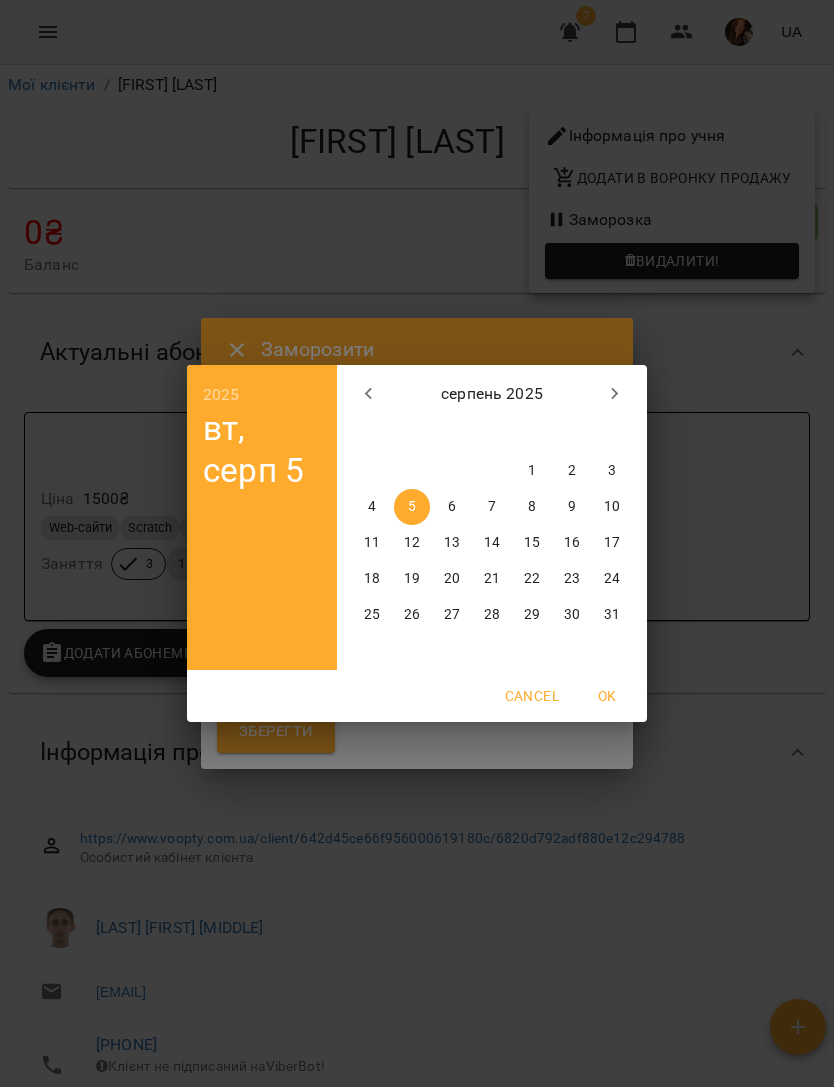 click on "10" at bounding box center (612, 507) 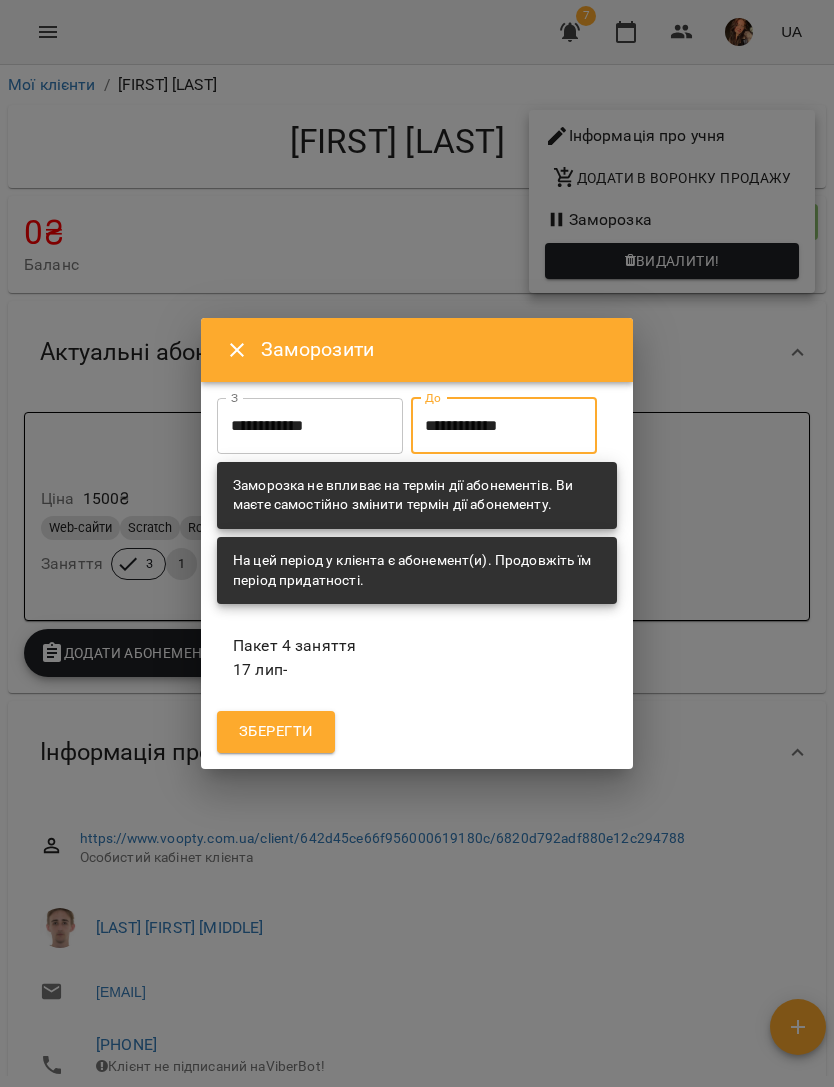 click on "Зберегти" at bounding box center (276, 732) 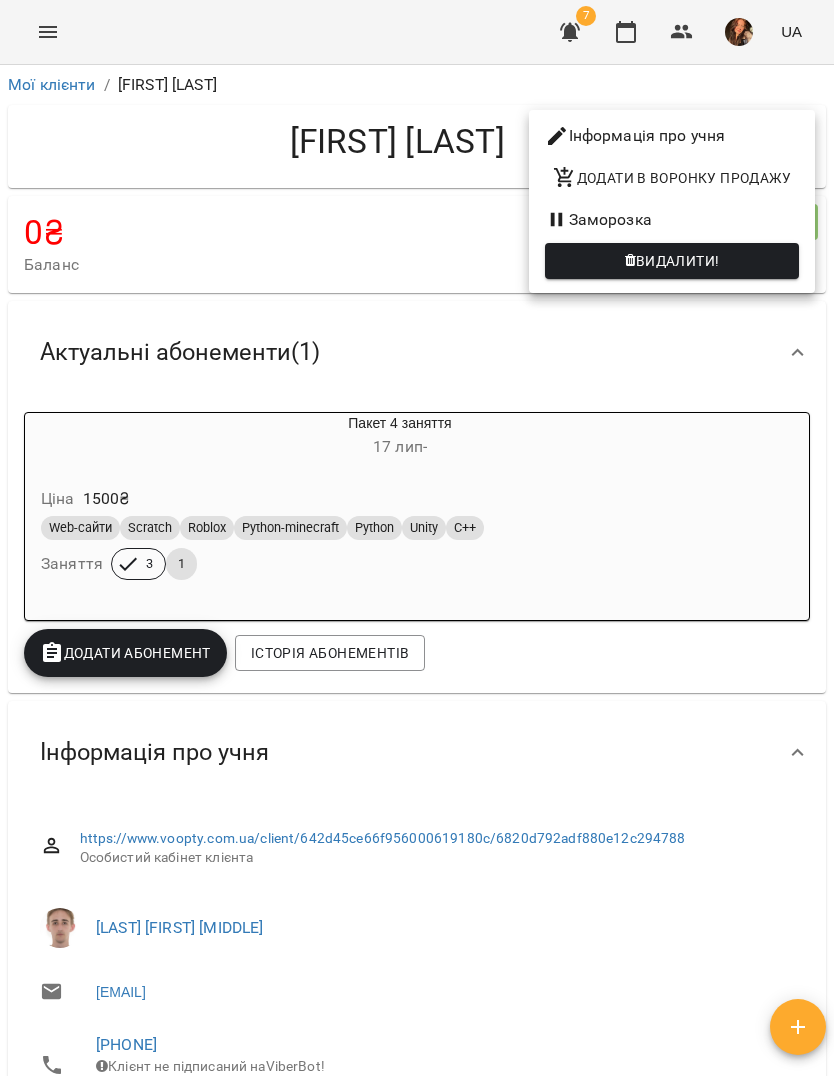 click at bounding box center [417, 543] 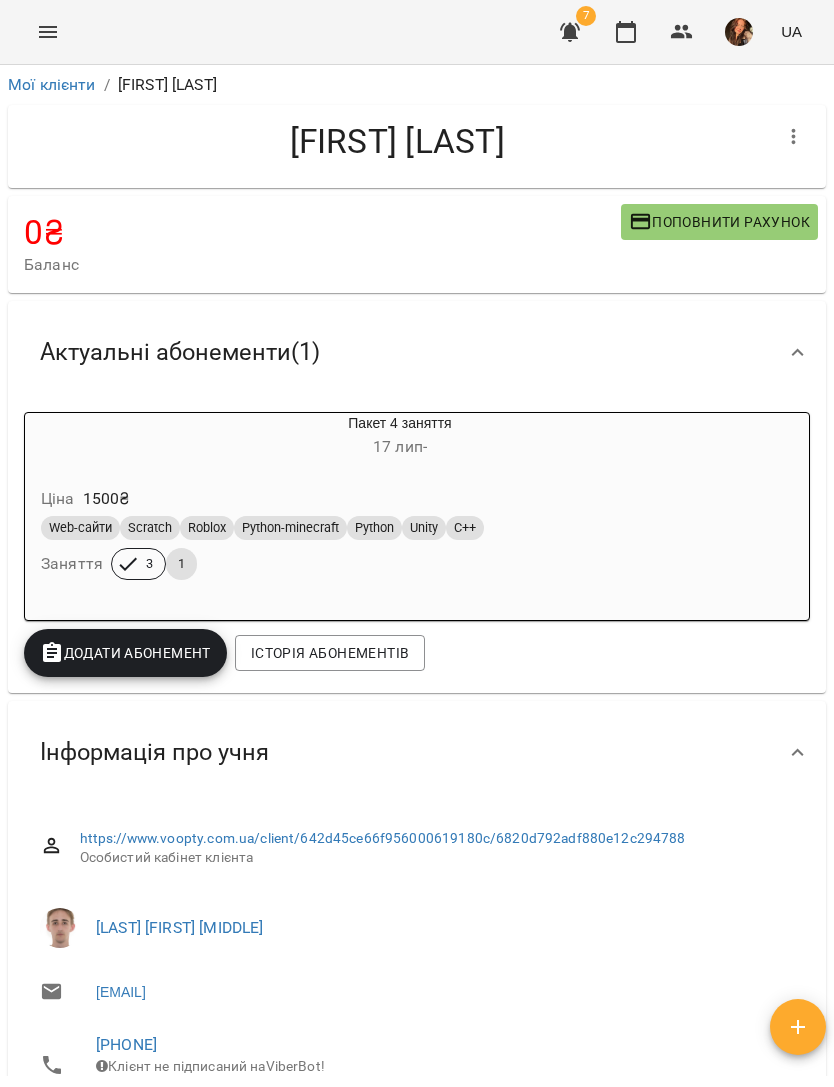 click at bounding box center [48, 32] 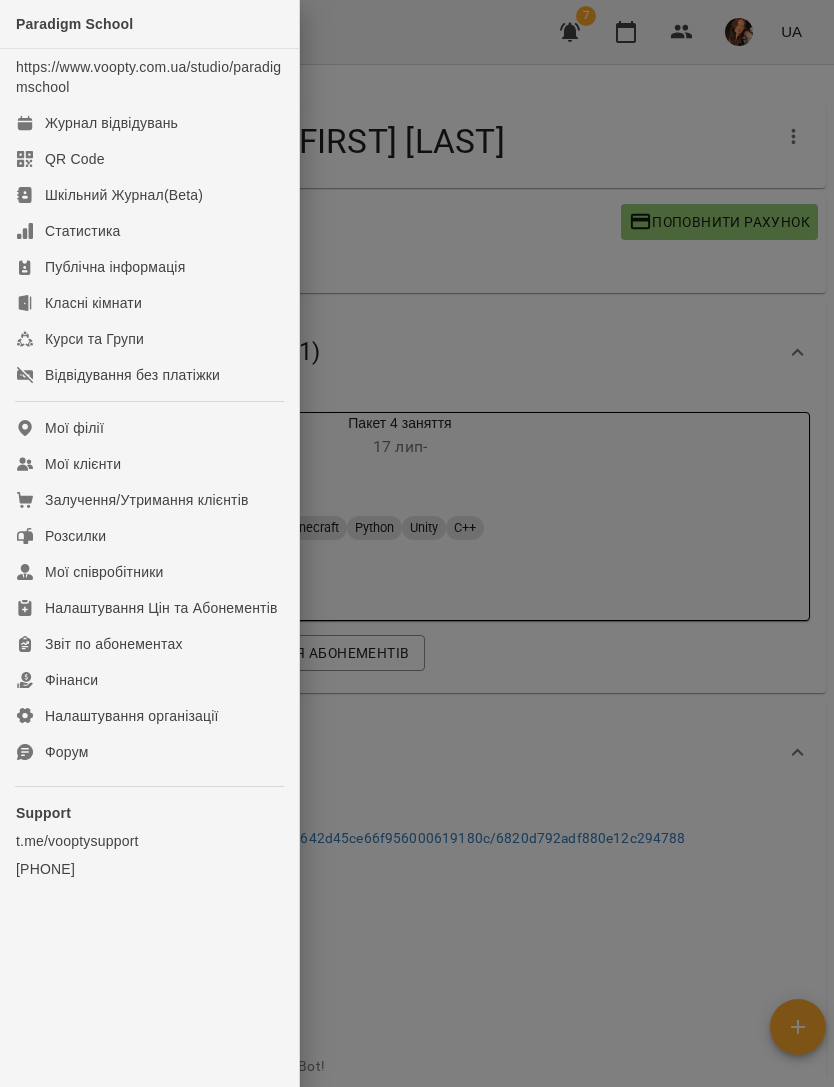 click on "Журнал відвідувань" at bounding box center [149, 123] 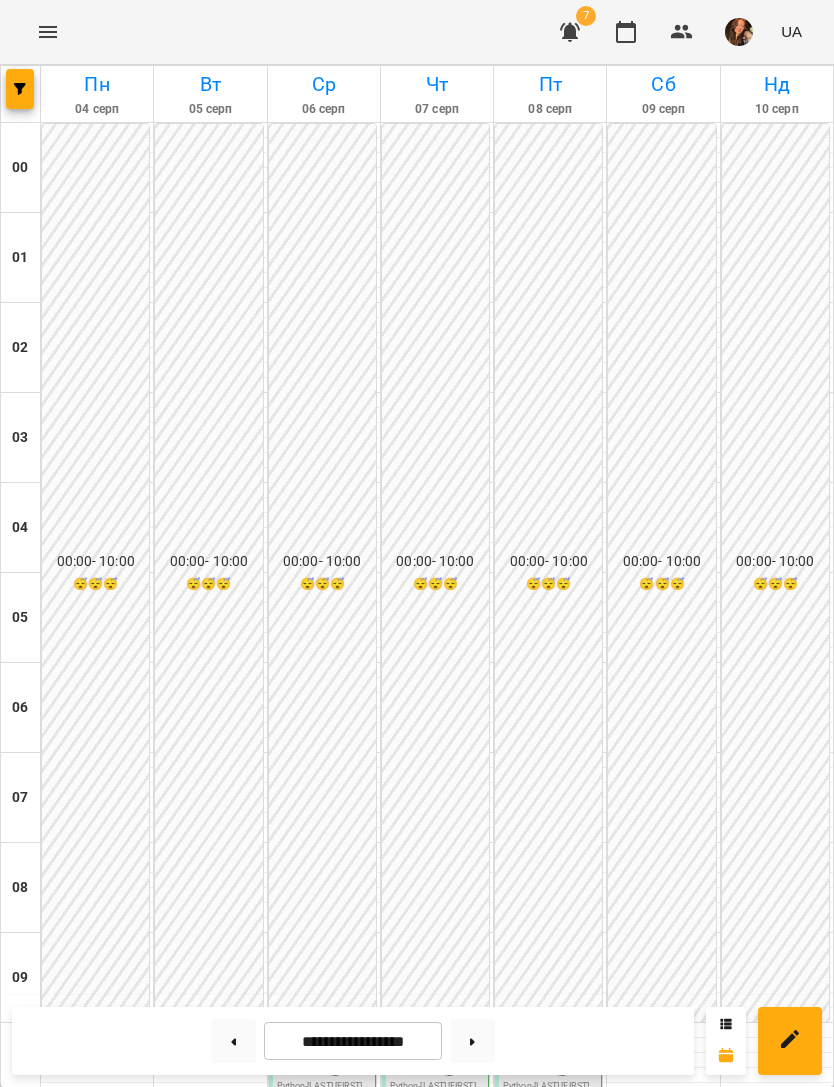 scroll, scrollTop: 847, scrollLeft: 0, axis: vertical 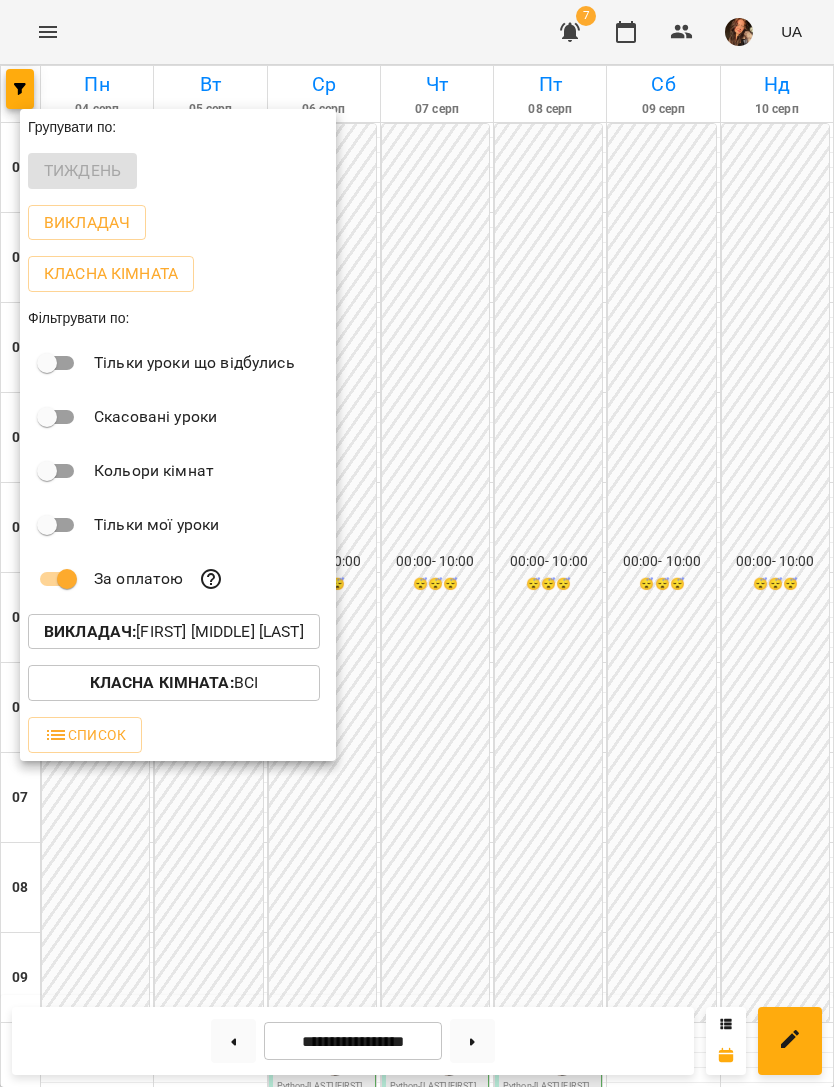 click on "Викладач :  [FIRST] [MIDDLE] [LAST]" at bounding box center (174, 632) 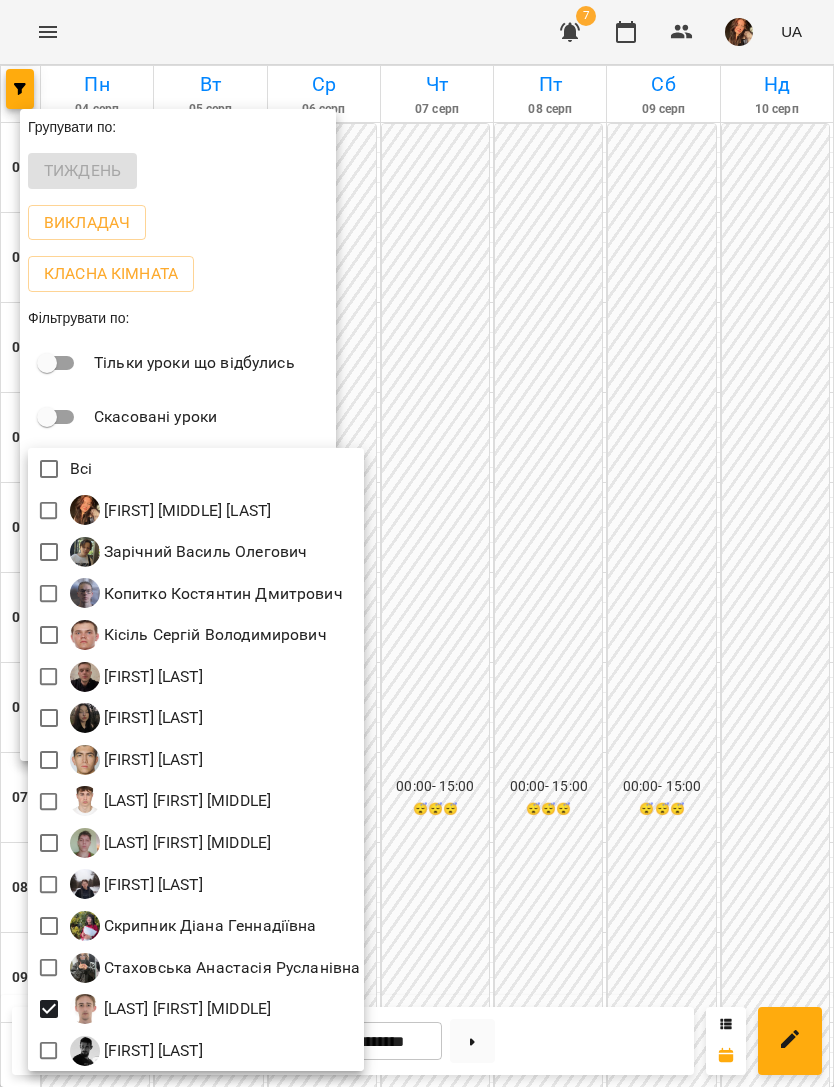click at bounding box center [417, 543] 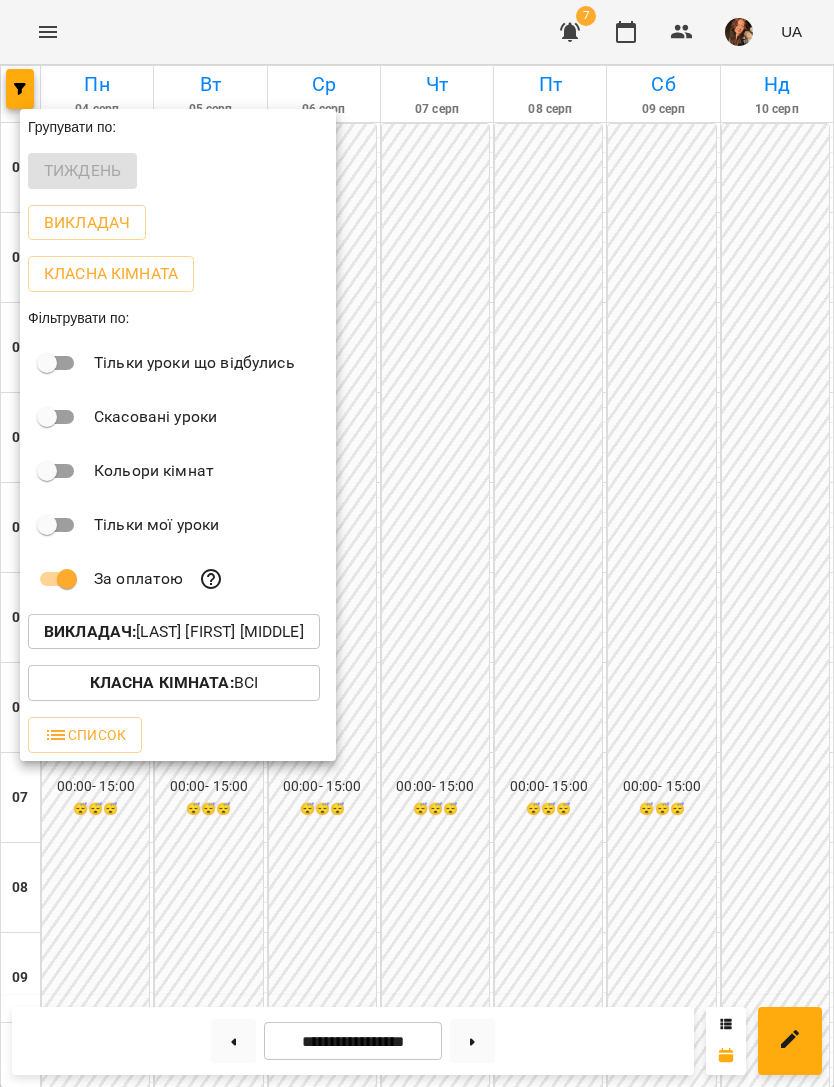 click at bounding box center (417, 543) 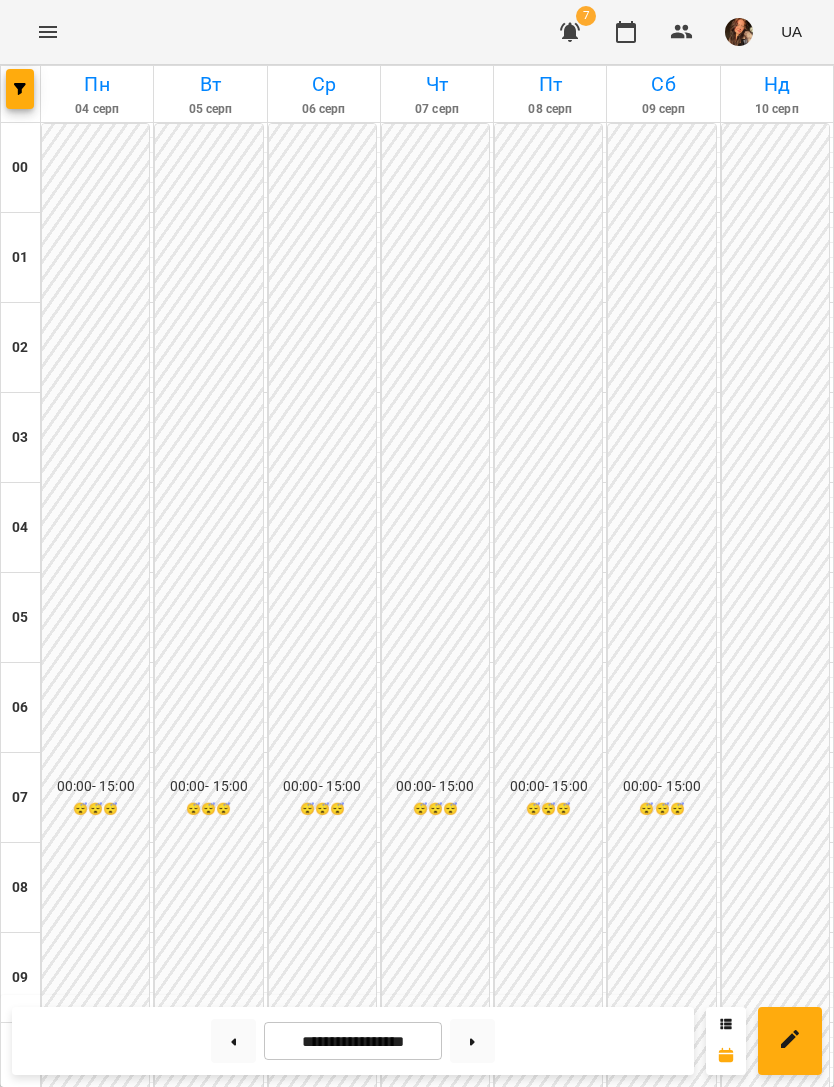 scroll, scrollTop: 1194, scrollLeft: 0, axis: vertical 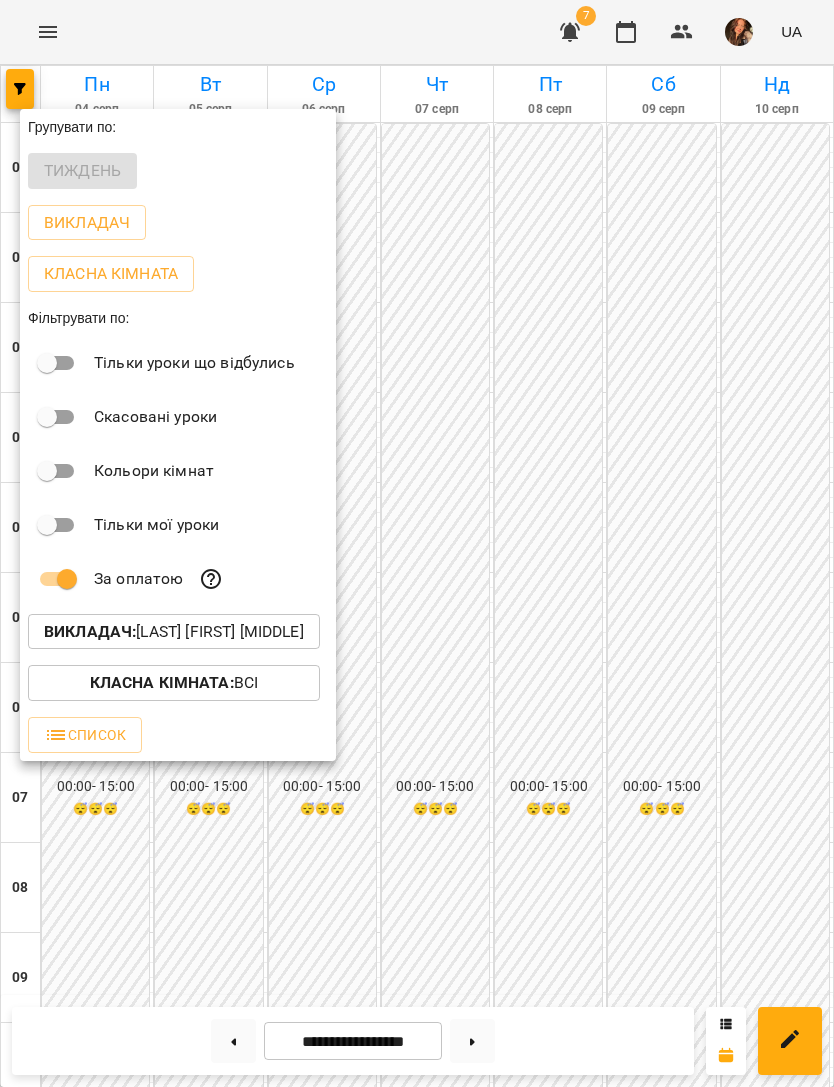 click on "Викладач : [LAST] [FIRST] [LAST]" at bounding box center (174, 632) 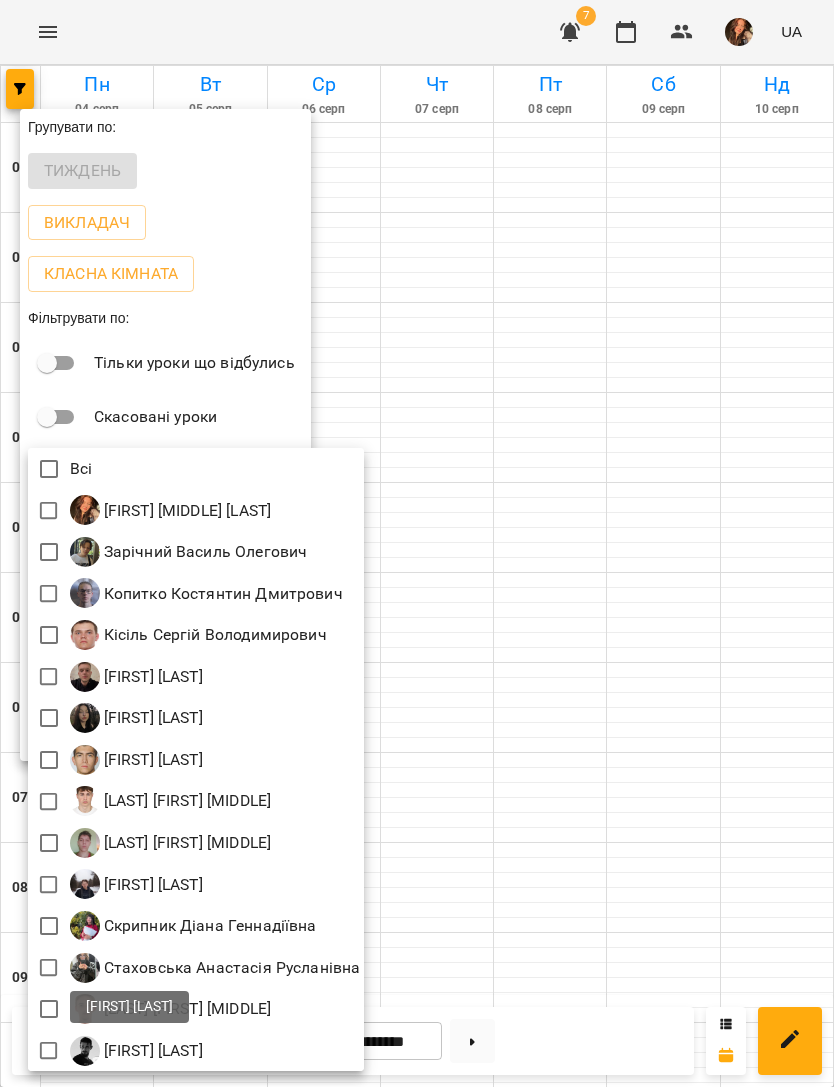 scroll, scrollTop: 1194, scrollLeft: 0, axis: vertical 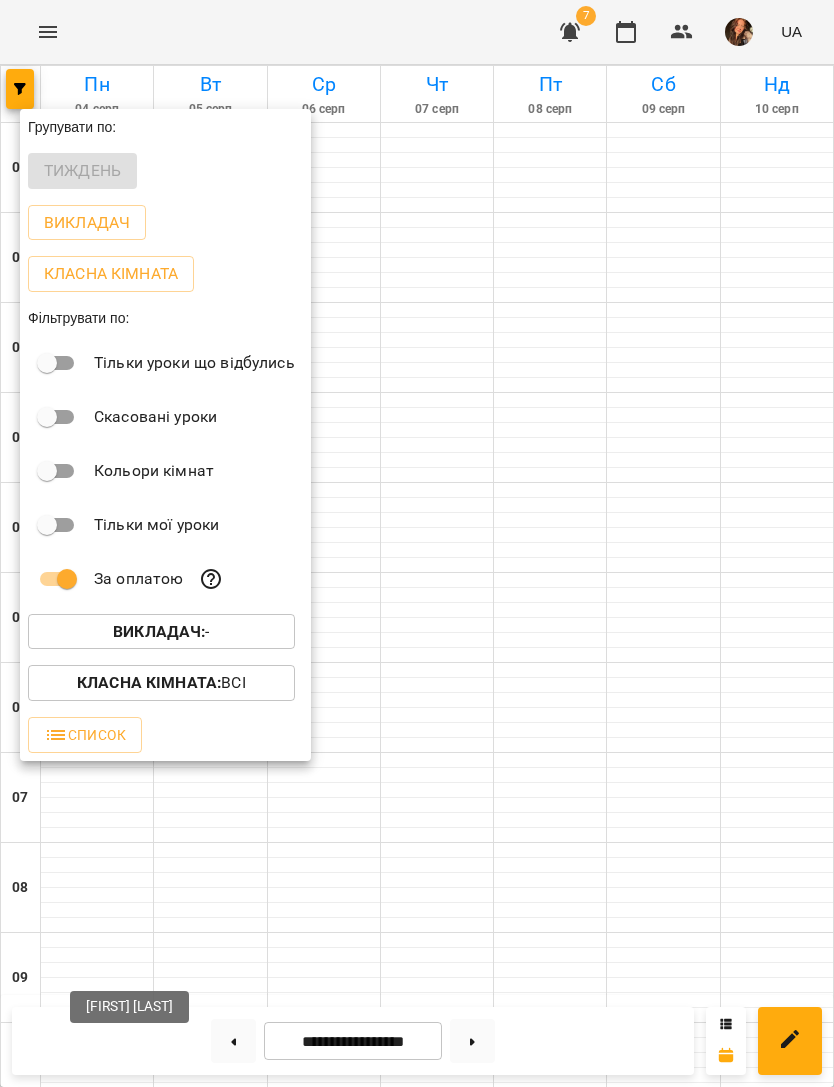 click at bounding box center [417, 543] 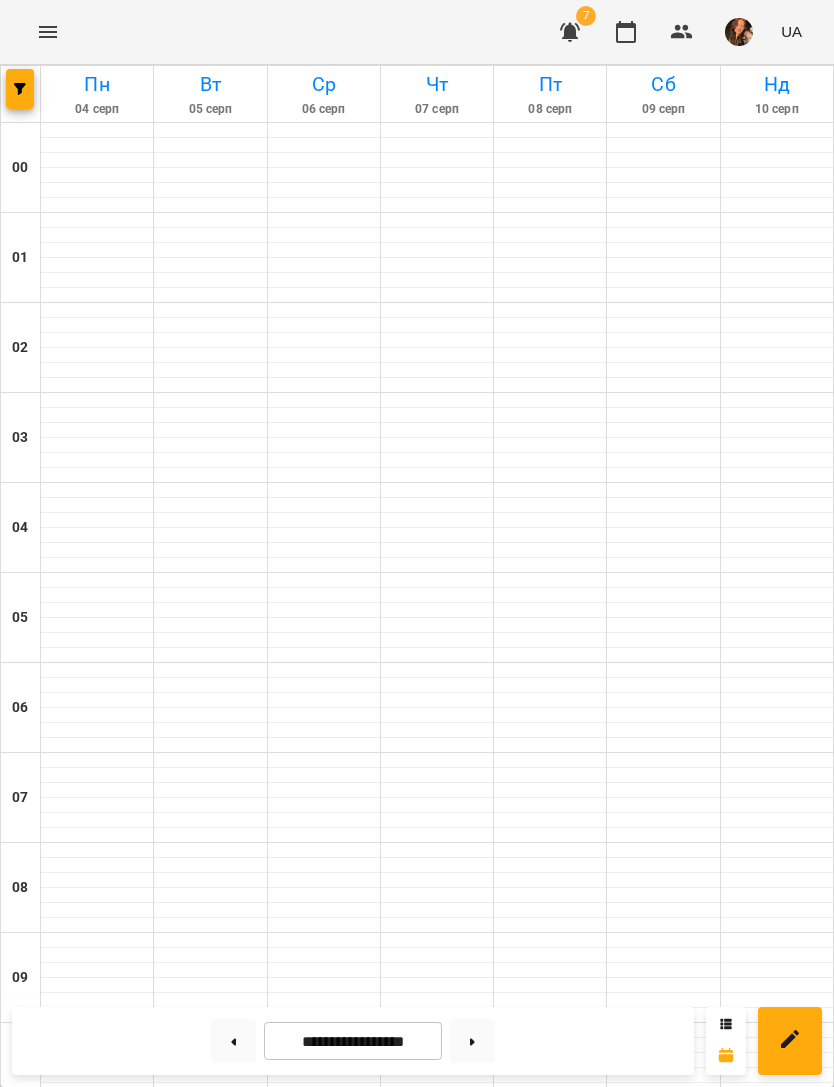 click 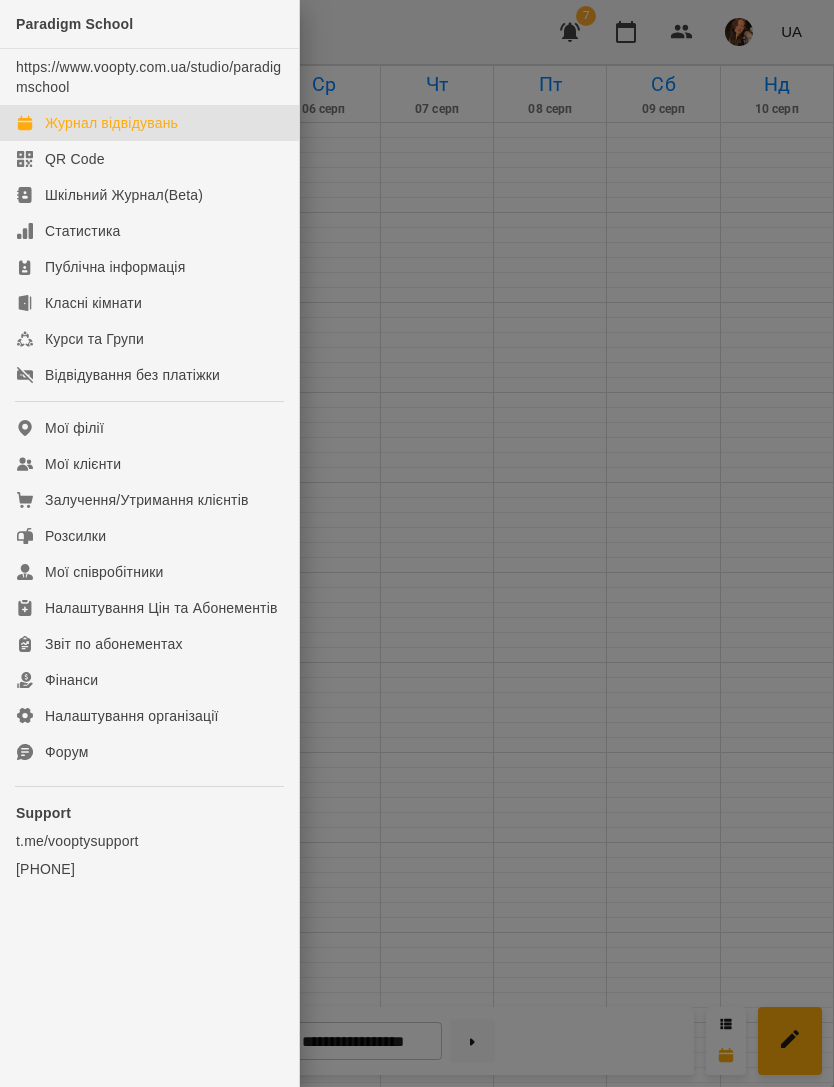 click on "Мої клієнти" at bounding box center (83, 464) 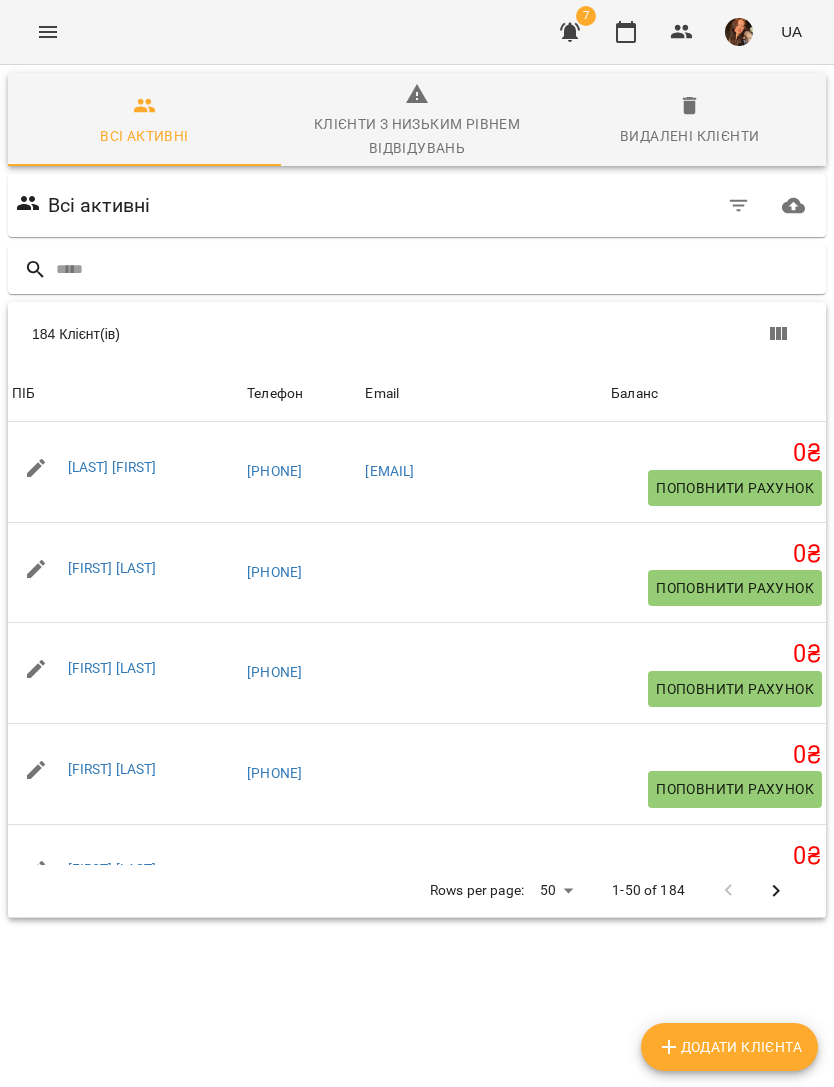 click at bounding box center [437, 269] 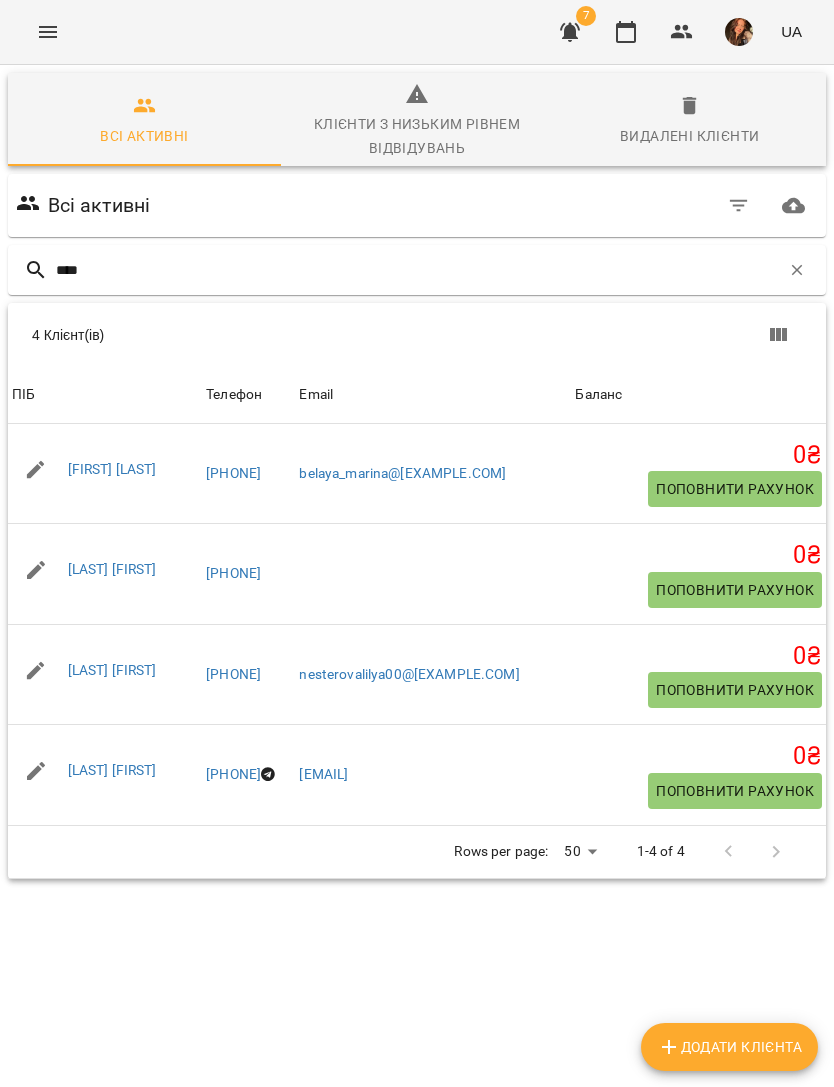 type on "*****" 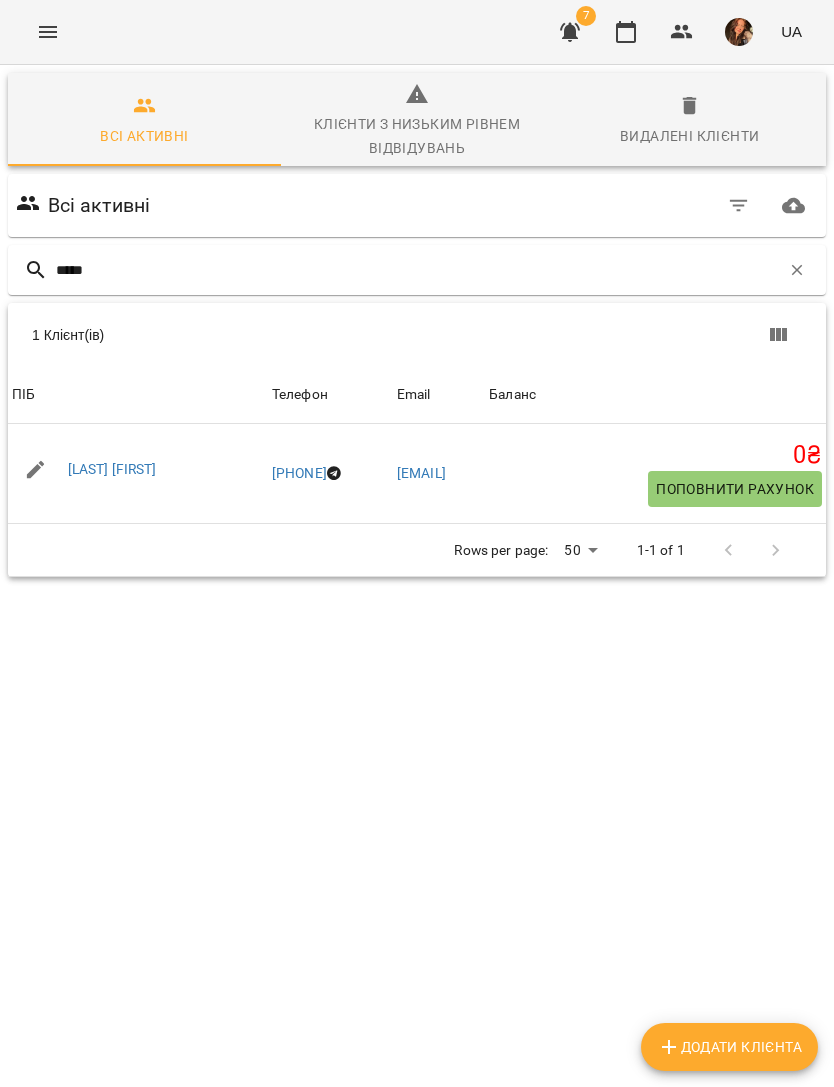 click on "[LAST] [FIRST]" at bounding box center (112, 469) 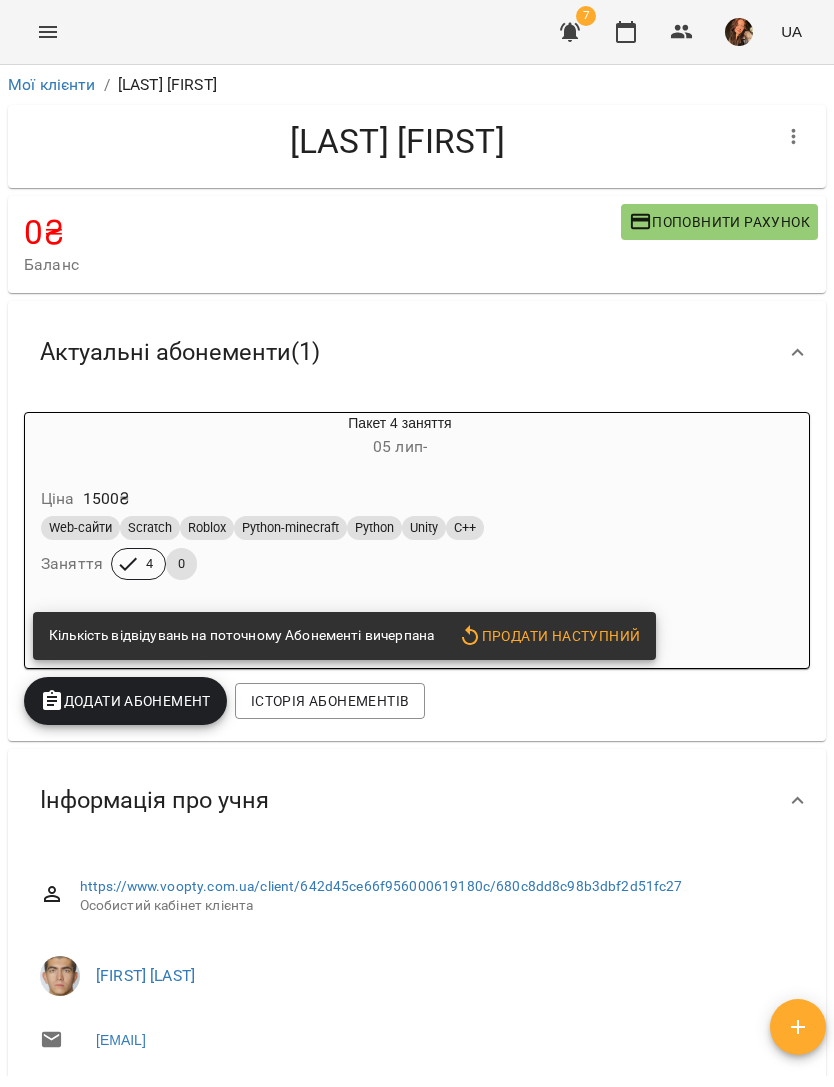 click 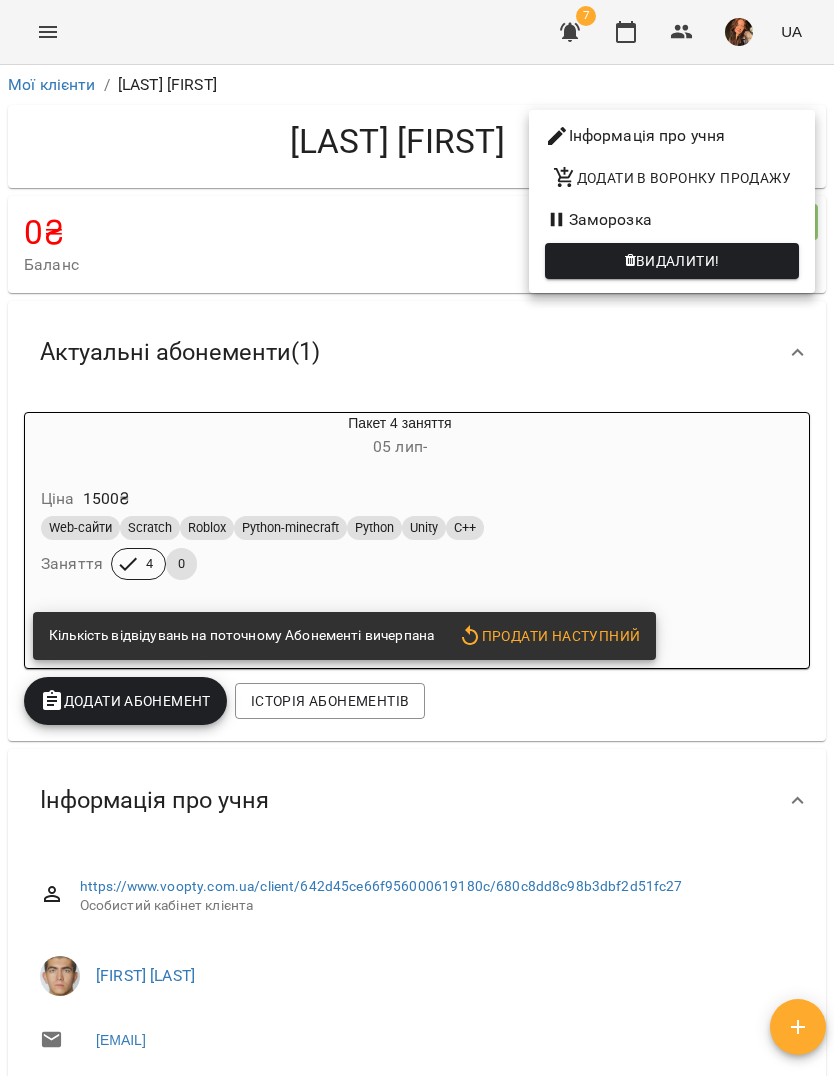 click on "Заморозка" at bounding box center (672, 220) 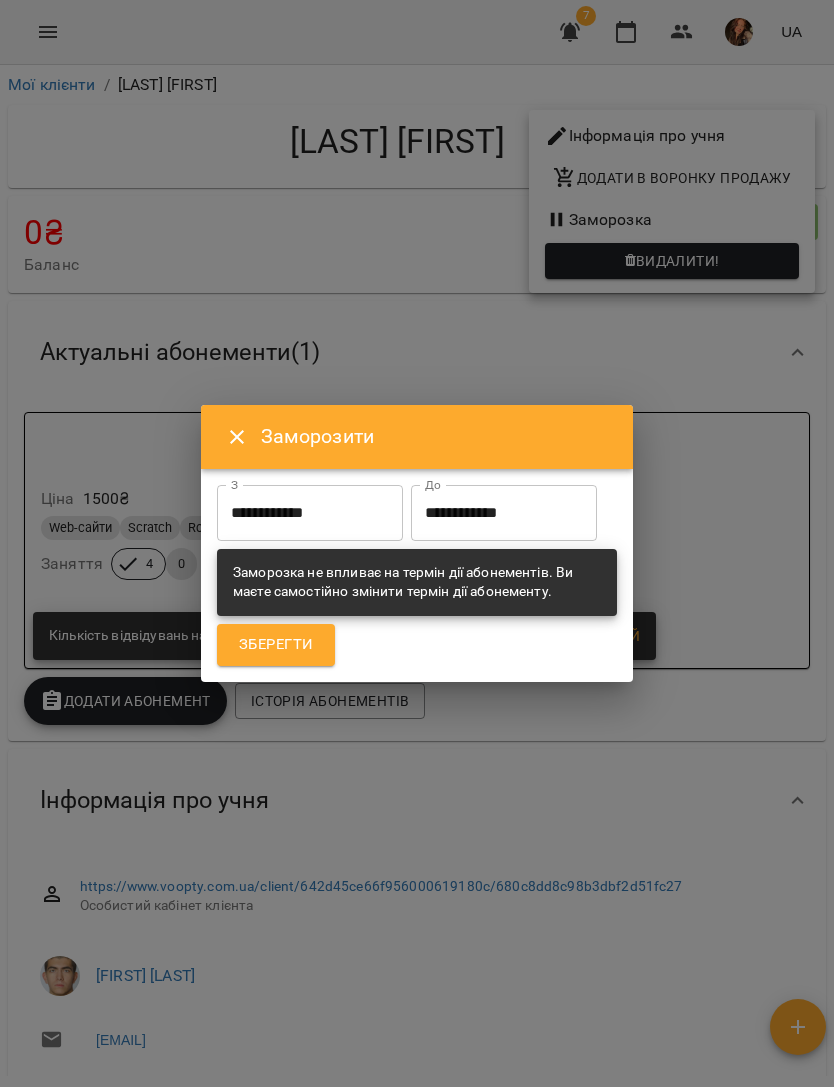 click on "**********" at bounding box center (310, 513) 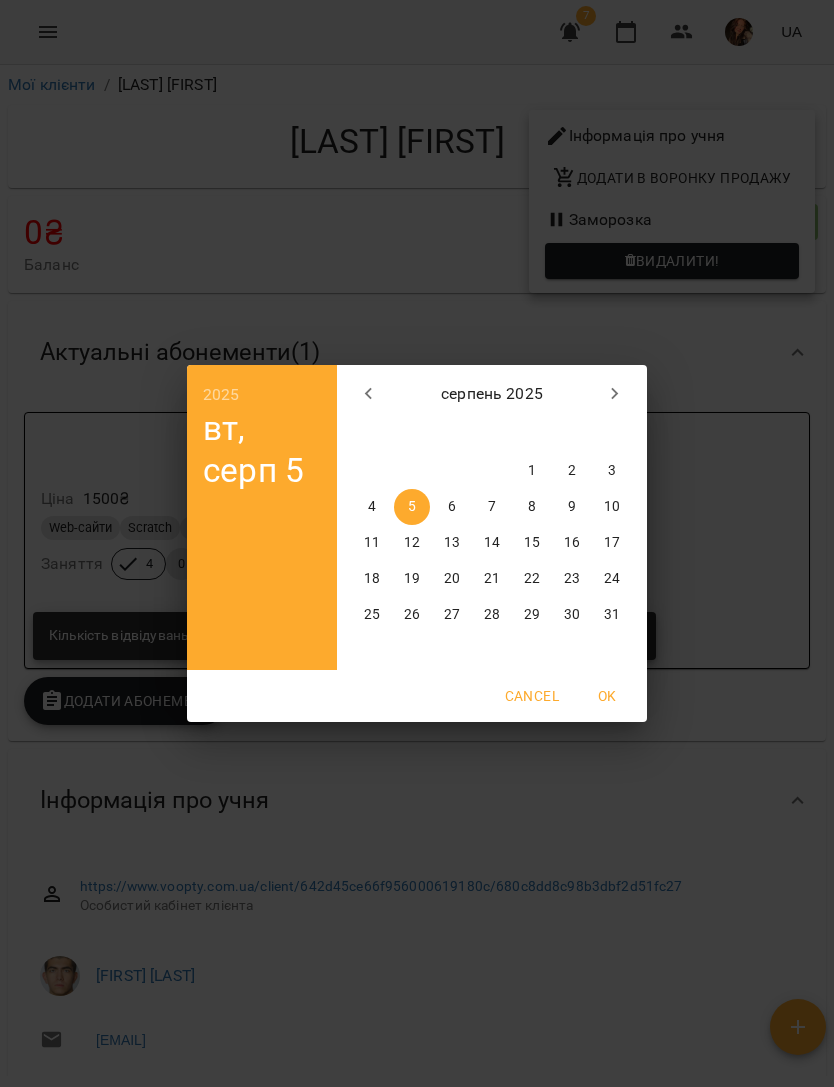 click on "4" at bounding box center (372, 507) 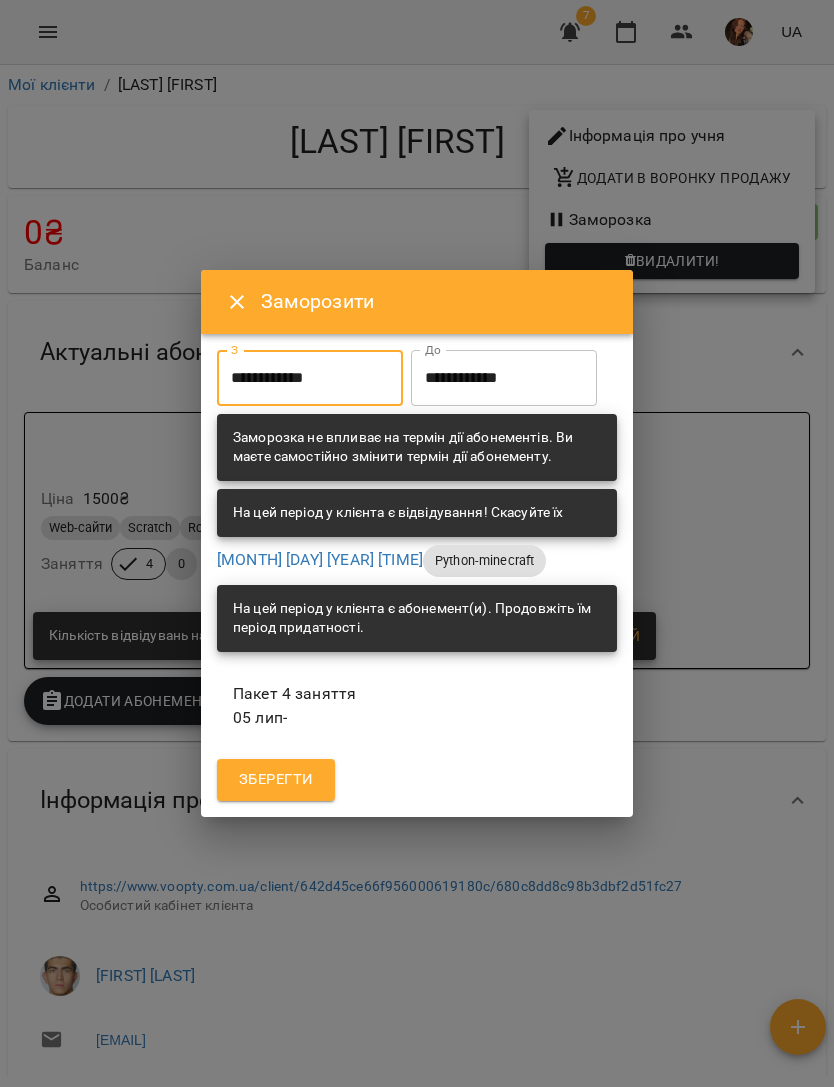 click on "**********" at bounding box center [504, 378] 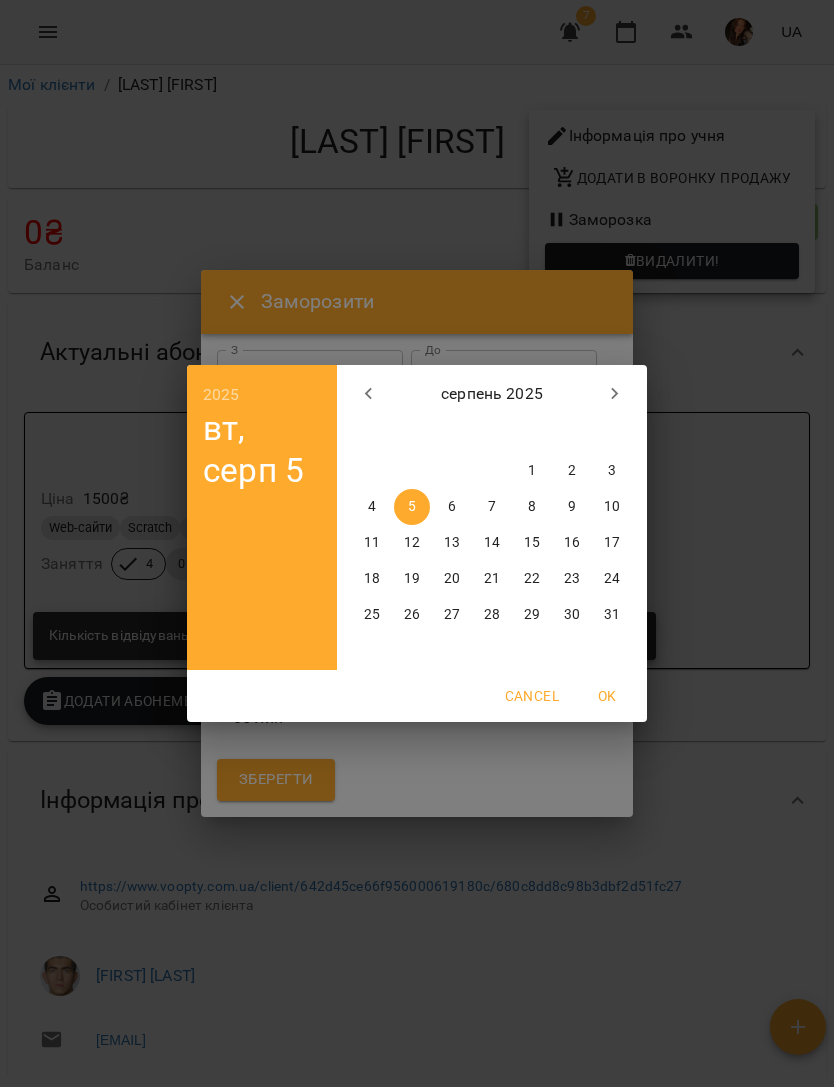 click on "17" at bounding box center (612, 543) 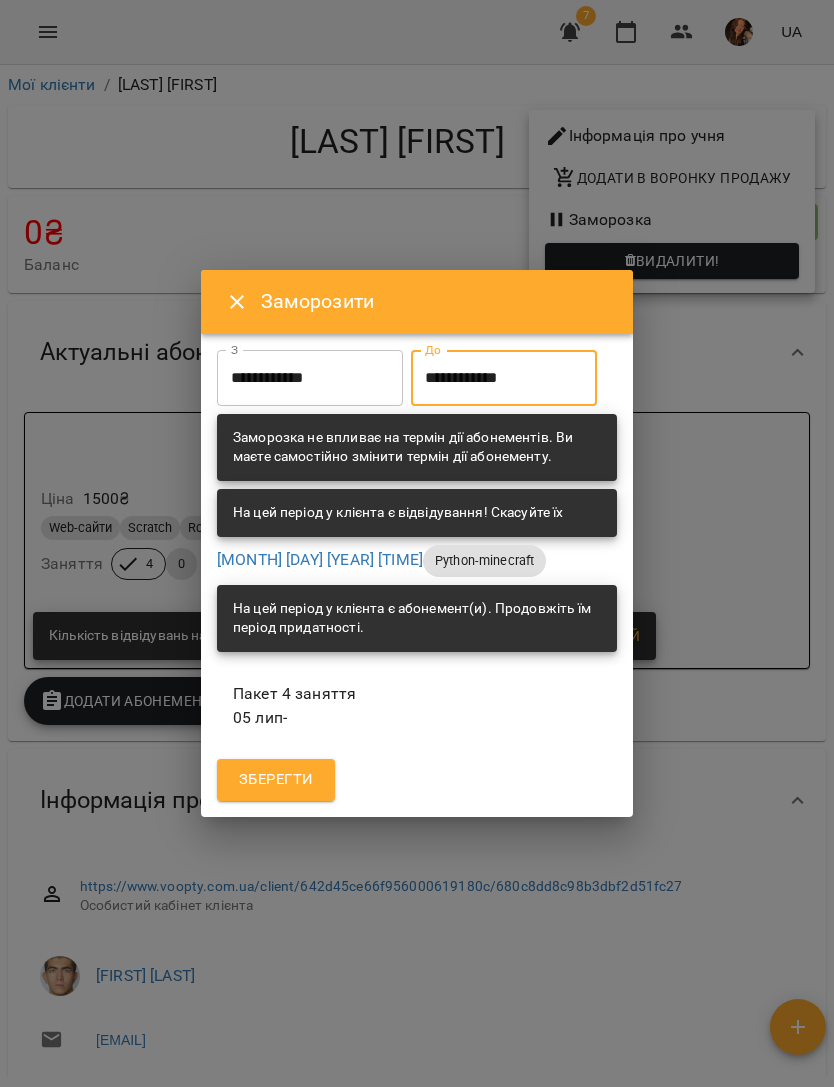 click on "Зберегти" at bounding box center (276, 780) 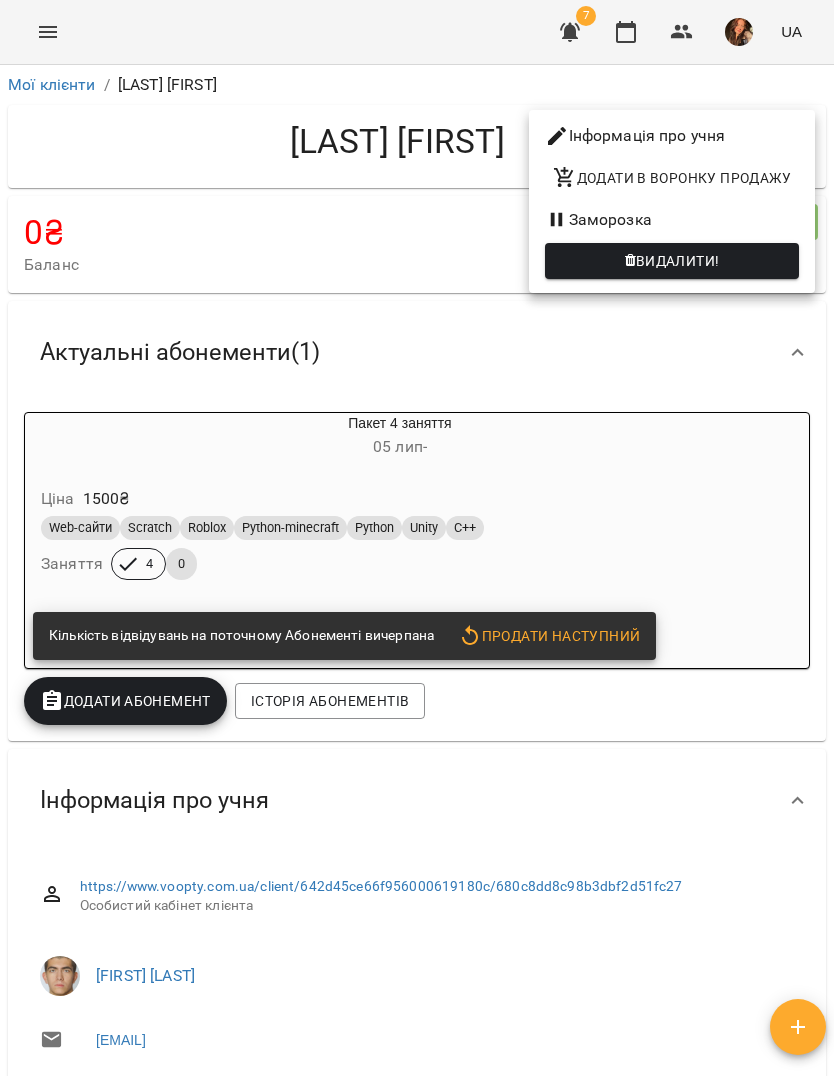 click at bounding box center (417, 543) 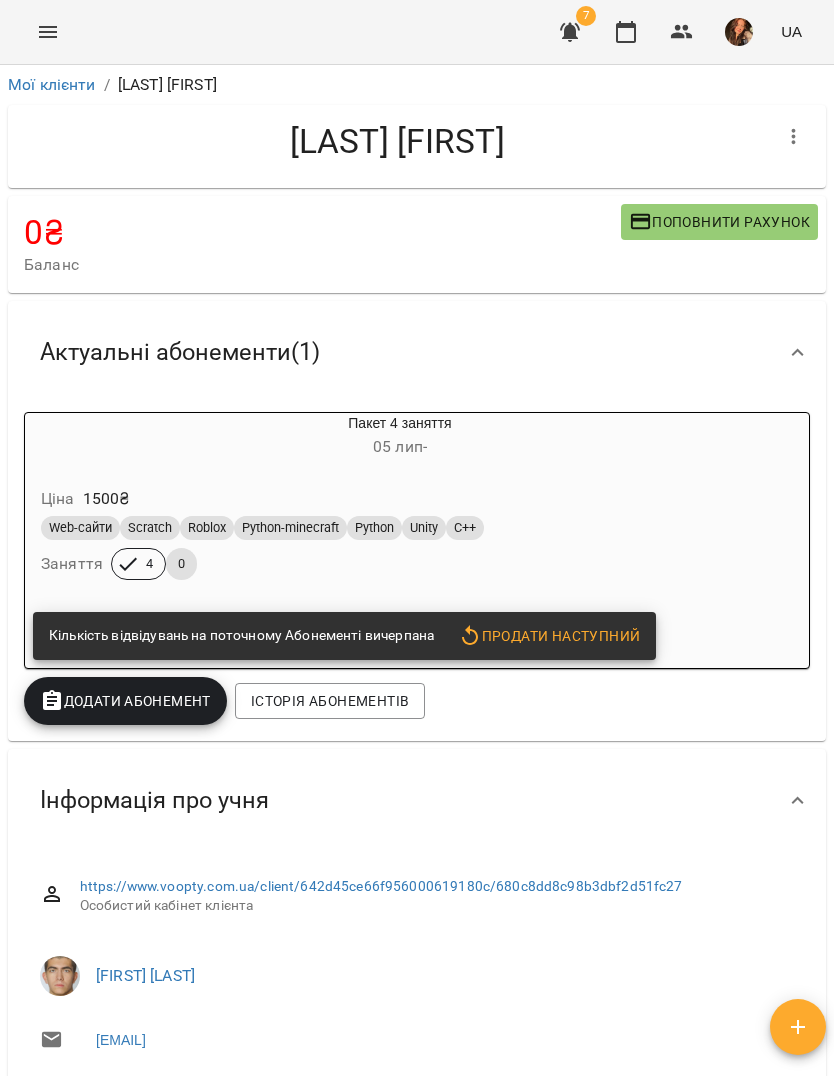 click on "Мої клієнти" at bounding box center (52, 84) 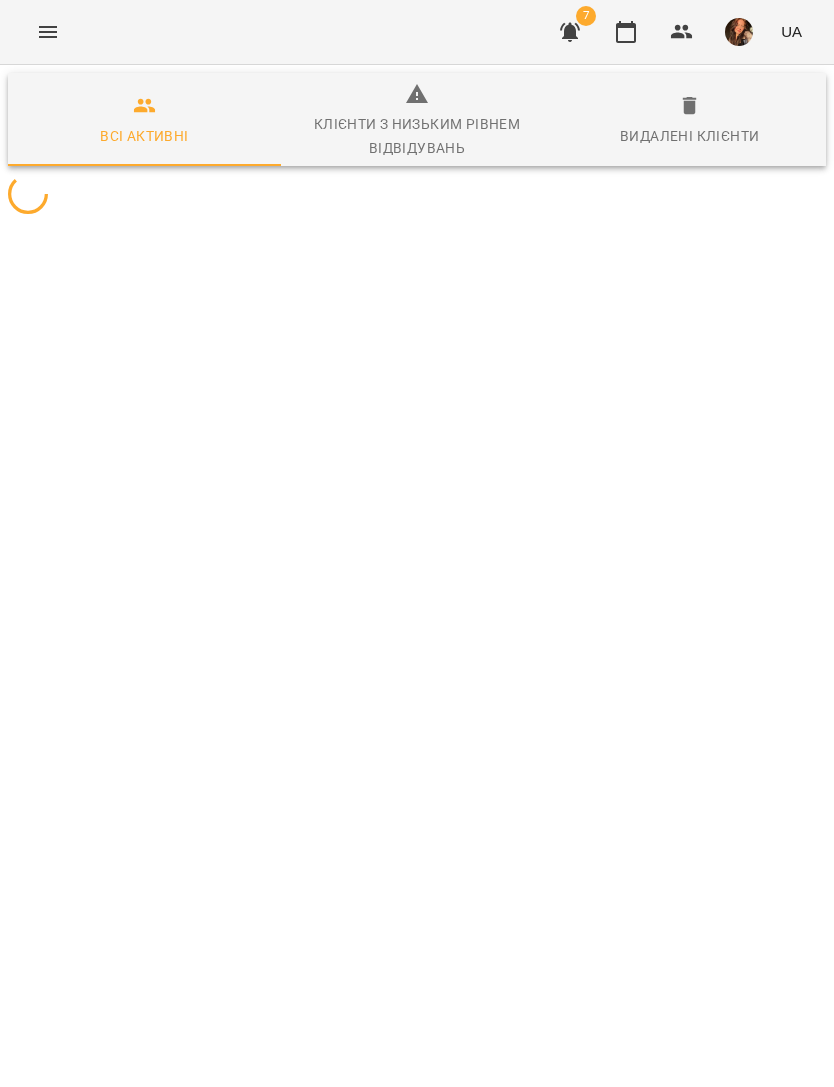 click 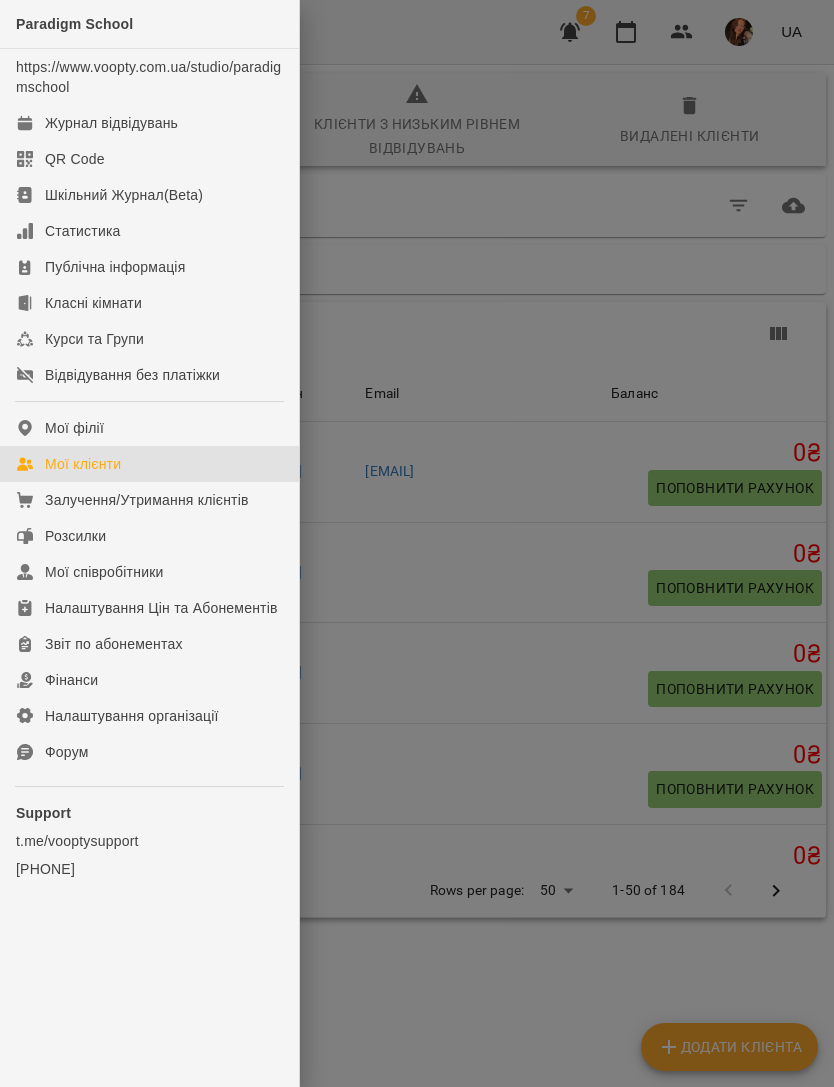 click on "Журнал відвідувань" at bounding box center (111, 123) 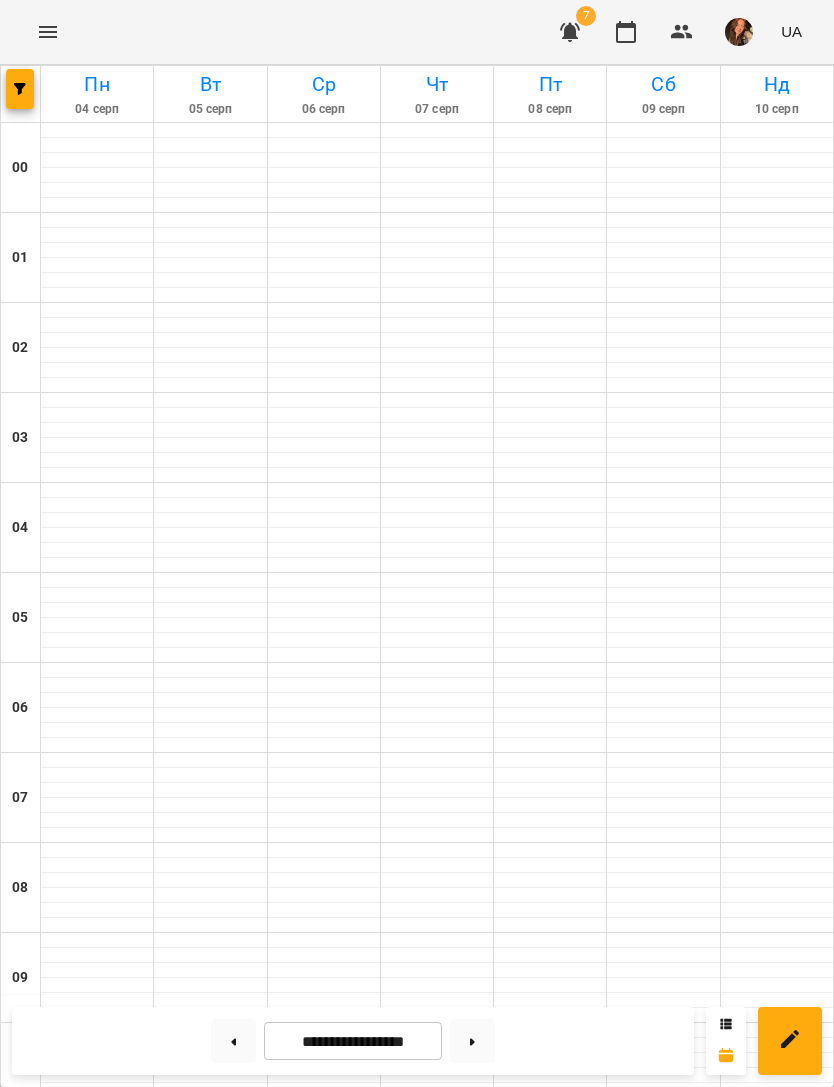 click at bounding box center (20, 89) 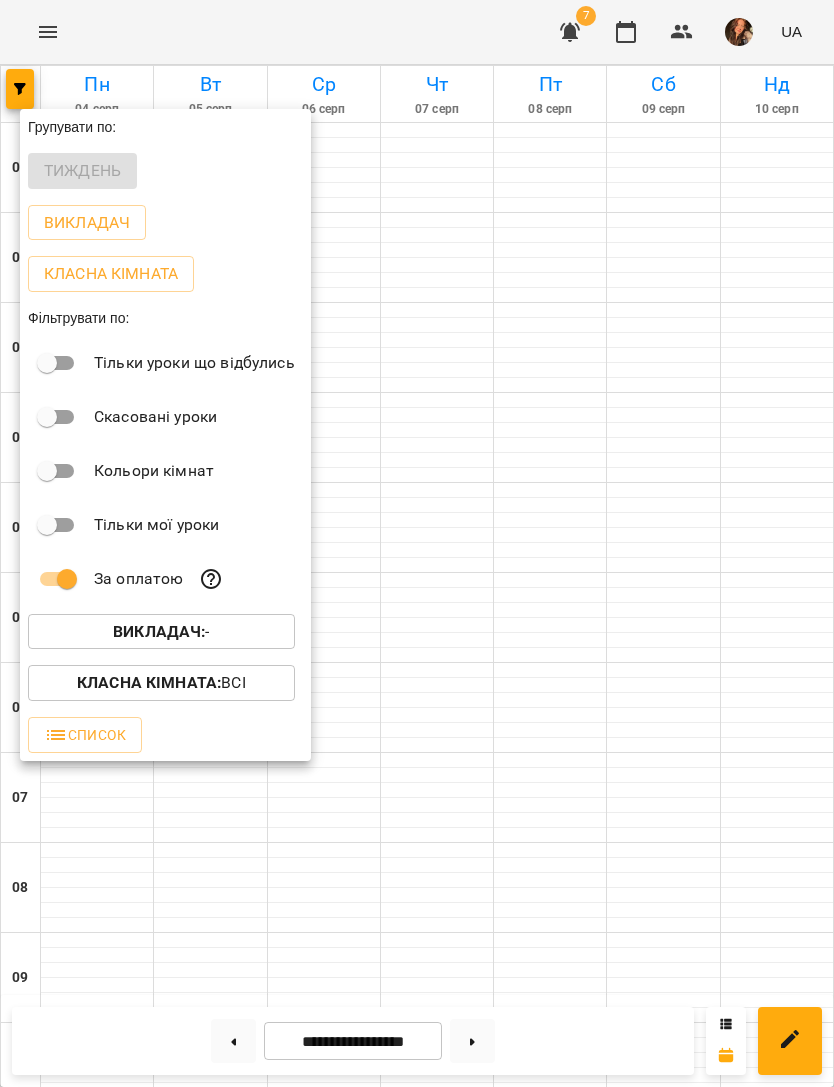 click on "Викладач :  -" at bounding box center (161, 632) 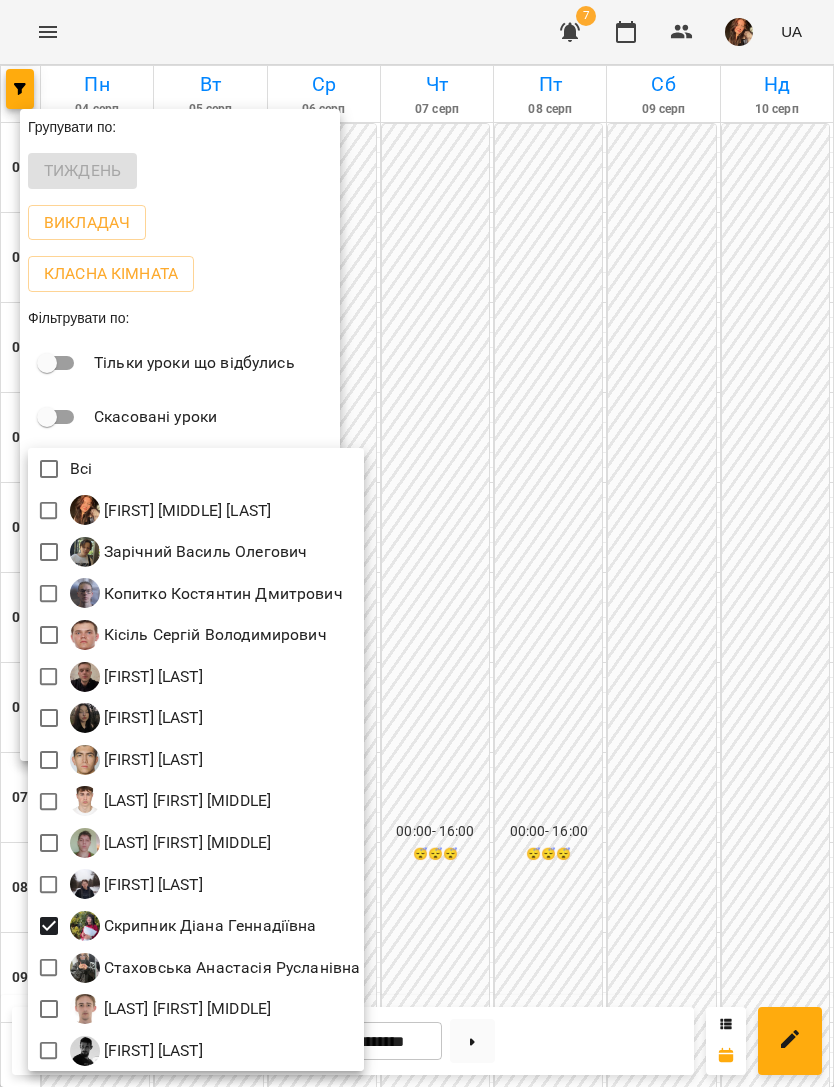 click at bounding box center [417, 543] 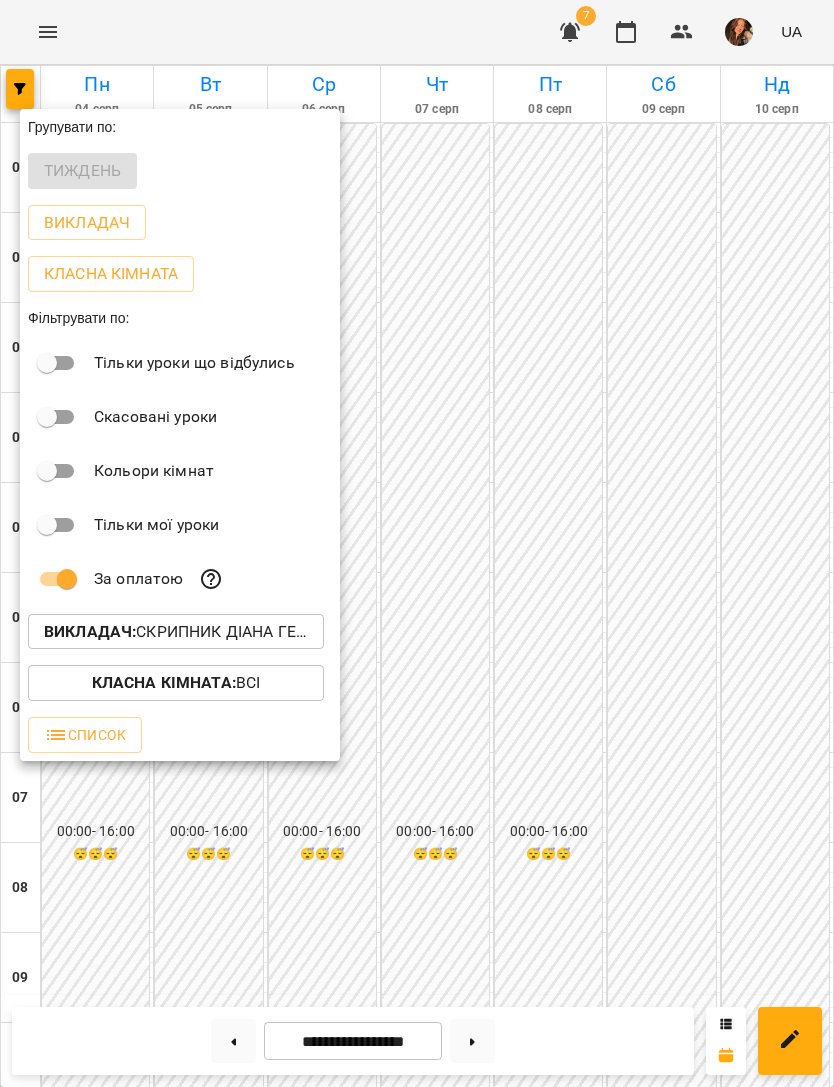 click at bounding box center [417, 543] 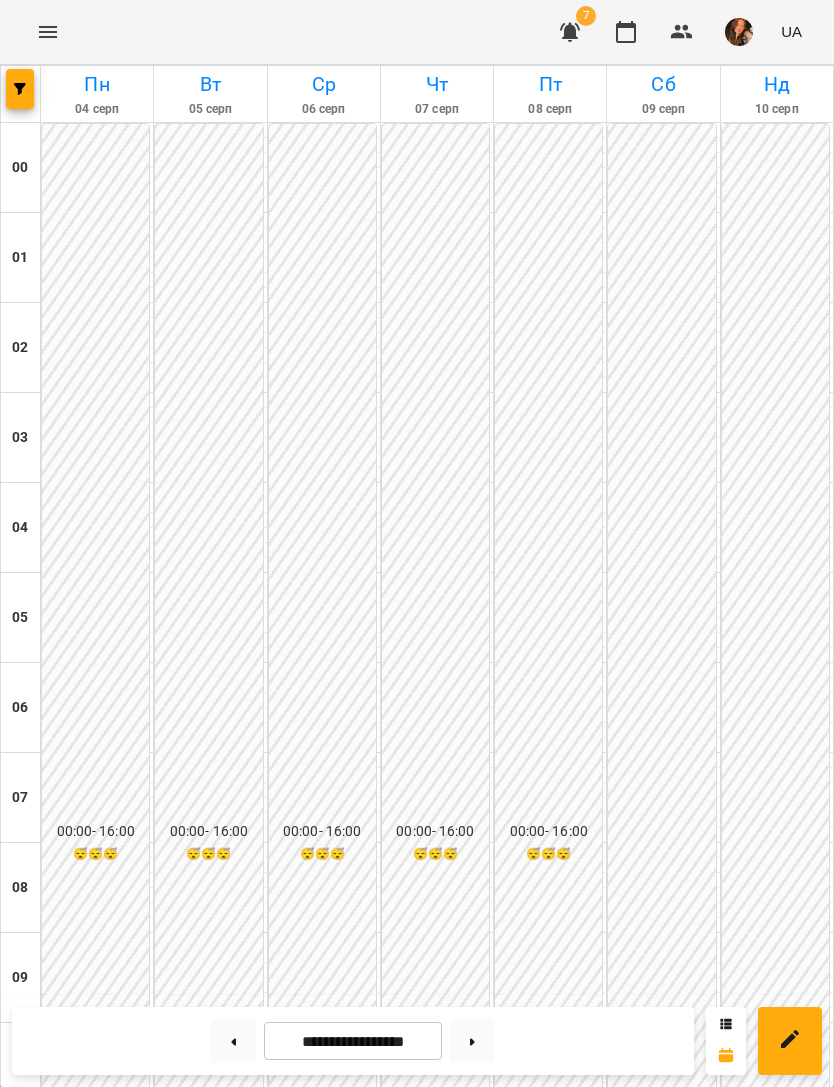 scroll, scrollTop: 1285, scrollLeft: 0, axis: vertical 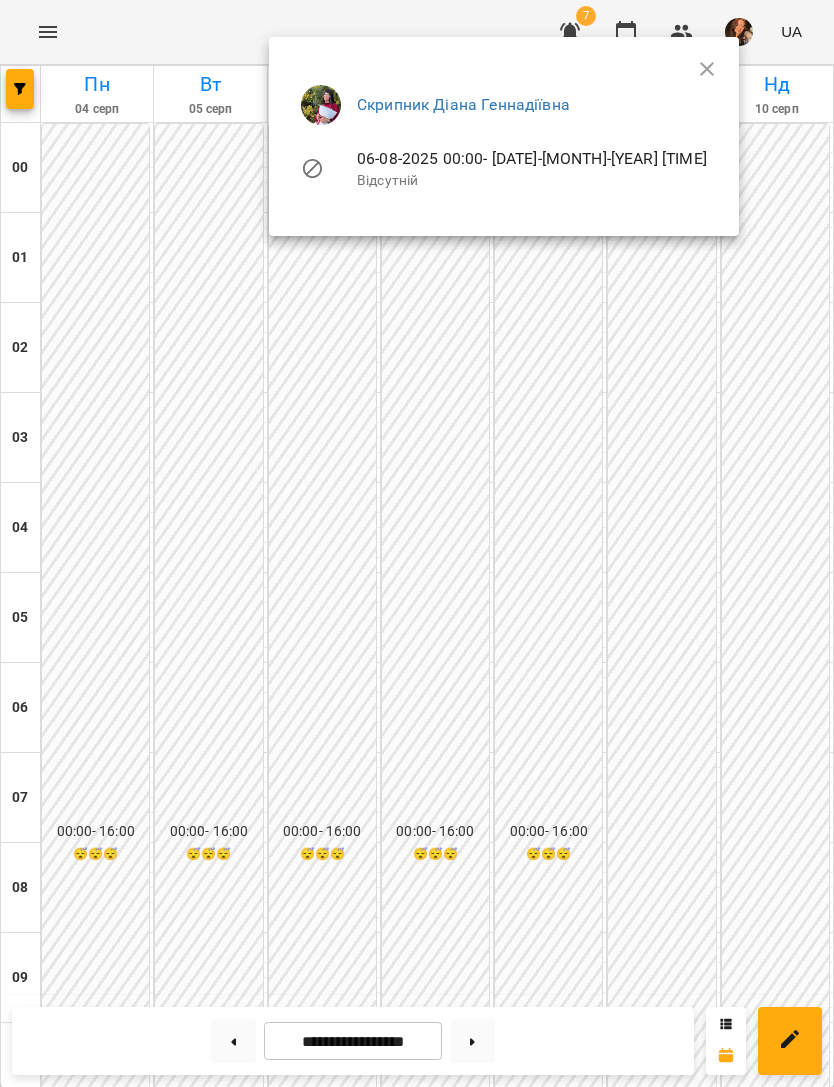click at bounding box center [417, 543] 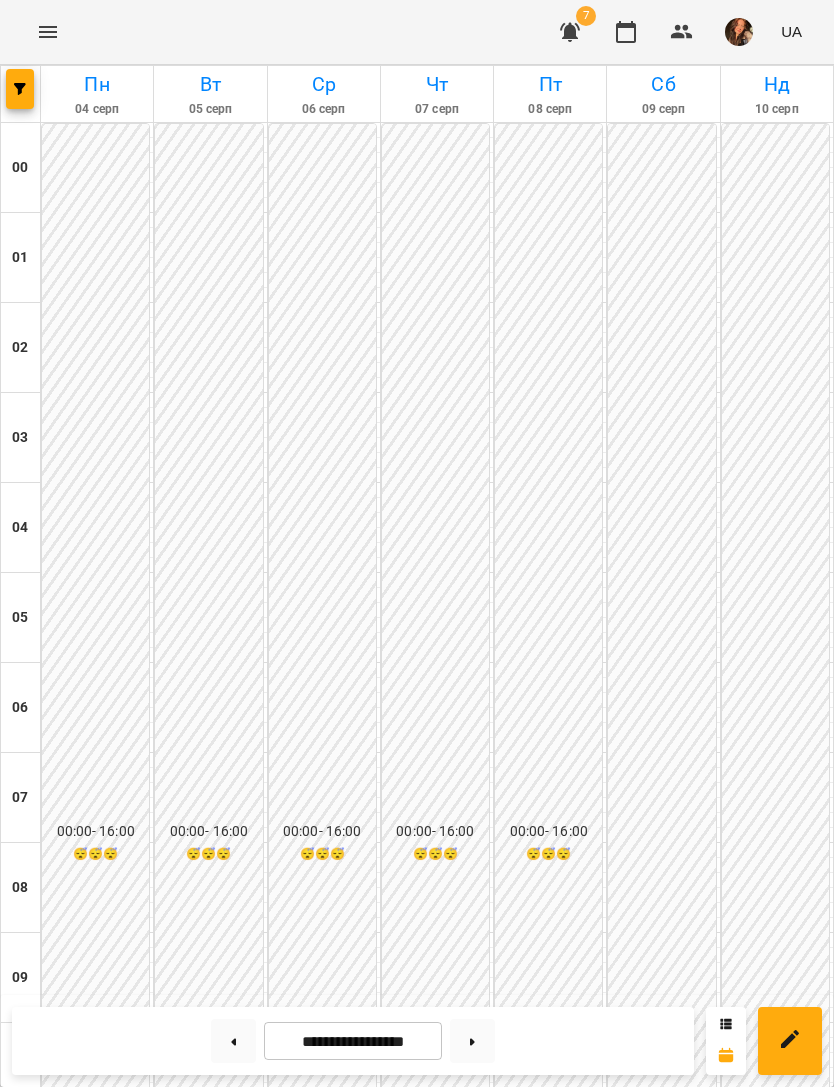 scroll, scrollTop: 1285, scrollLeft: 0, axis: vertical 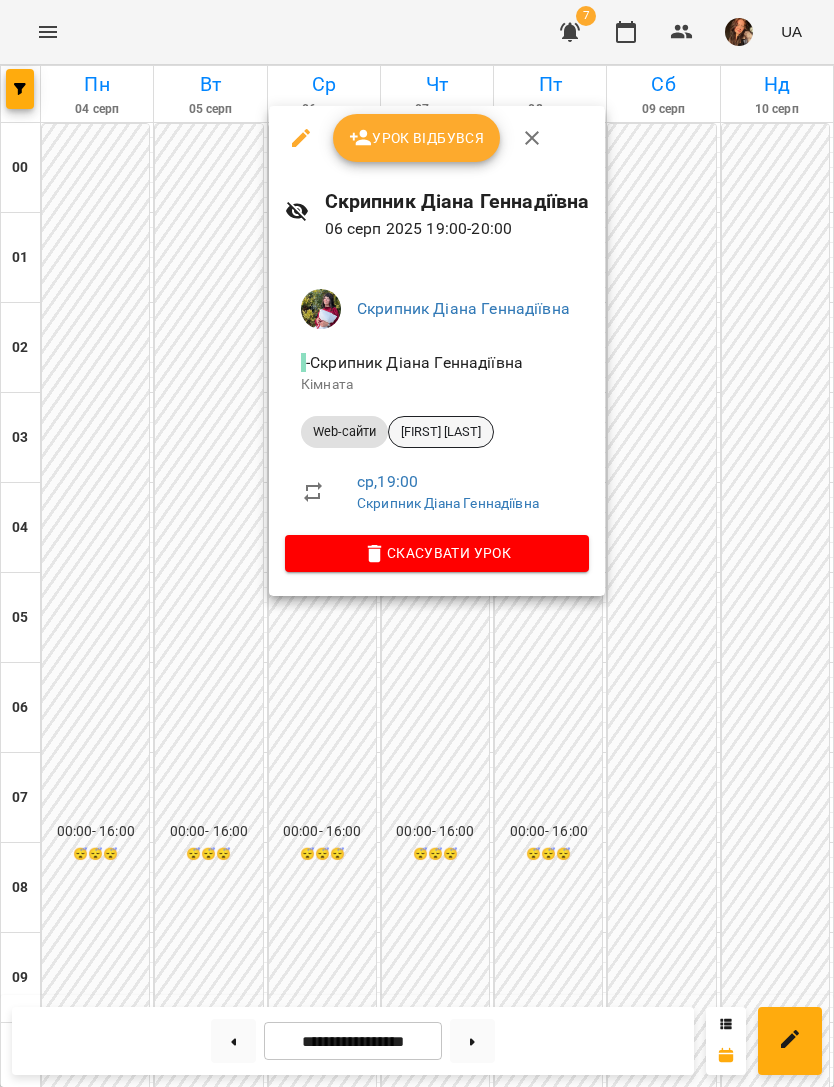 click on "[FIRST] [LAST]" at bounding box center [441, 432] 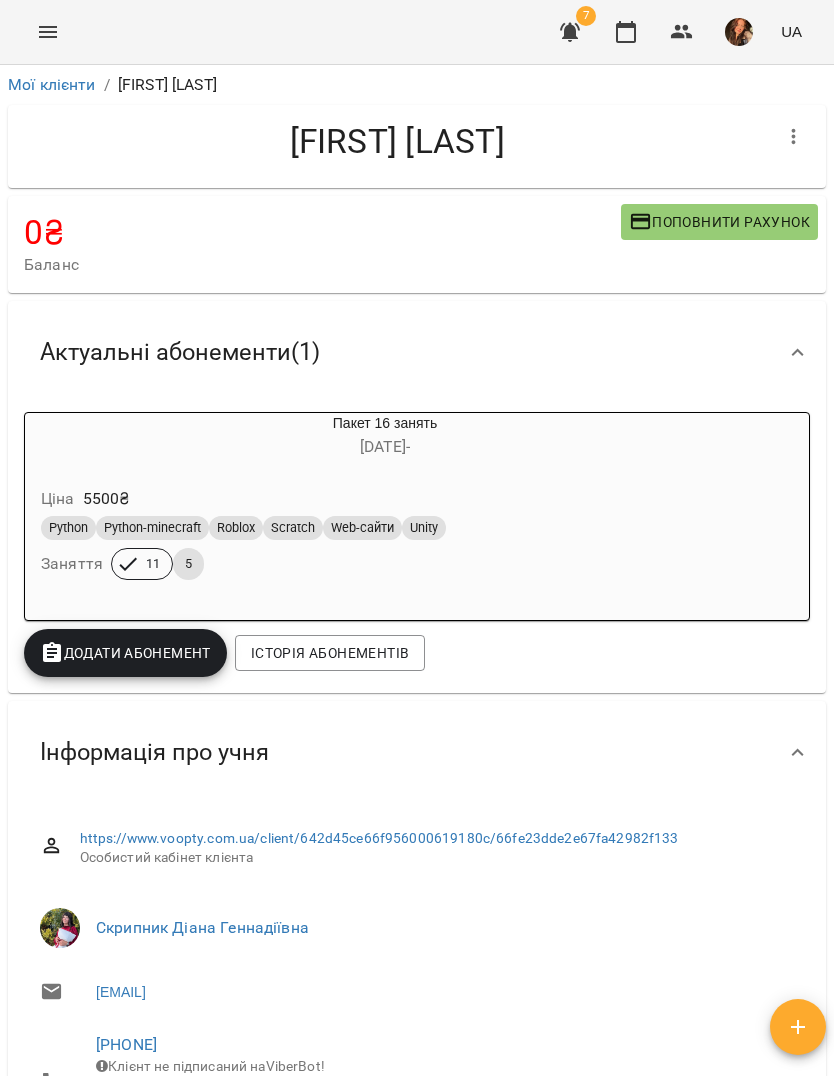 click 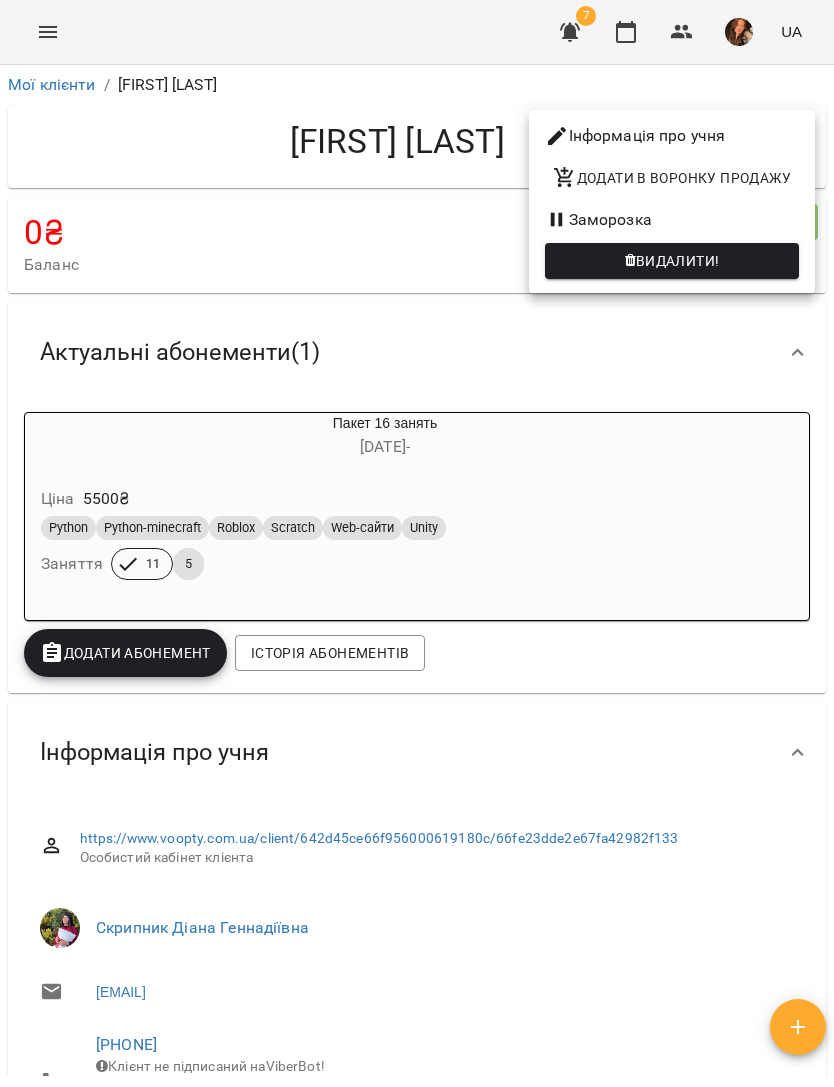click on "Заморозка" at bounding box center [672, 220] 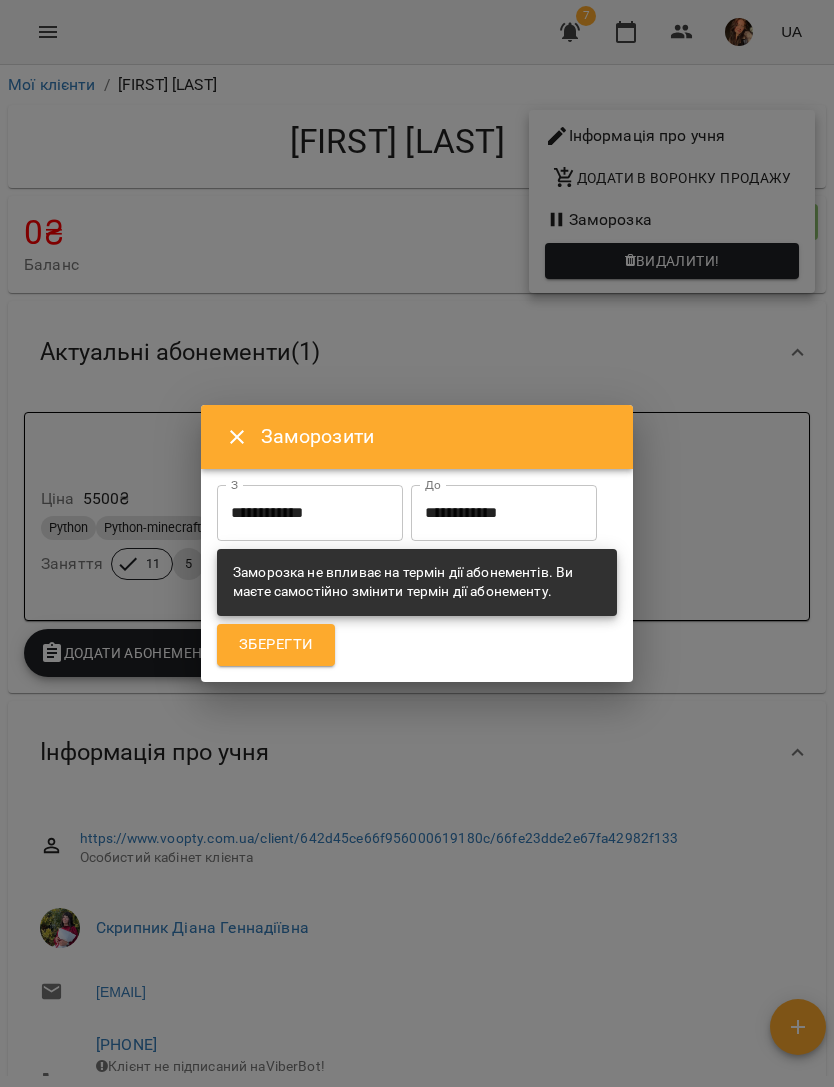 click on "**********" at bounding box center (504, 513) 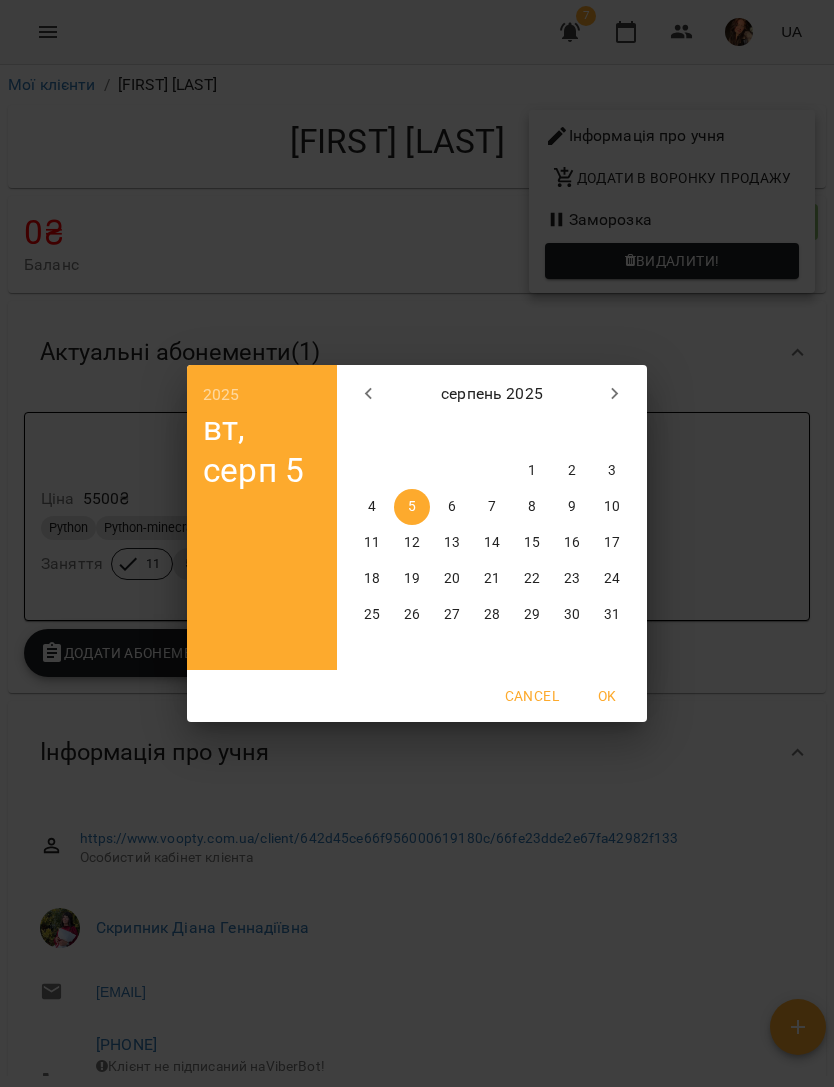 click on "31" at bounding box center [612, 615] 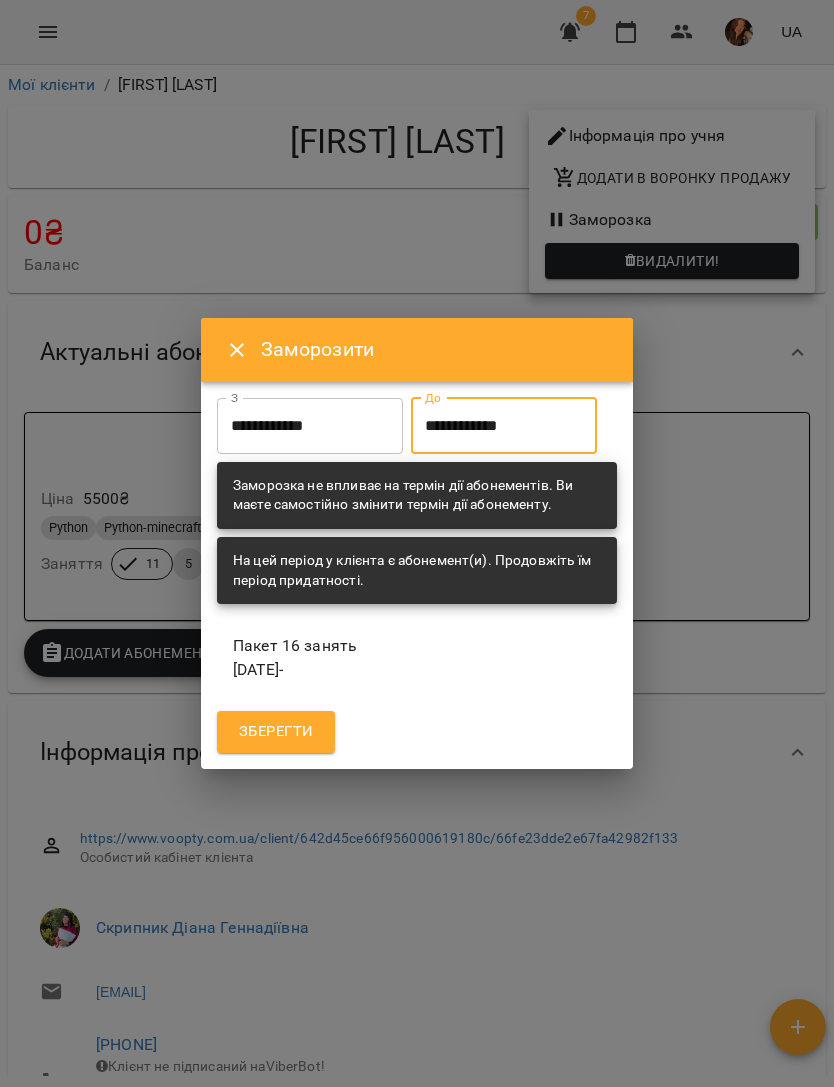 click on "Зберегти" at bounding box center (276, 732) 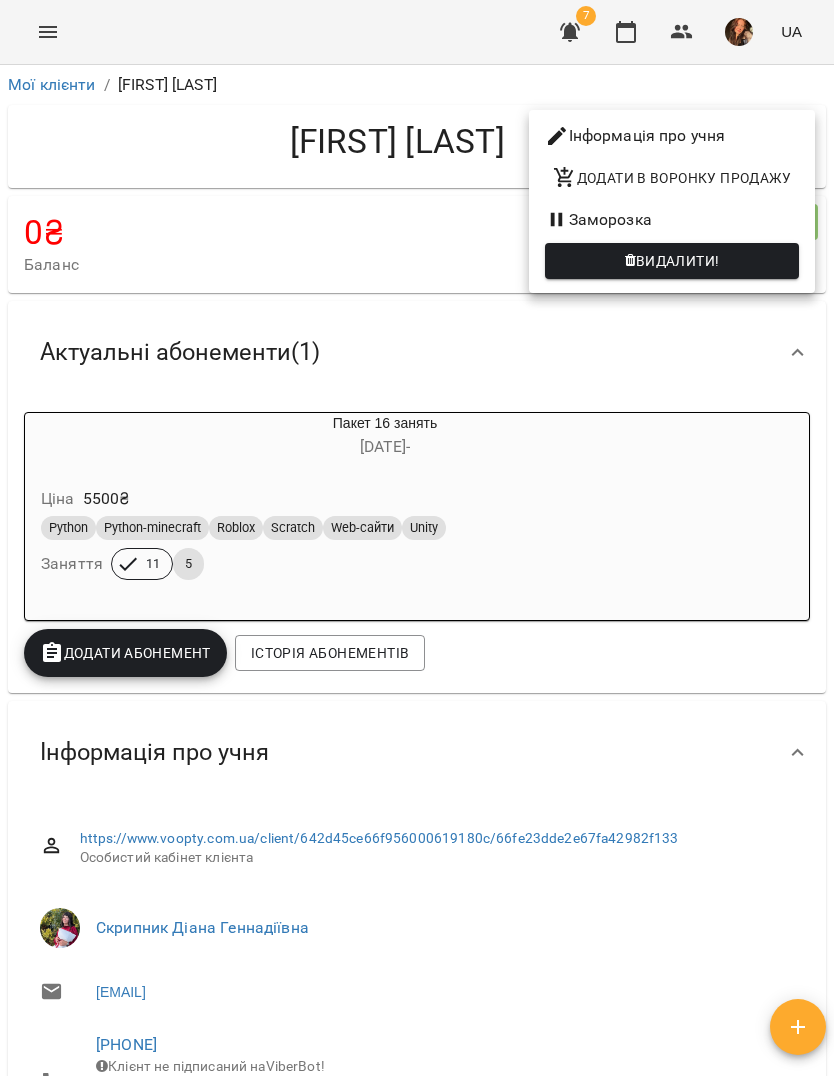 click at bounding box center (417, 543) 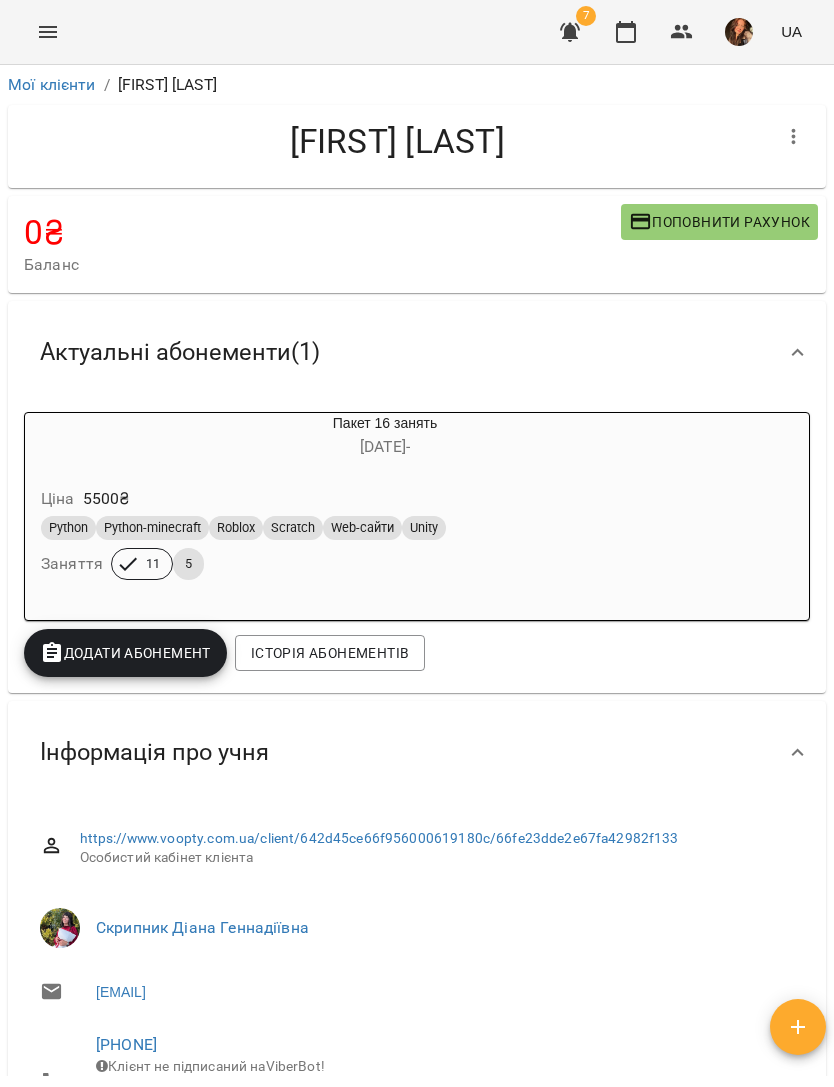 click 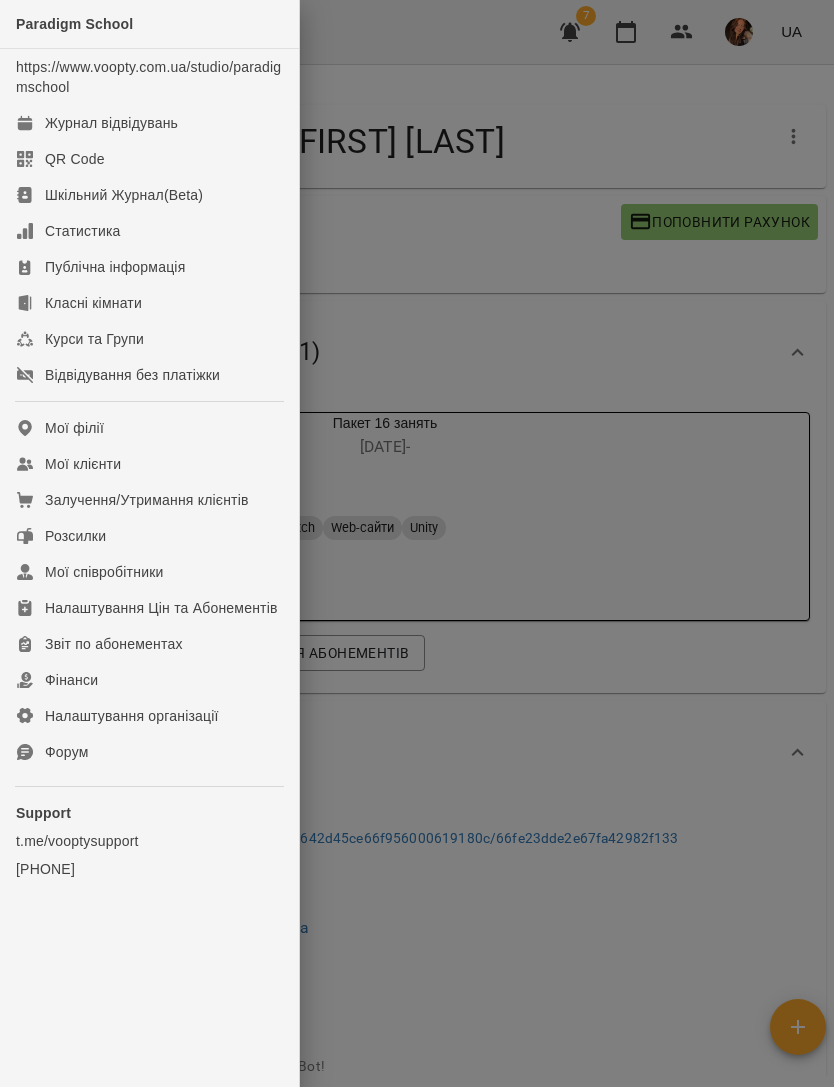 click on "Журнал відвідувань" at bounding box center [111, 123] 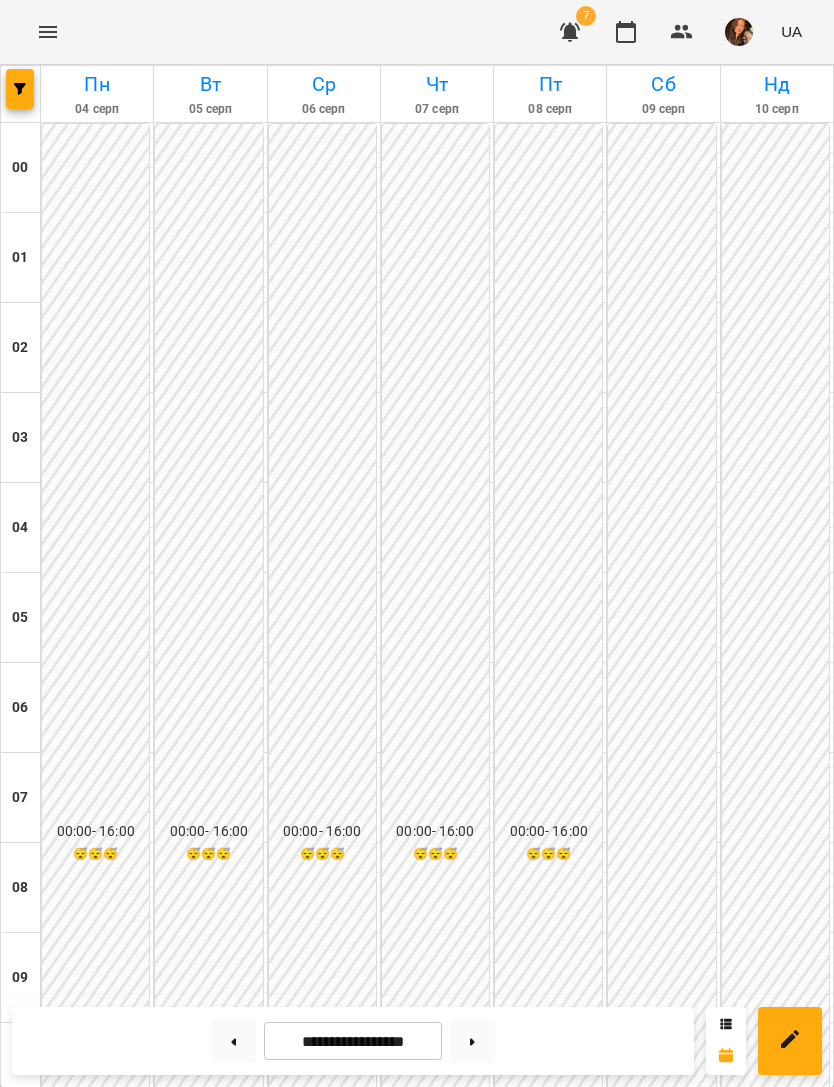 scroll, scrollTop: 1285, scrollLeft: 0, axis: vertical 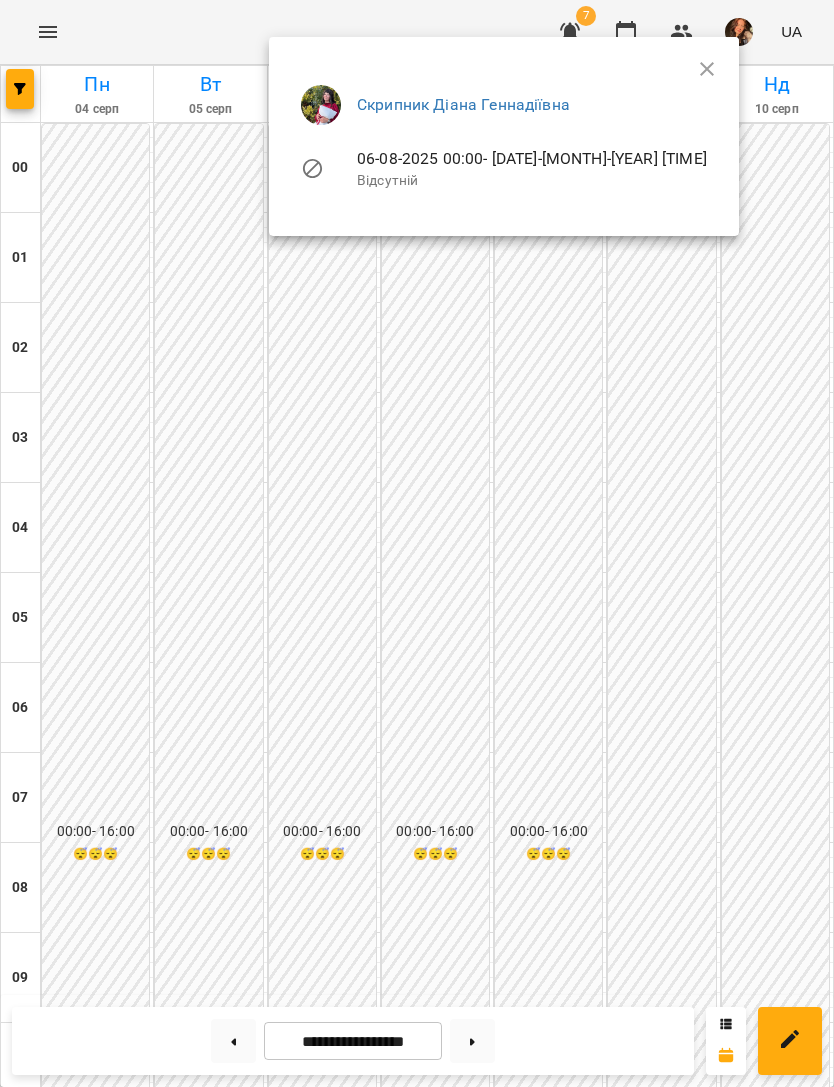 click at bounding box center [707, 69] 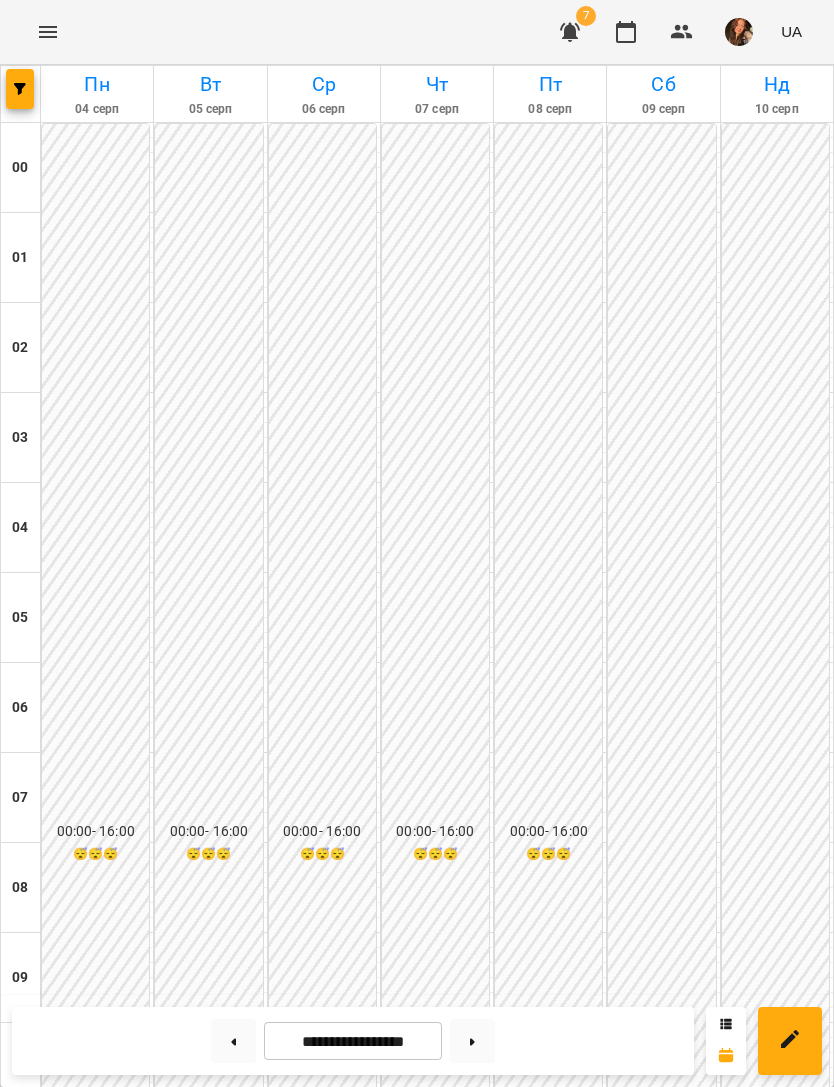 scroll, scrollTop: 1285, scrollLeft: 0, axis: vertical 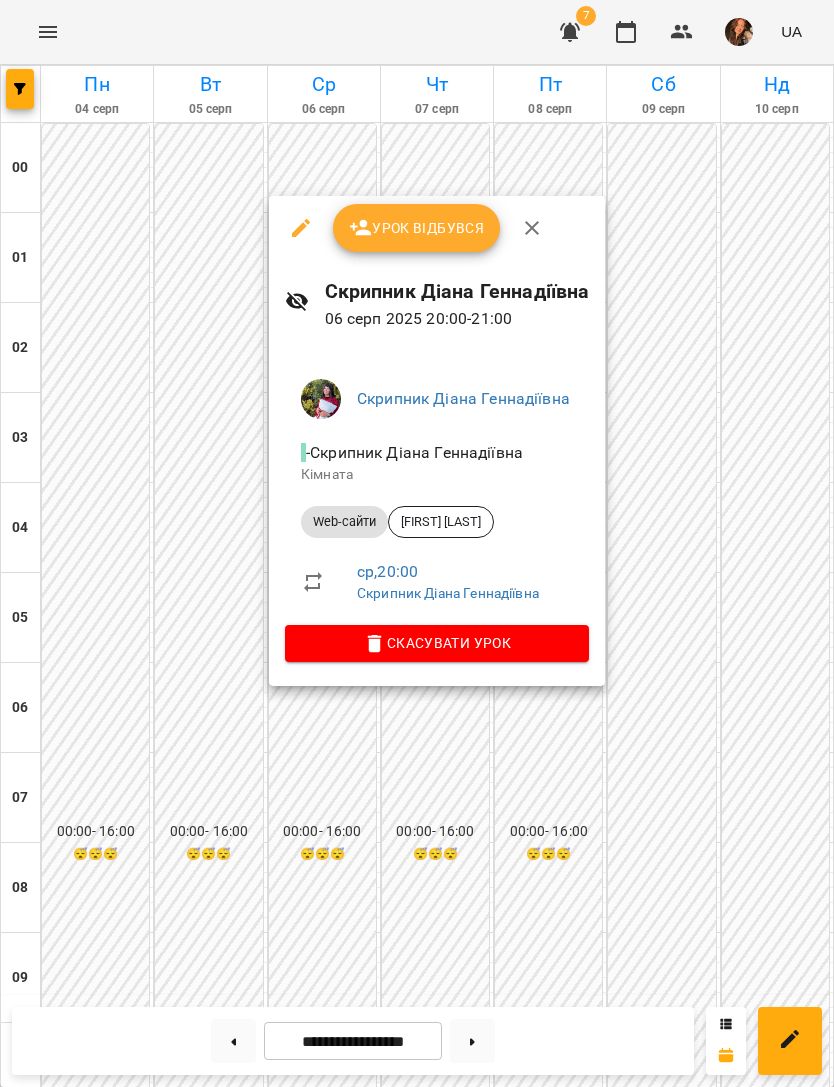 click at bounding box center [301, 228] 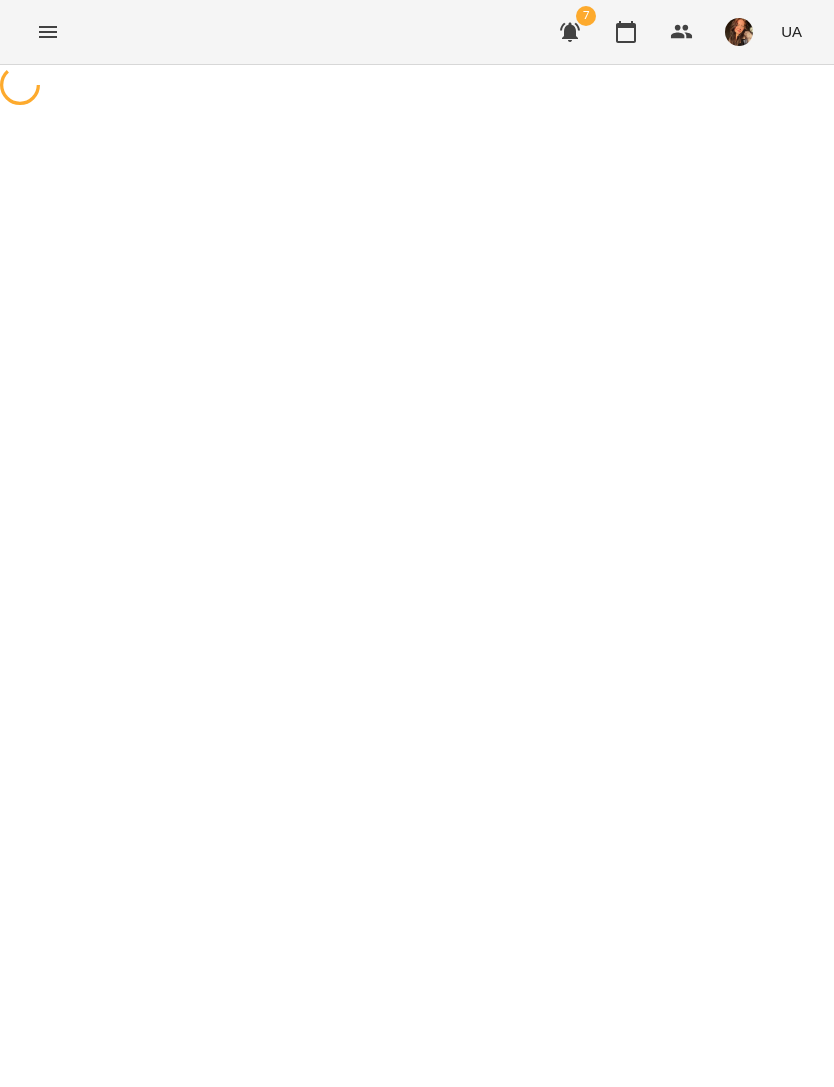 select on "*********" 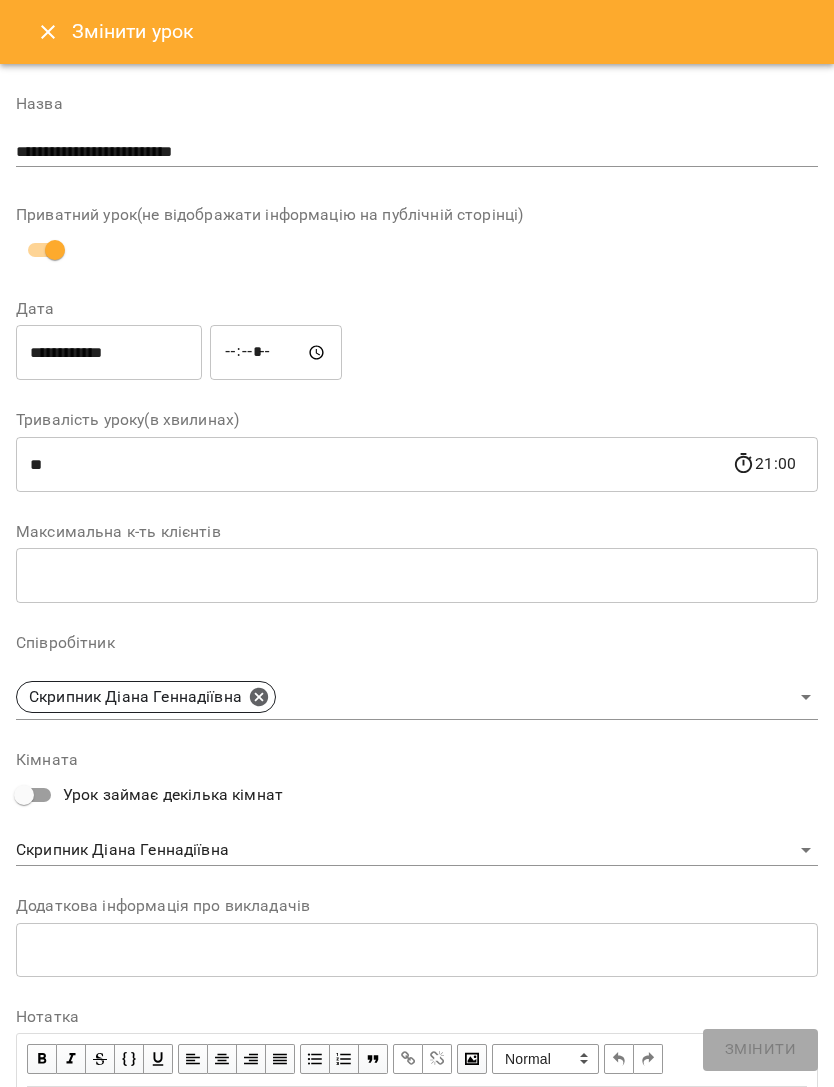 click on "*****" at bounding box center [276, 353] 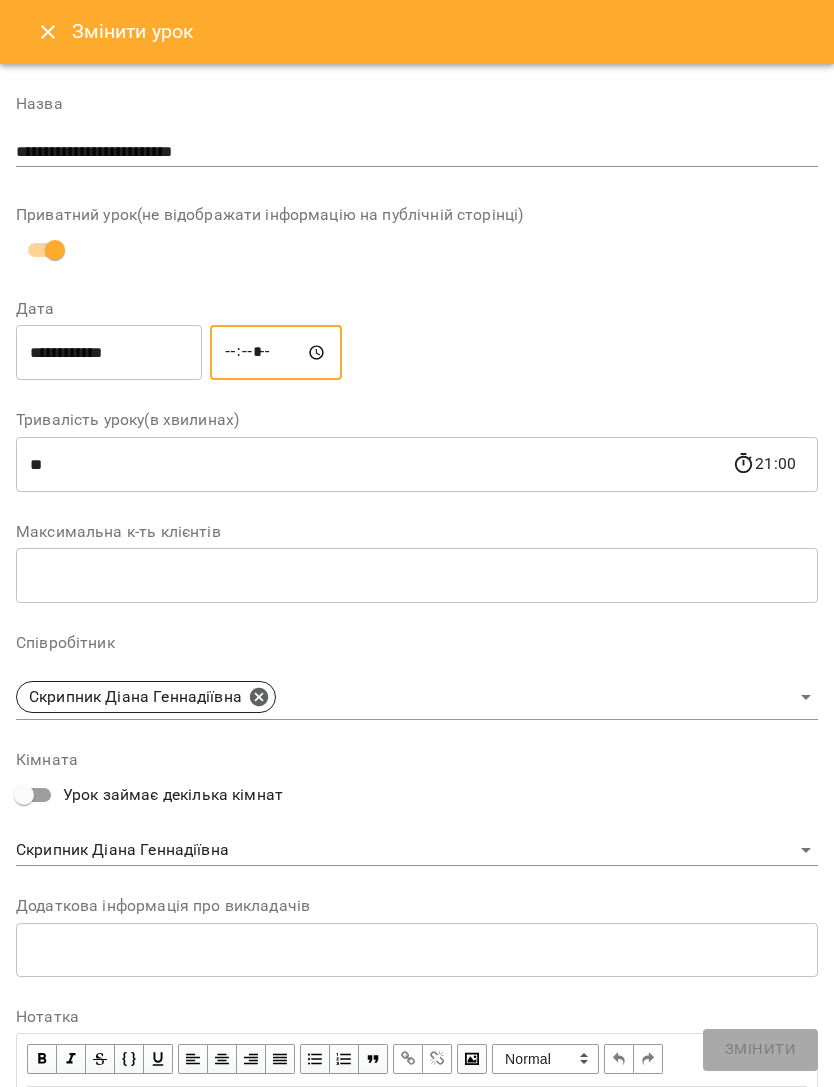type on "*****" 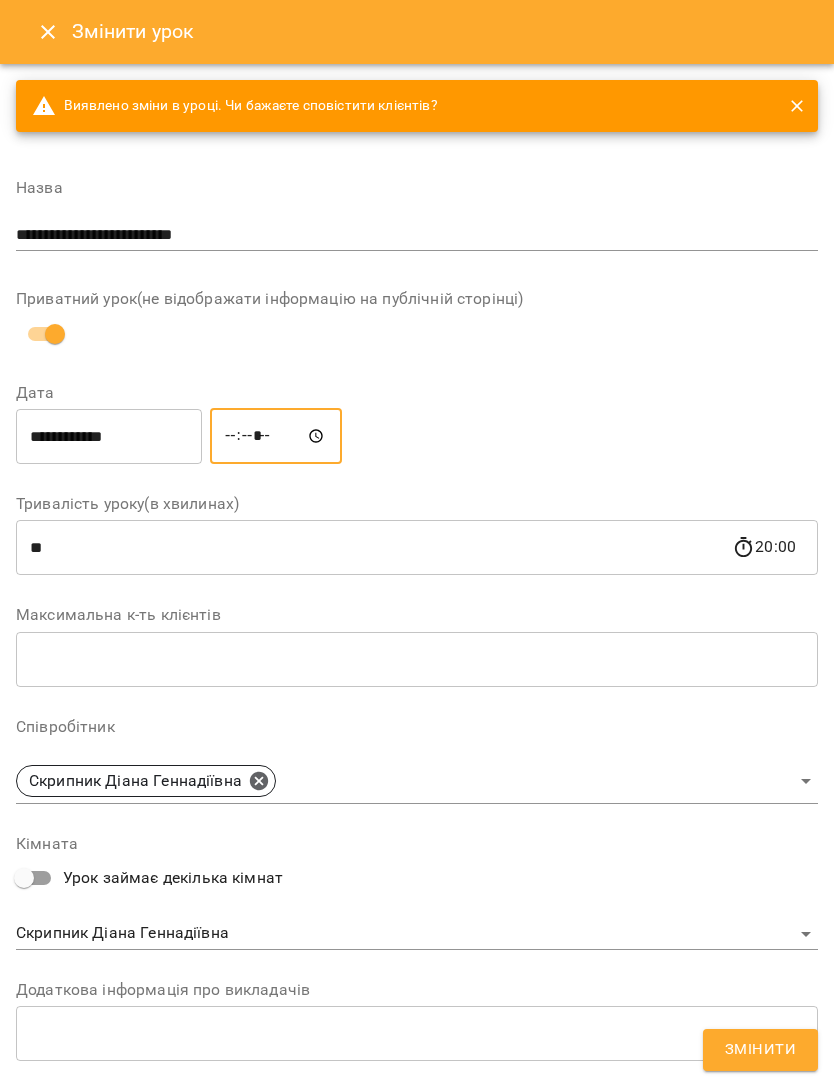 click on "Змінити" at bounding box center (760, 1050) 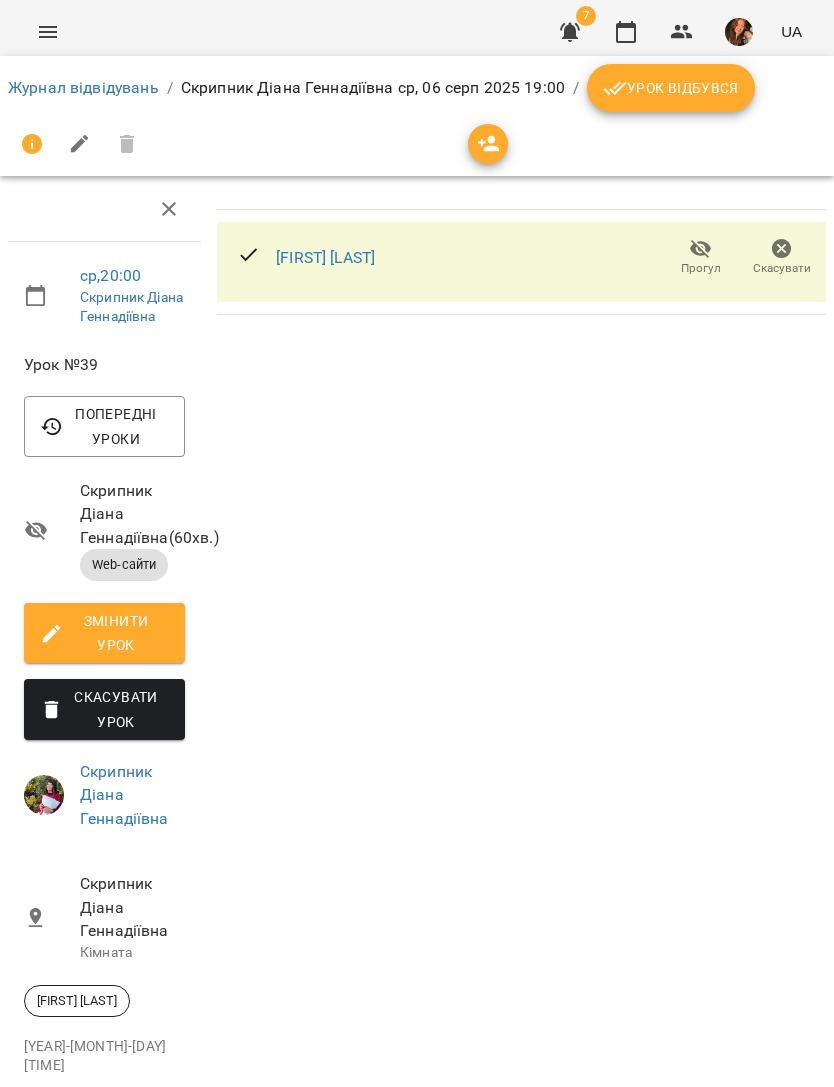 click on "Журнал відвідувань" at bounding box center [83, 87] 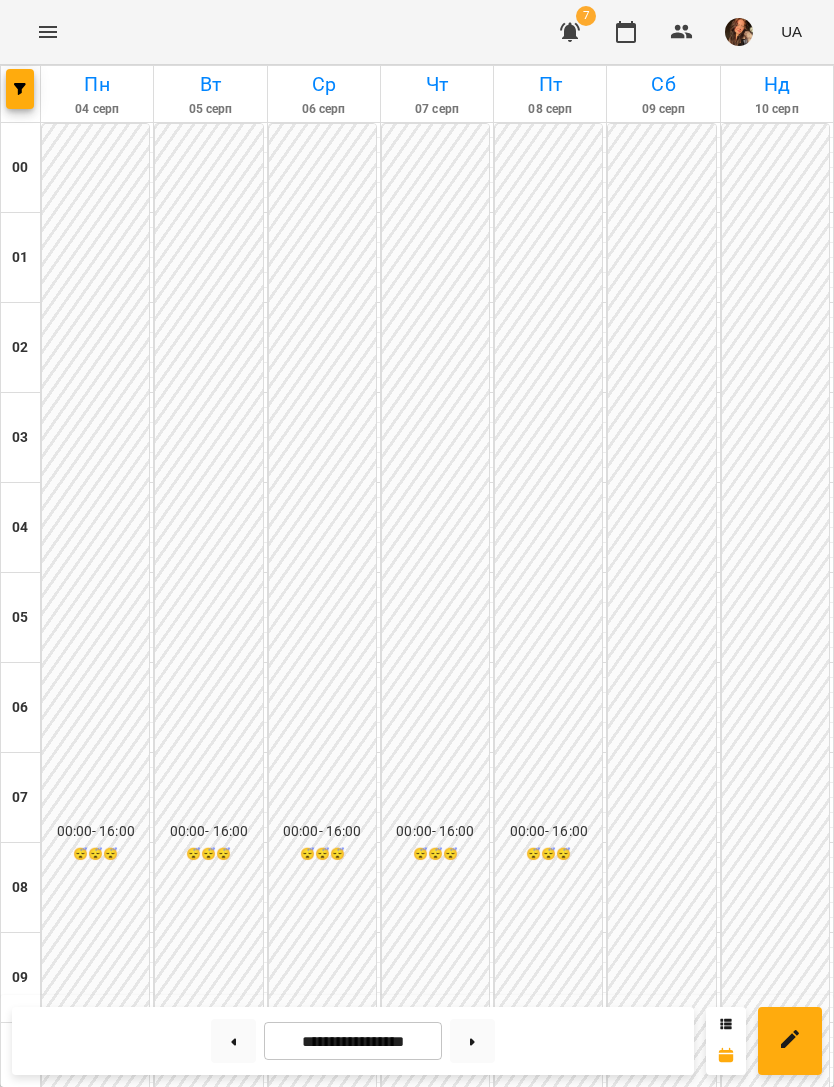 click 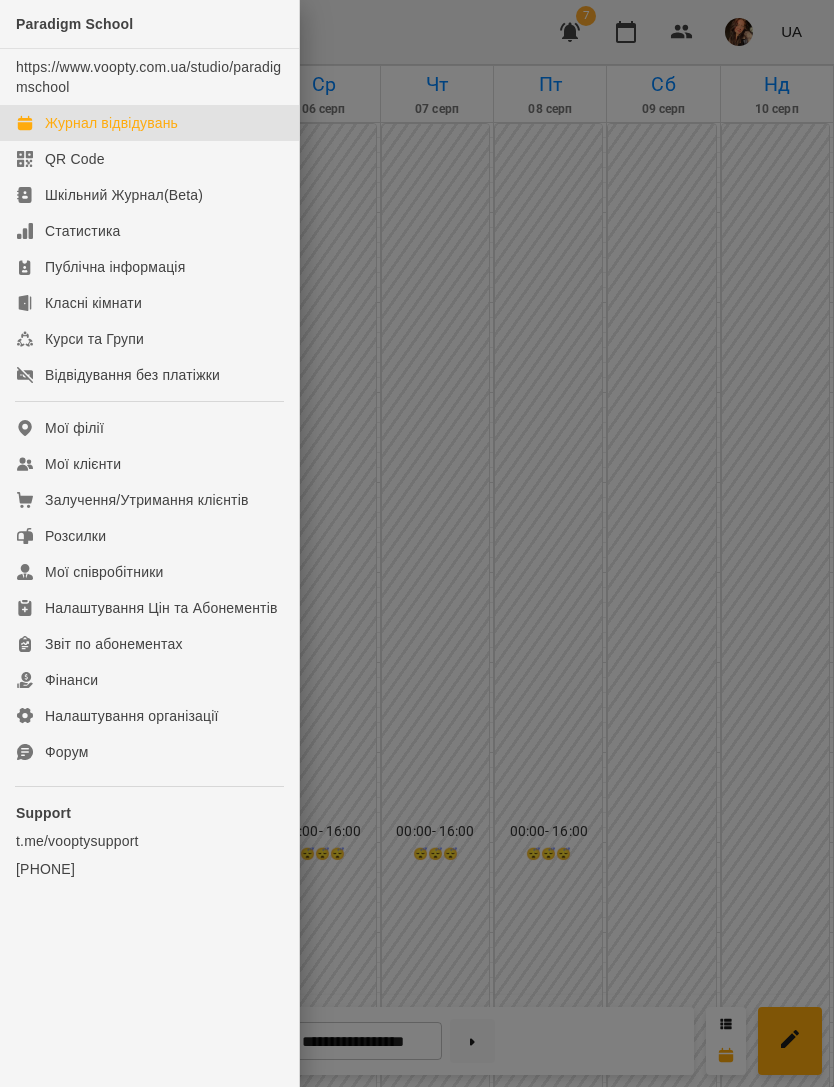 click at bounding box center [417, 543] 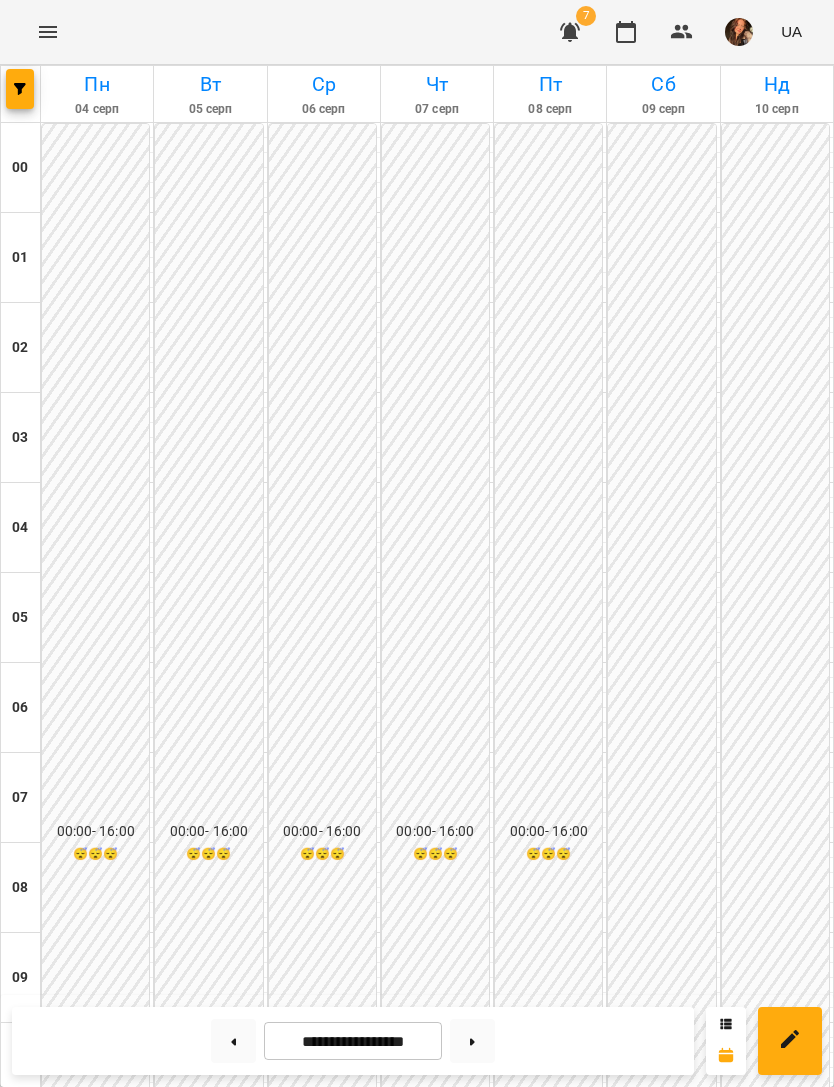 scroll, scrollTop: 554, scrollLeft: 0, axis: vertical 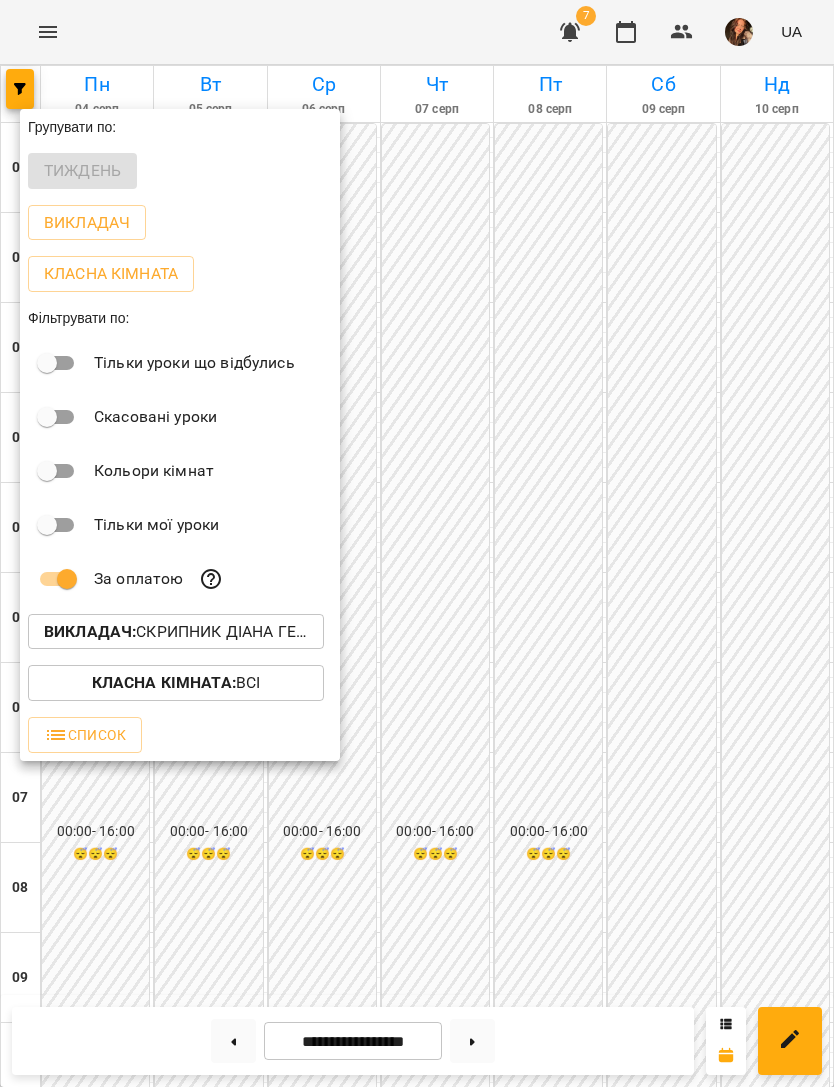 click on "Викладач :  [FIRST] [LAST]" at bounding box center [176, 632] 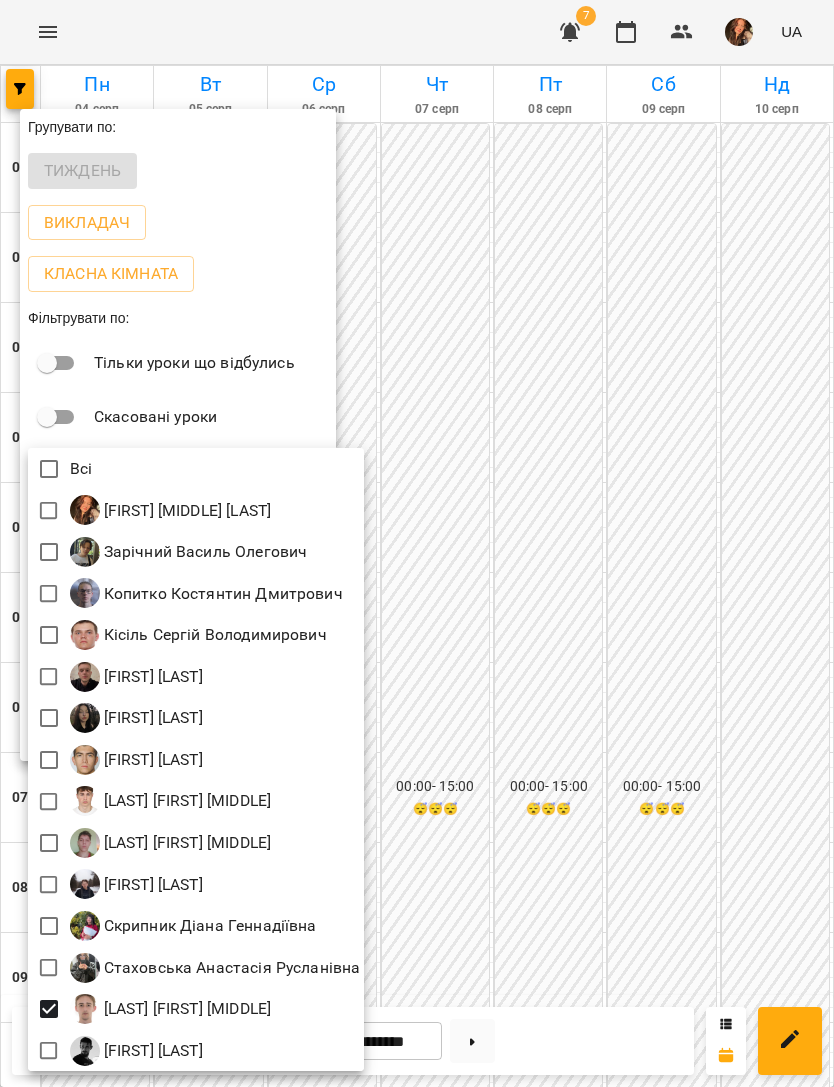 click at bounding box center [417, 543] 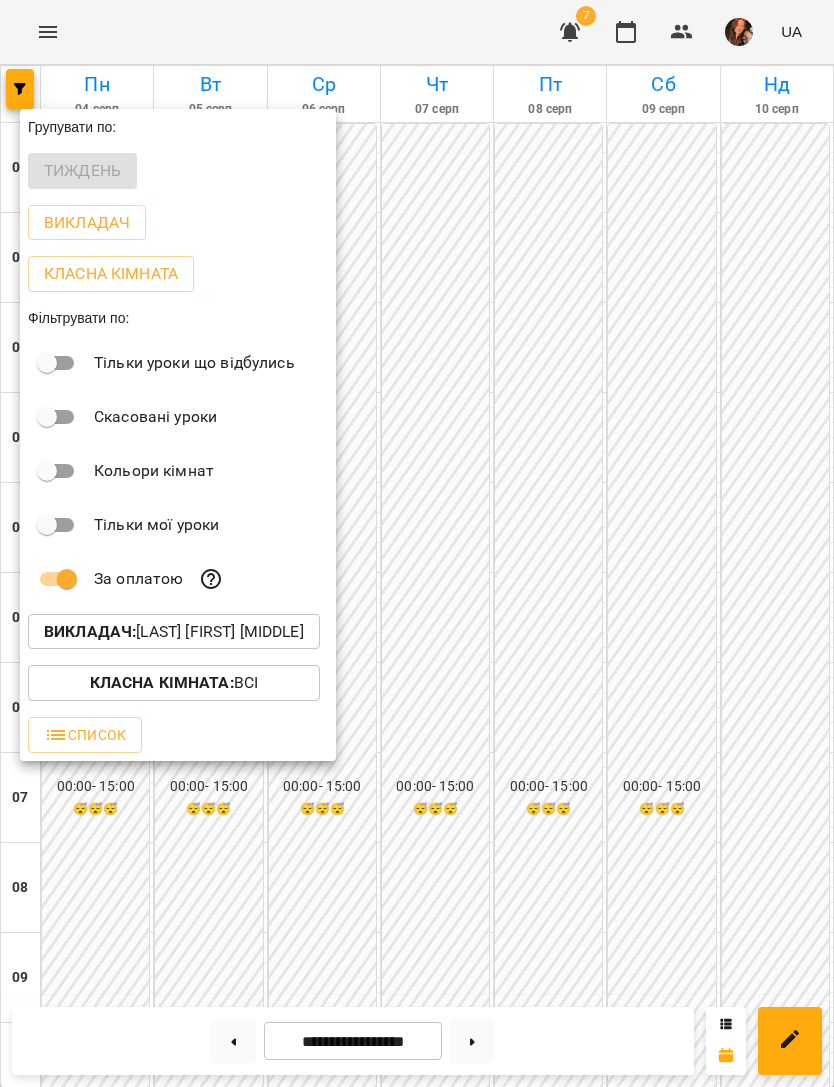 click at bounding box center [417, 543] 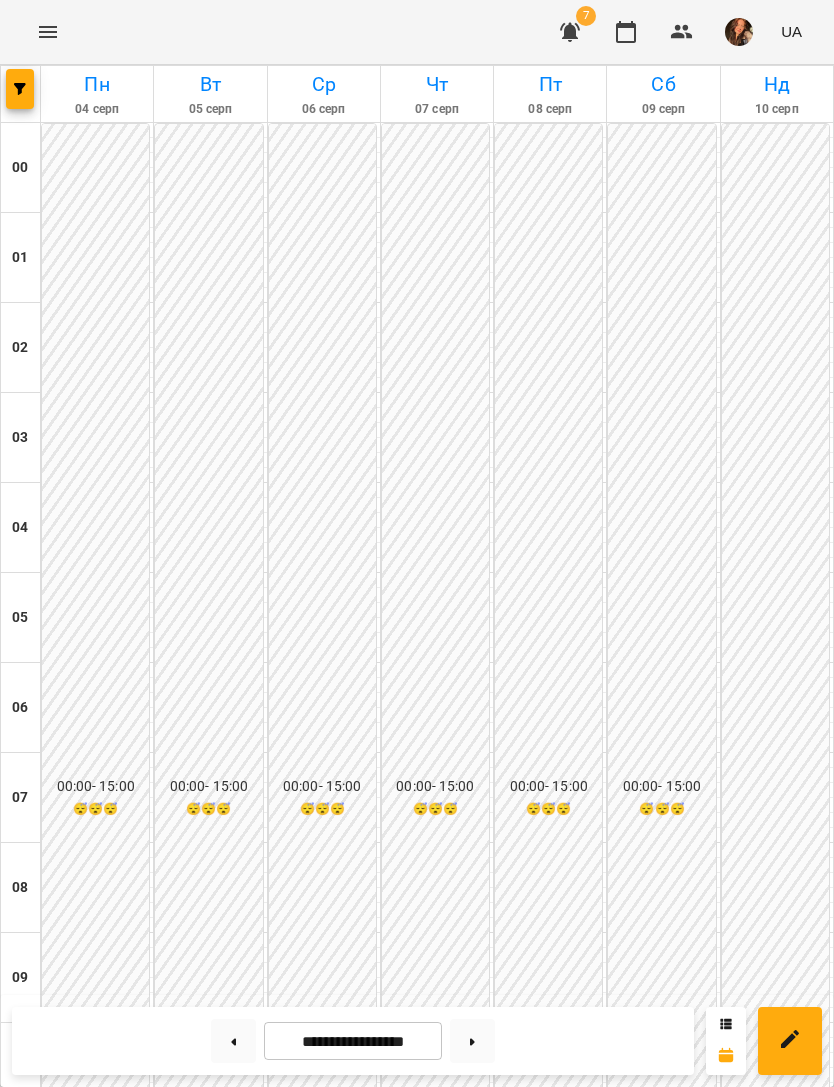 scroll, scrollTop: 1156, scrollLeft: 0, axis: vertical 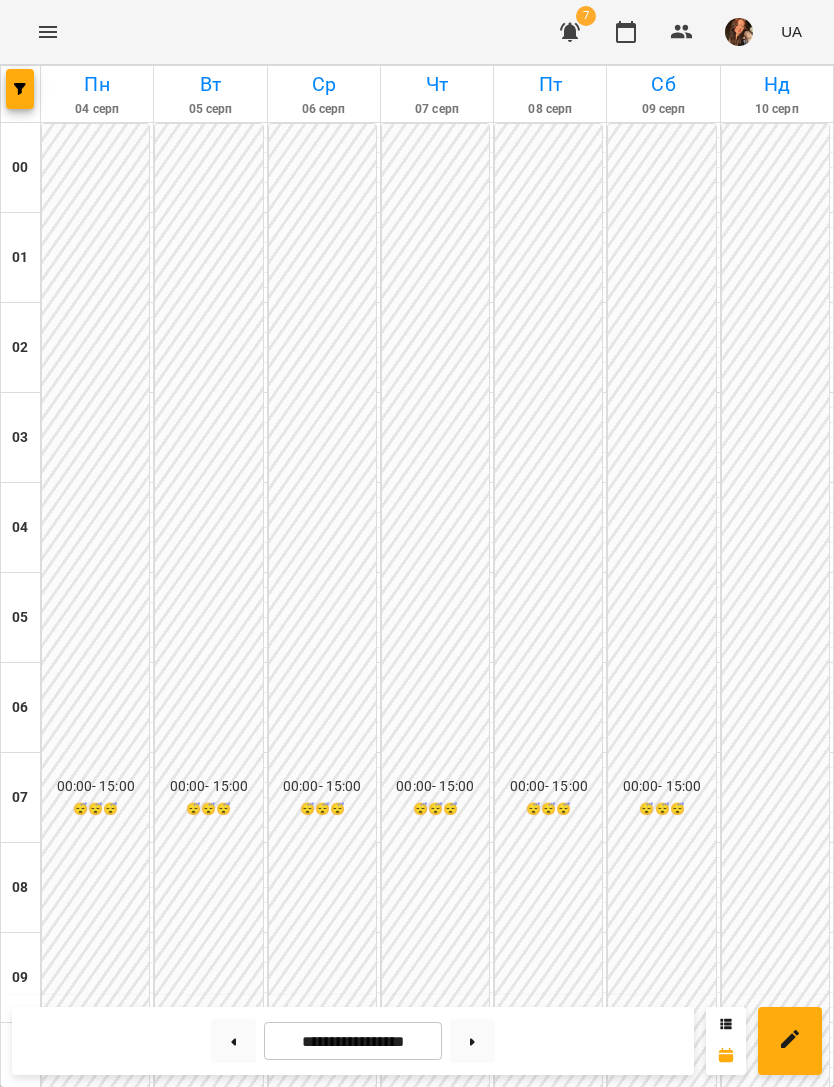 click at bounding box center [472, 1041] 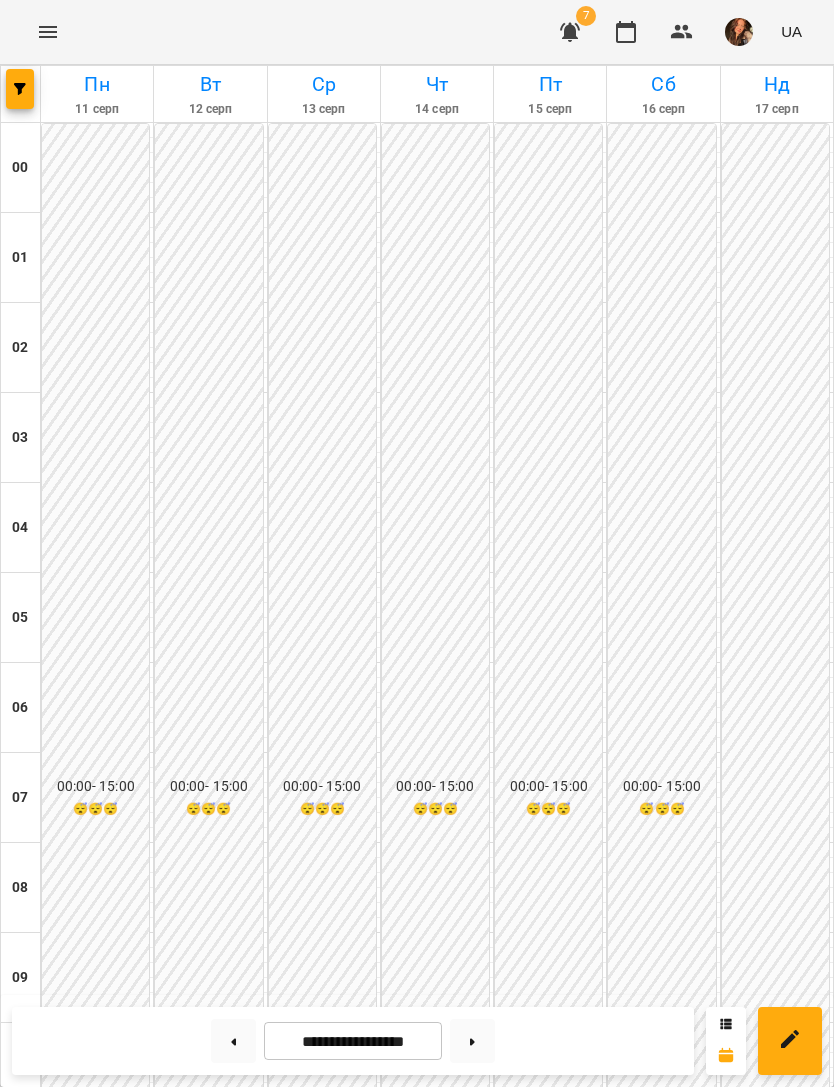 scroll, scrollTop: 607, scrollLeft: 0, axis: vertical 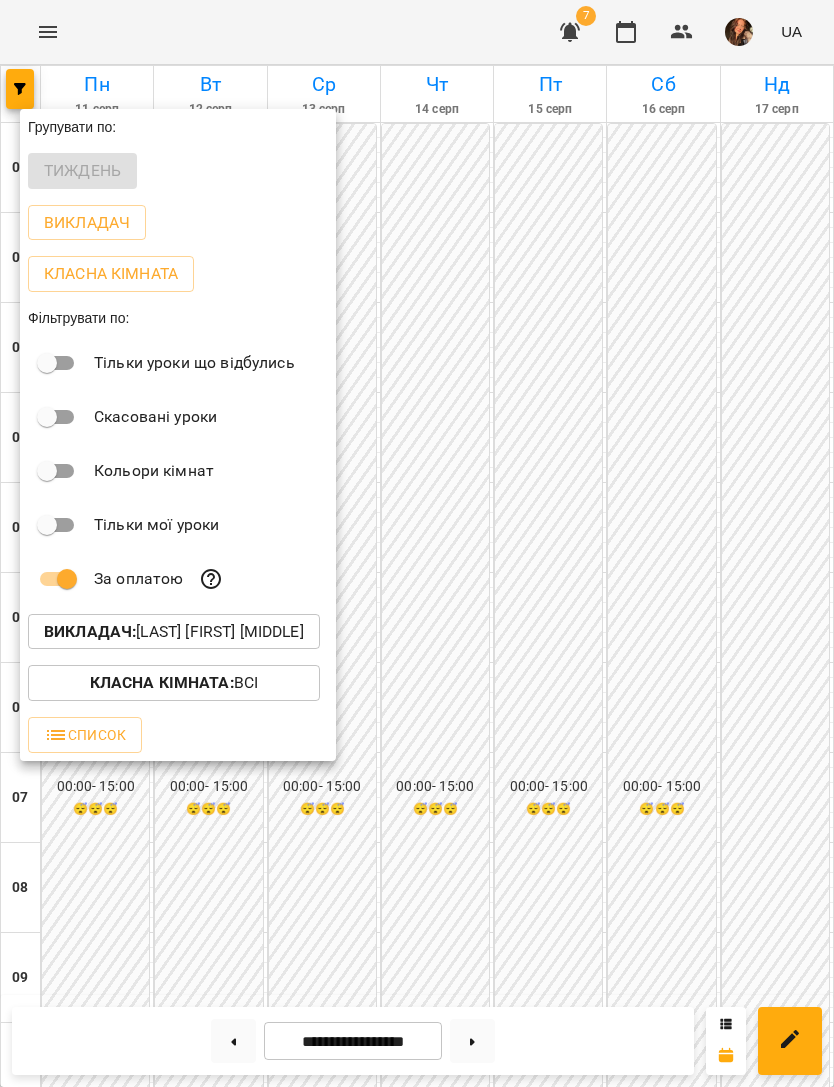 click on "Викладач : [LAST] [FIRST] [LAST]" at bounding box center (174, 632) 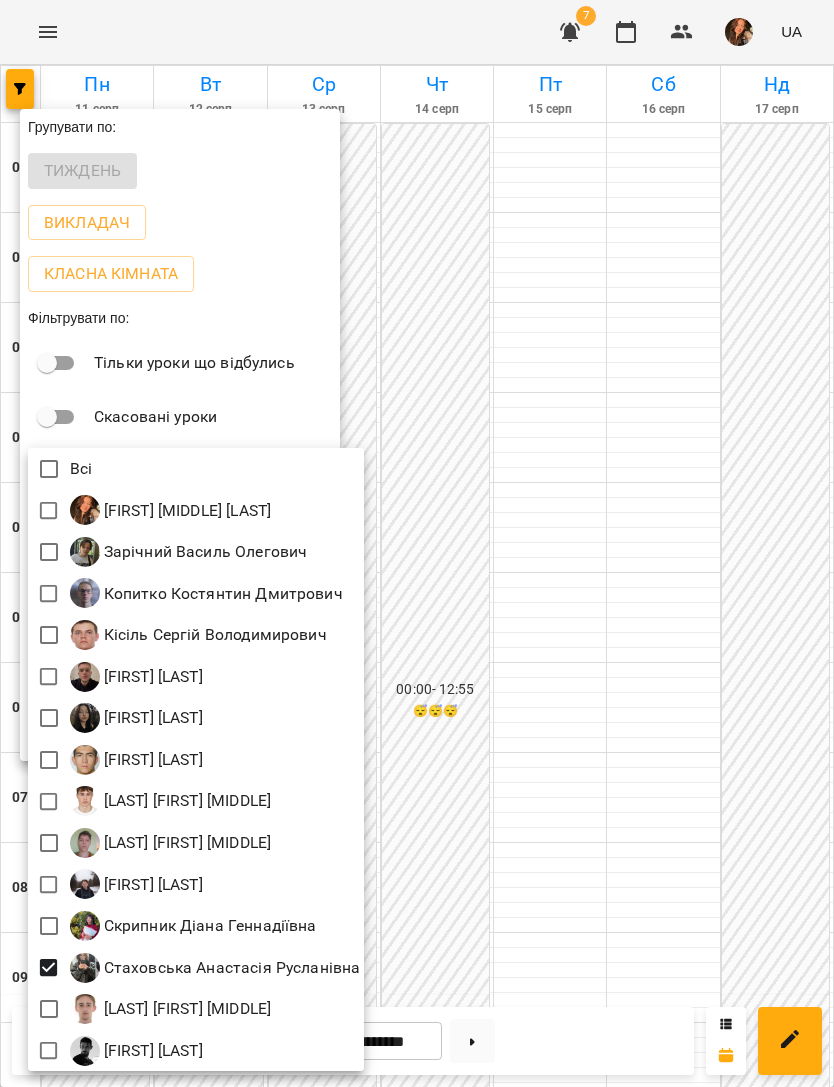 click at bounding box center [417, 543] 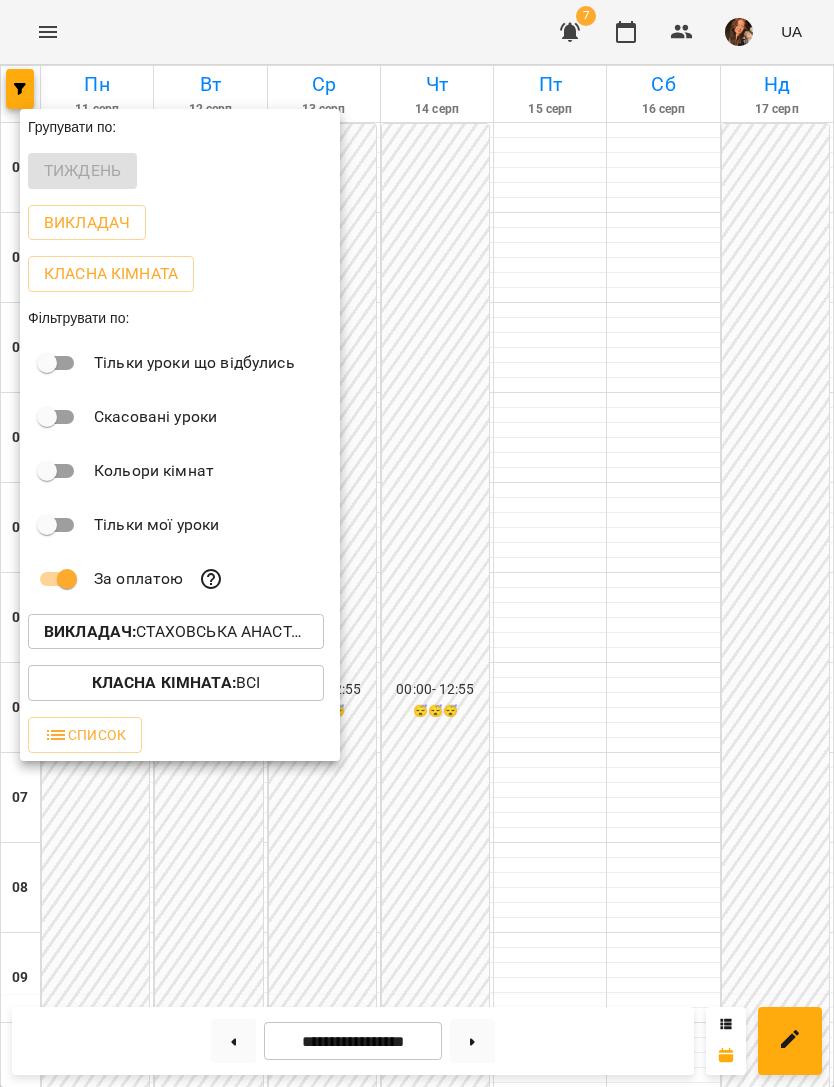 click at bounding box center (417, 543) 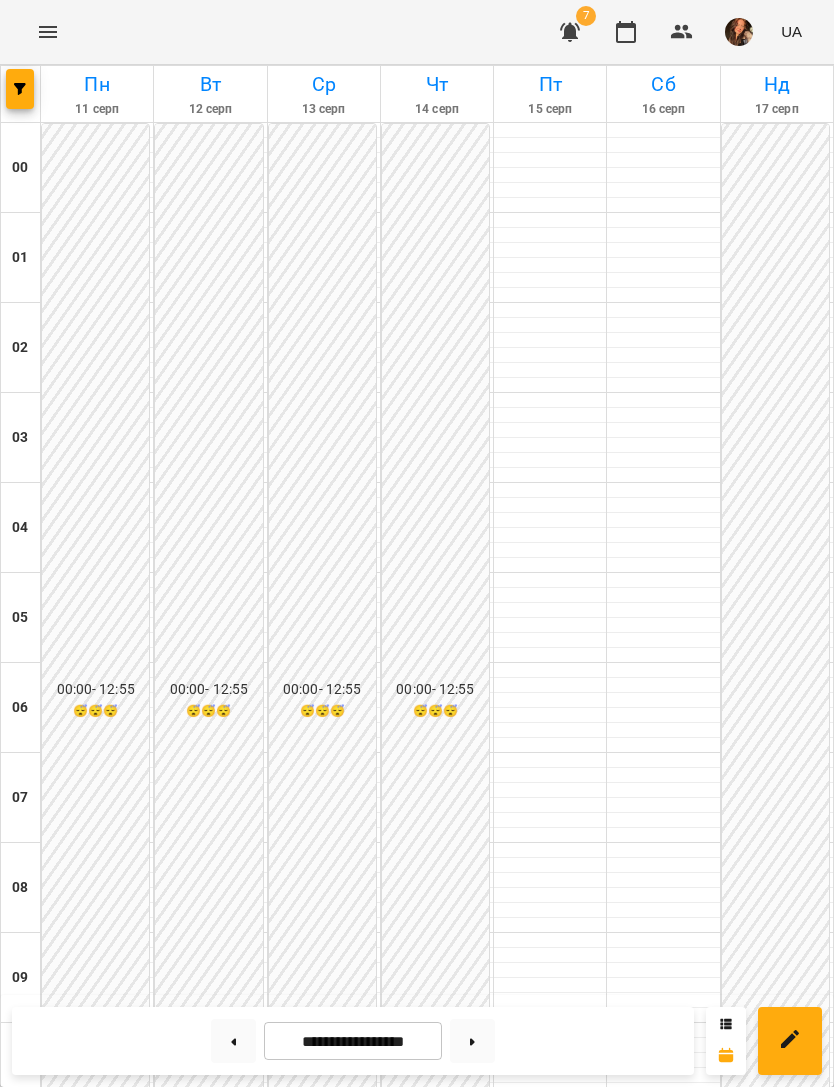 click at bounding box center [233, 1041] 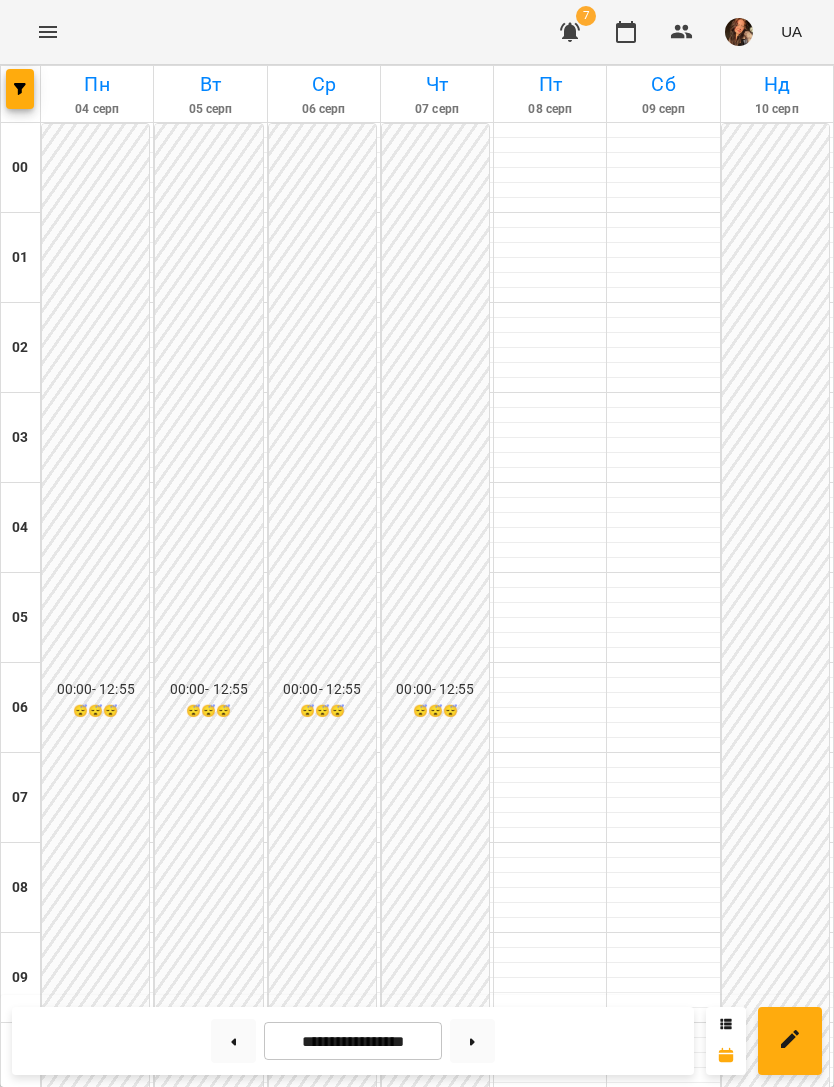 click at bounding box center [550, 1097] 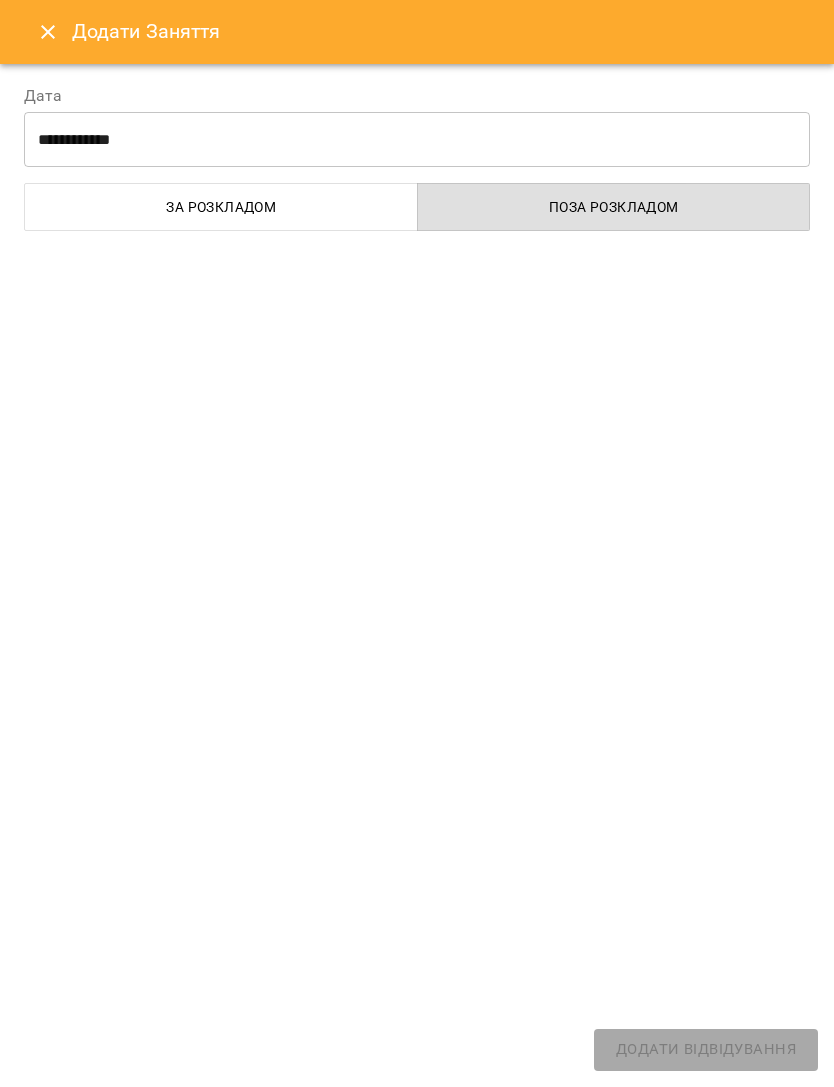 select on "******" 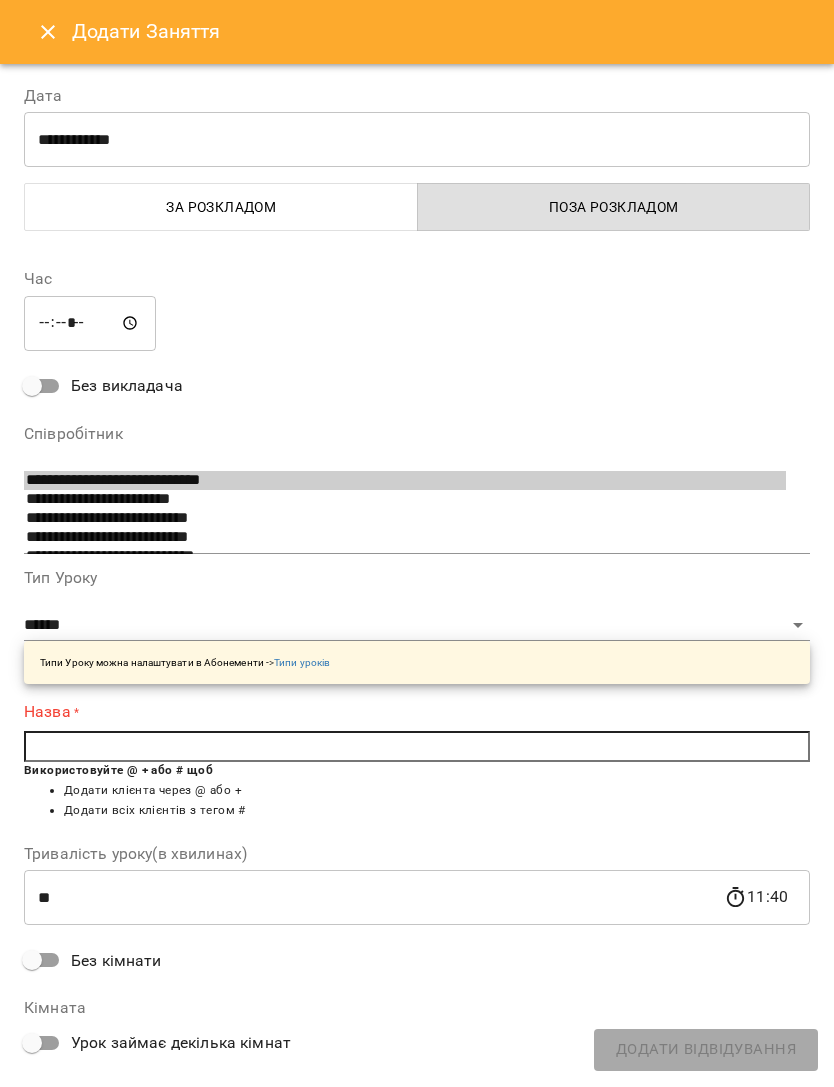 click 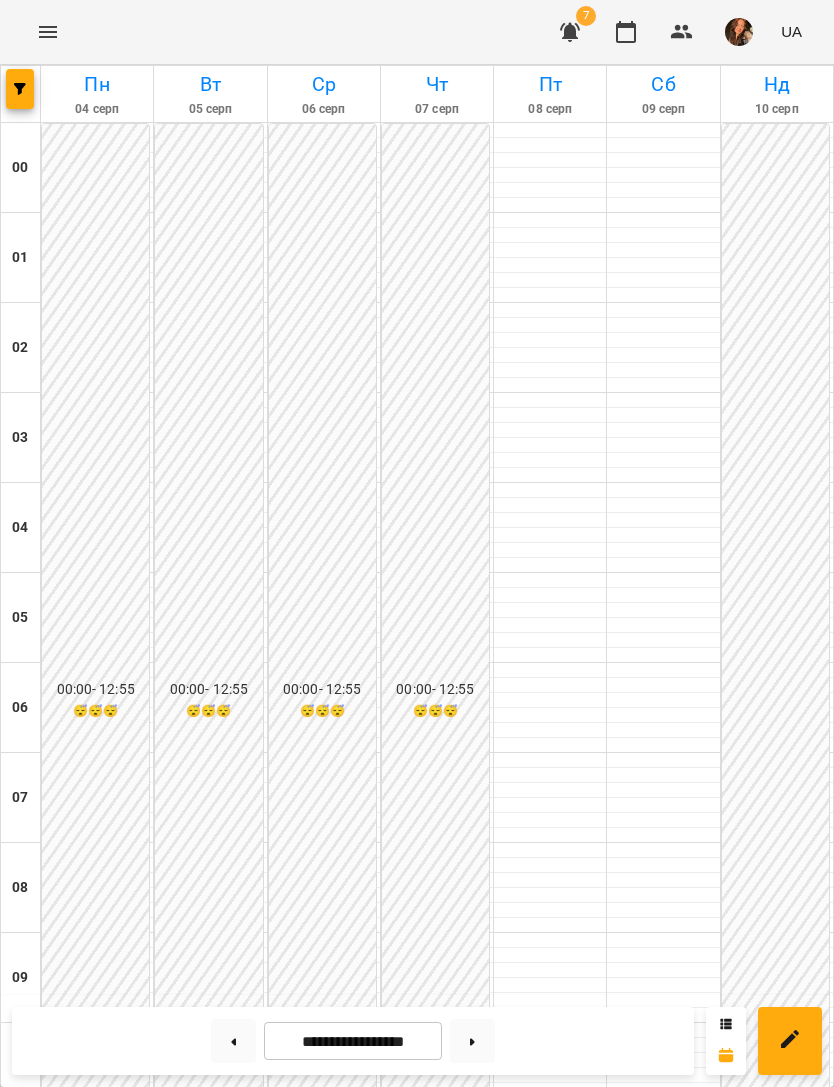 click at bounding box center [550, 1105] 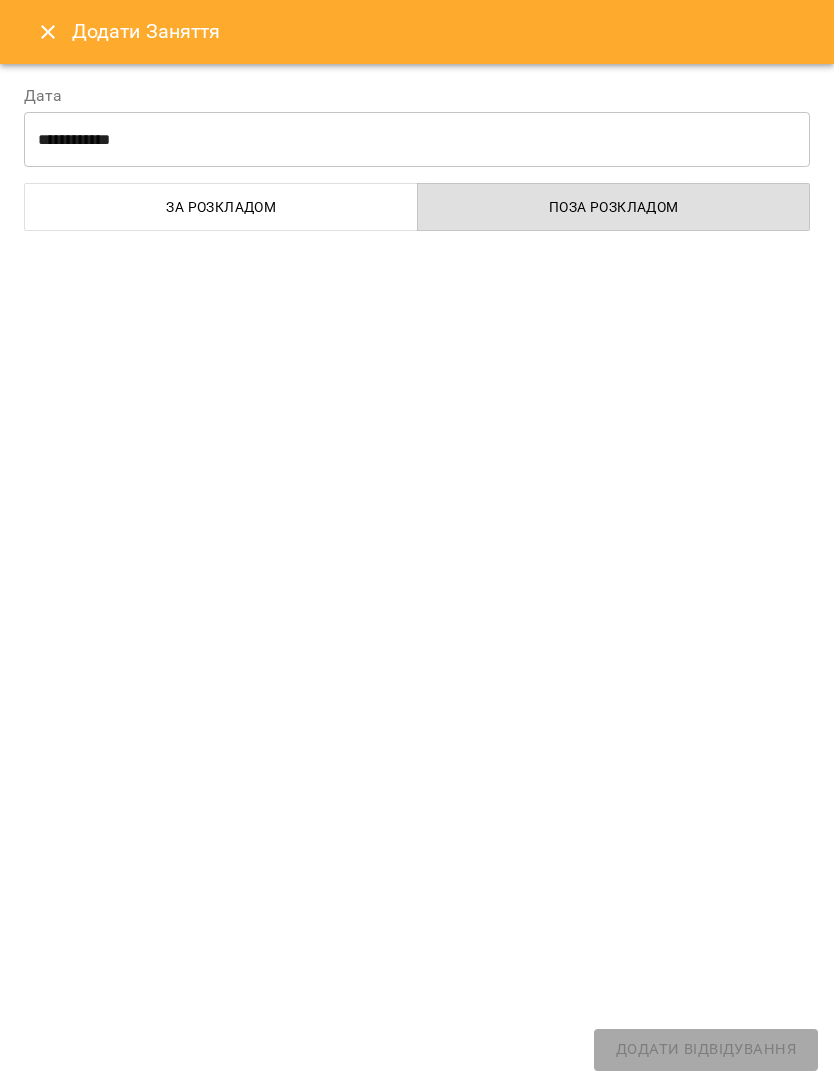 select on "******" 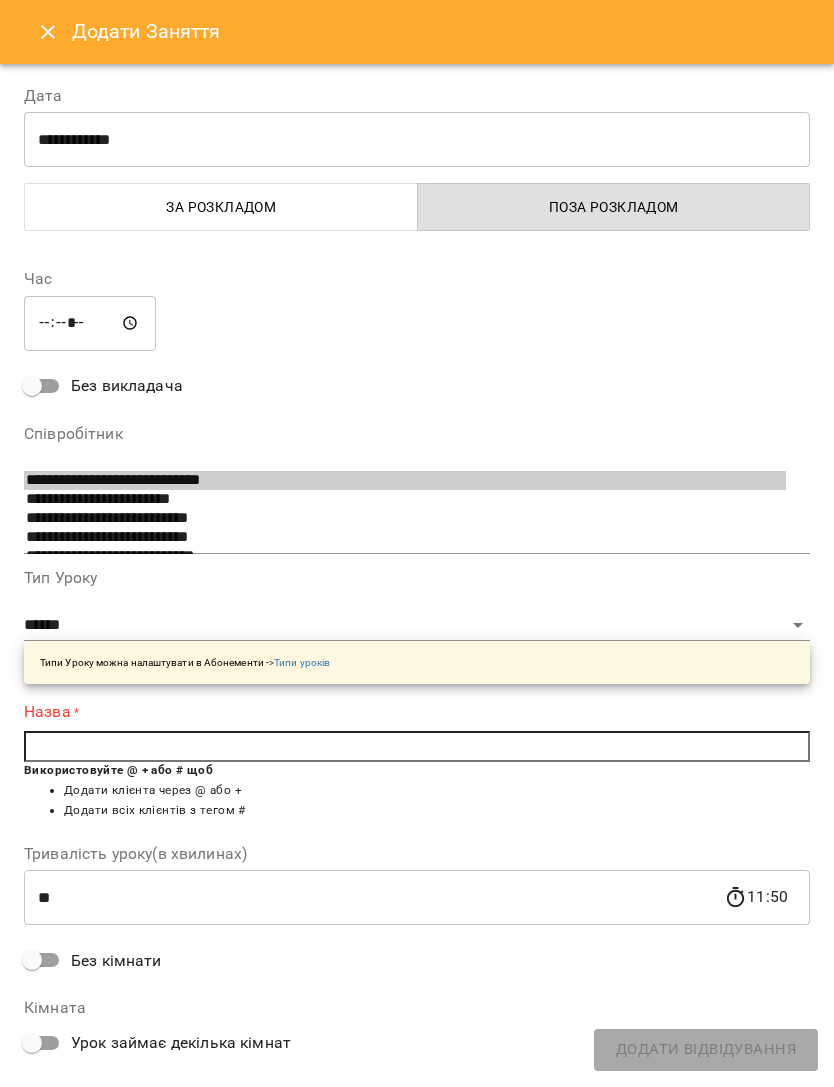 click at bounding box center [48, 32] 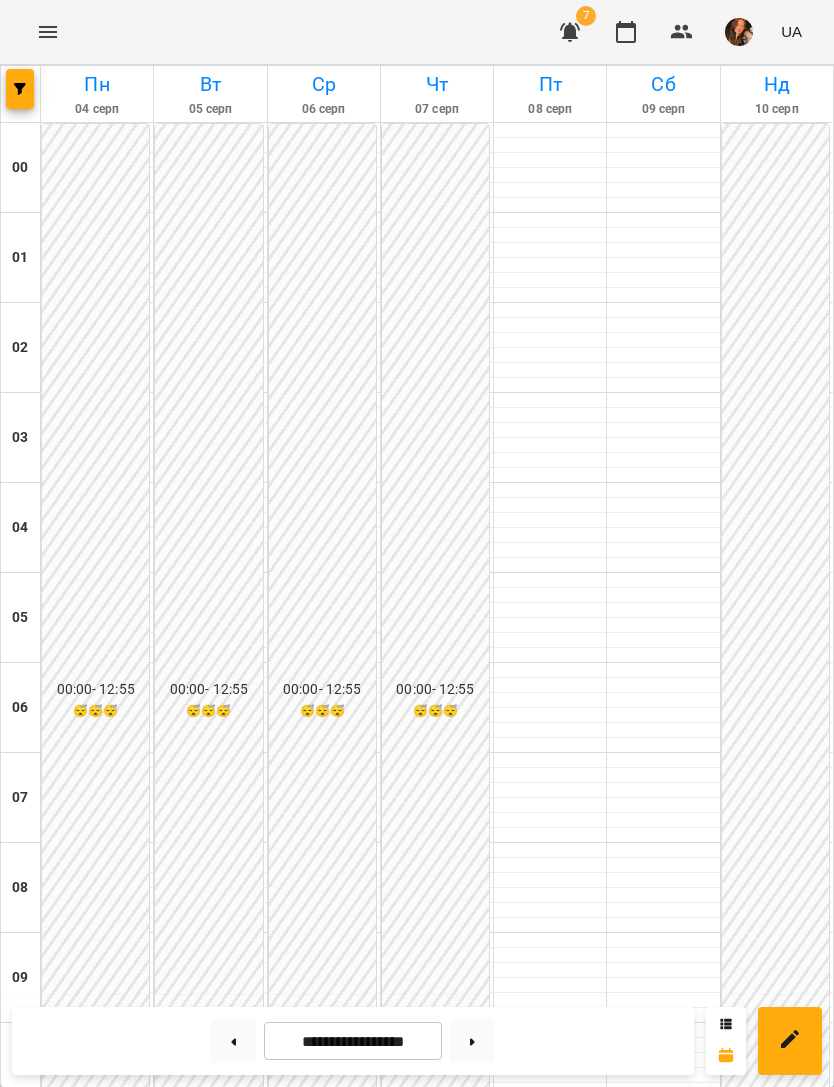 click at bounding box center [550, 1135] 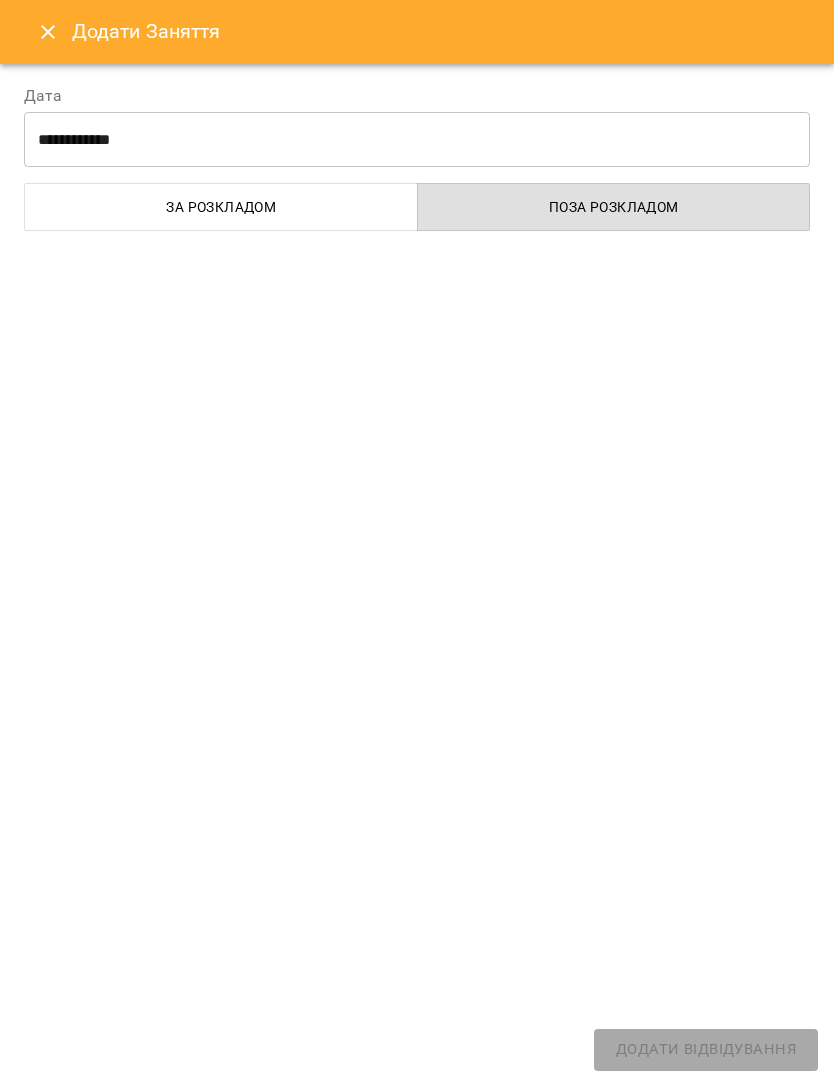 select on "******" 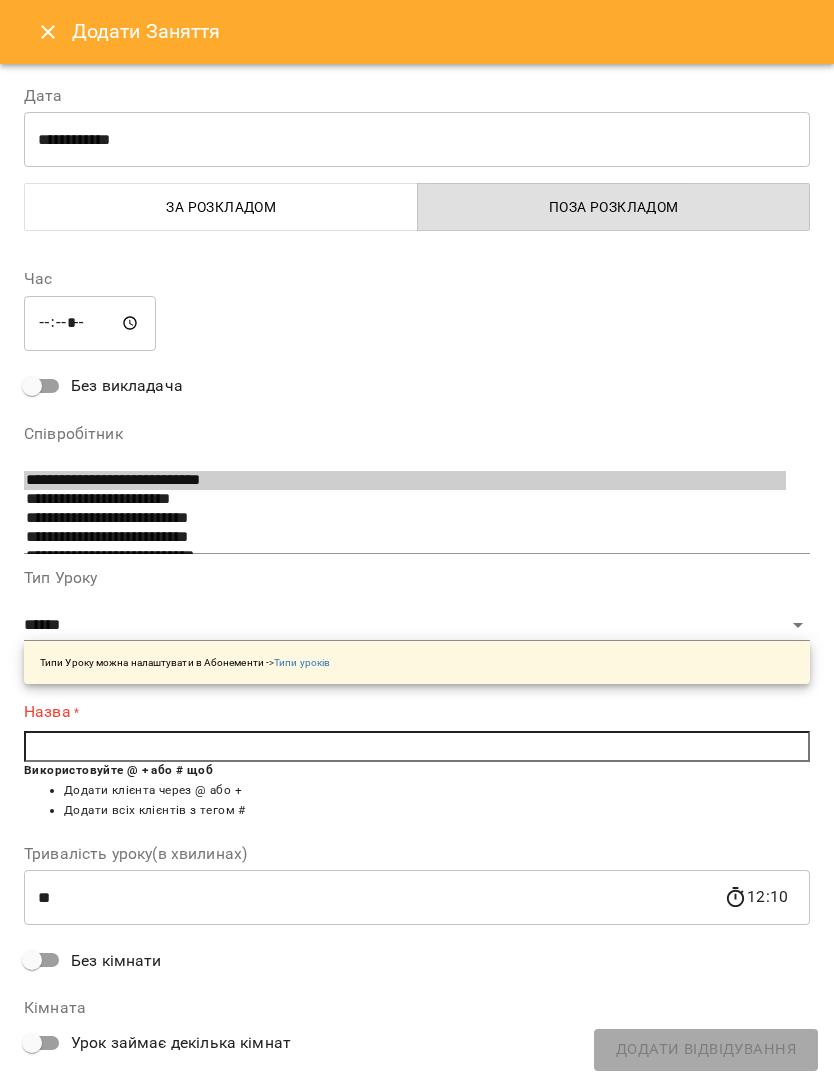 click 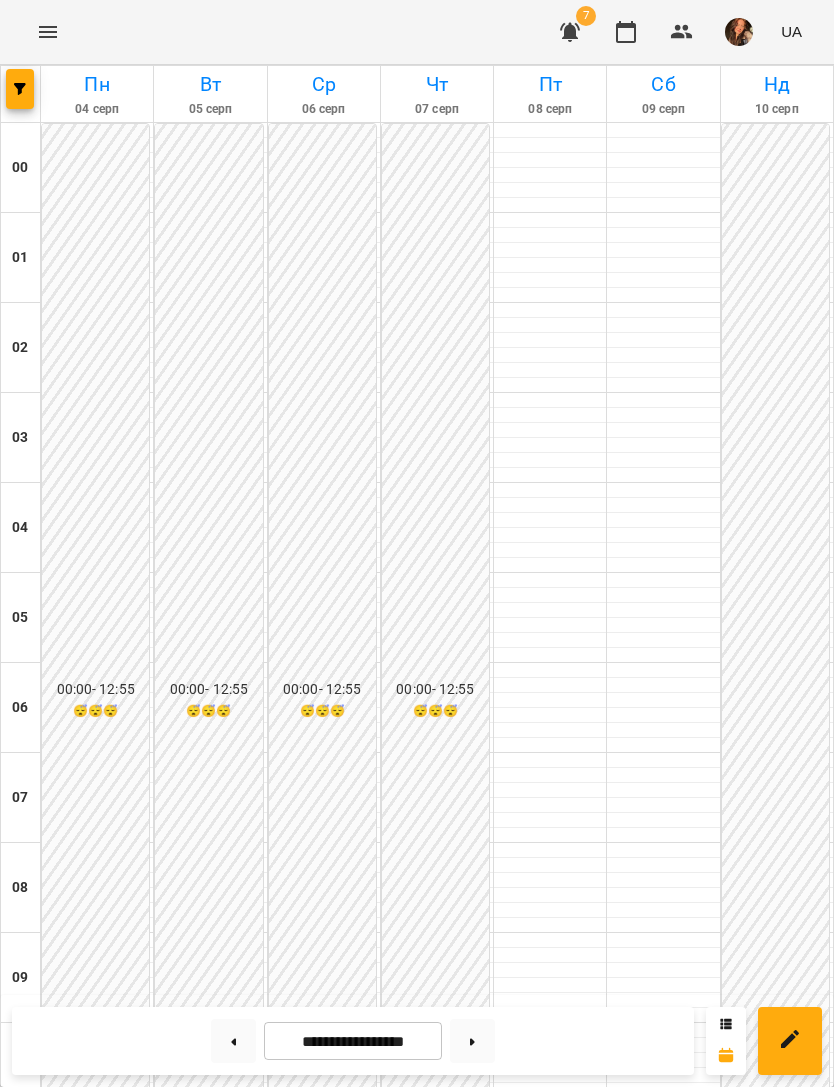 scroll, scrollTop: 1138, scrollLeft: 0, axis: vertical 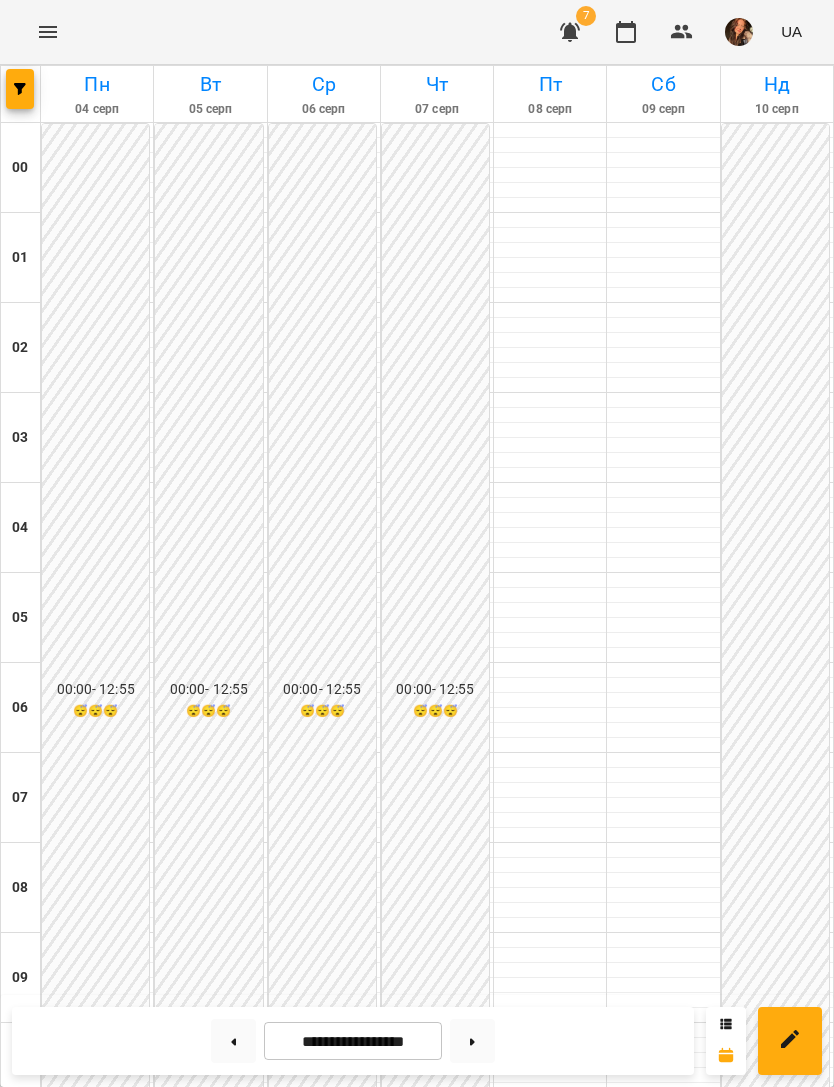 click on "Scratch  - [FIRST] [LAST]" at bounding box center [550, 1717] 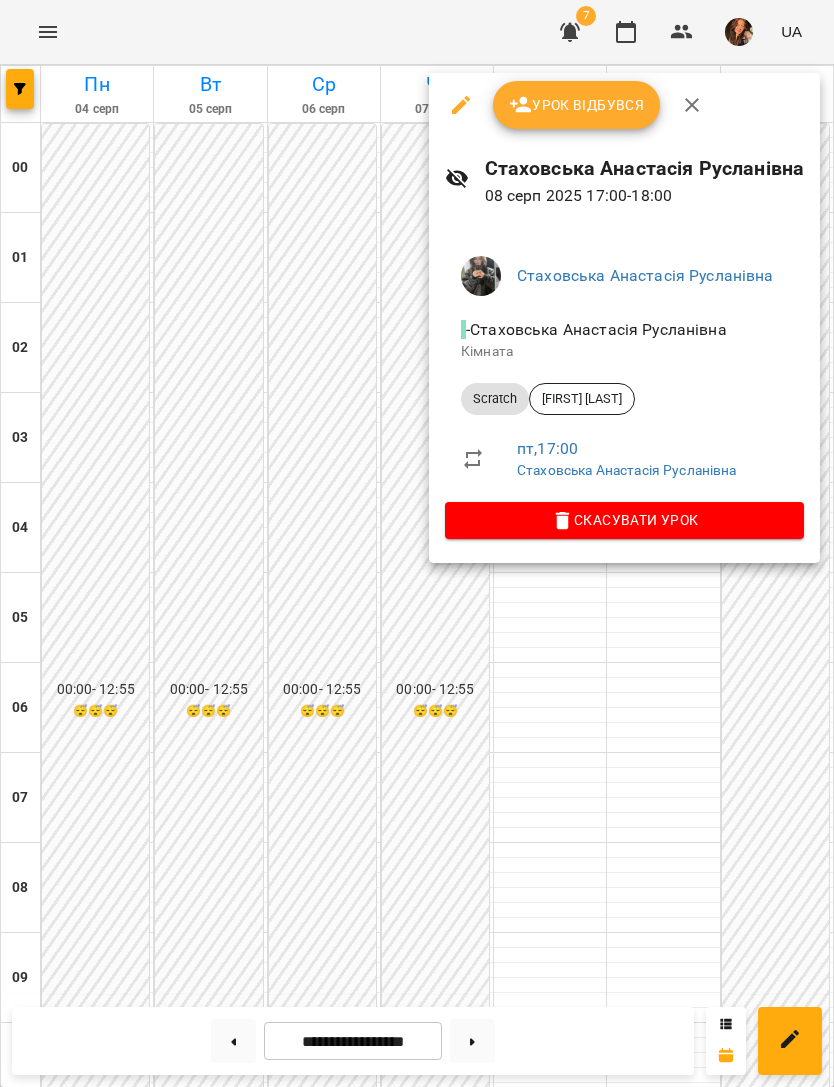 click on "Скасувати Урок" at bounding box center (624, 520) 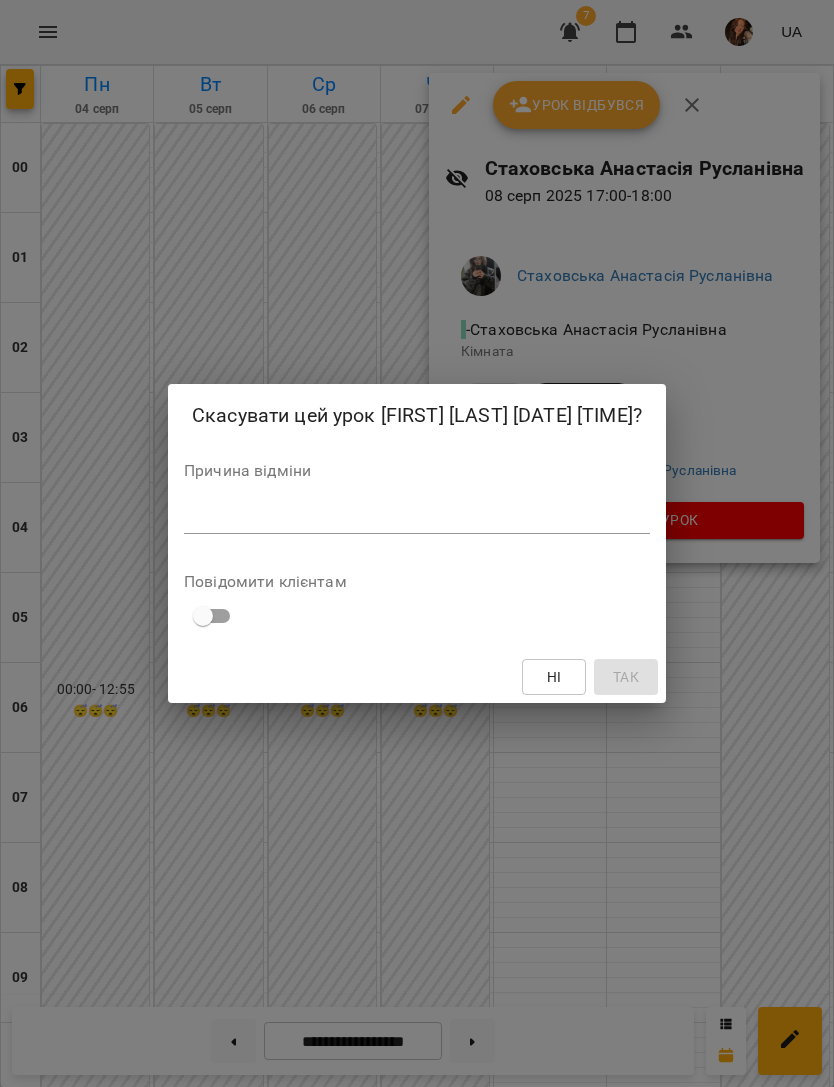 click at bounding box center [417, 518] 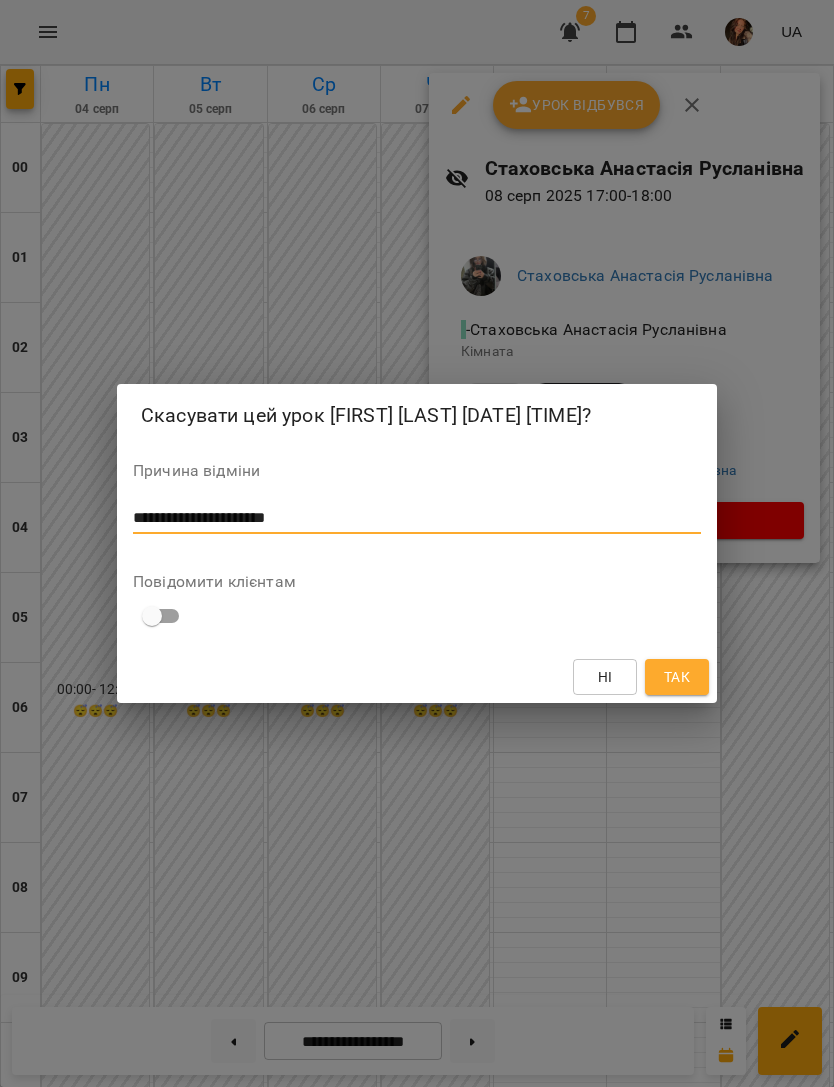 type on "**********" 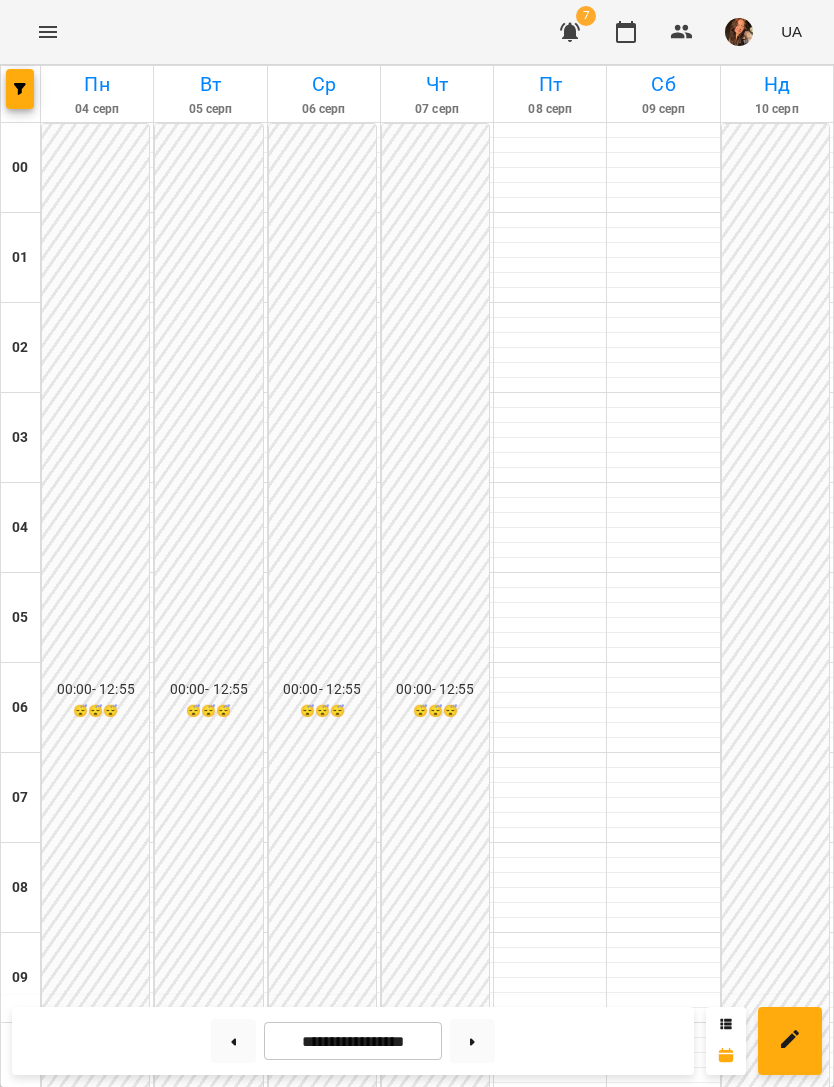 scroll, scrollTop: 1285, scrollLeft: 0, axis: vertical 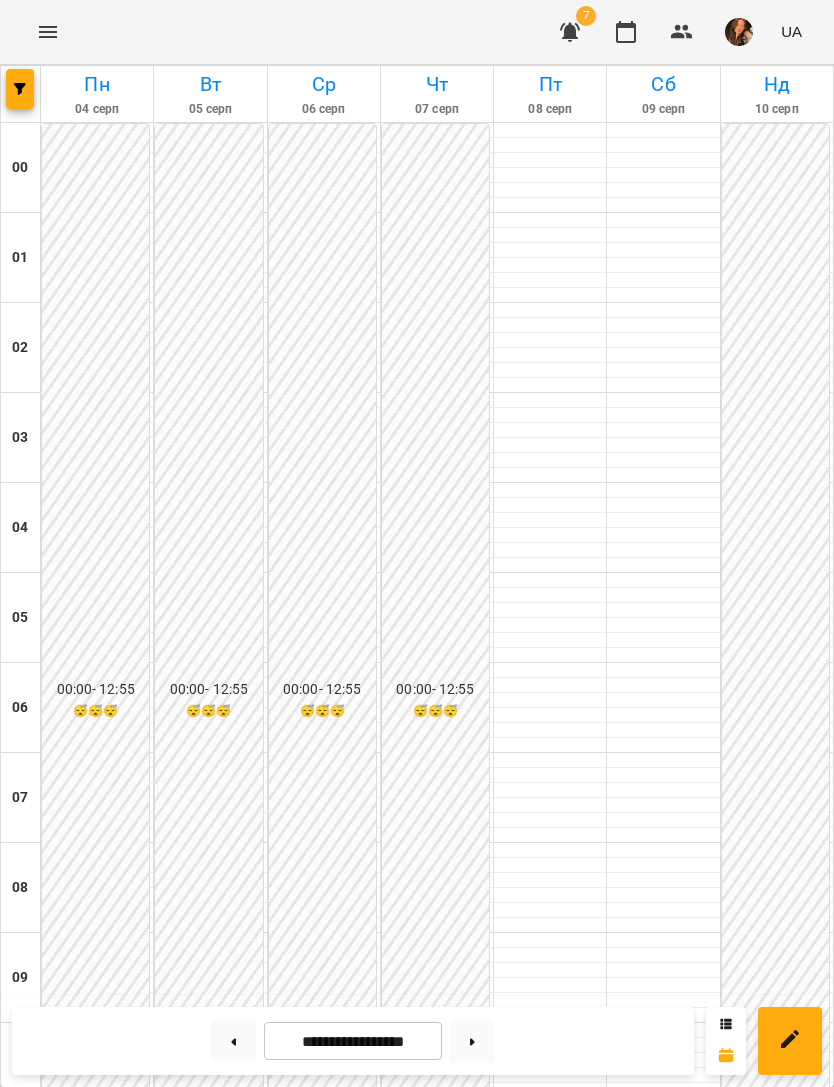 click on "Scratch  - [FIRST] [LAST]" at bounding box center (550, 1987) 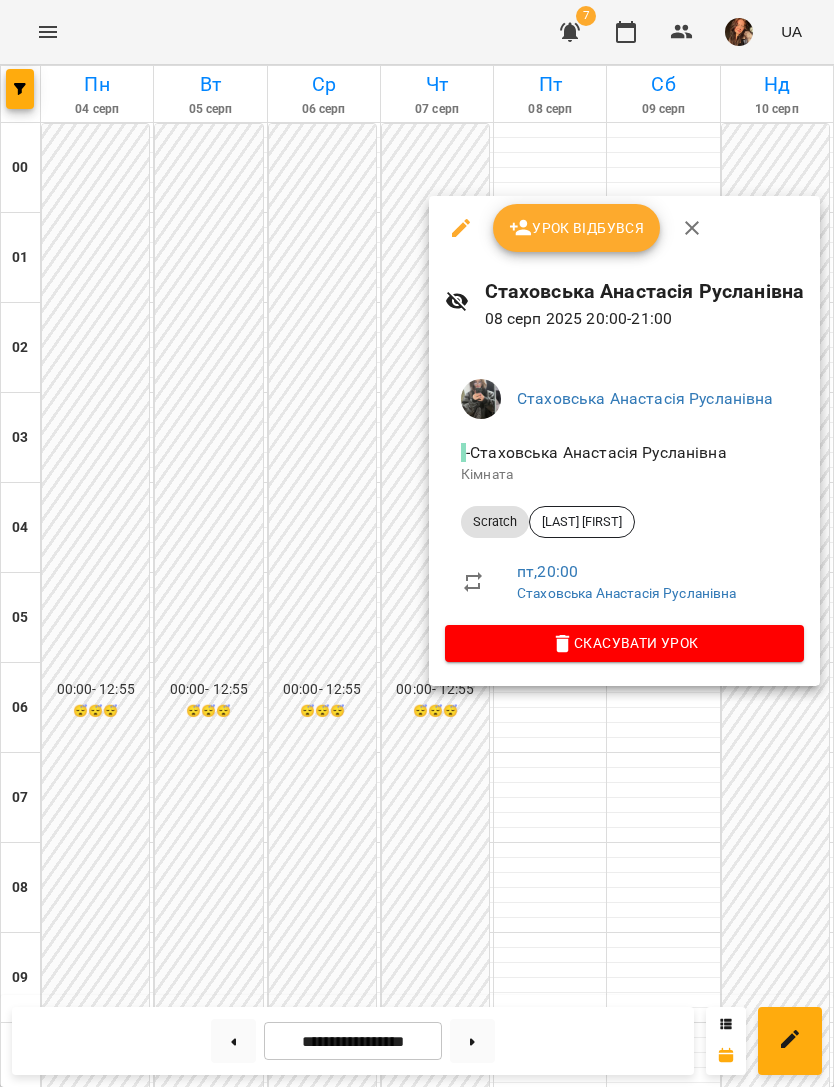 click on "Скасувати Урок" at bounding box center (624, 643) 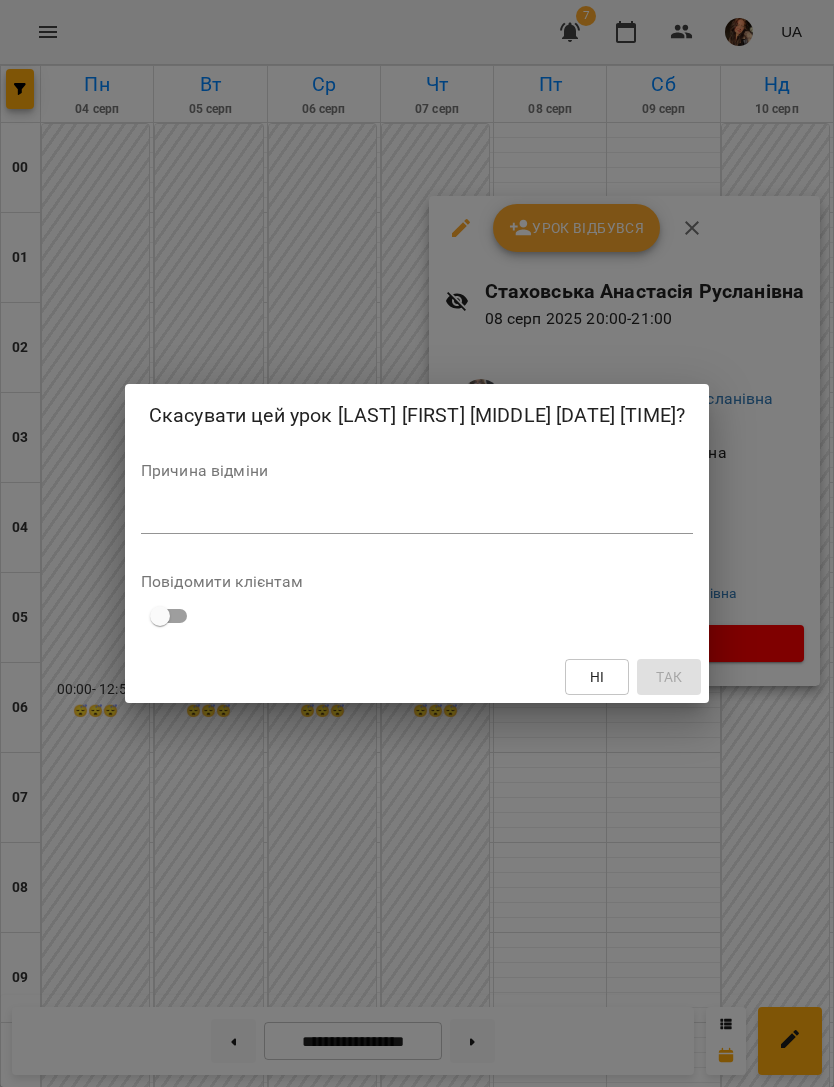 click at bounding box center [417, 518] 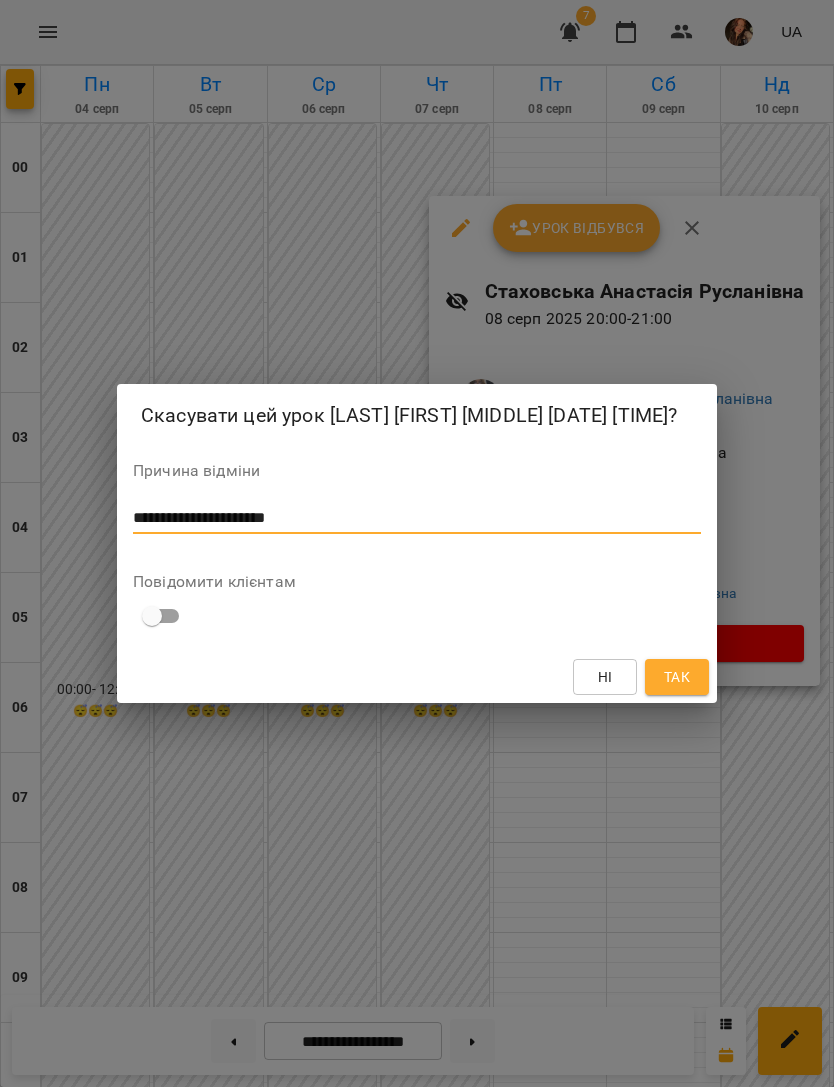 type on "**********" 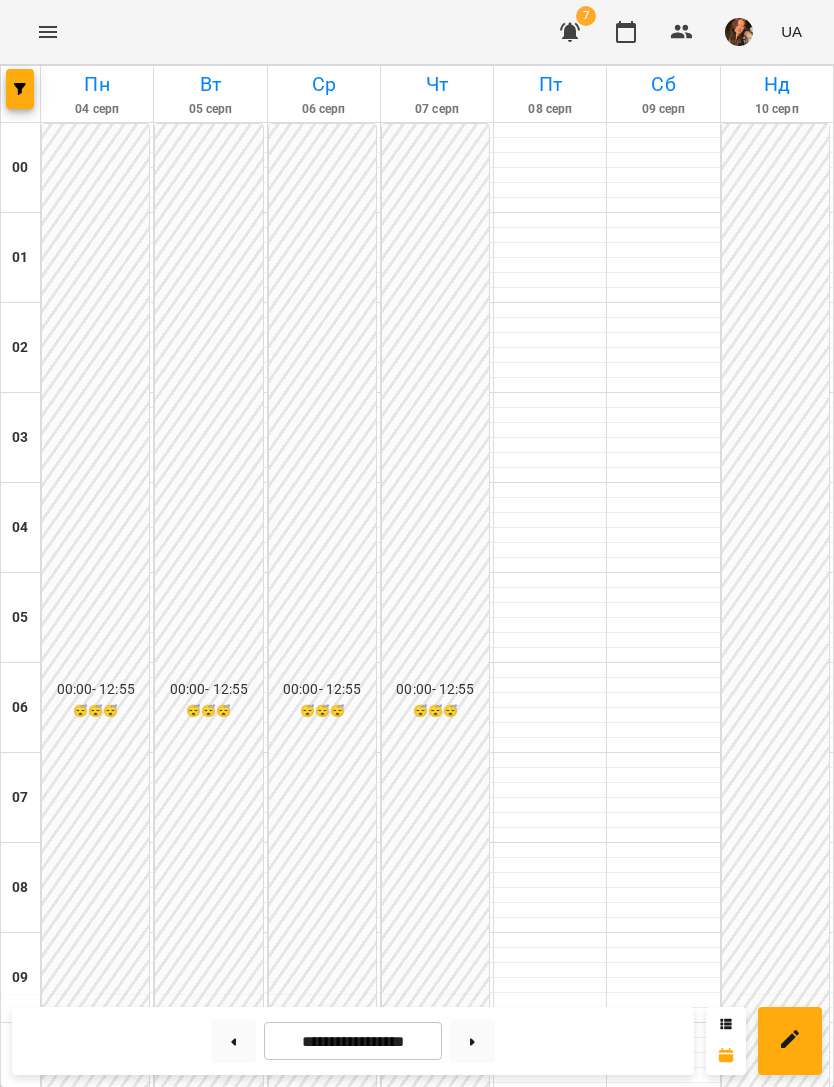 scroll, scrollTop: 607, scrollLeft: 0, axis: vertical 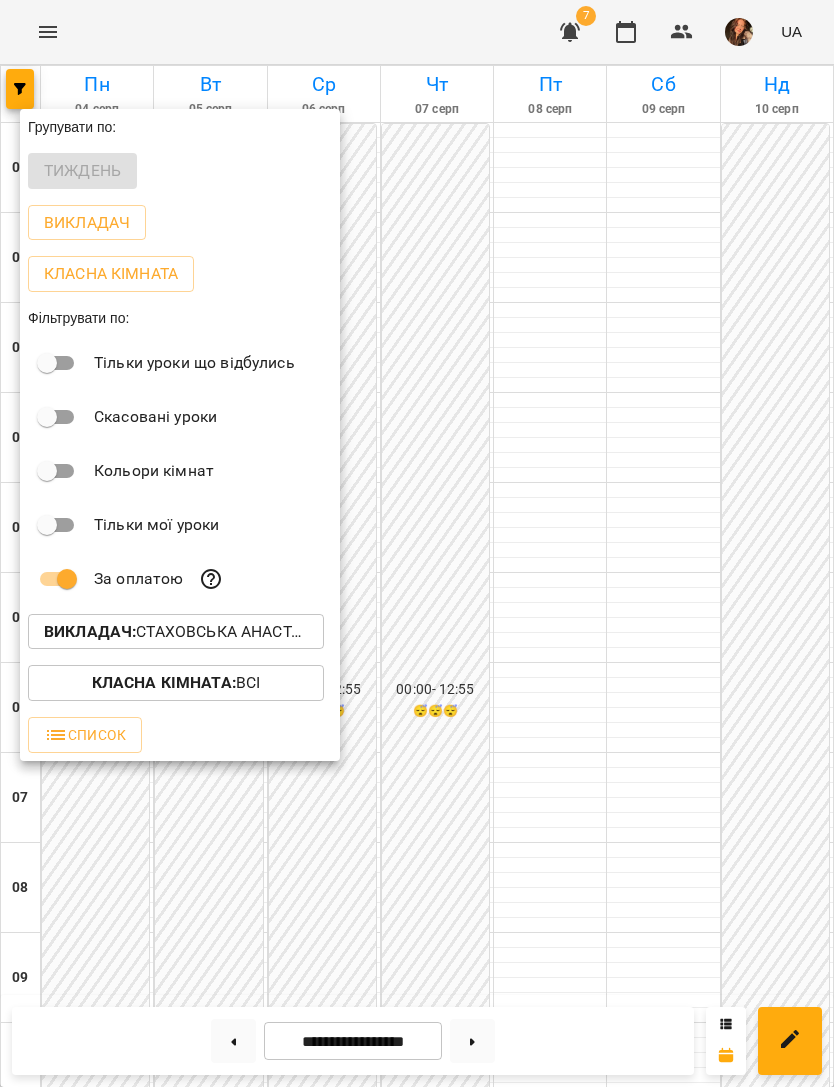 click on "Викладач : [LAST] [FIRST] [LAST]" at bounding box center [176, 632] 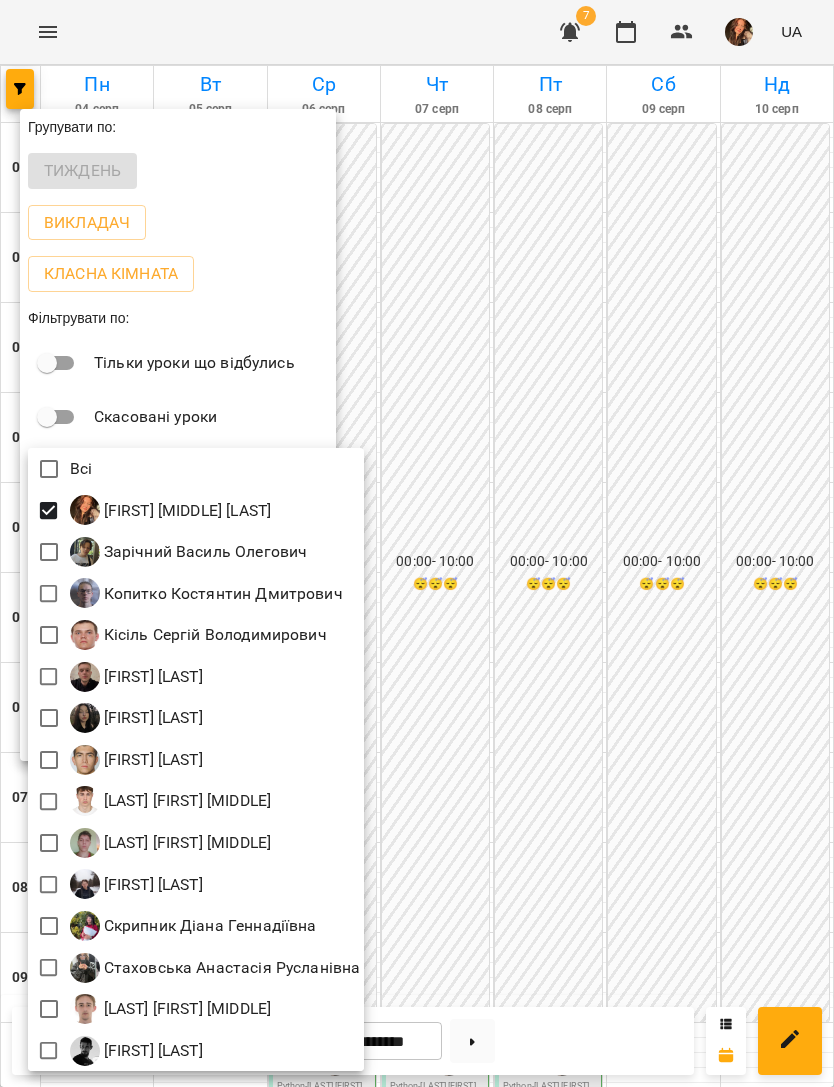 click at bounding box center (417, 543) 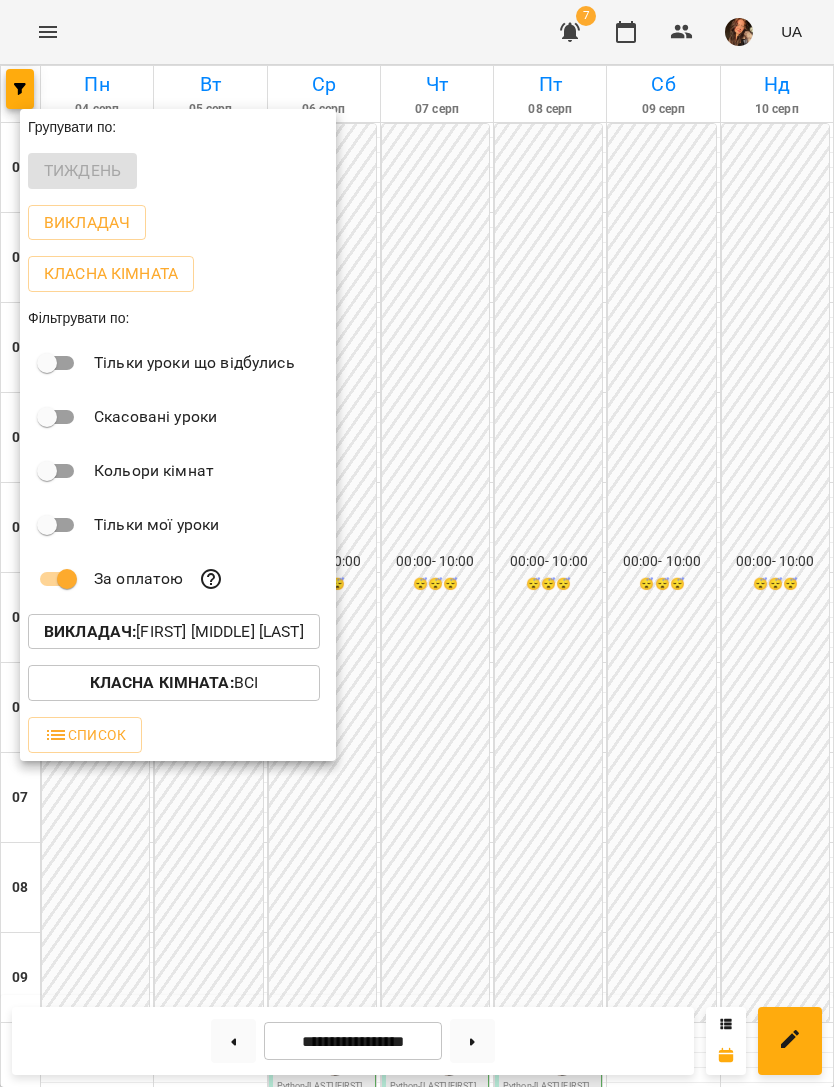click at bounding box center (417, 543) 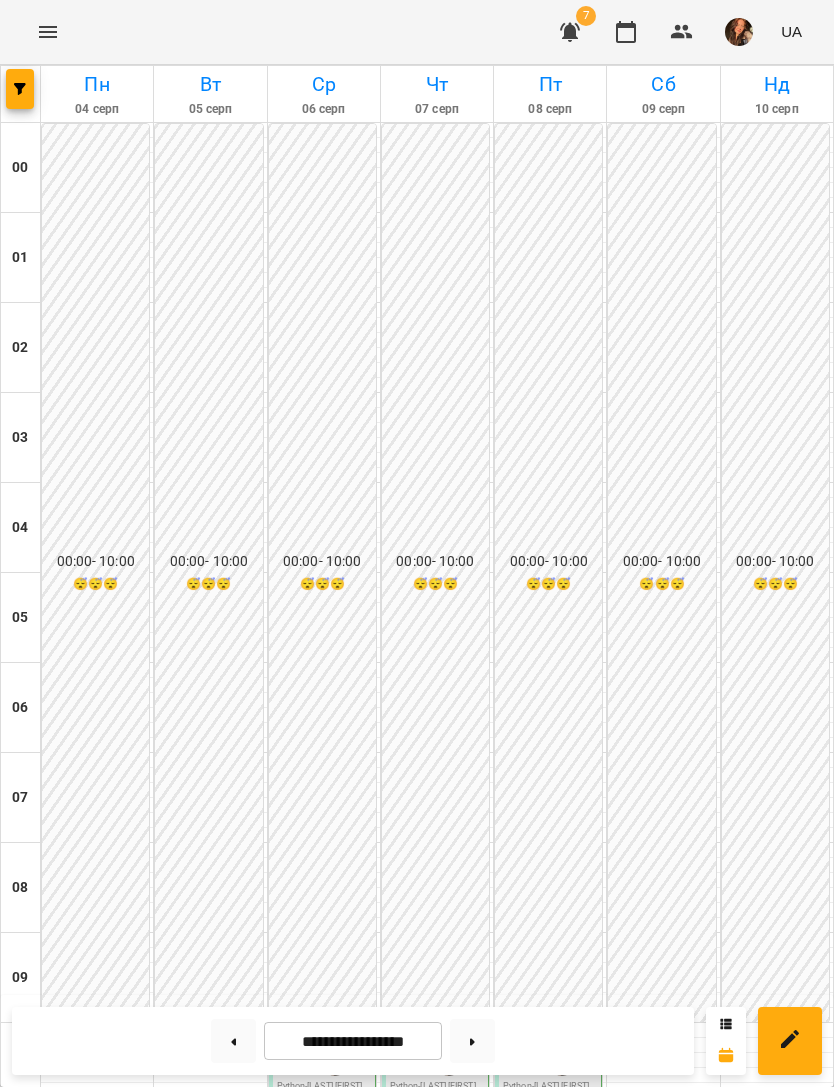 scroll, scrollTop: 712, scrollLeft: 0, axis: vertical 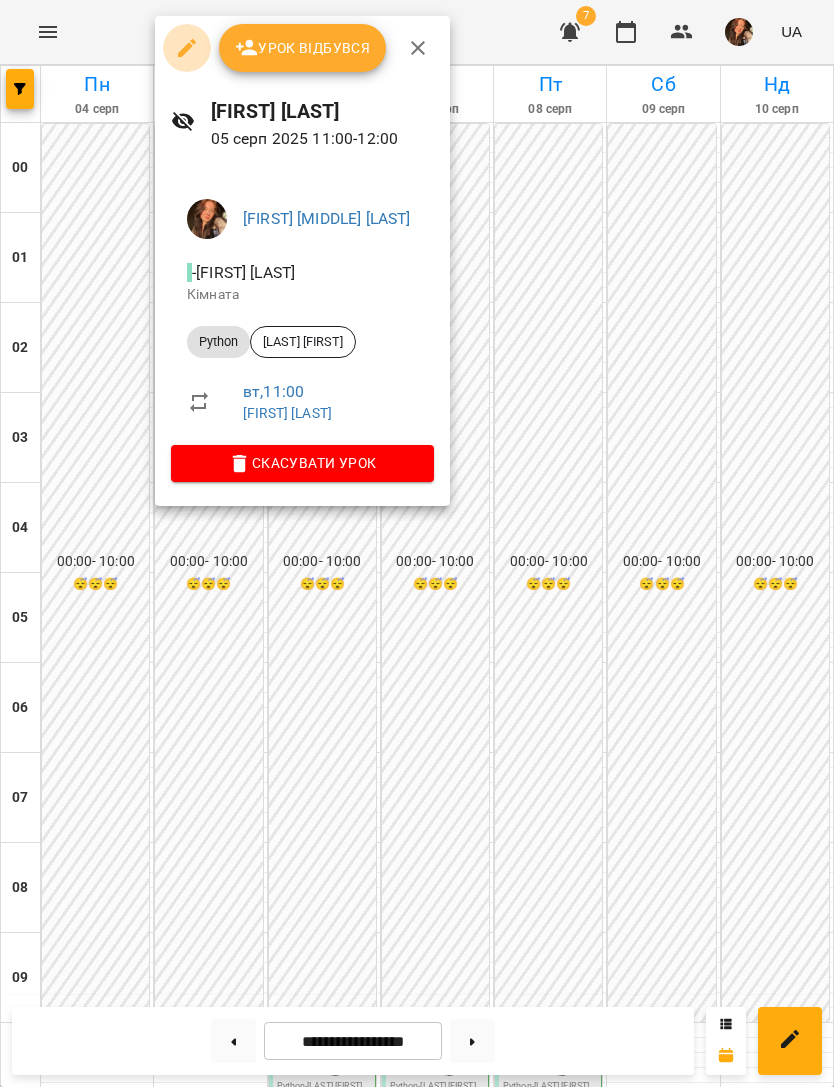 click 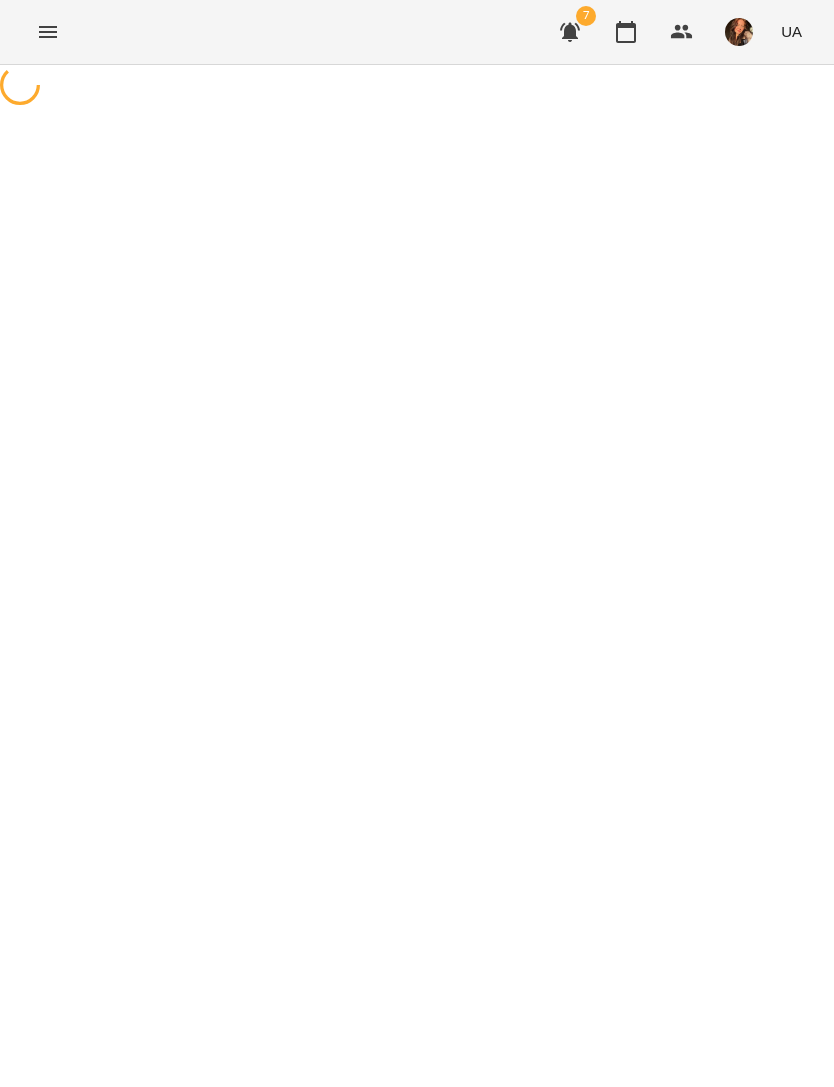 select on "******" 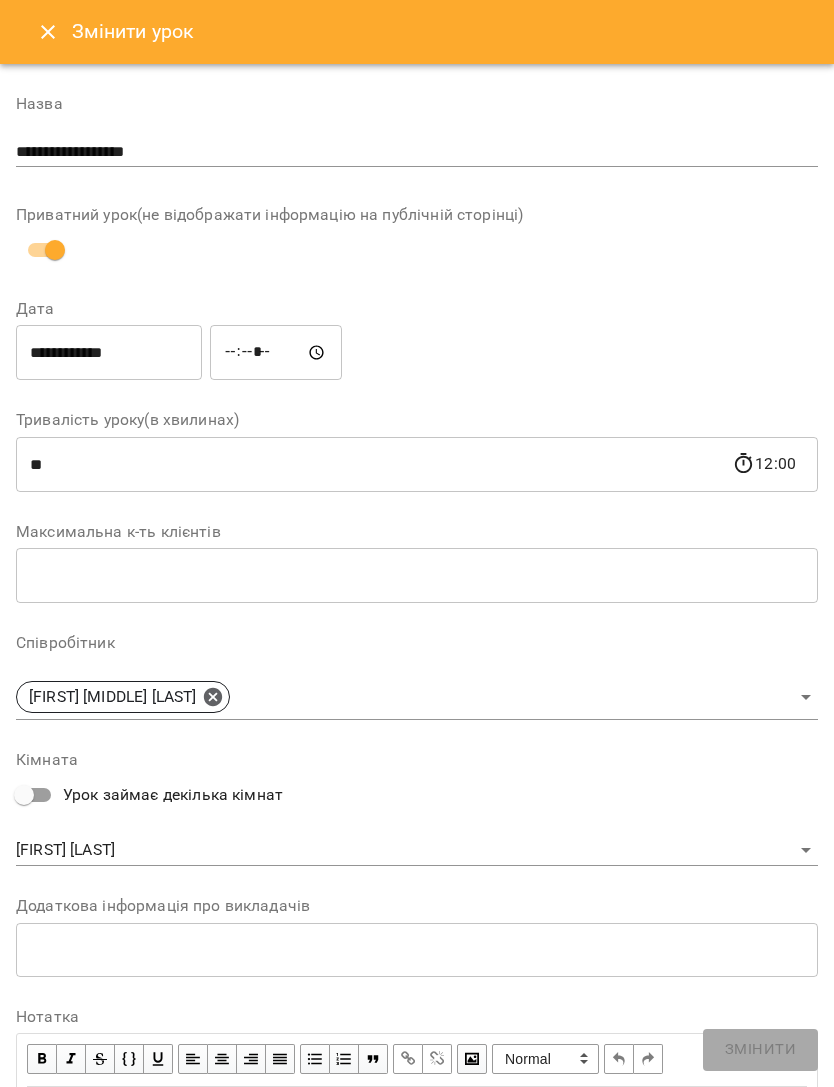 click on "**********" at bounding box center (109, 353) 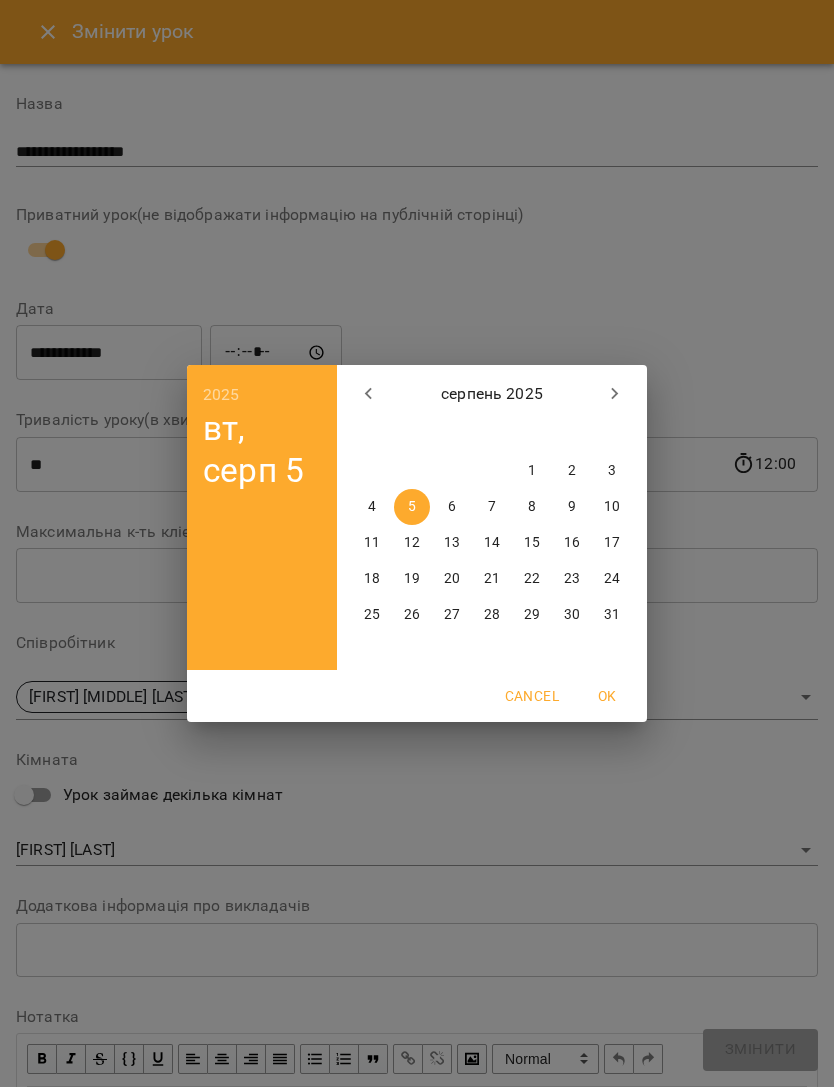 click on "7" at bounding box center [492, 507] 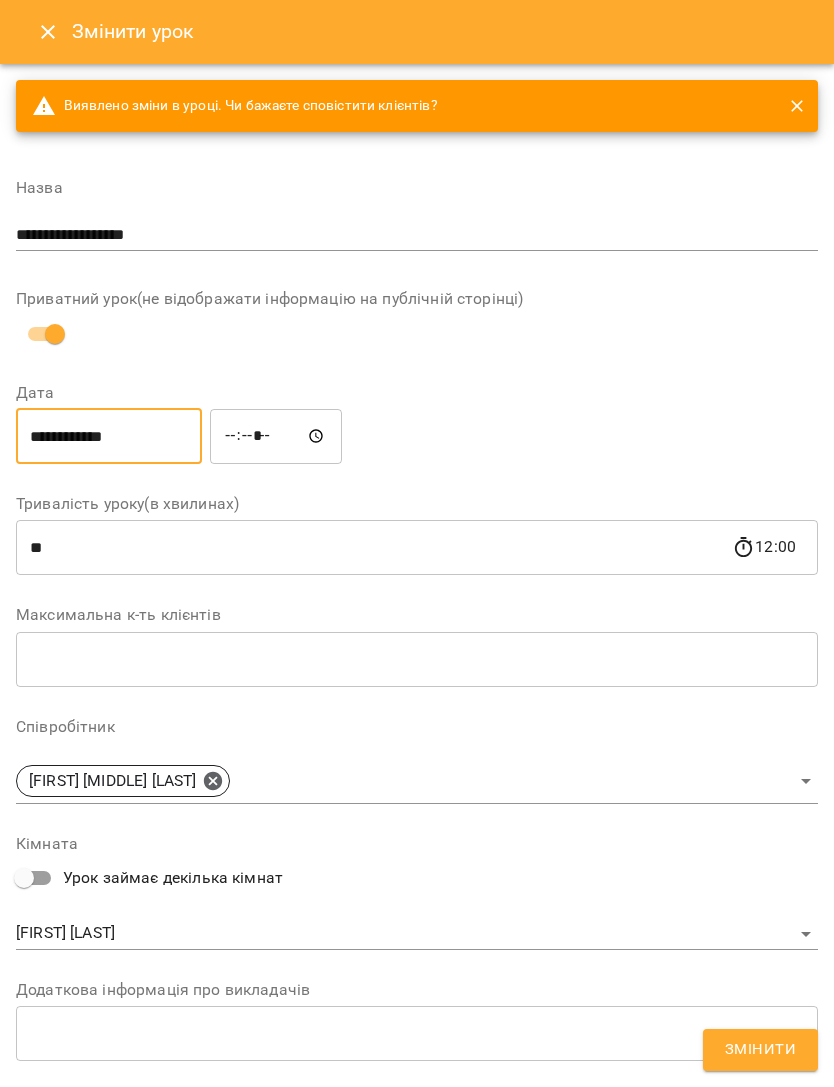 click on "Змінити" at bounding box center (760, 1050) 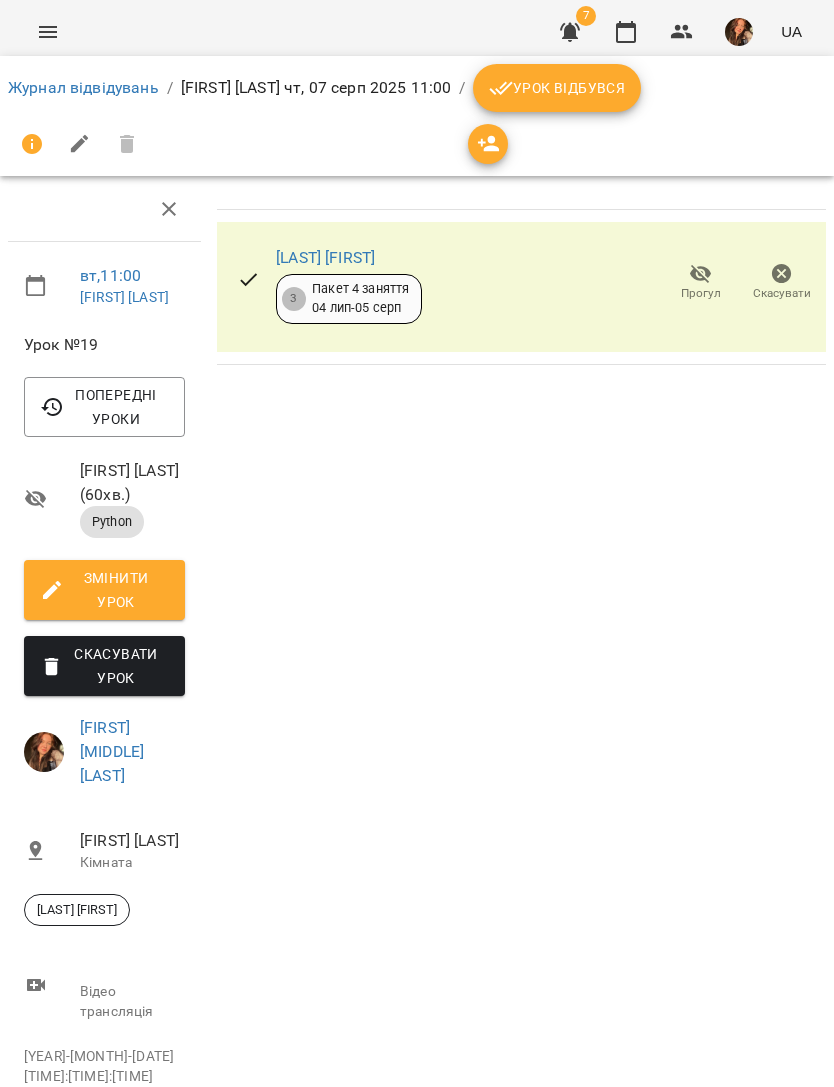 click on "Журнал відвідувань" at bounding box center (83, 87) 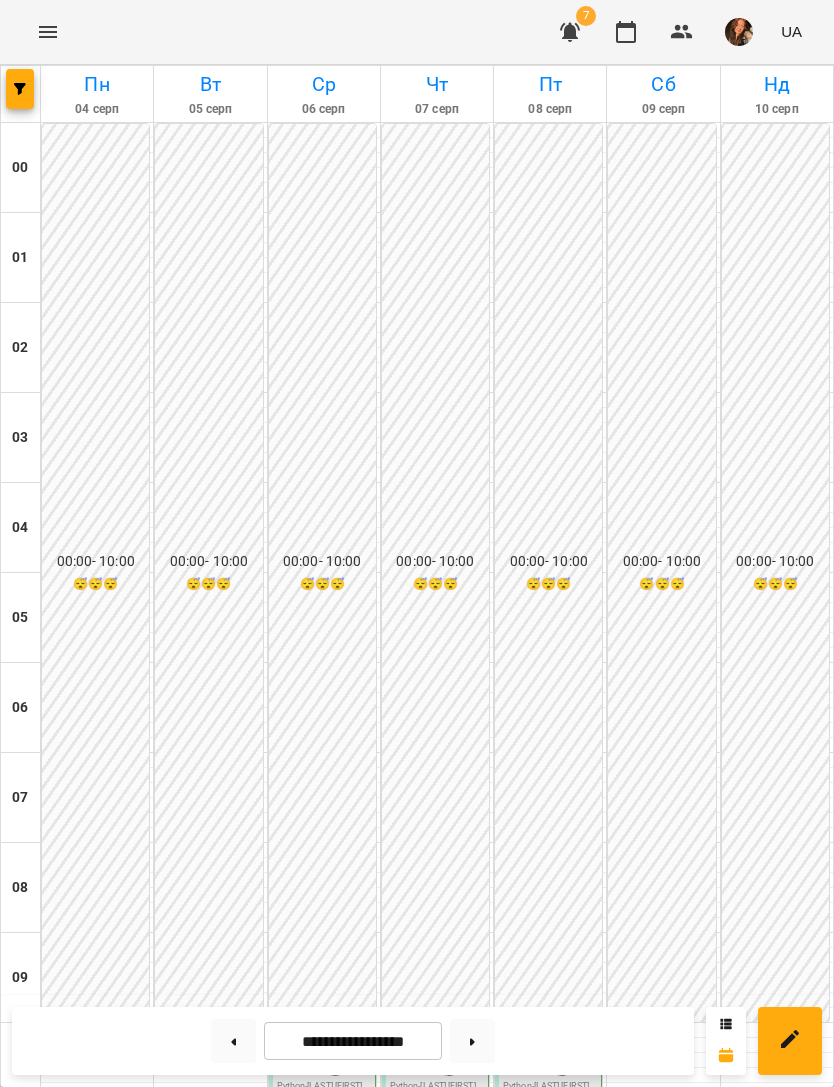 scroll, scrollTop: 754, scrollLeft: 0, axis: vertical 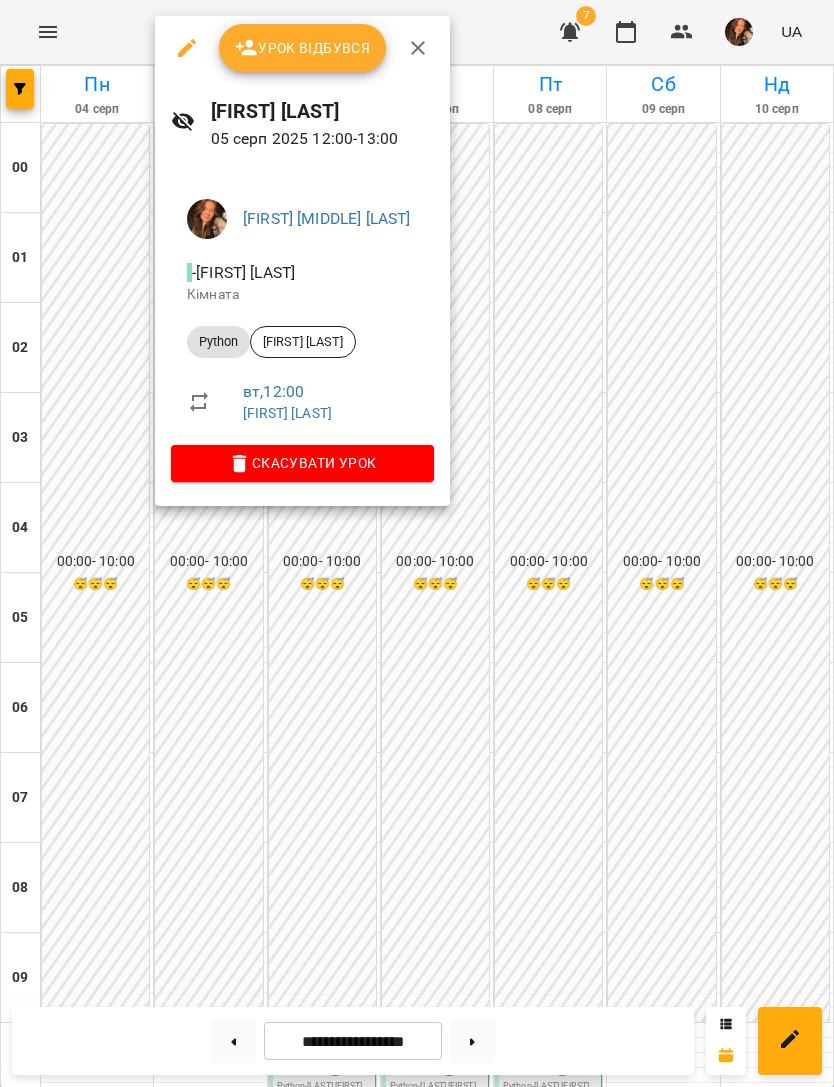 click 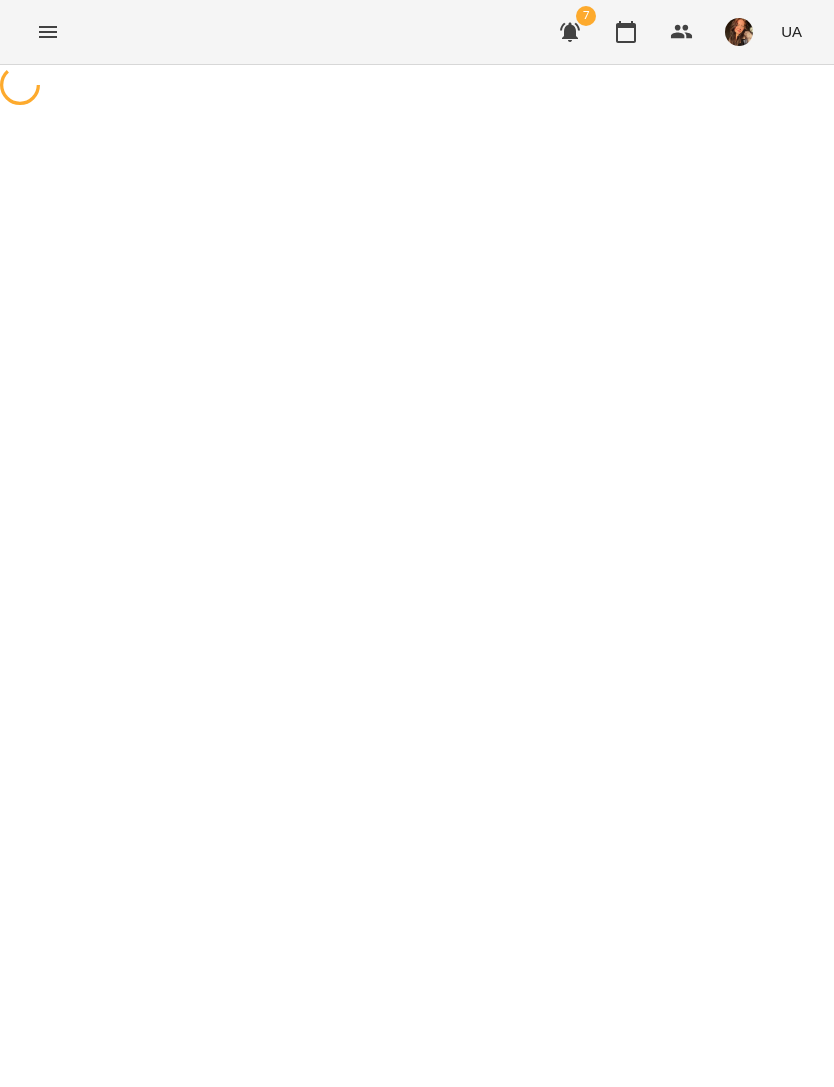 select on "******" 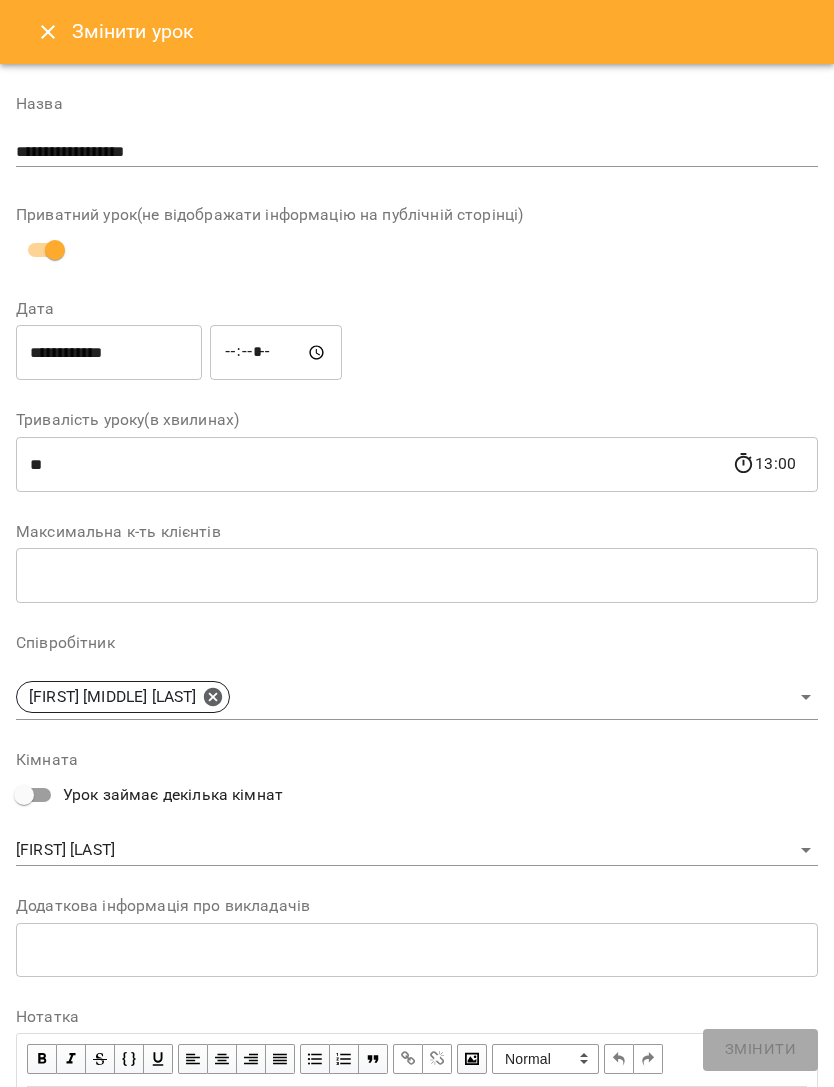 click on "**********" at bounding box center [109, 353] 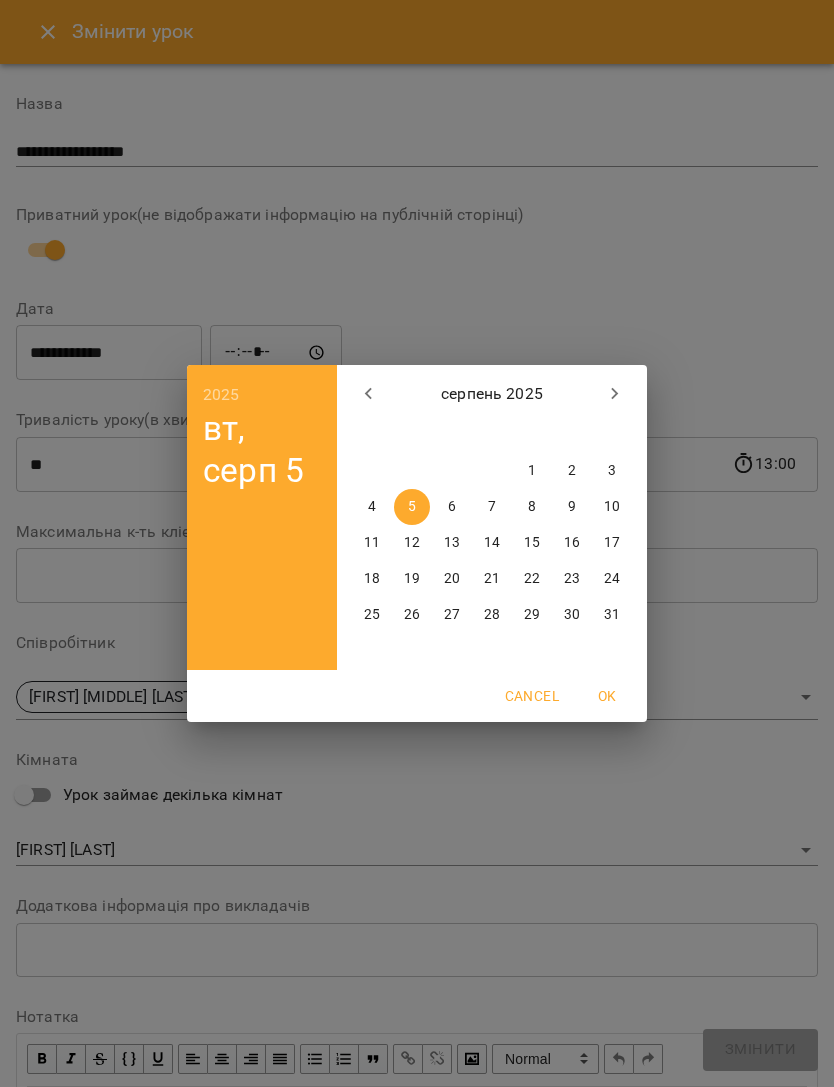 click on "6" at bounding box center [452, 507] 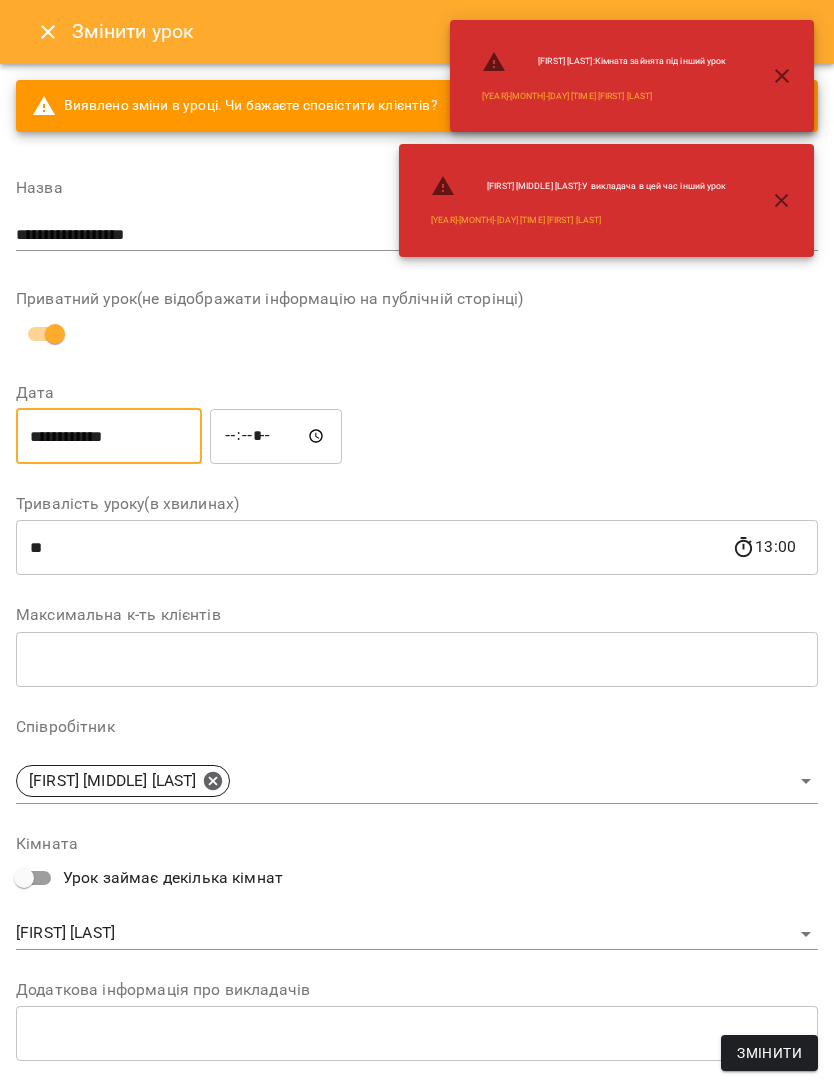 click on "*****" at bounding box center [276, 436] 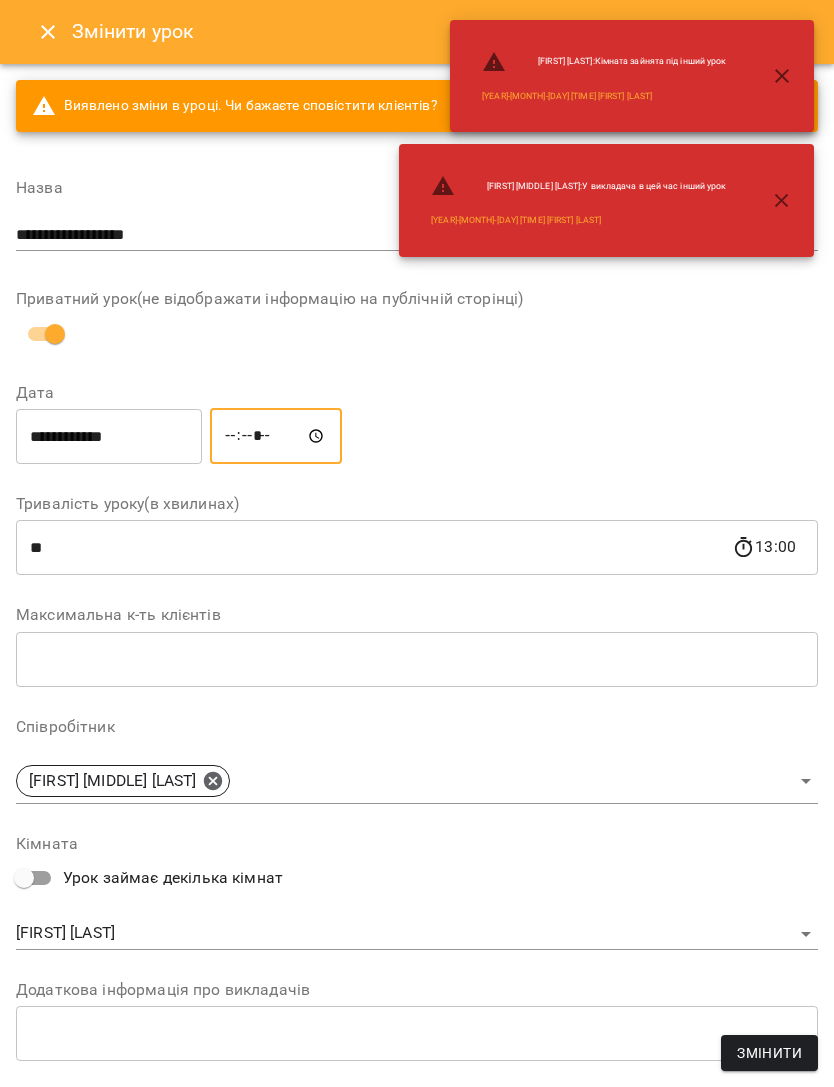 type on "*****" 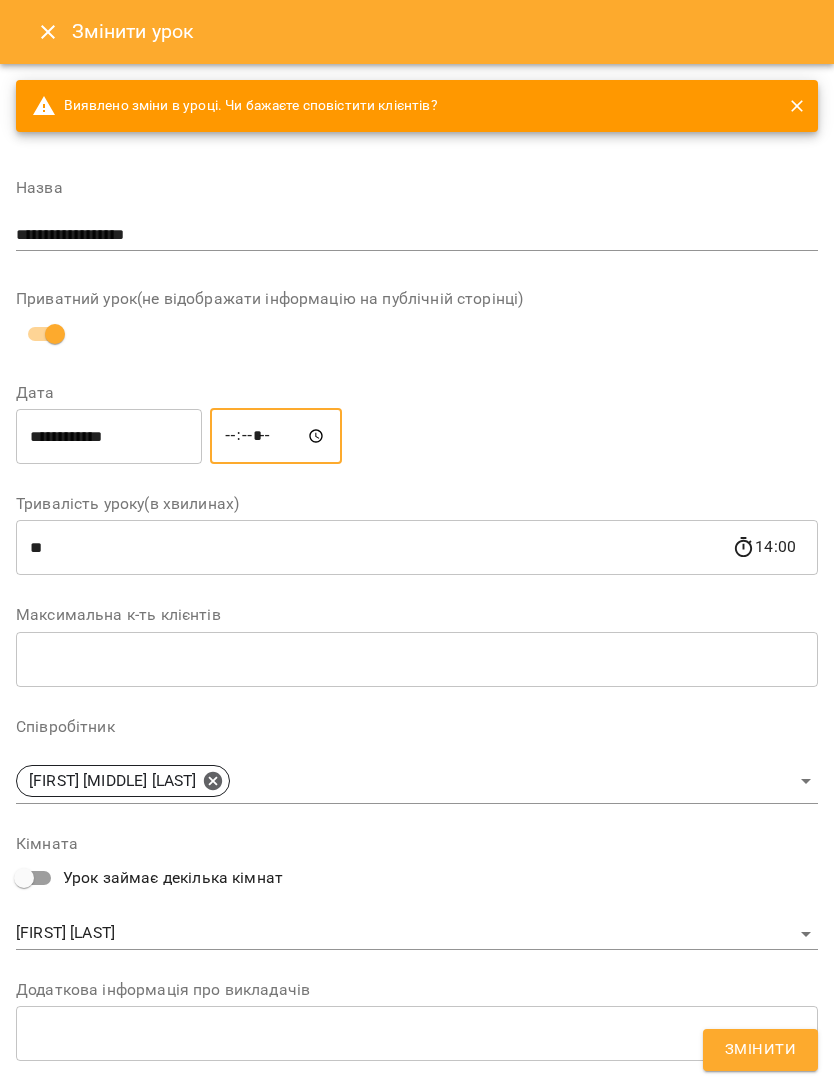 click on "Змінити" at bounding box center [760, 1050] 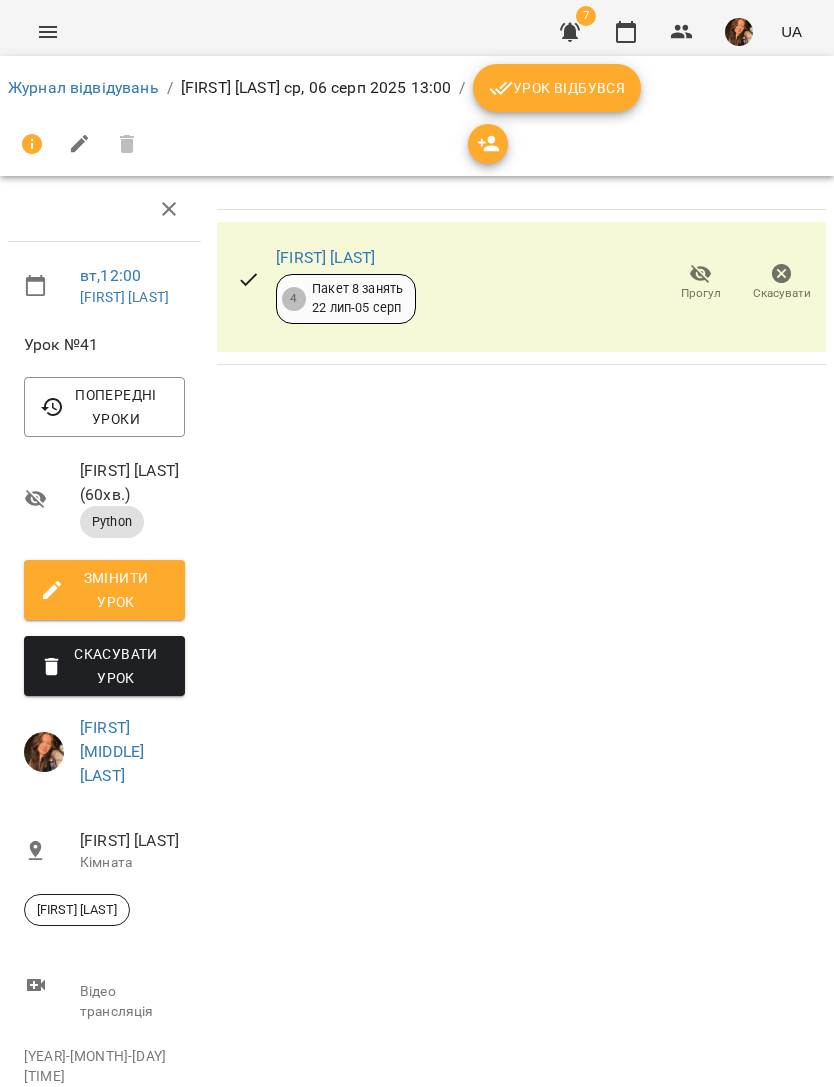 click on "Журнал відвідувань / [FIRST] [LAST]  ср, [DAY] [MONTH] [YEAR] [TIME] / Урок відбувся" at bounding box center [417, 88] 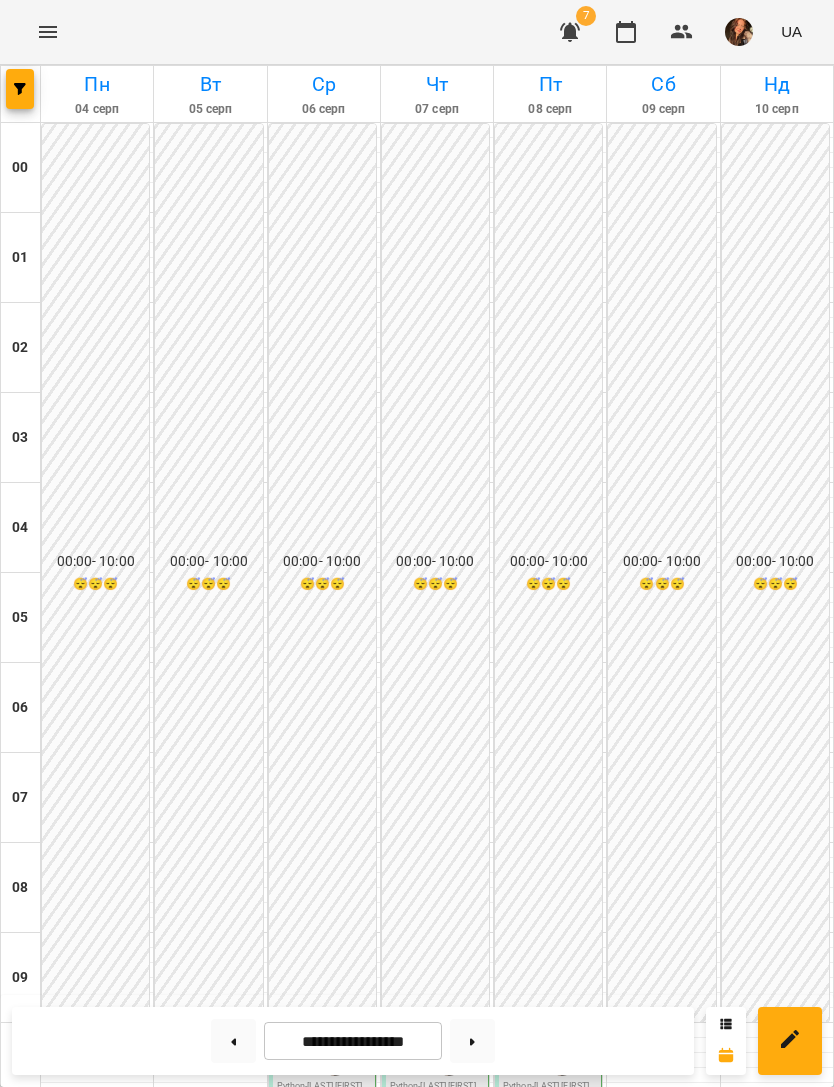 scroll, scrollTop: 938, scrollLeft: 0, axis: vertical 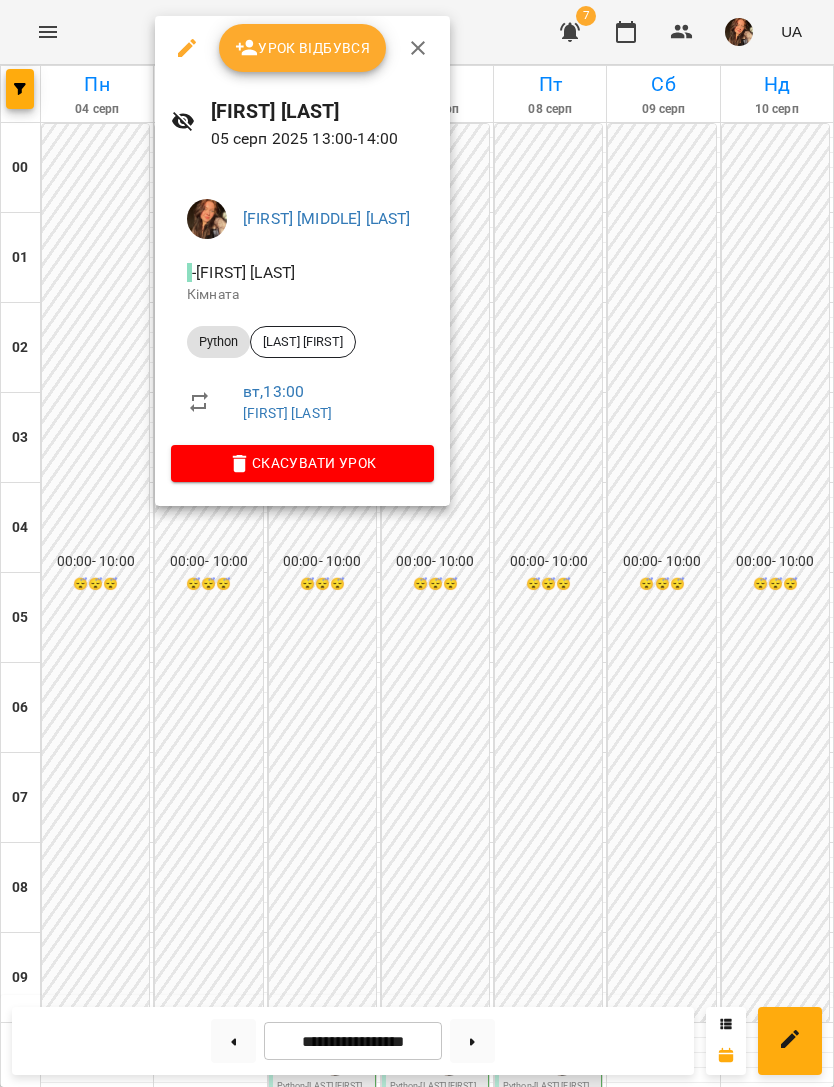 click 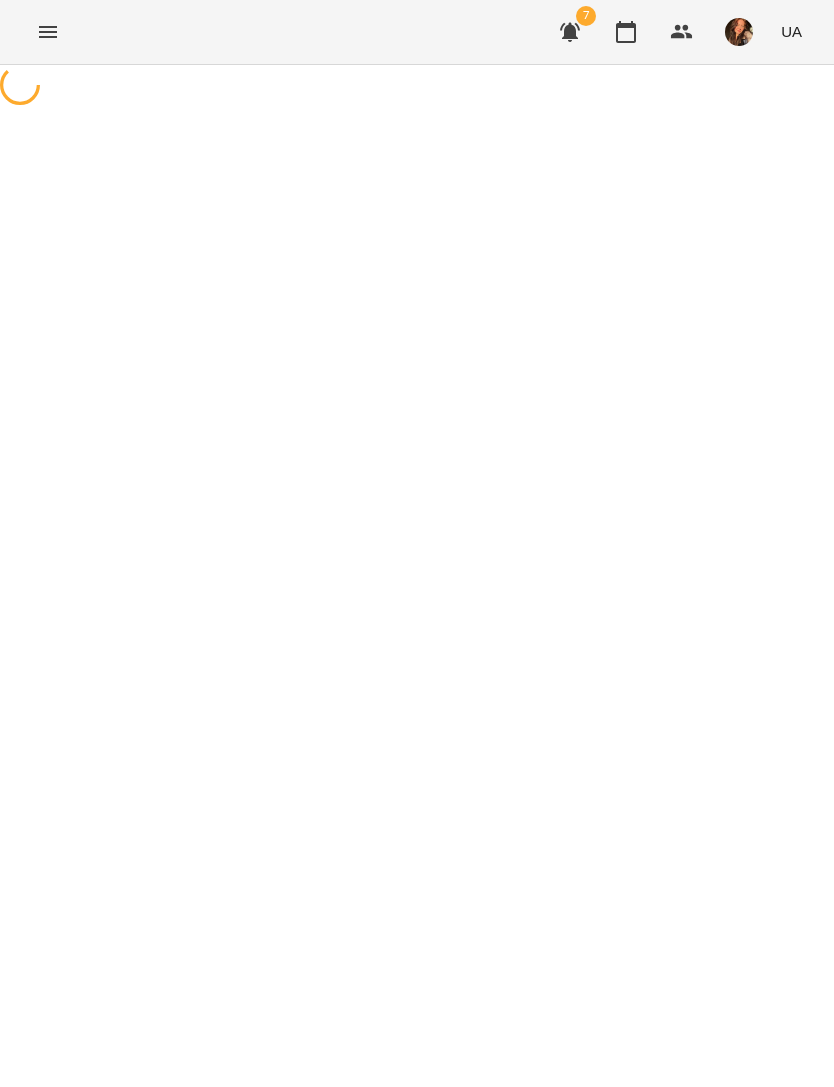 select on "******" 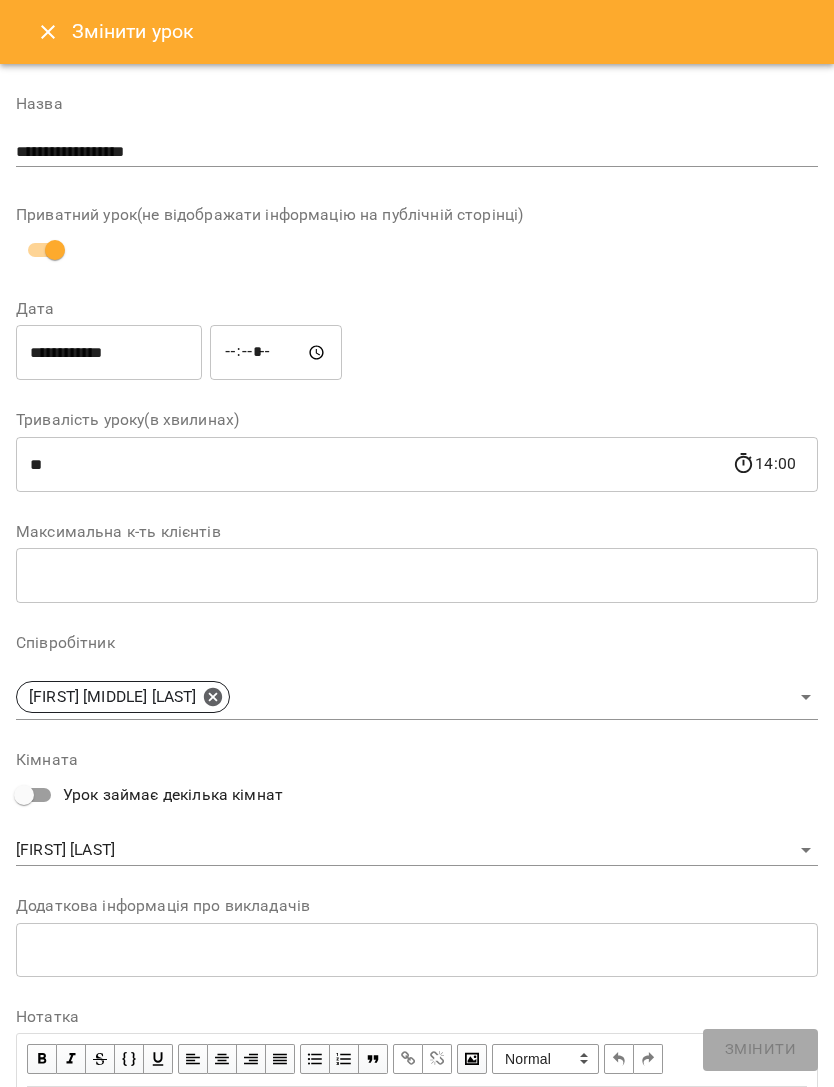 click on "**********" at bounding box center [109, 353] 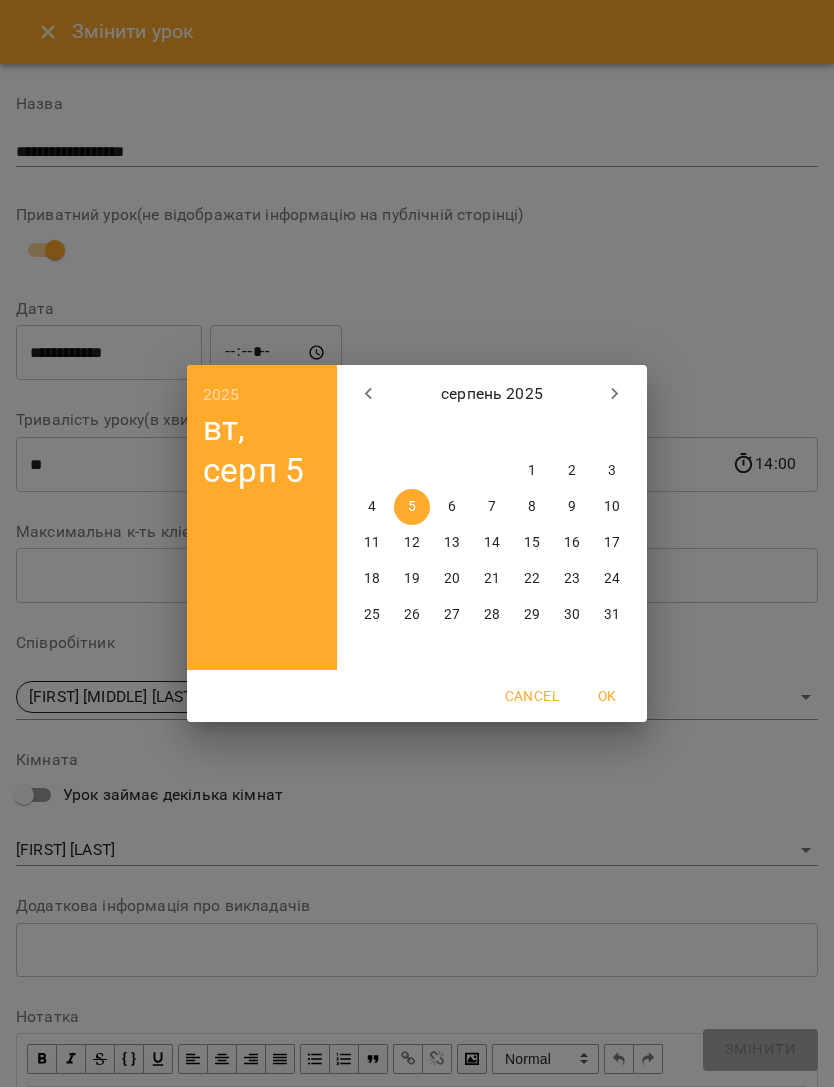 click on "8" at bounding box center (532, 507) 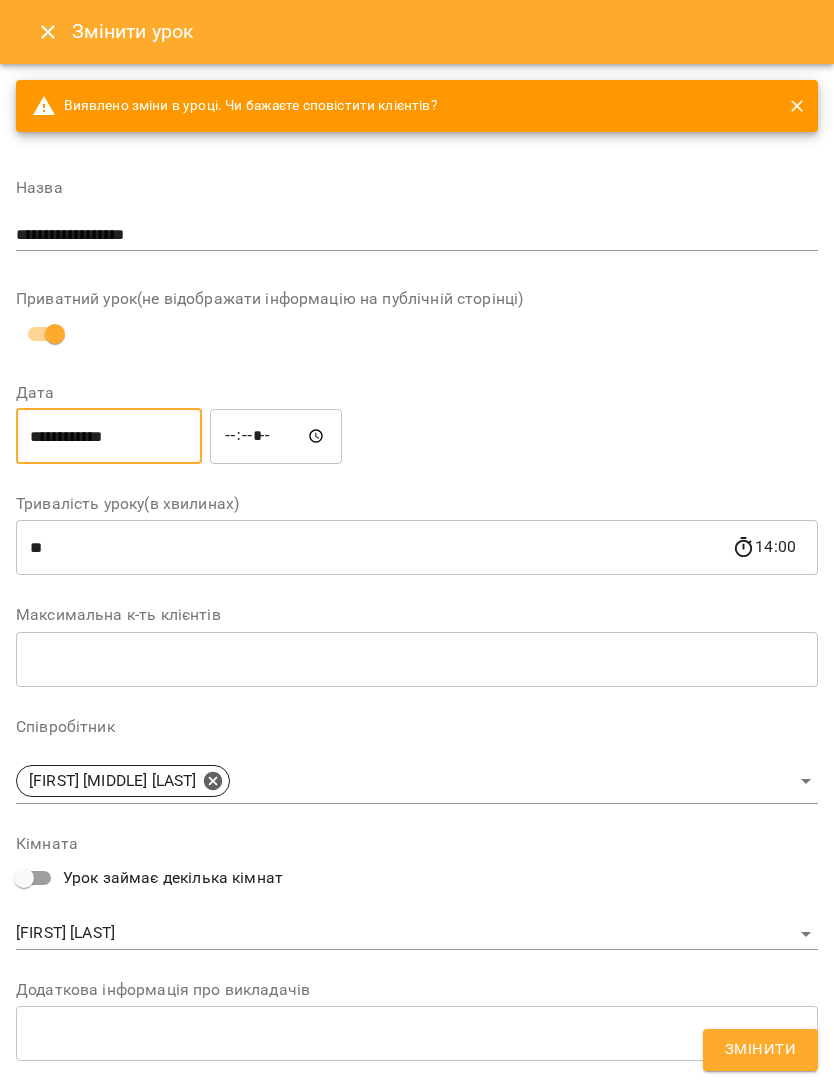 click on "*****" at bounding box center (276, 436) 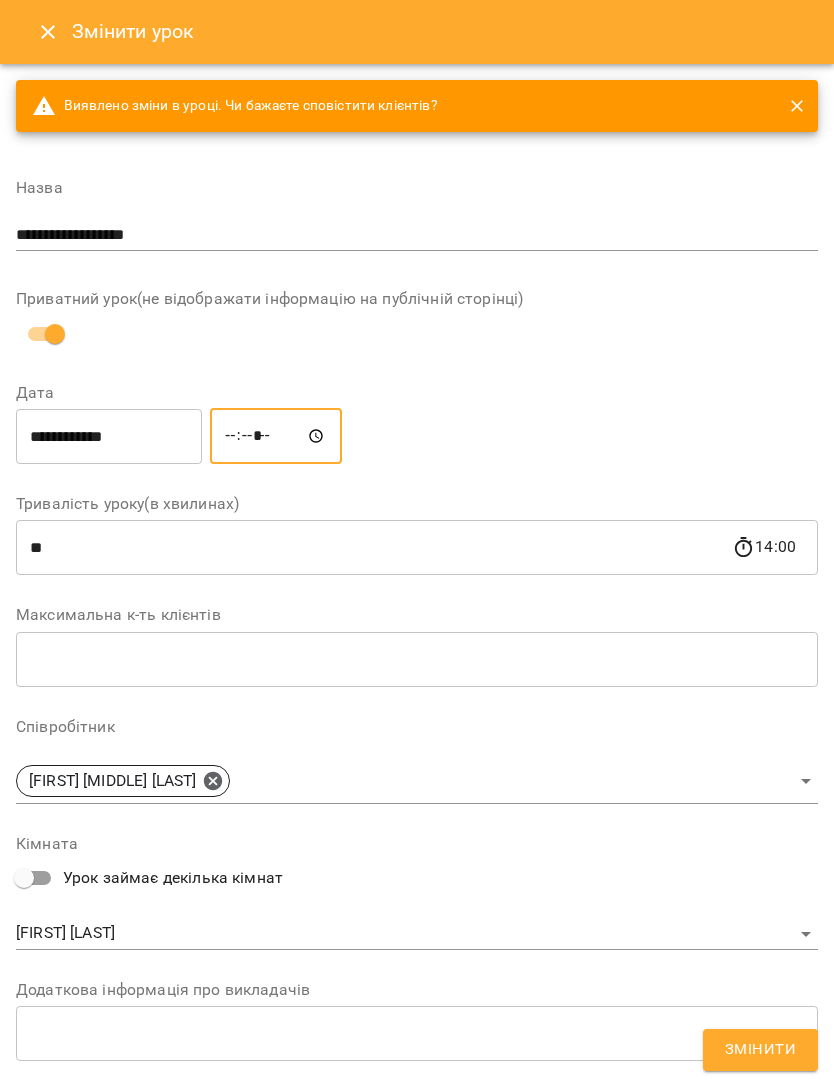 type on "*****" 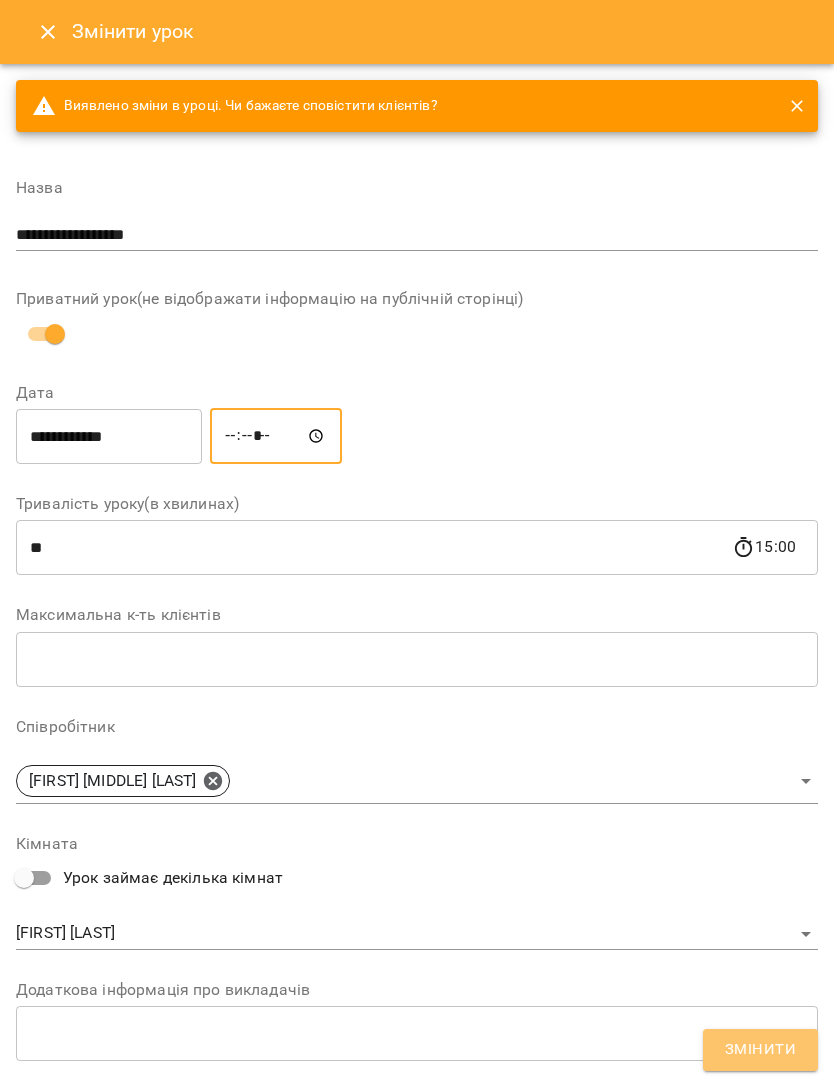 click on "Змінити" at bounding box center [760, 1050] 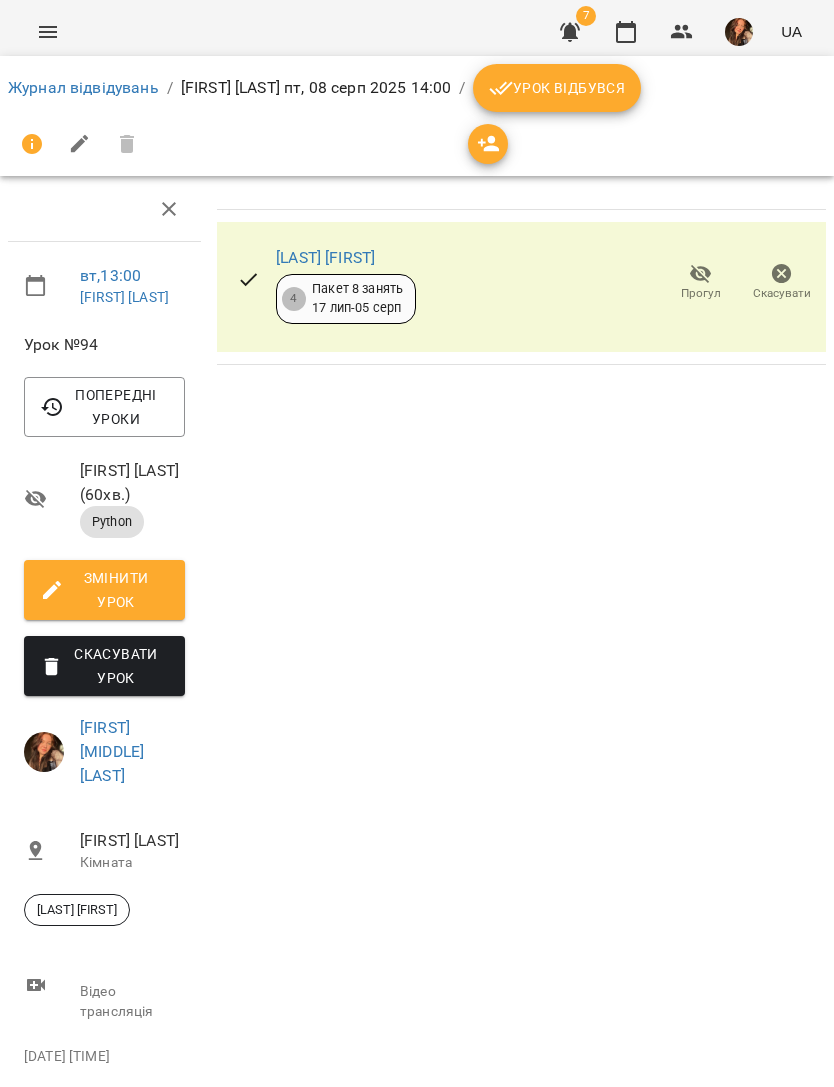 click on "Журнал відвідувань" at bounding box center [83, 87] 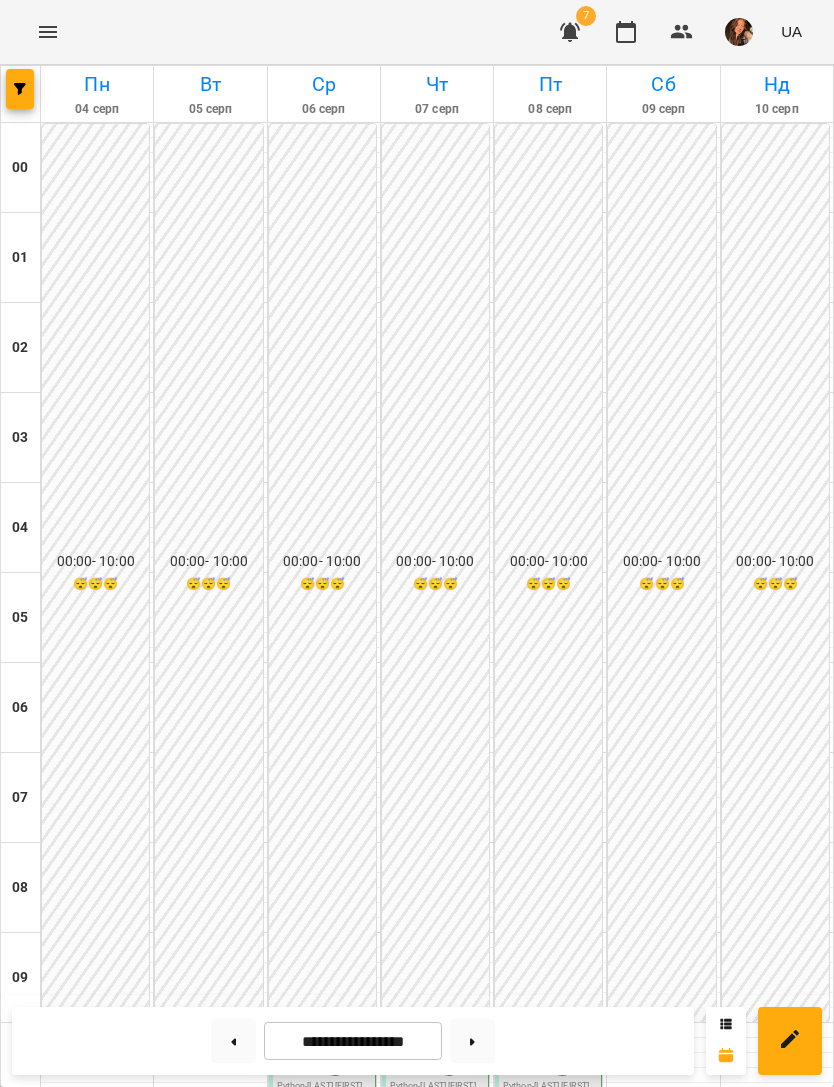 scroll, scrollTop: 837, scrollLeft: 0, axis: vertical 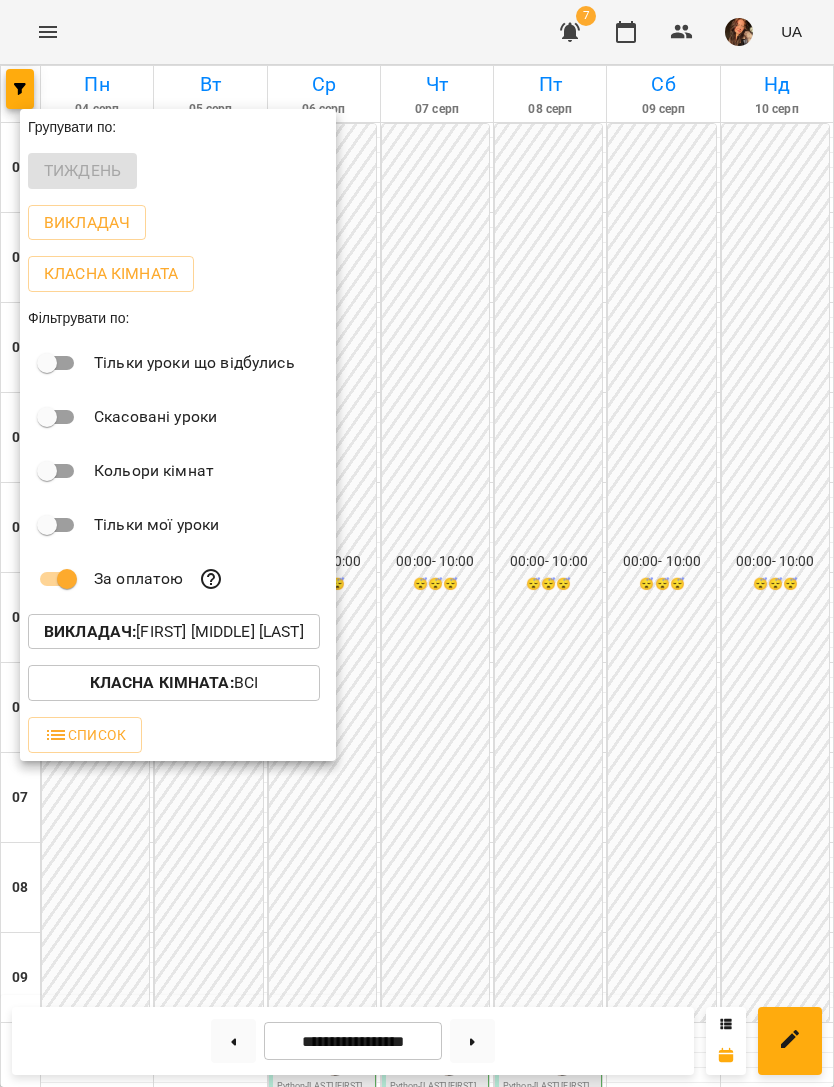 click on "Викладач :  [FIRST] [MIDDLE] [LAST]" at bounding box center [174, 632] 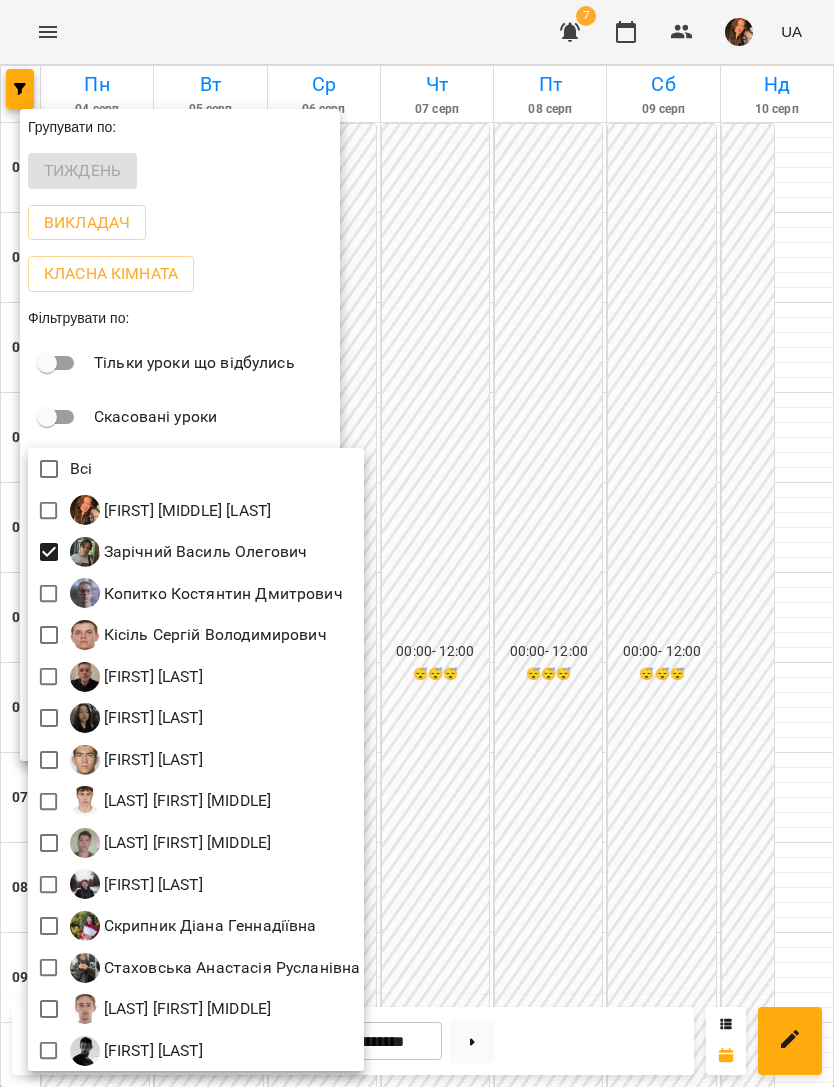 click at bounding box center [417, 543] 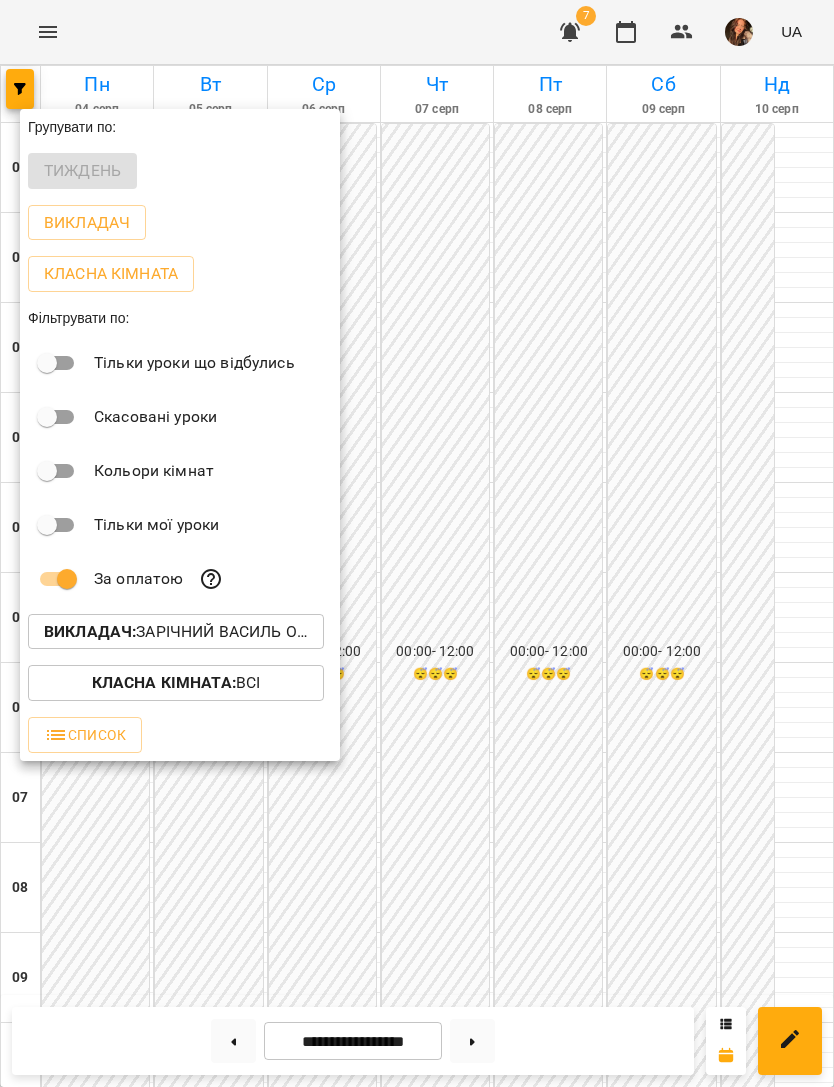 click at bounding box center [417, 543] 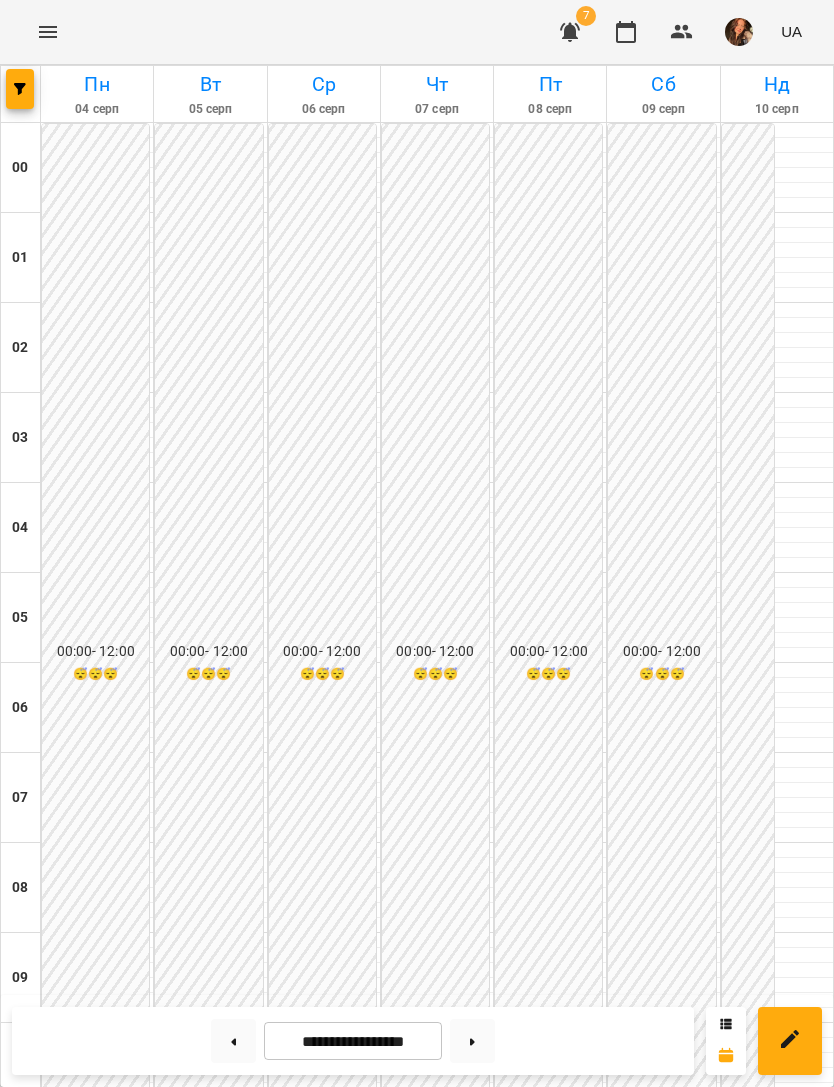 scroll, scrollTop: 783, scrollLeft: 0, axis: vertical 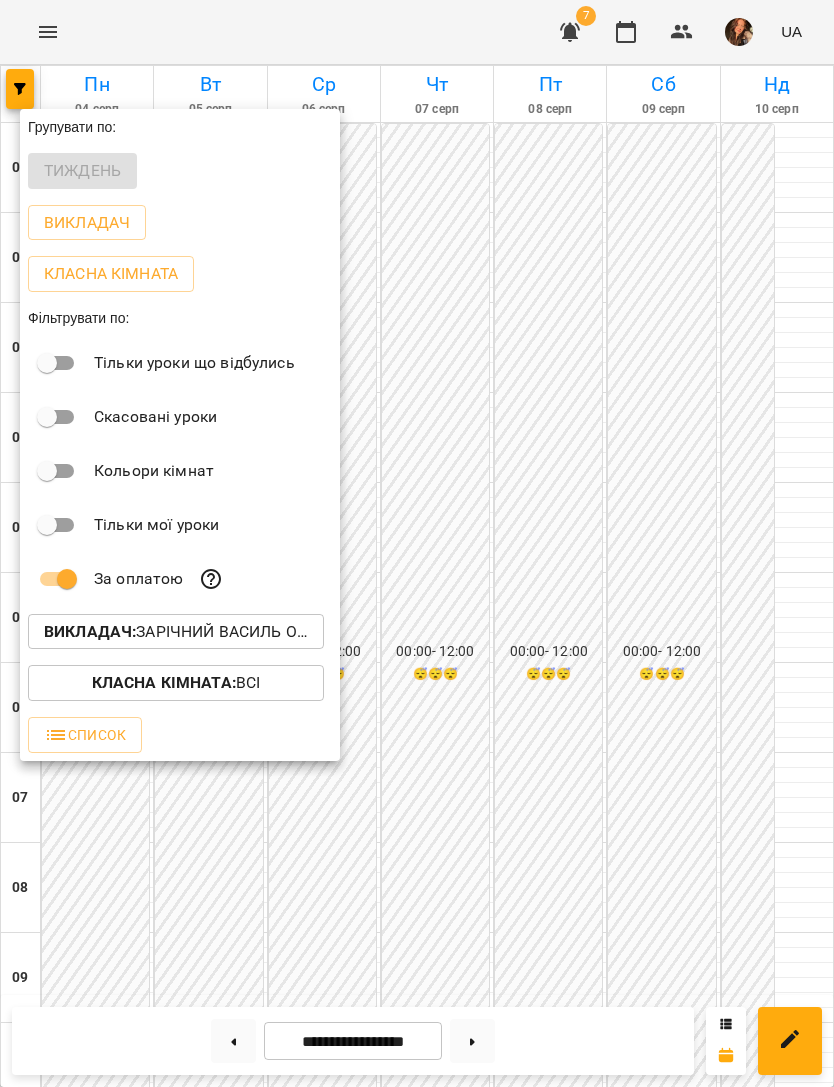 click on "Викладач : [LAST] [FIRST] [LAST]" at bounding box center [176, 632] 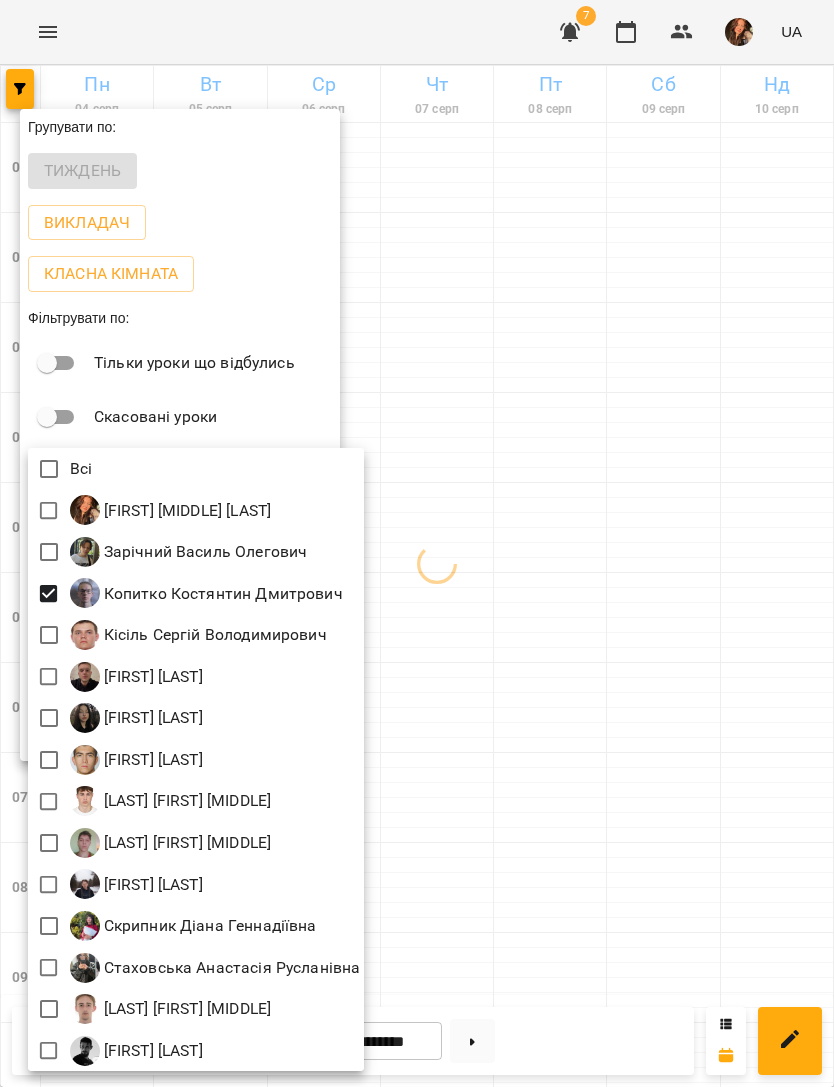 click at bounding box center (417, 543) 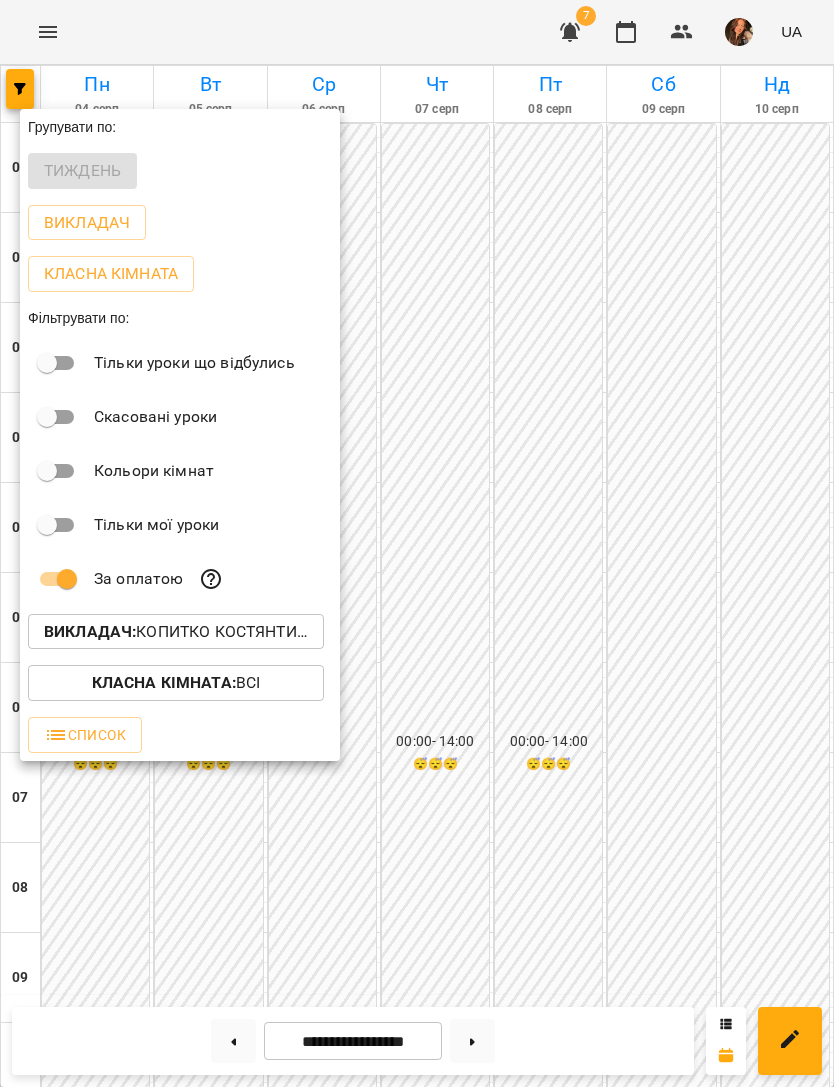 click at bounding box center [417, 543] 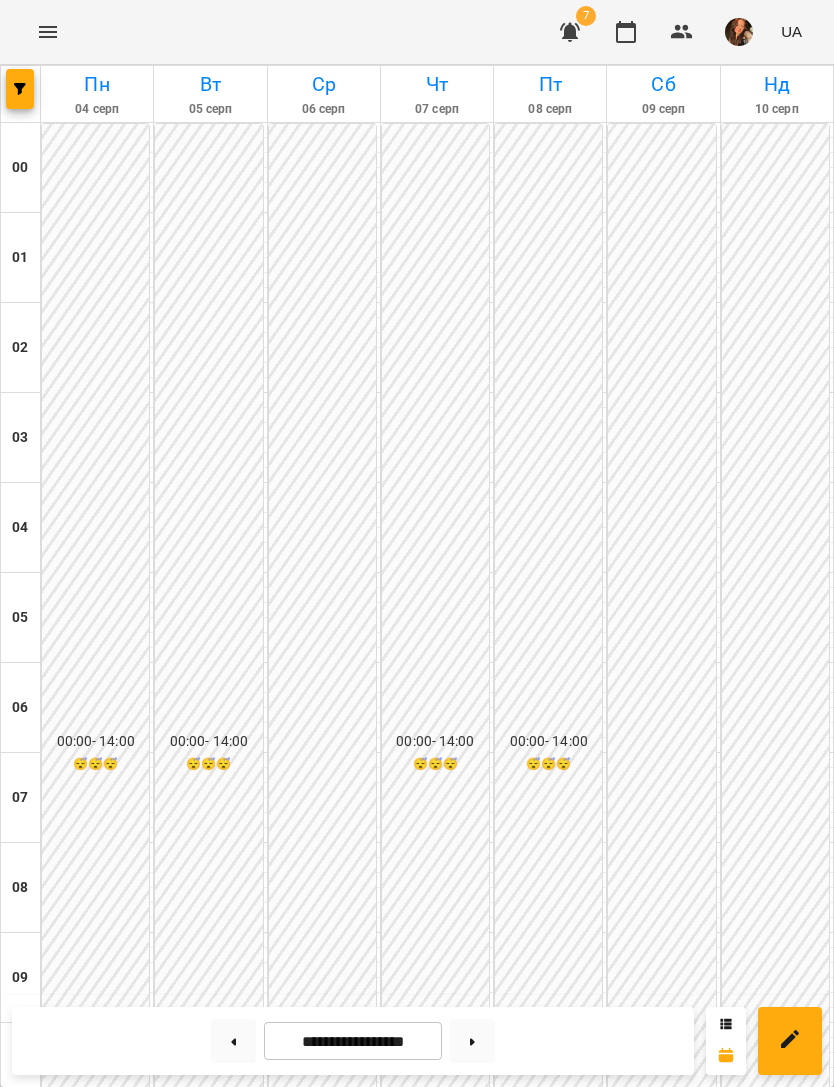 scroll, scrollTop: 1120, scrollLeft: 0, axis: vertical 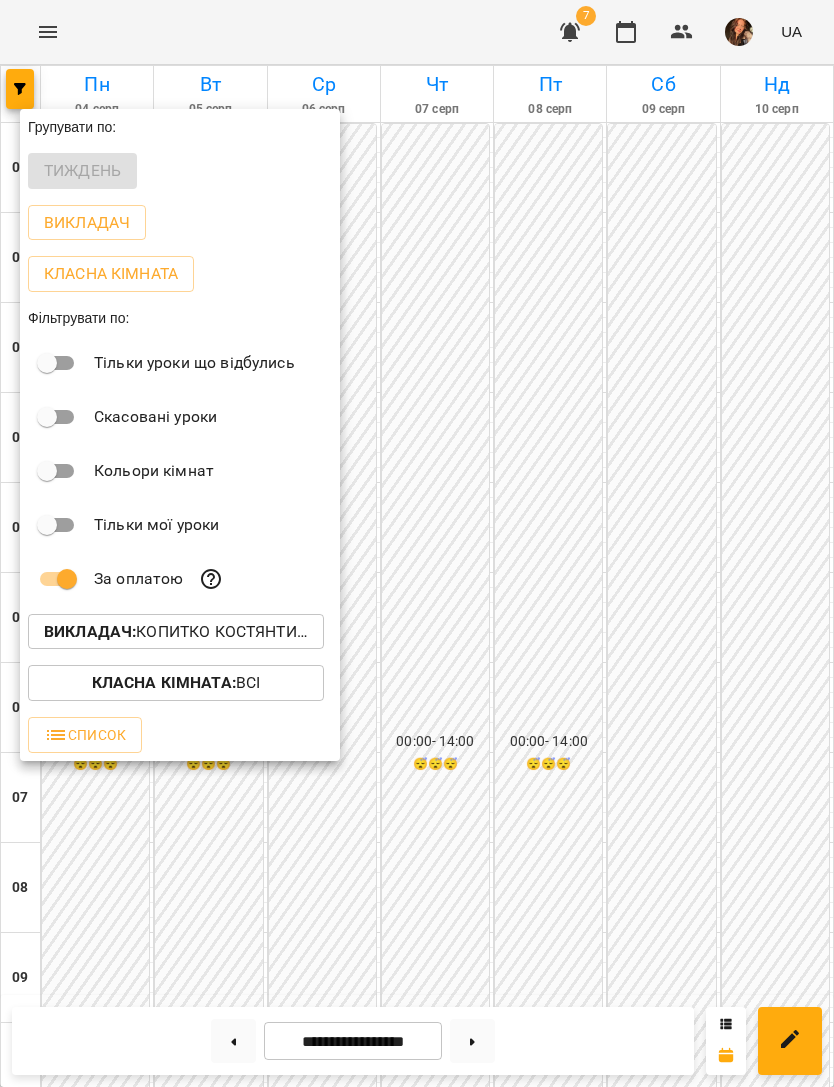 click on "Викладач : [LAST] [FIRST] [LAST]" at bounding box center (176, 632) 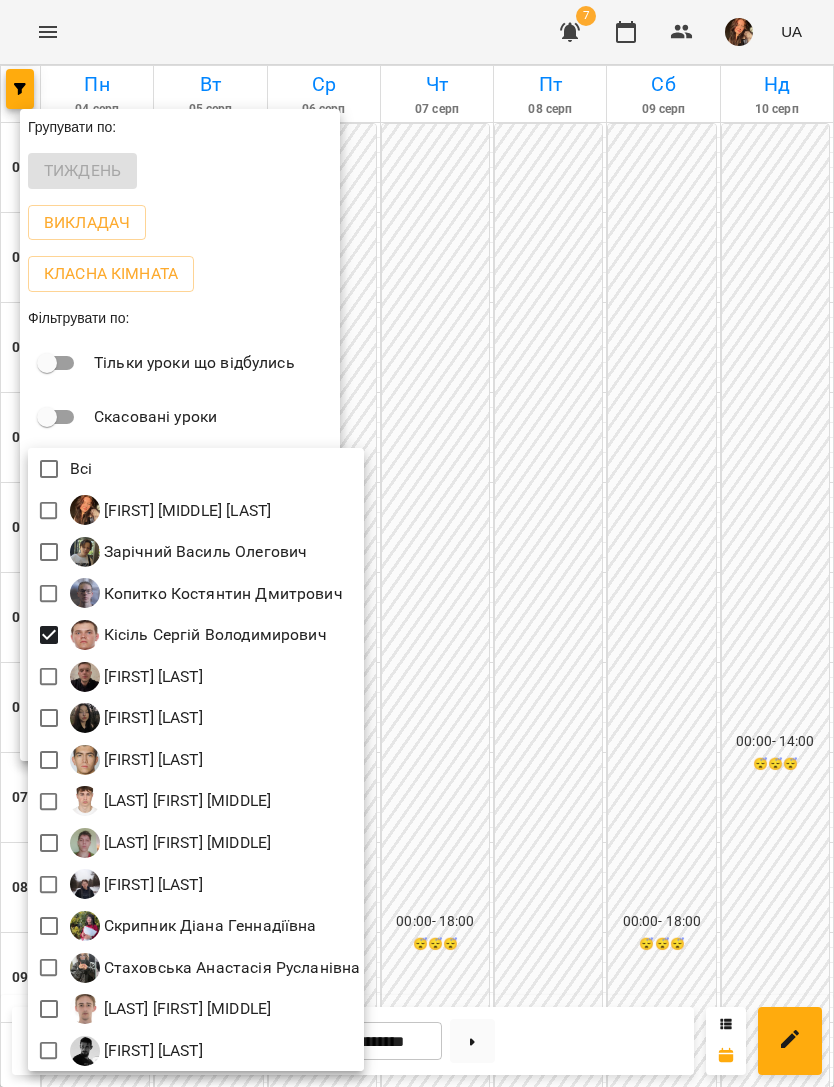 click at bounding box center (417, 543) 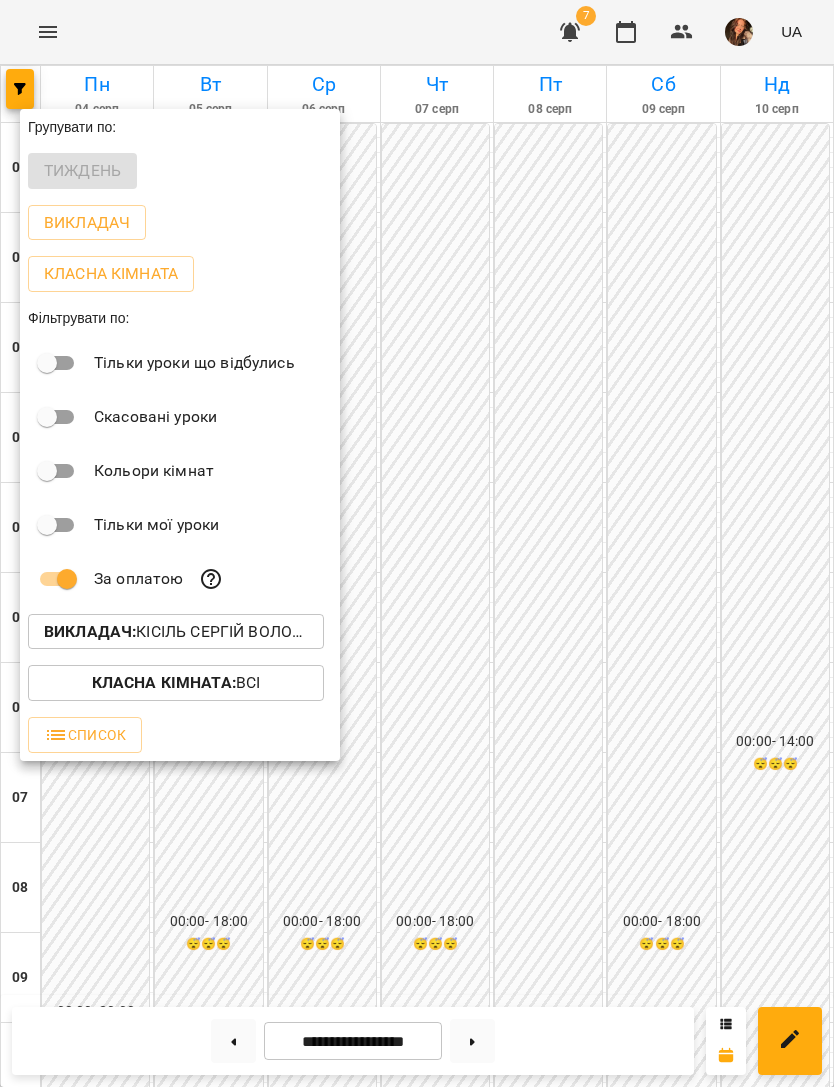 click at bounding box center (417, 543) 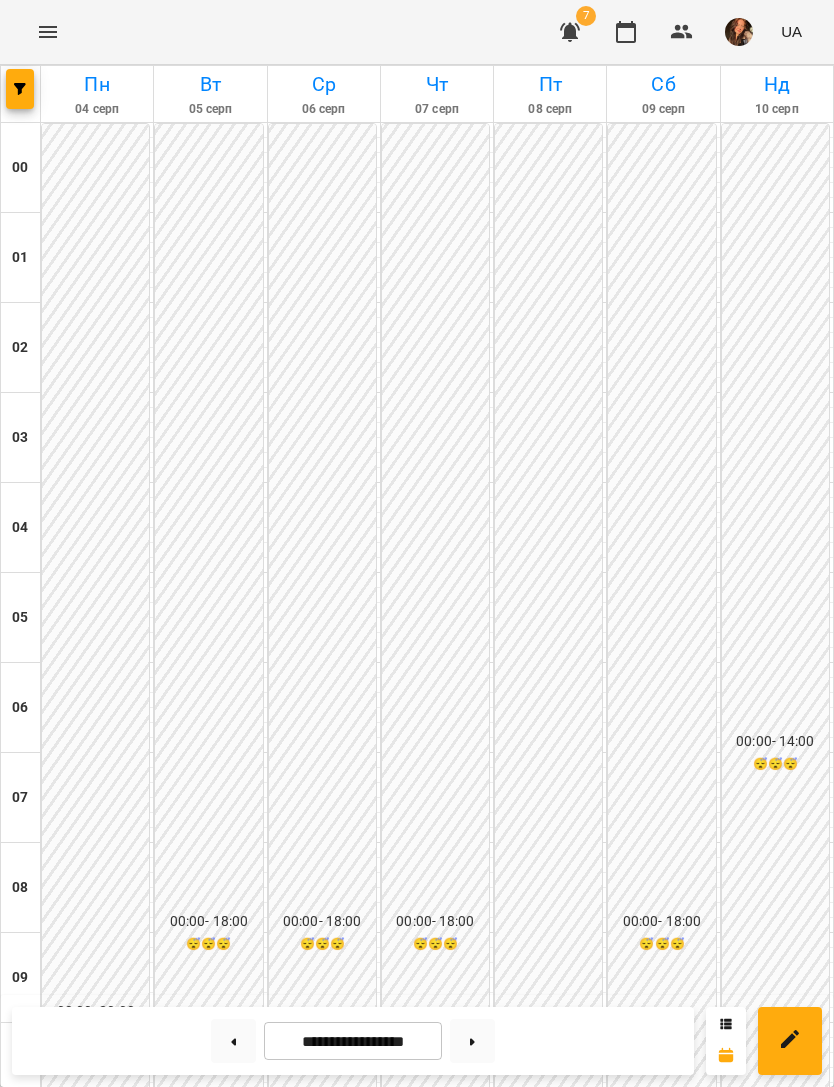 scroll, scrollTop: 1285, scrollLeft: 0, axis: vertical 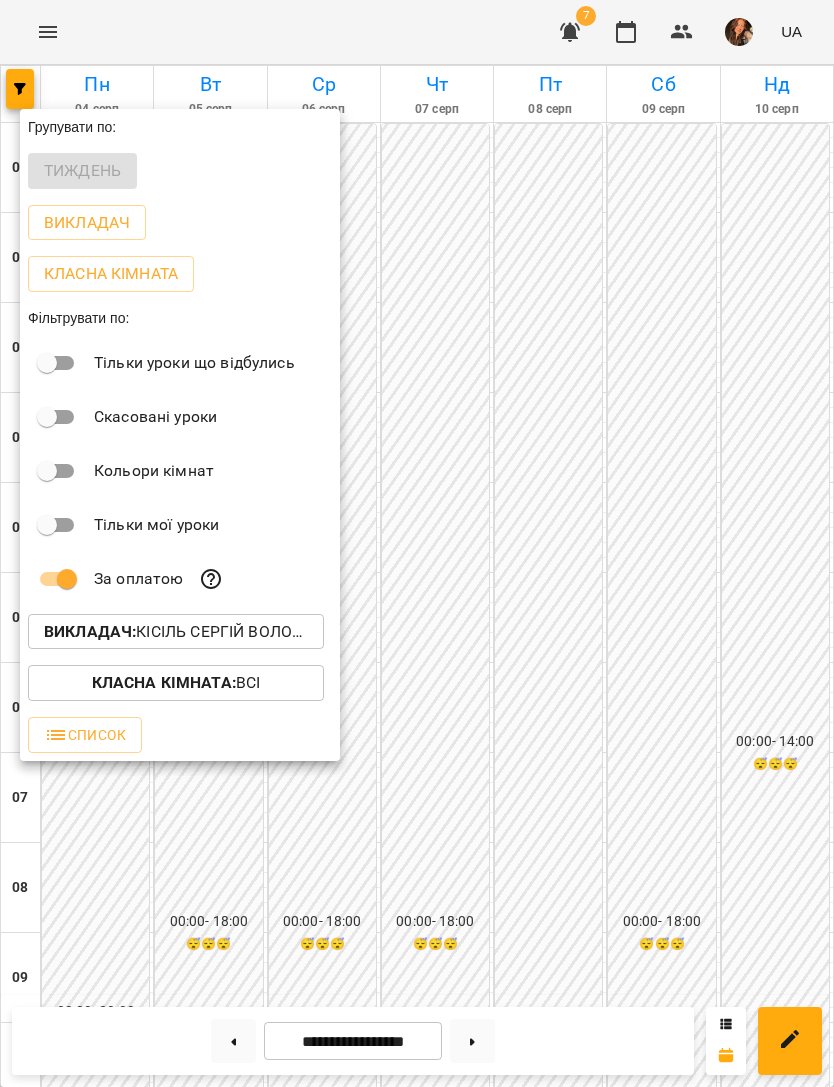 click on "Викладач : [LAST] [FIRST] [LAST]" at bounding box center [176, 632] 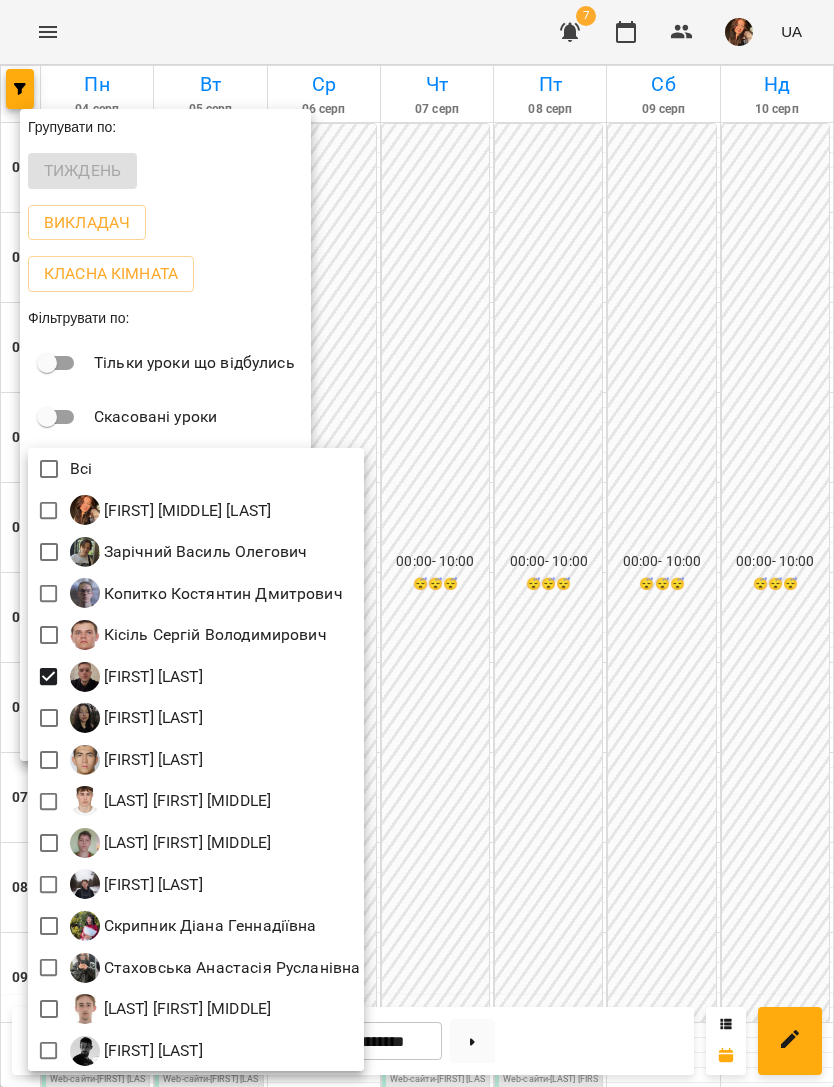click at bounding box center [417, 543] 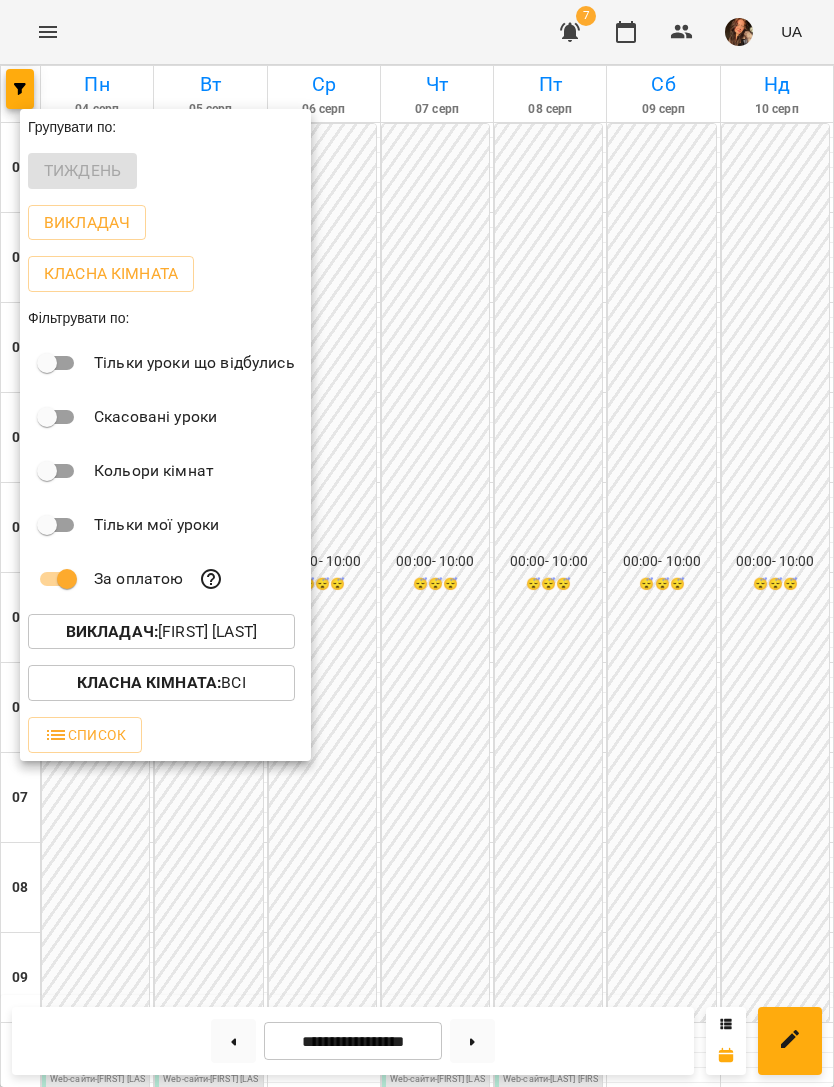 click at bounding box center (417, 543) 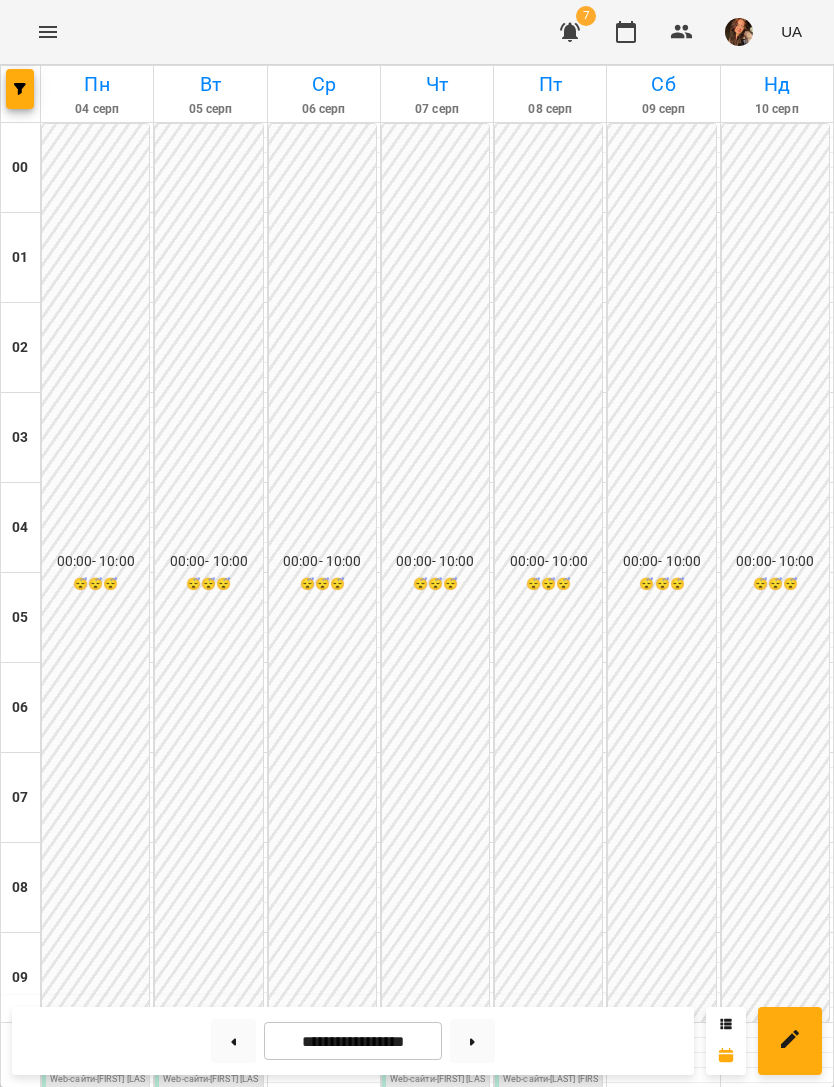 scroll, scrollTop: 810, scrollLeft: 0, axis: vertical 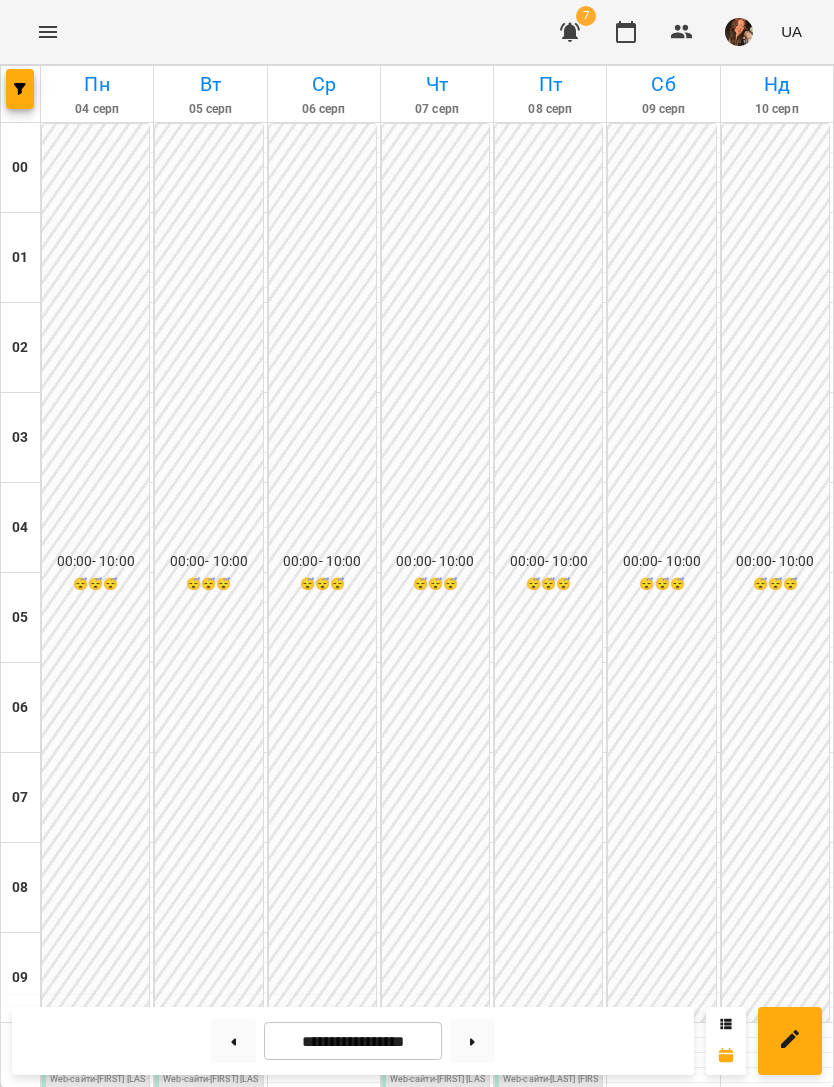 click 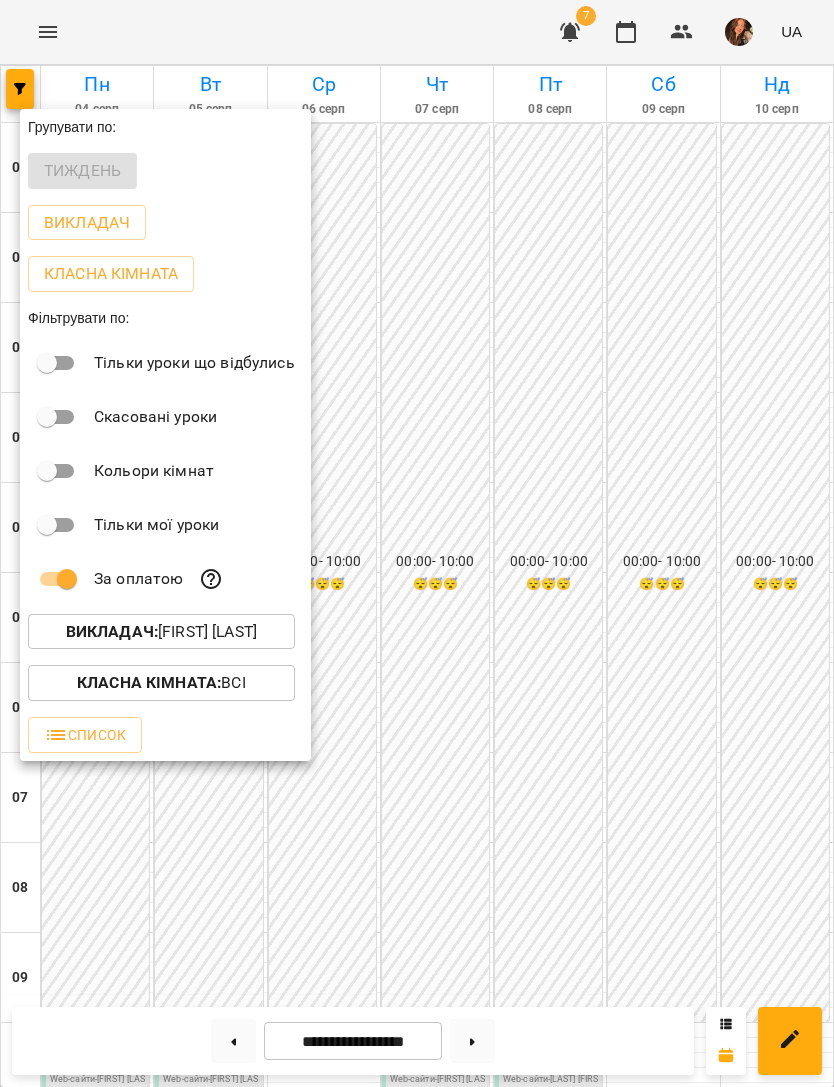 click on "Викладач : [LAST] [FIRST] [LAST]" at bounding box center (161, 632) 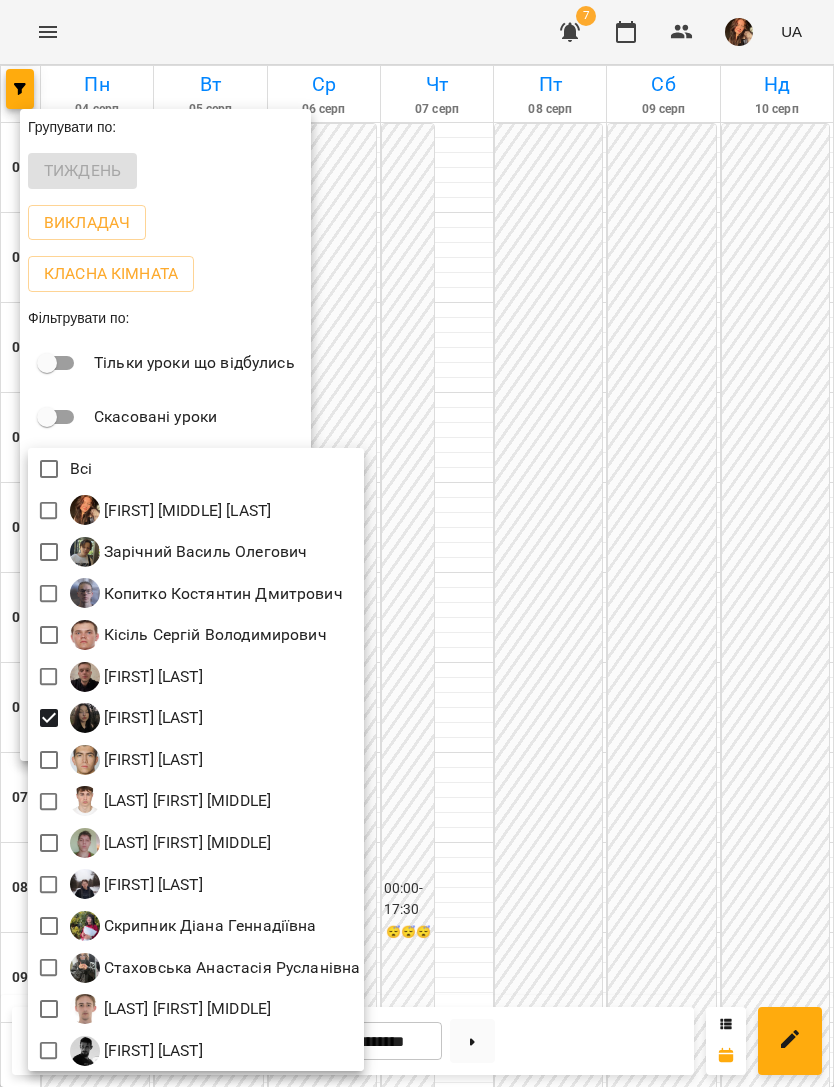 click at bounding box center (417, 543) 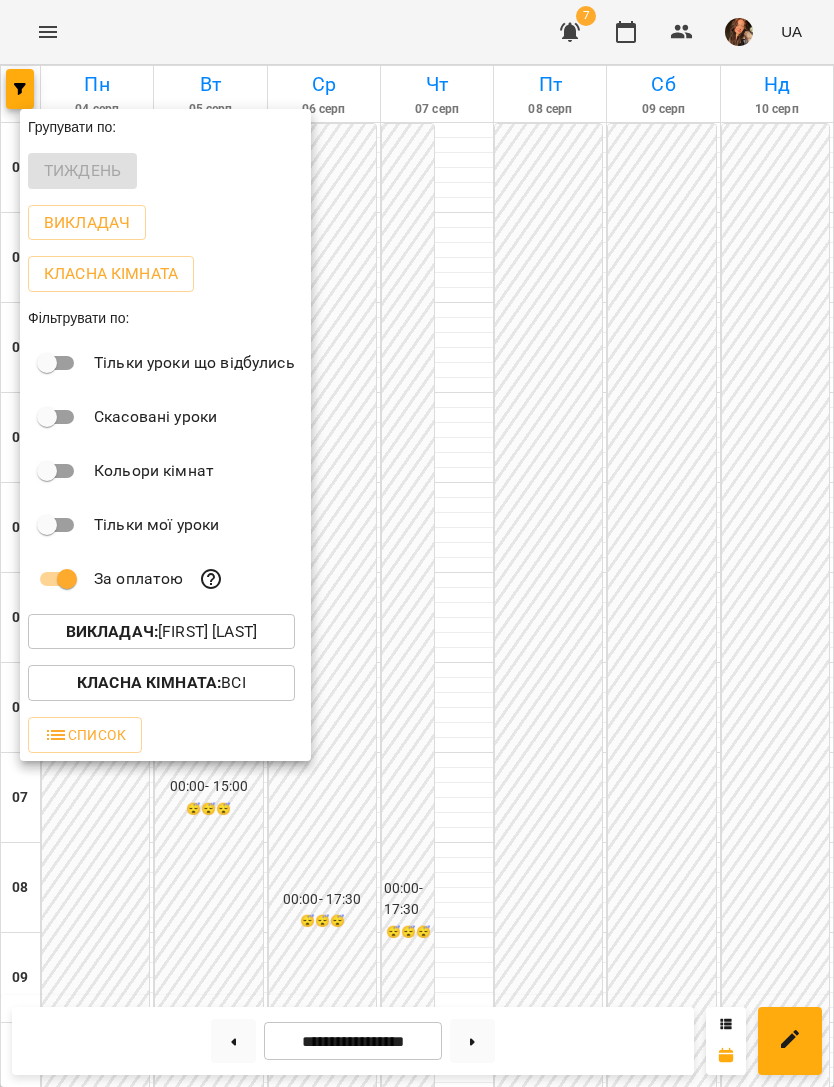 click at bounding box center (417, 543) 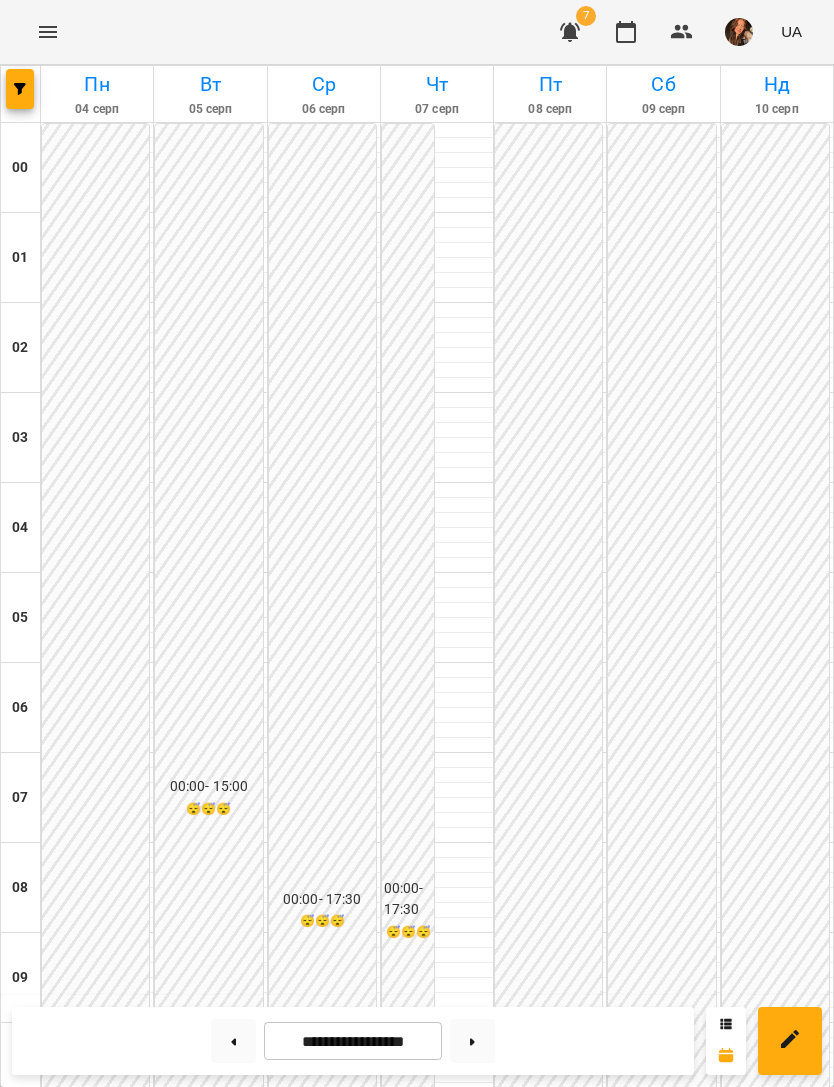 scroll, scrollTop: 1285, scrollLeft: 0, axis: vertical 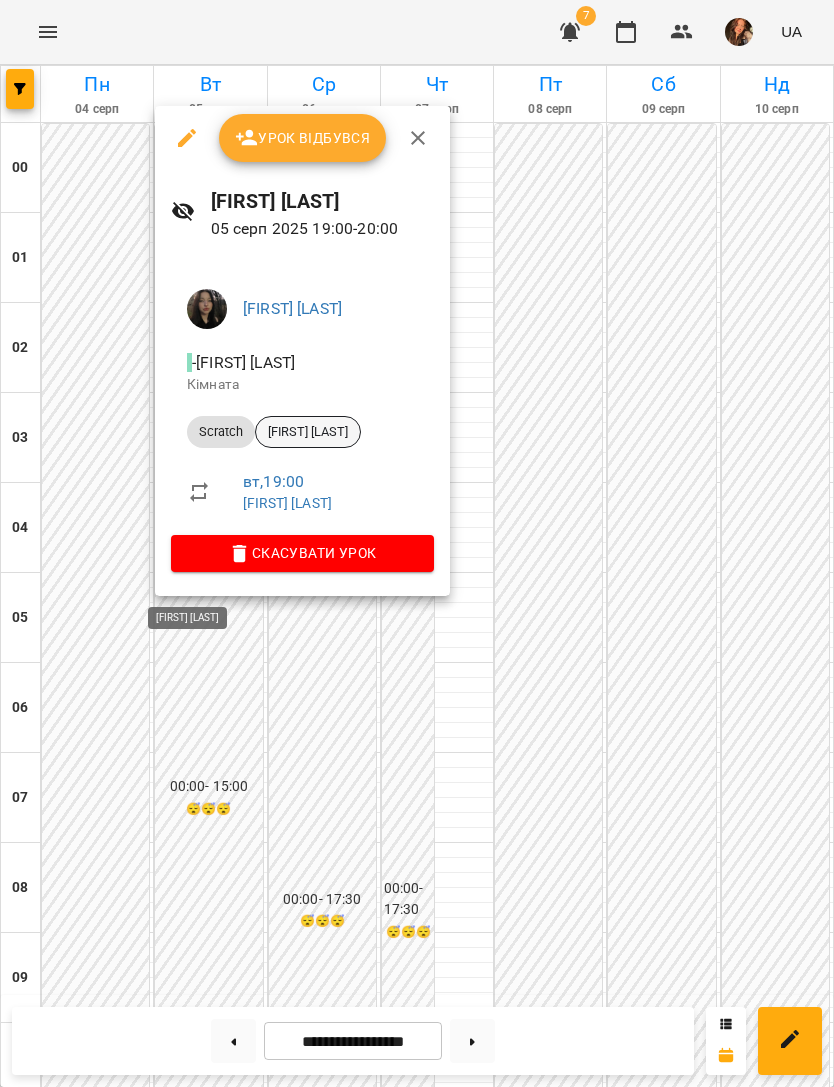 click on "[FIRST] [LAST]" at bounding box center [308, 432] 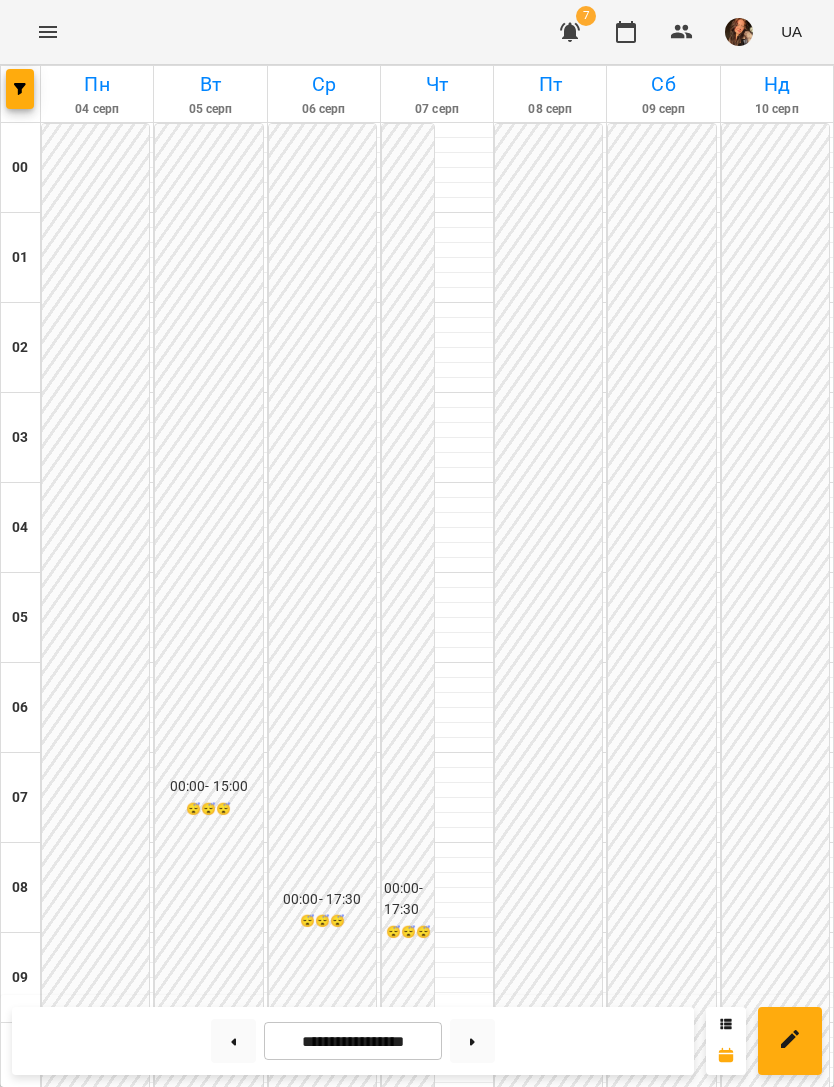 click at bounding box center [20, 89] 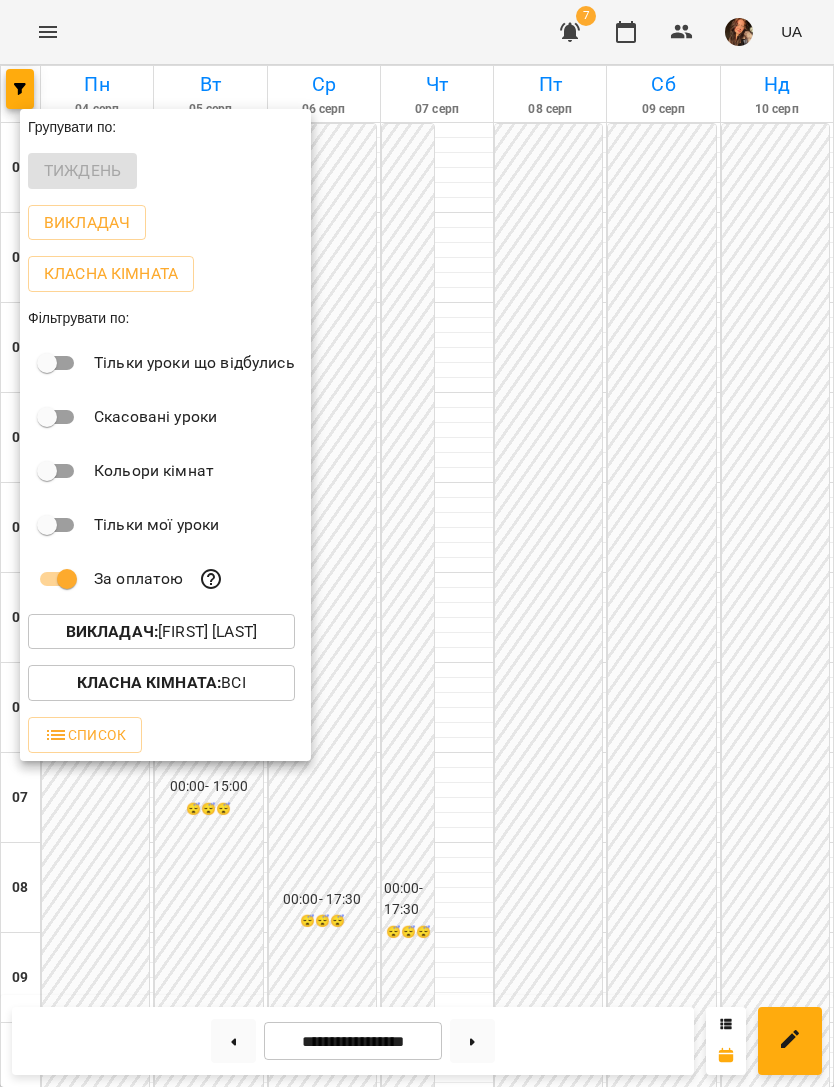click on "Викладач :  [FIRST] [MIDDLE] [LAST]" at bounding box center (161, 632) 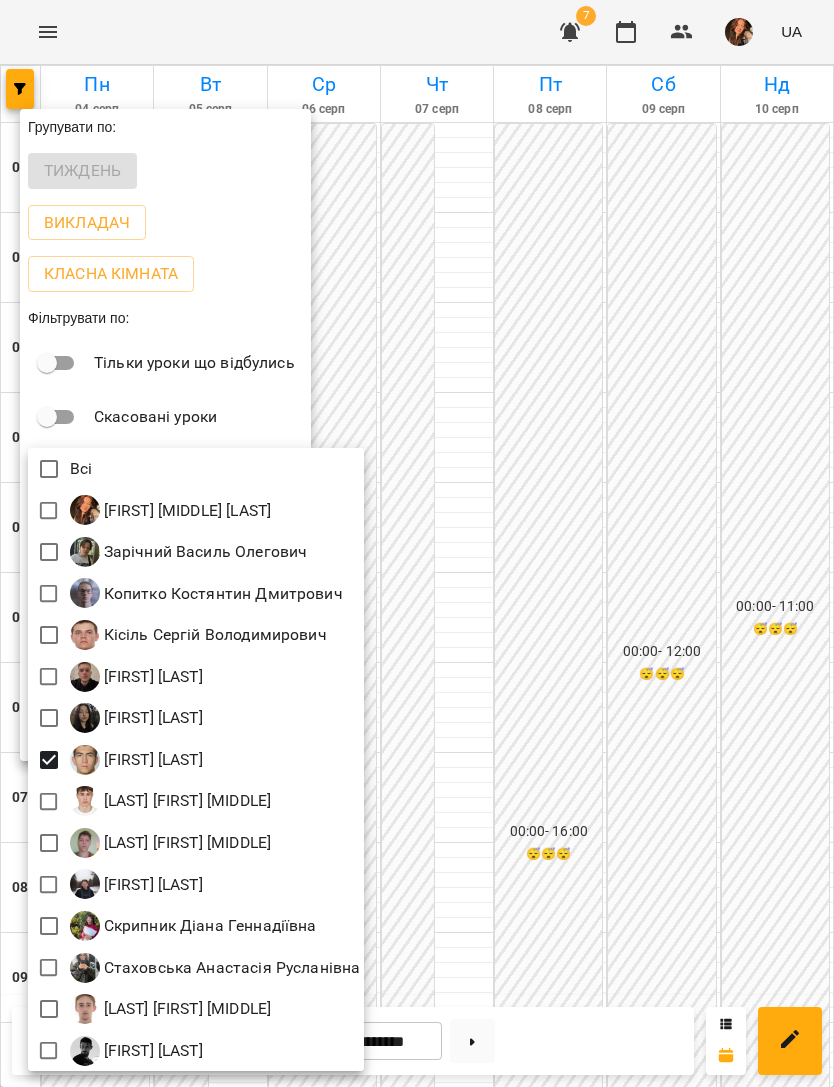 click at bounding box center (417, 543) 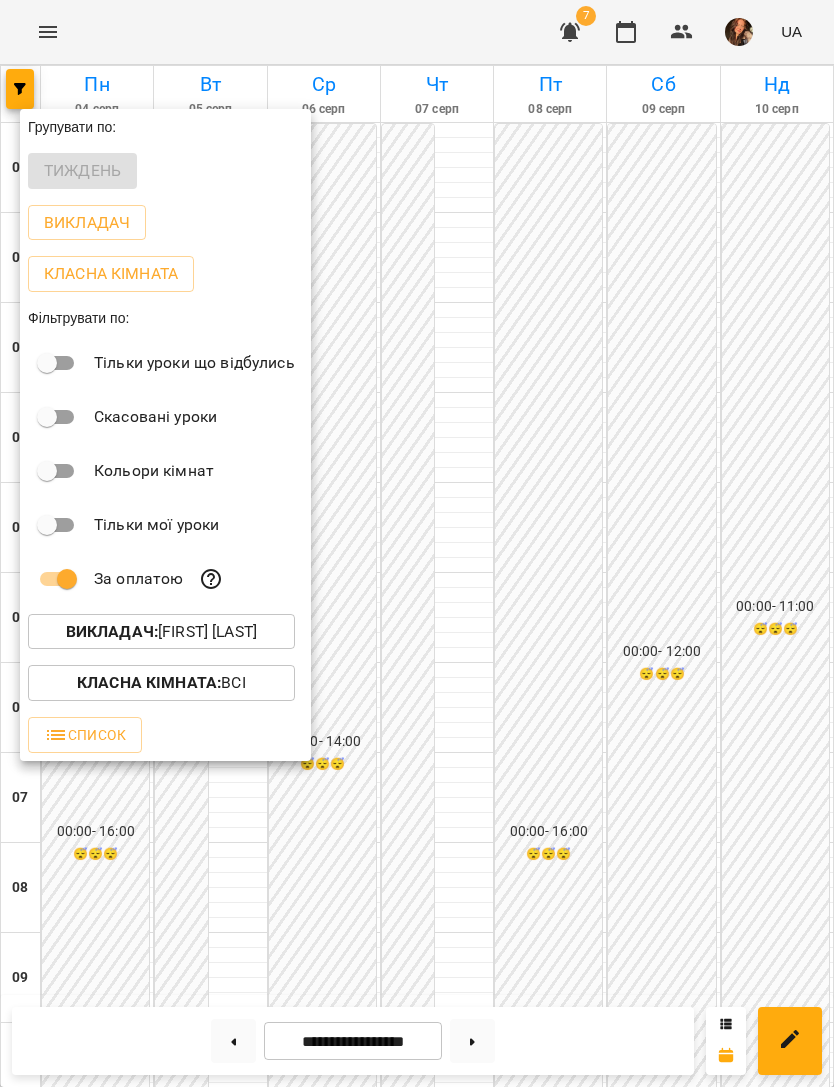 click at bounding box center [417, 543] 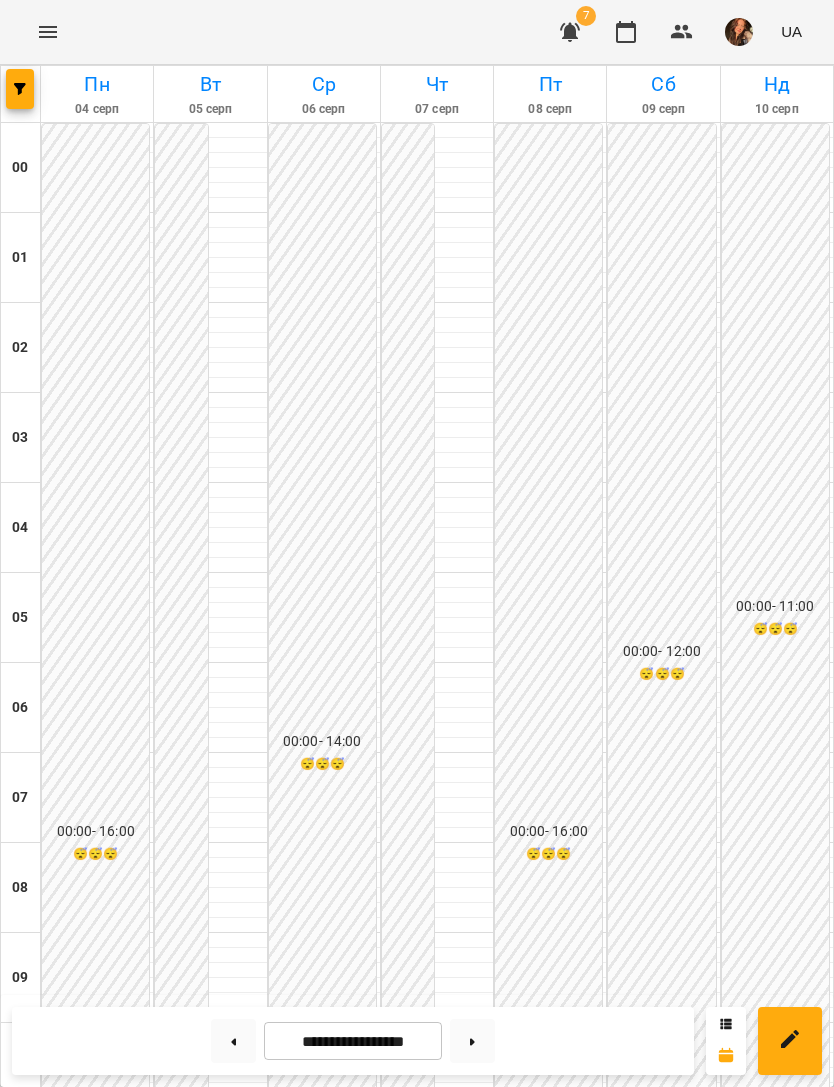 scroll, scrollTop: 926, scrollLeft: 0, axis: vertical 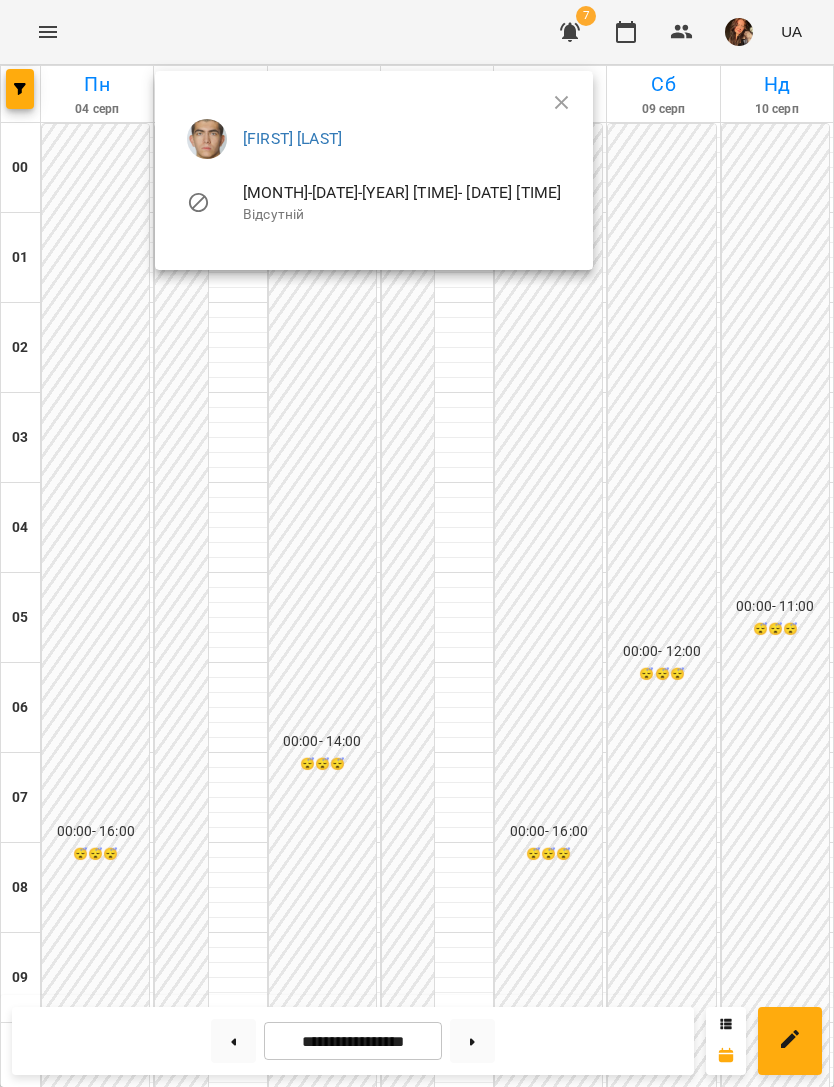 click at bounding box center [417, 543] 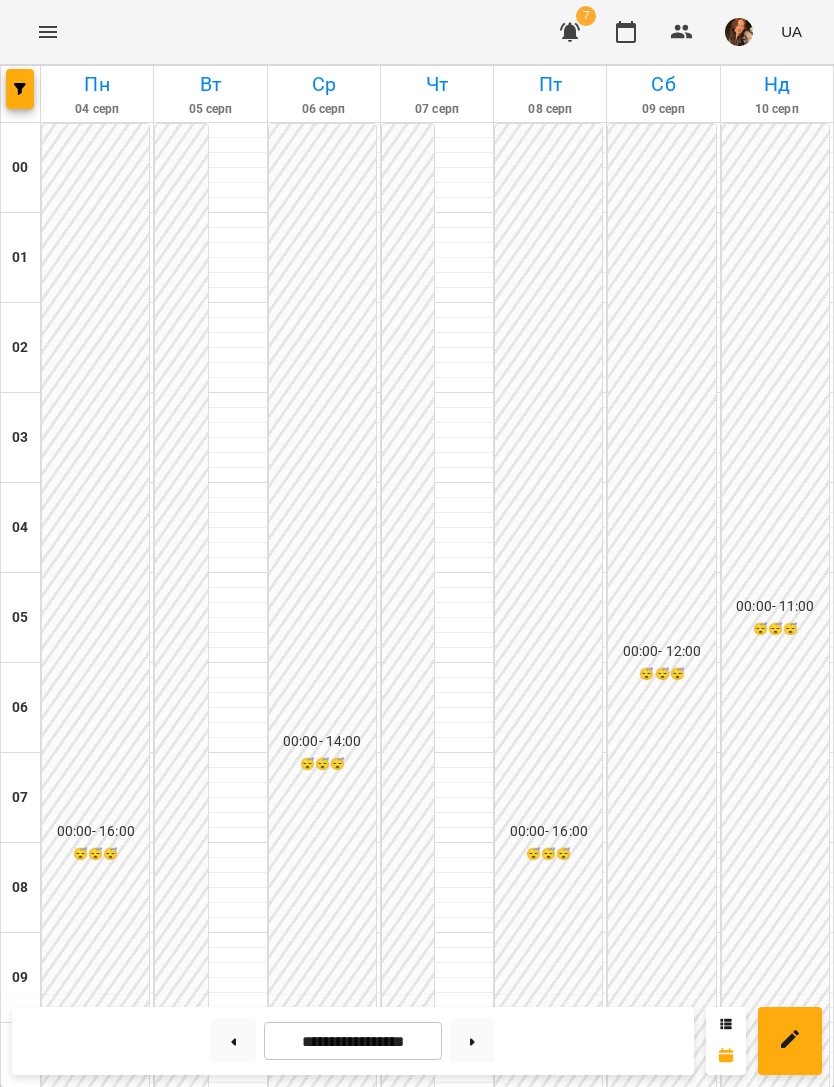 click at bounding box center (238, 1412) 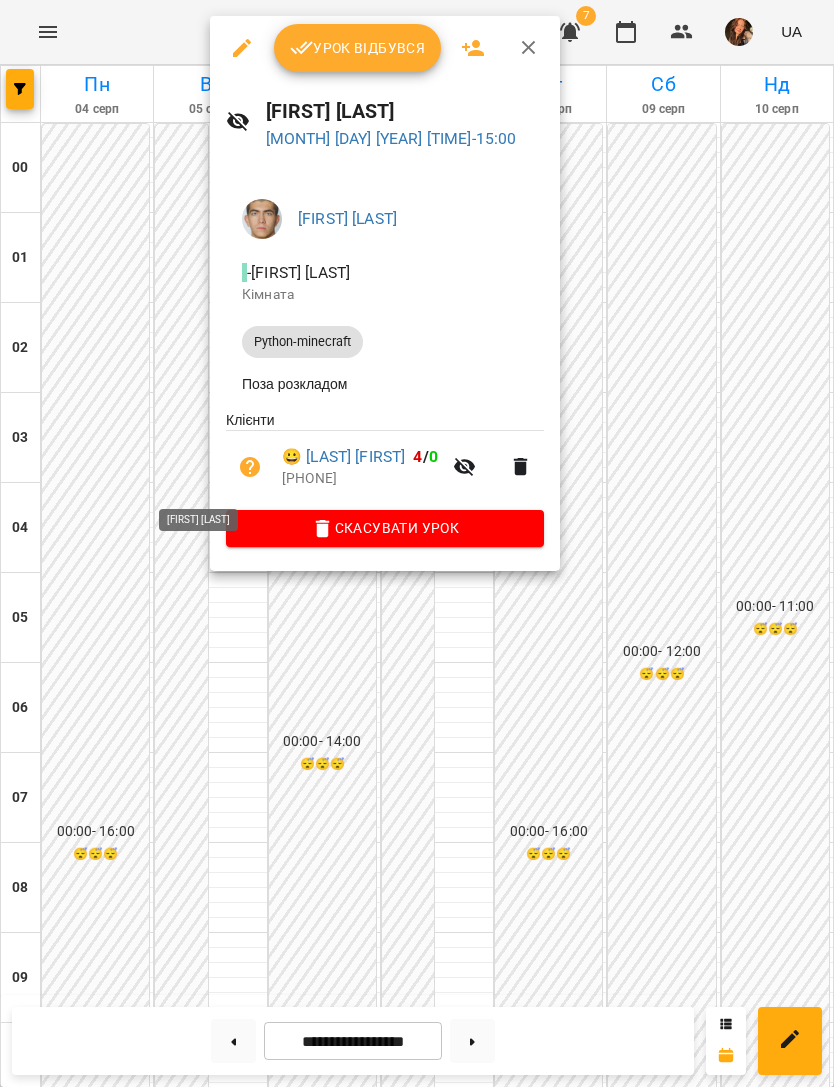 click 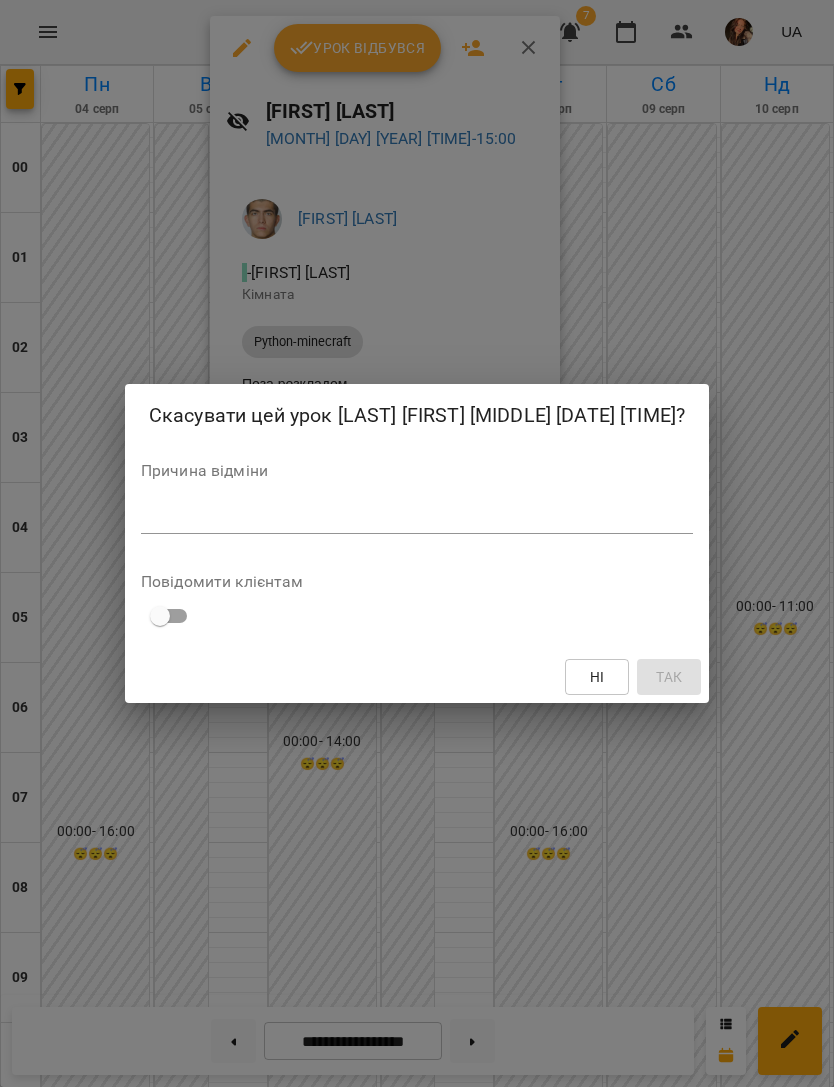 click at bounding box center (417, 518) 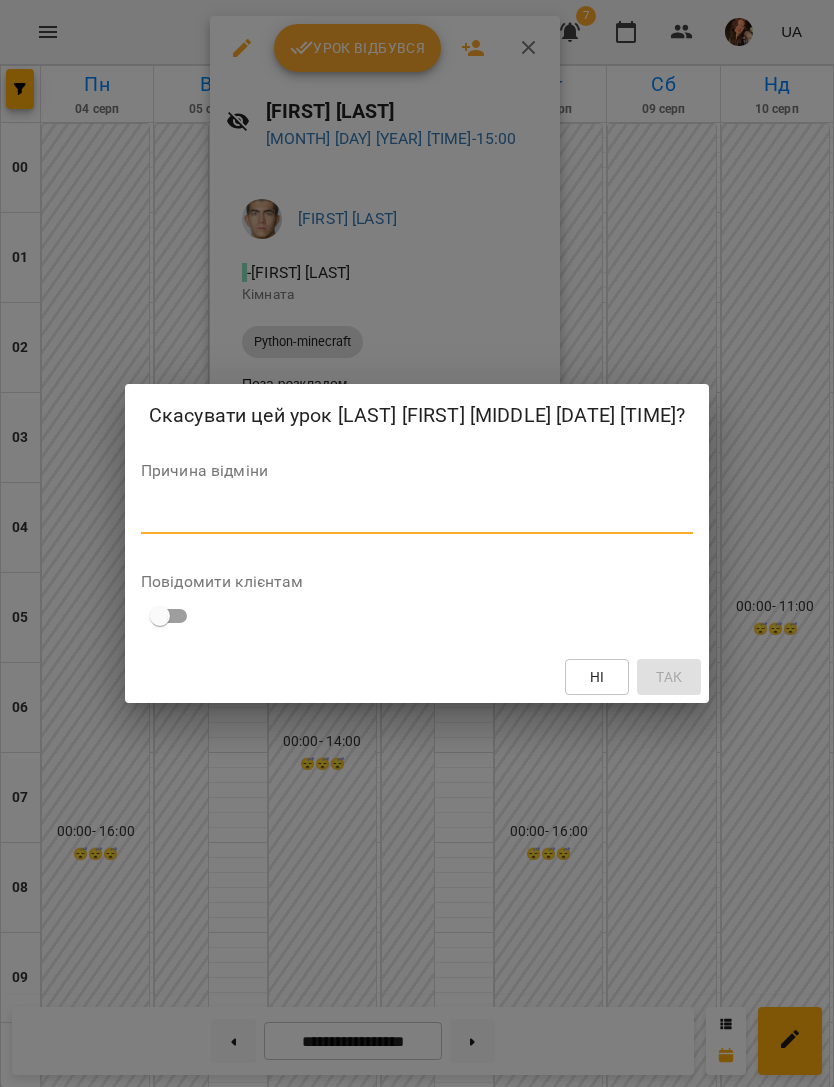 type on "*" 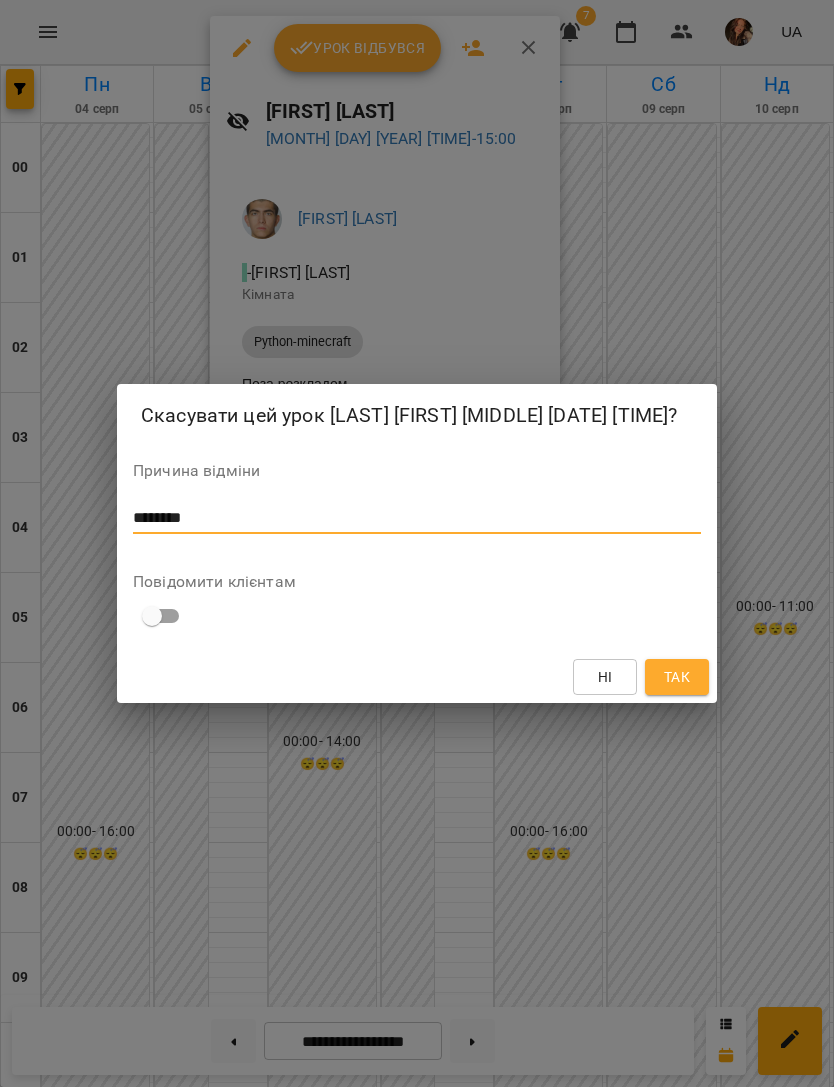 type on "********" 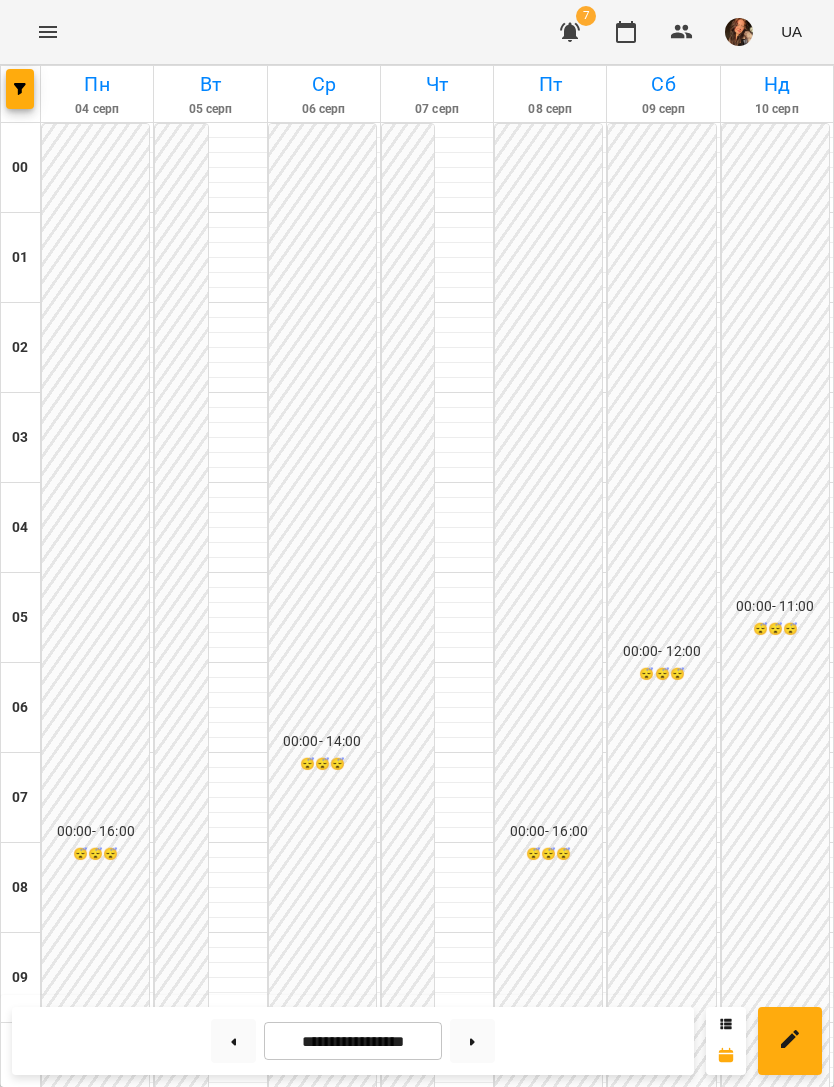 click on "[FIRST] [LAST]" at bounding box center (238, 1534) 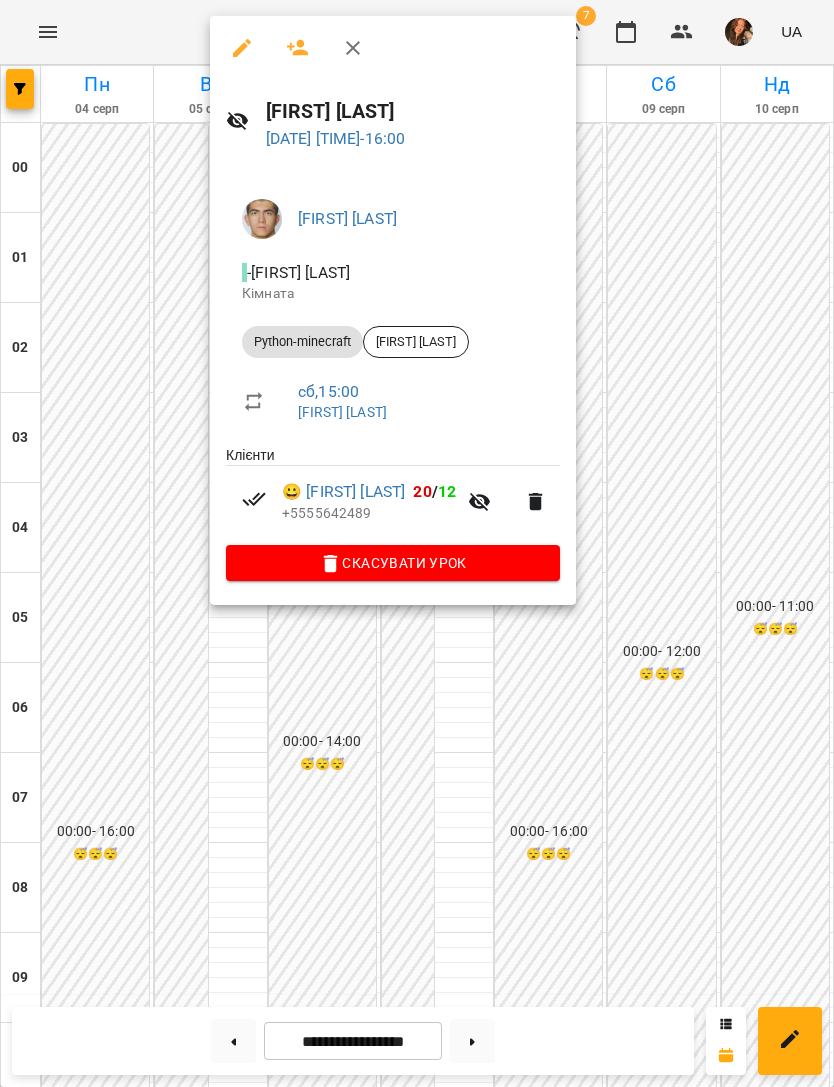 click at bounding box center [417, 543] 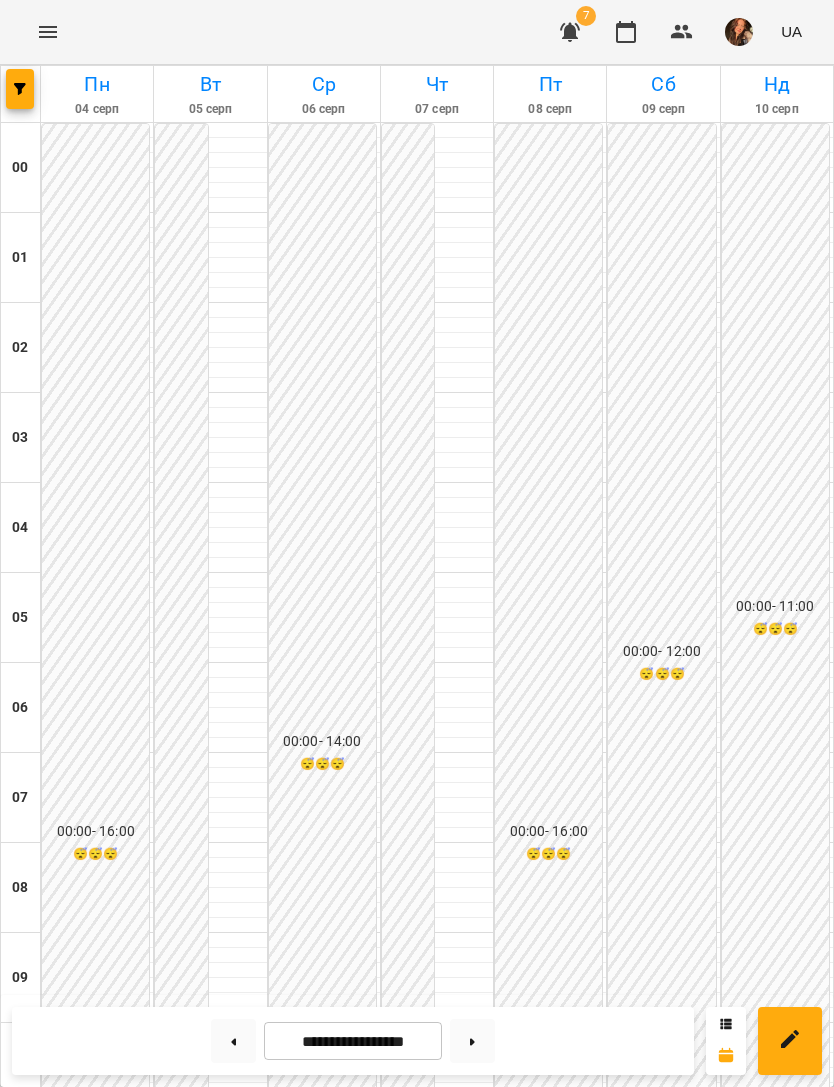 click at bounding box center (238, 1772) 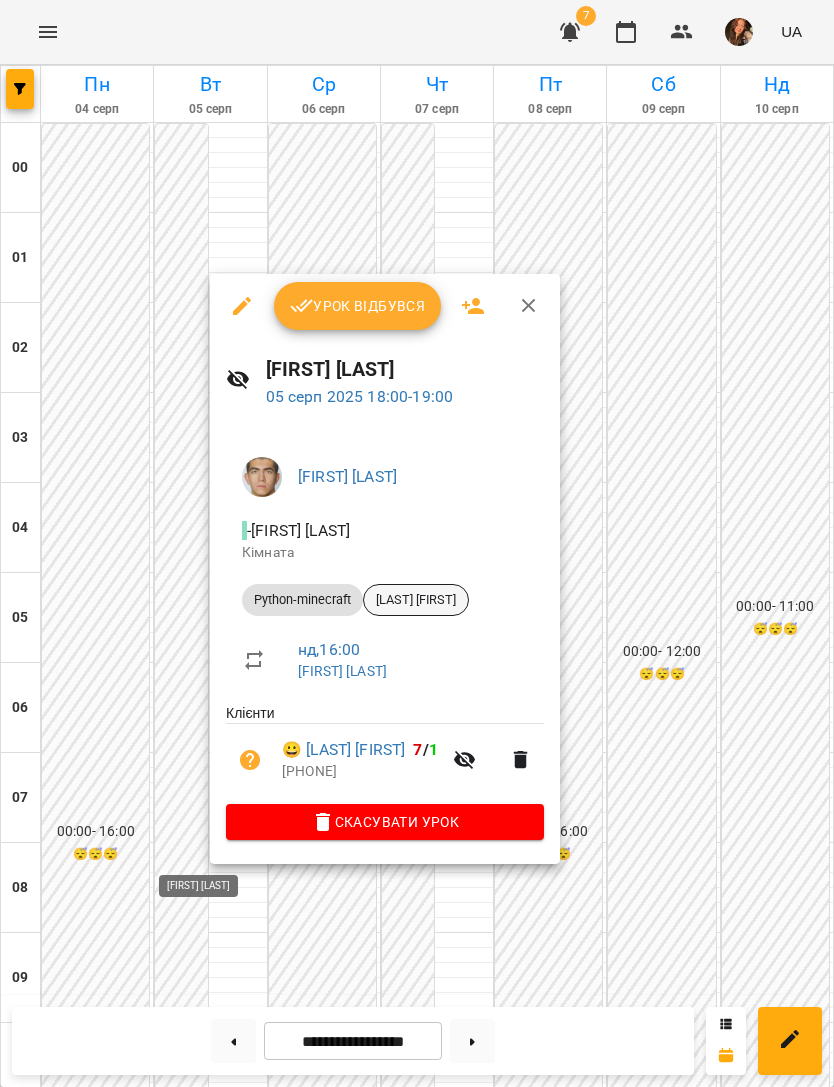click on "[LAST] [FIRST]" at bounding box center [416, 600] 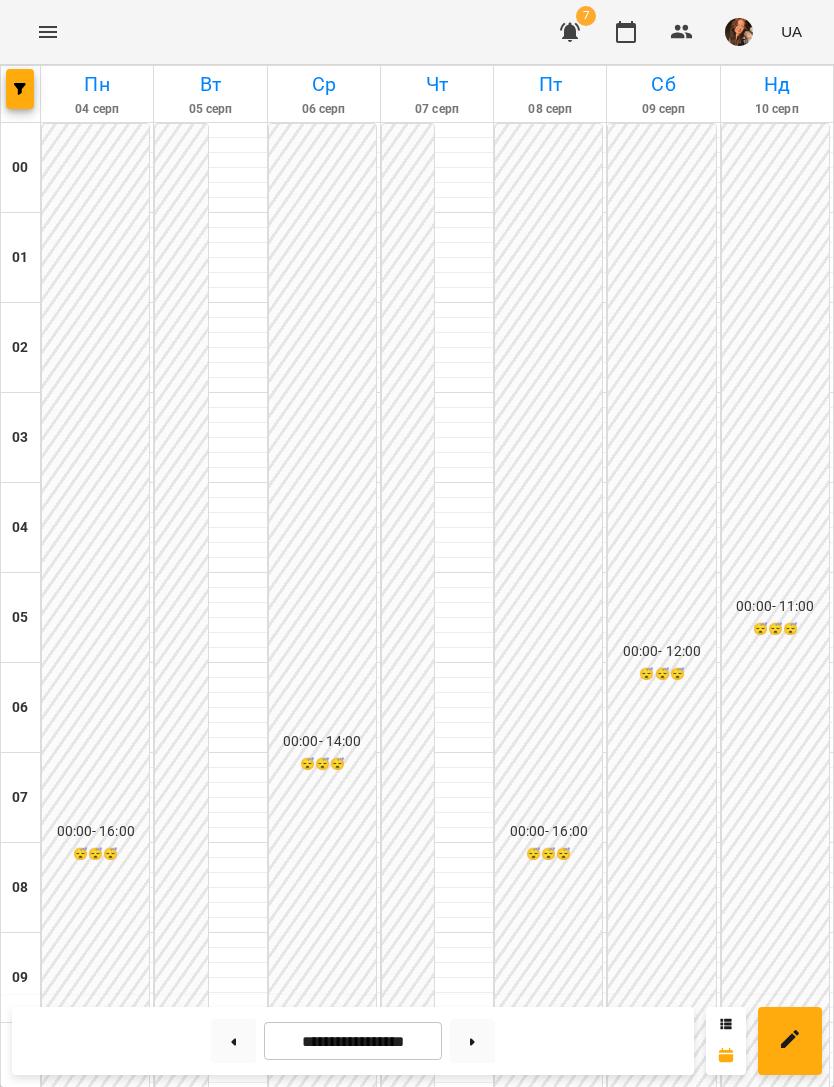click 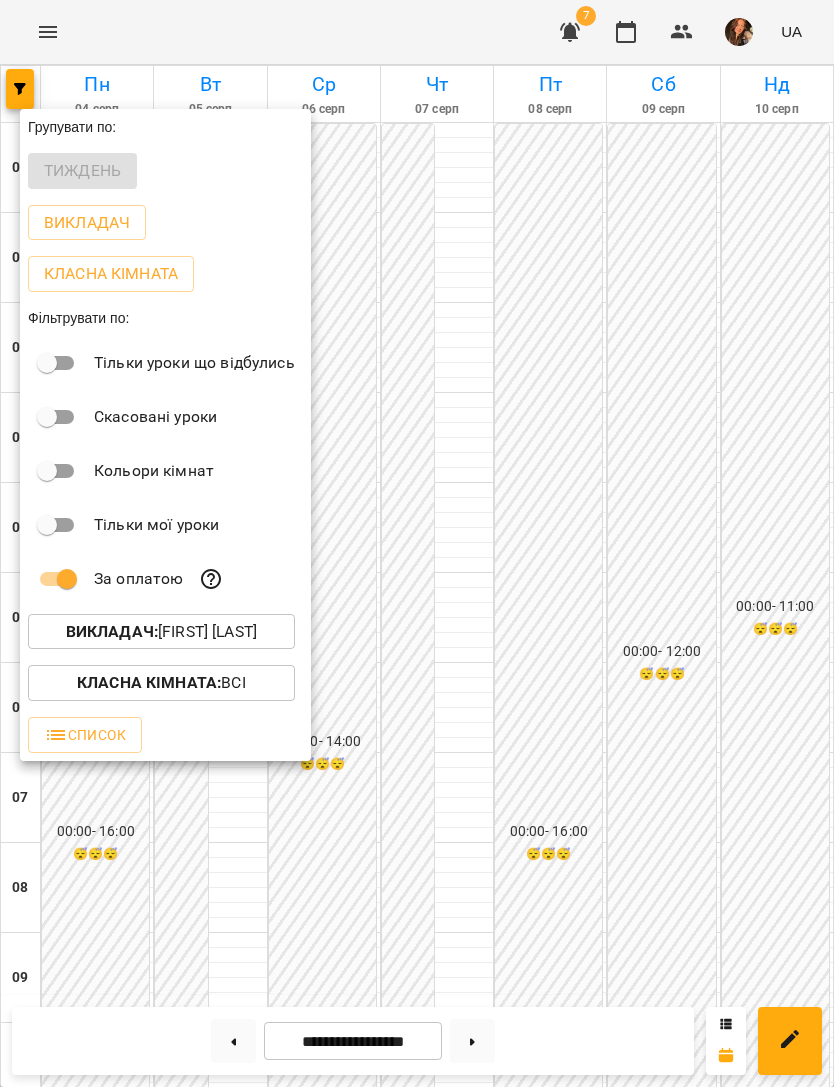 click on "Викладач :  [FIRST] [LAST]" at bounding box center (161, 632) 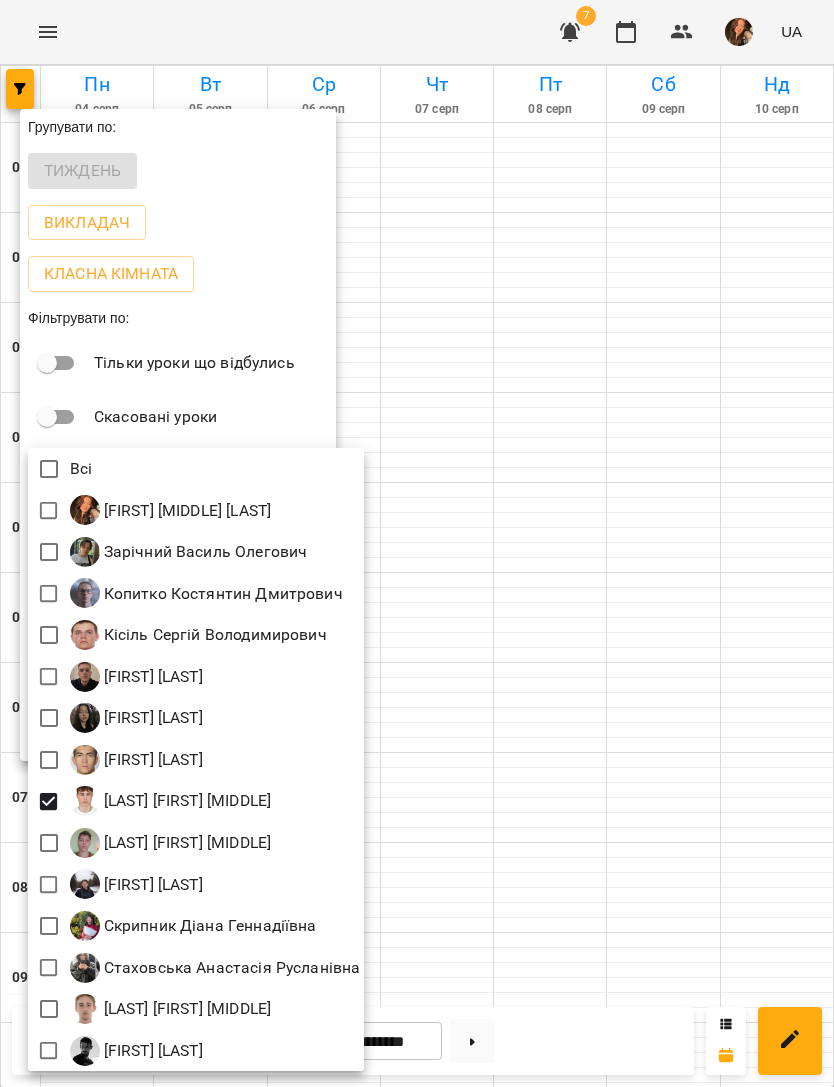 click at bounding box center [417, 543] 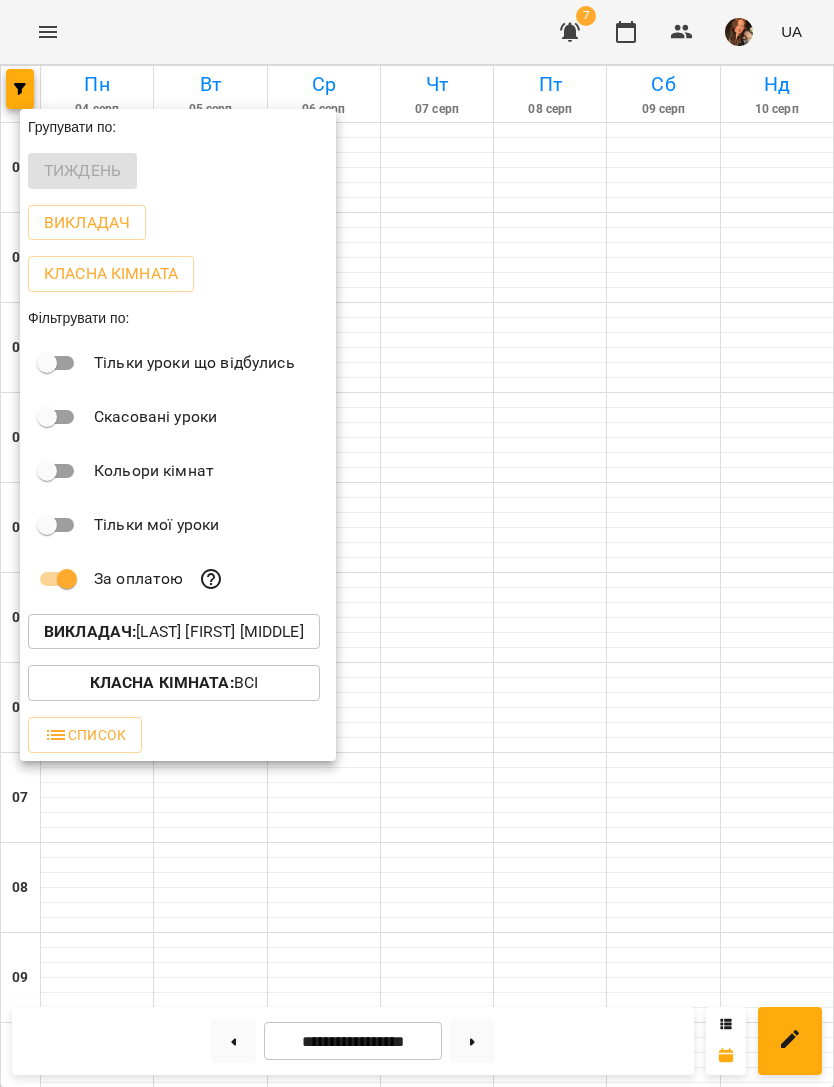 click at bounding box center (417, 543) 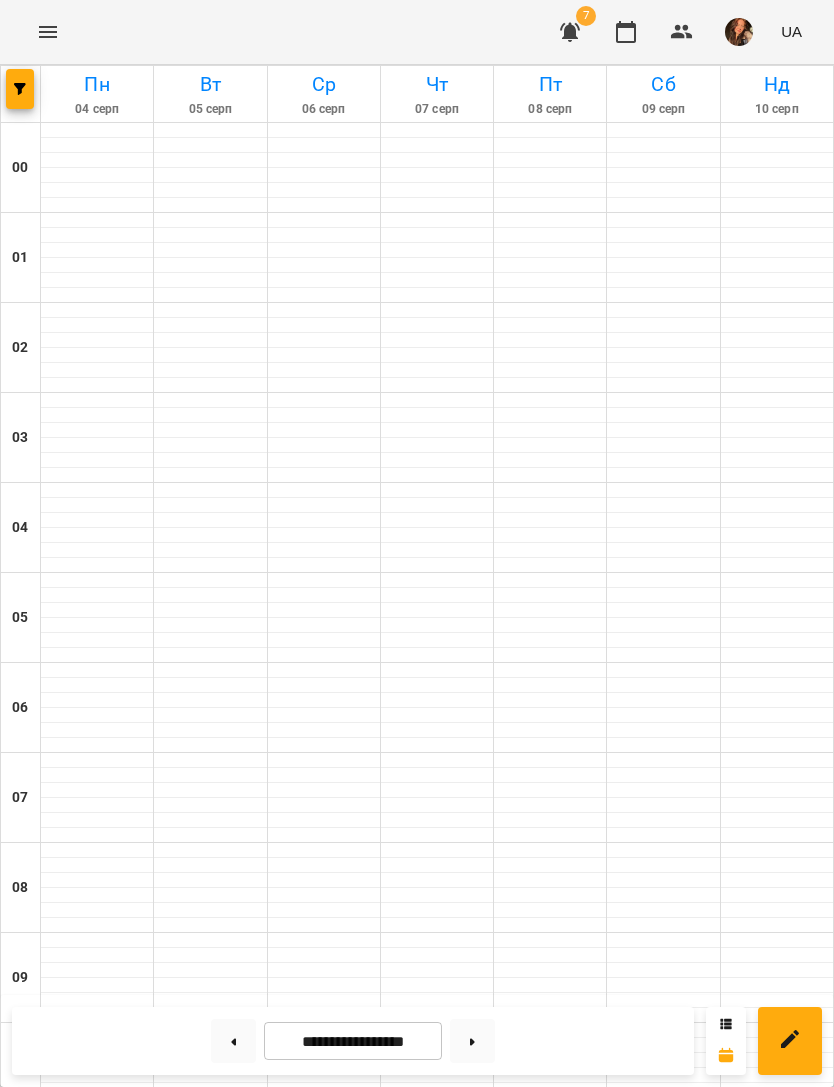scroll, scrollTop: 929, scrollLeft: 0, axis: vertical 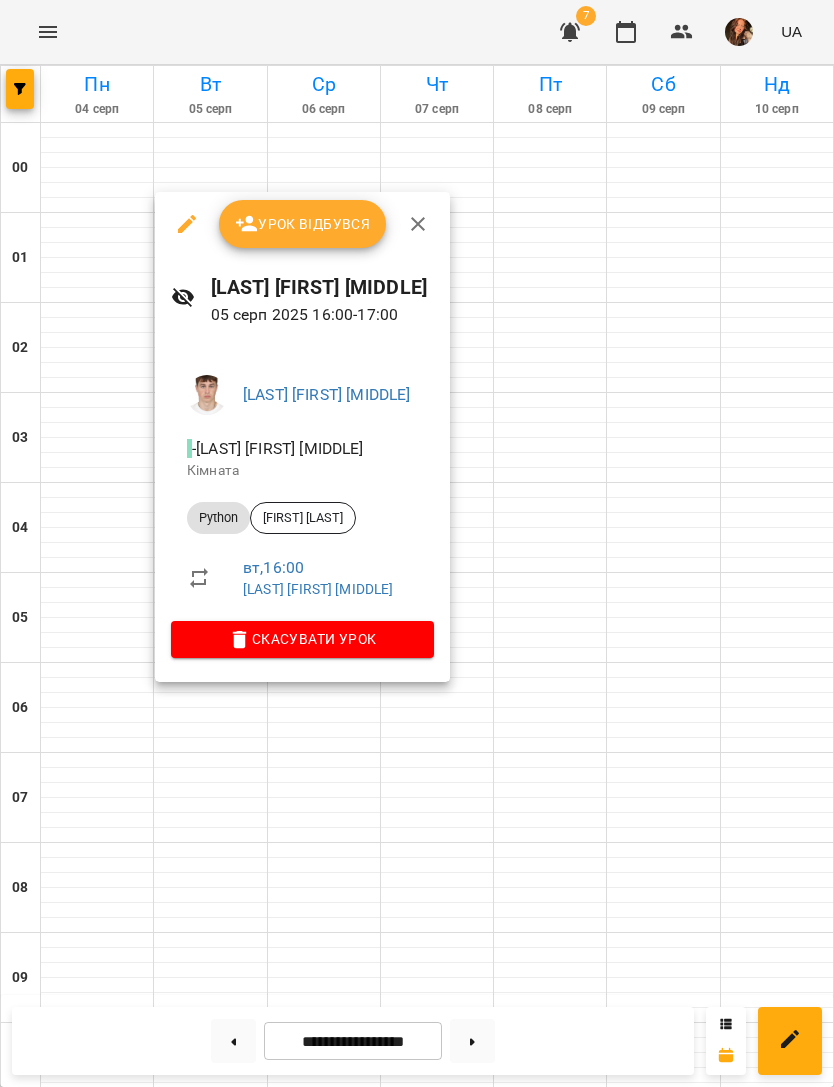 click on "[FIRST] [LAST]" at bounding box center (303, 518) 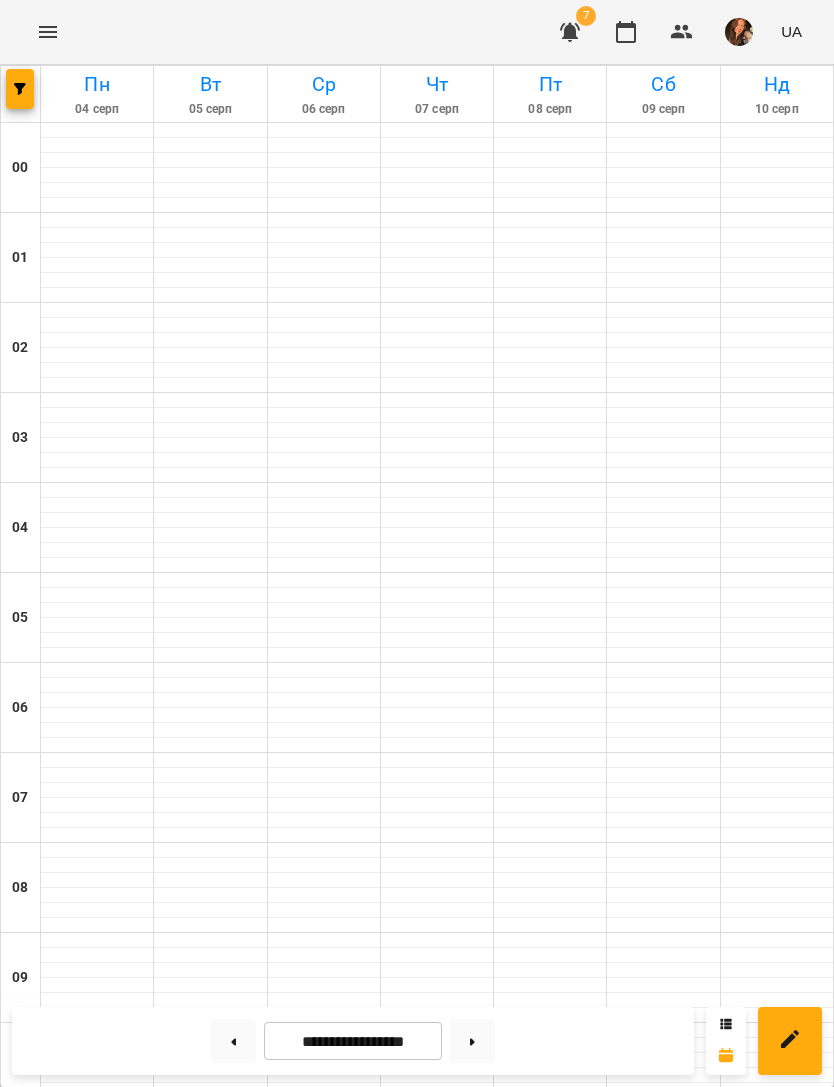 scroll, scrollTop: 1154, scrollLeft: 0, axis: vertical 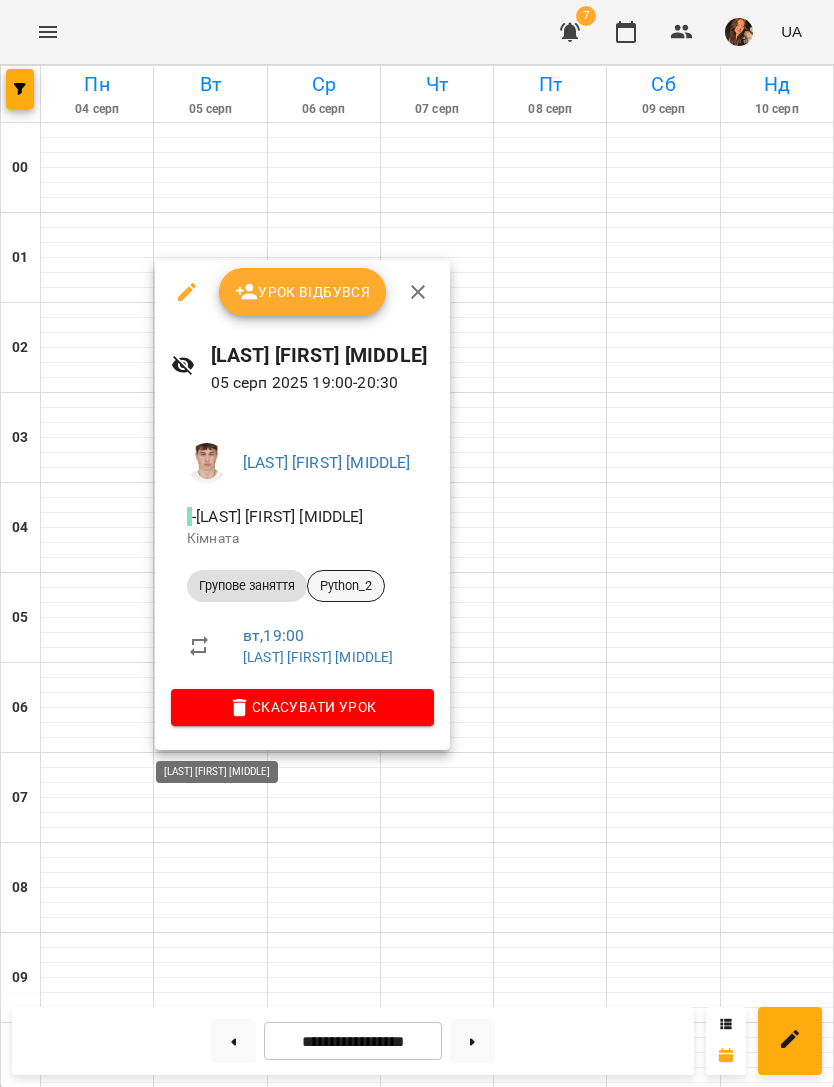 click on "Python_2" at bounding box center (346, 586) 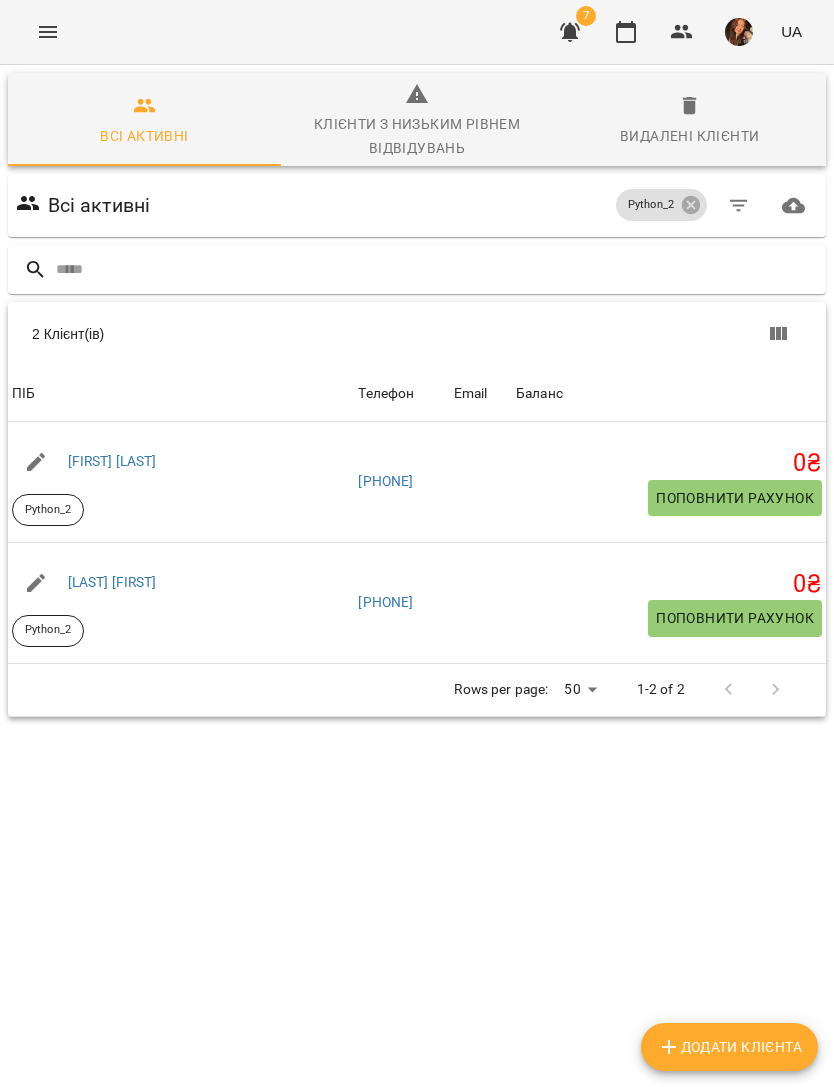 click on "[LAST] [FIRST]" at bounding box center [112, 582] 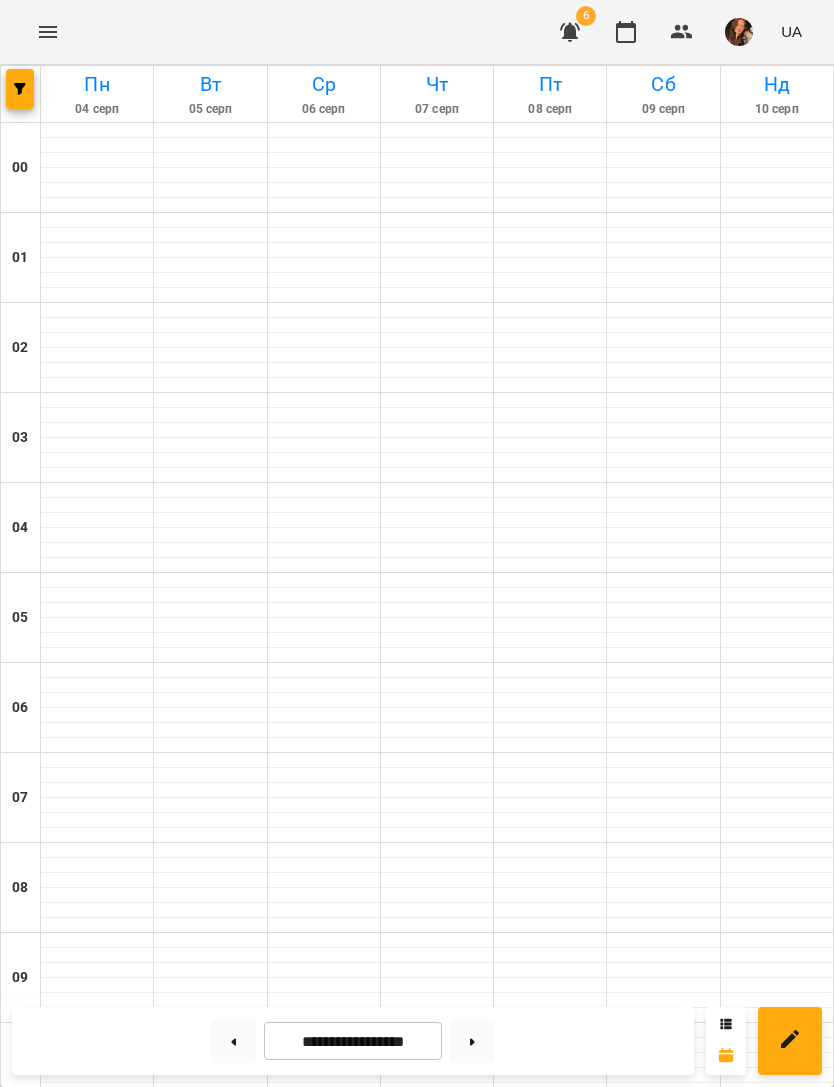 scroll, scrollTop: 1190, scrollLeft: 0, axis: vertical 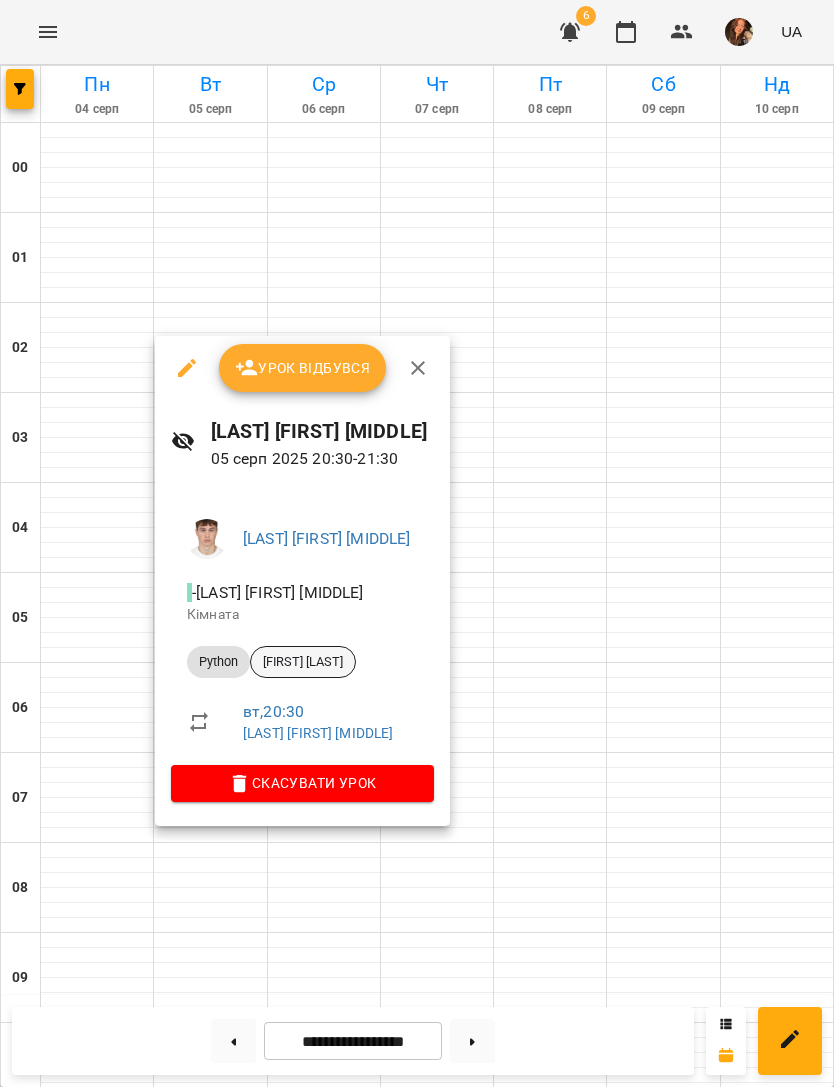 click on "[FIRST] [LAST]" at bounding box center [303, 662] 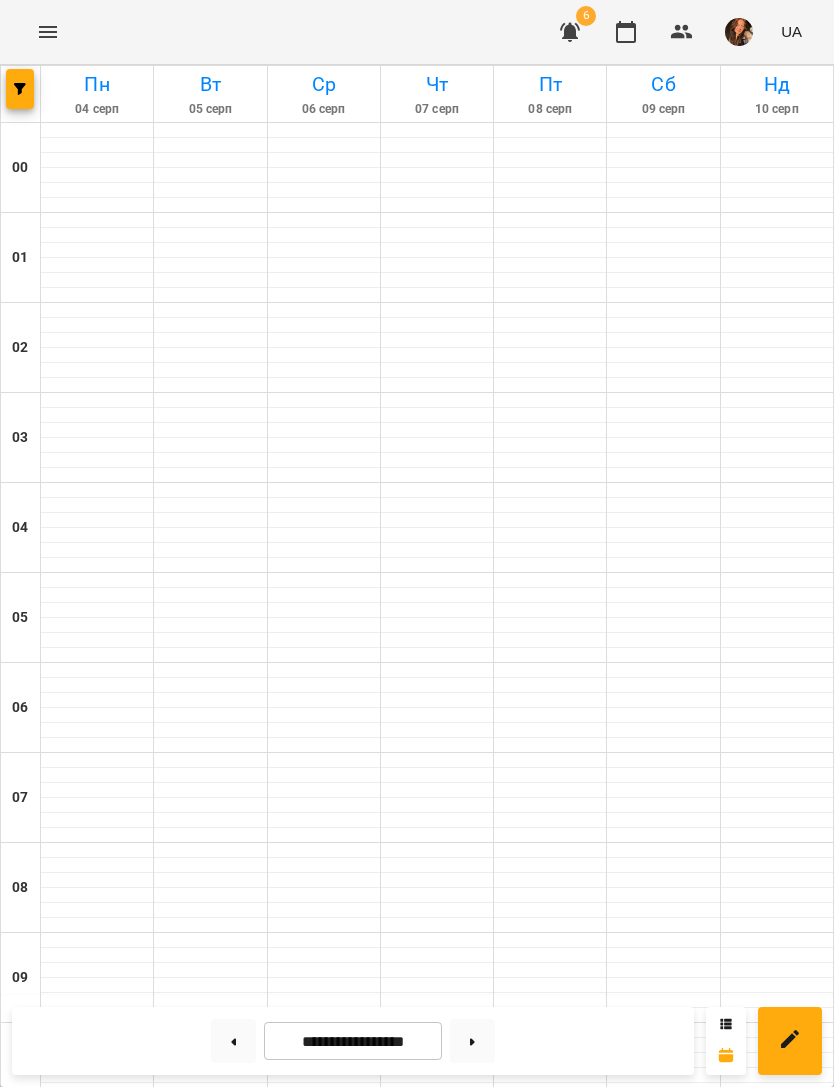 click at bounding box center [20, 89] 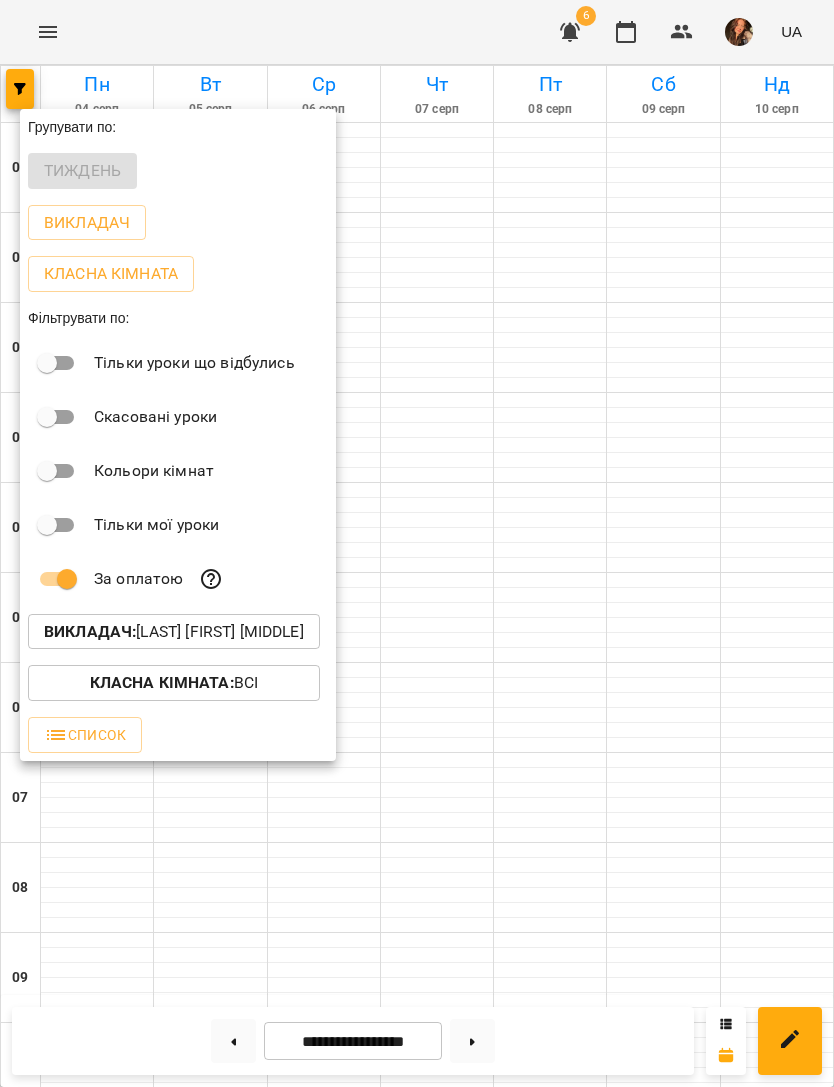click on "Викладач :  [LAST] [FIRST] [MIDDLE]" at bounding box center (174, 632) 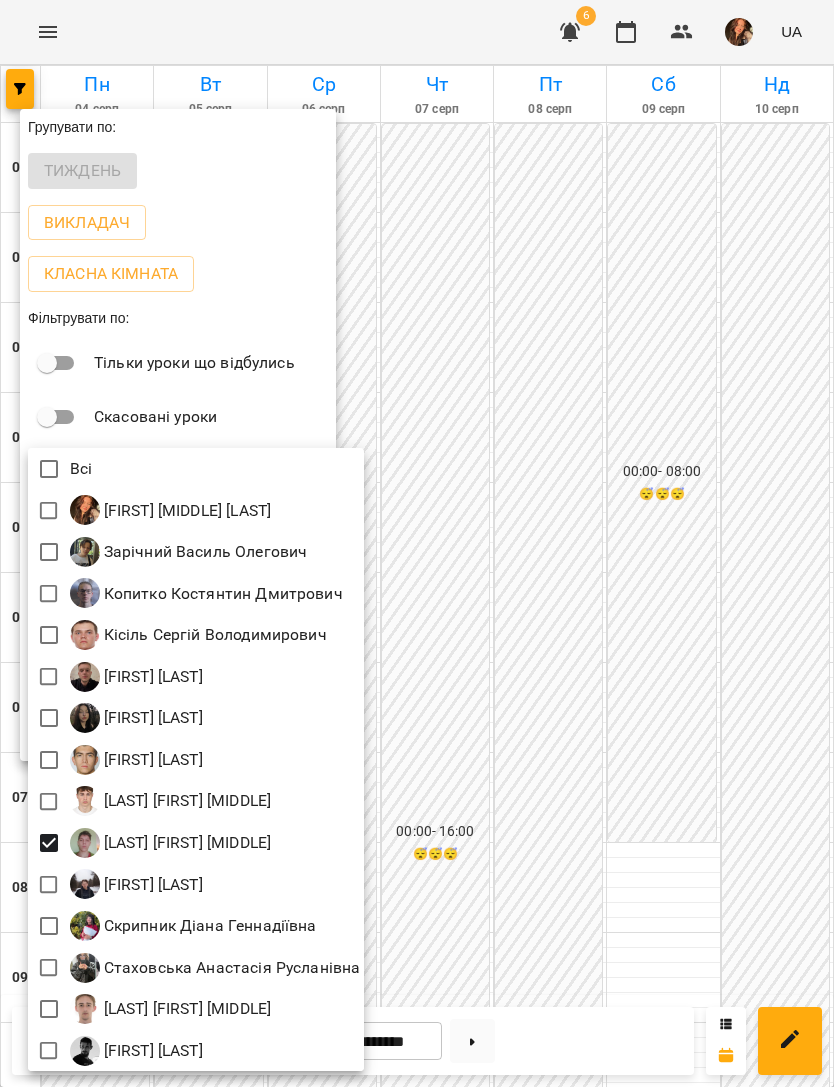 click at bounding box center (417, 543) 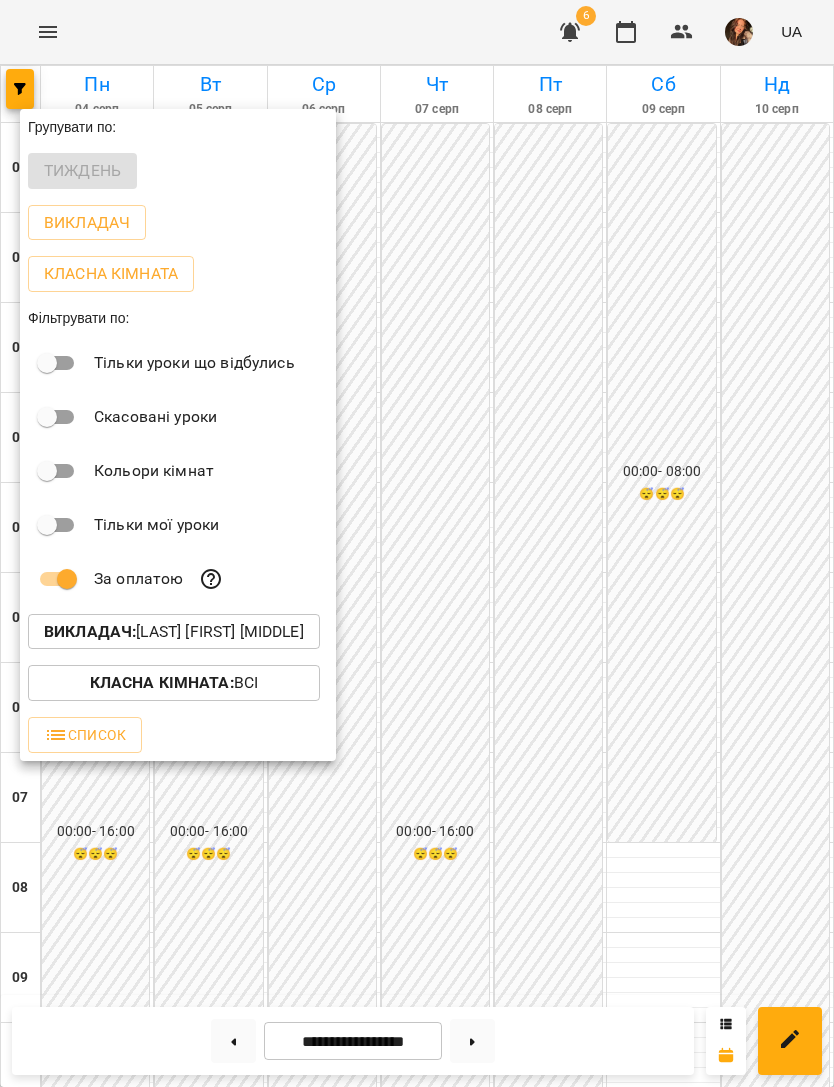 click at bounding box center (417, 543) 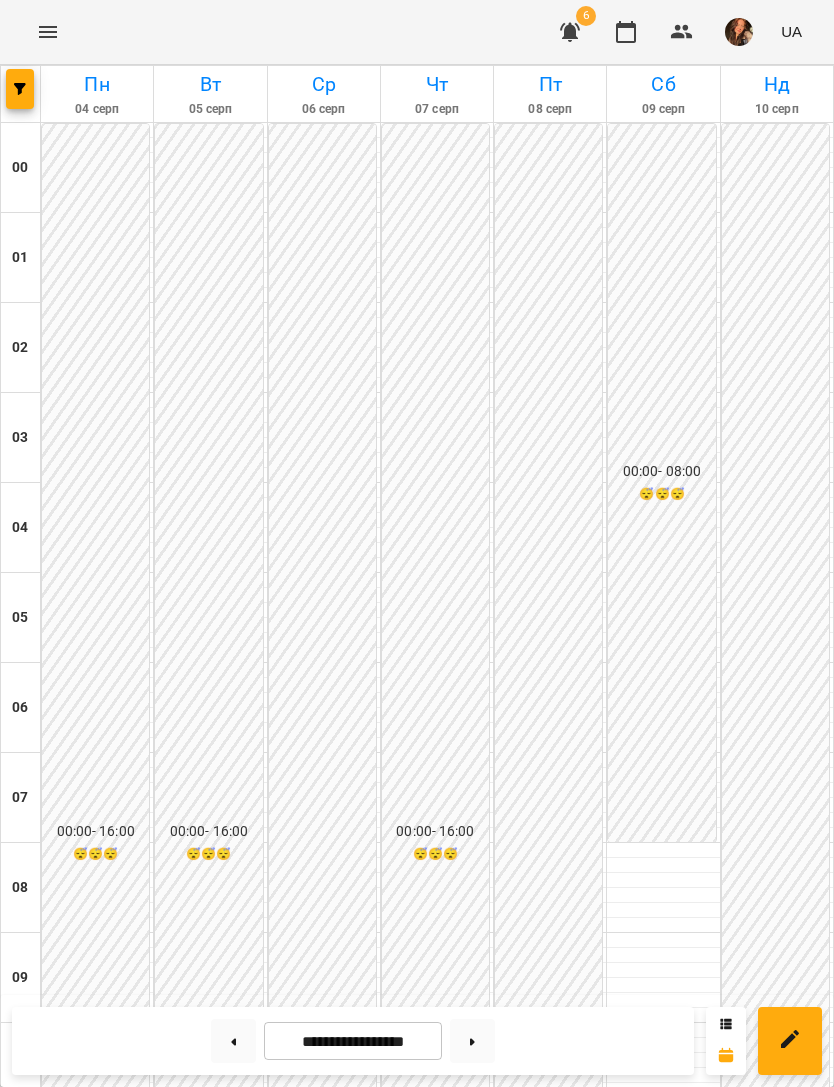 scroll, scrollTop: 1205, scrollLeft: 0, axis: vertical 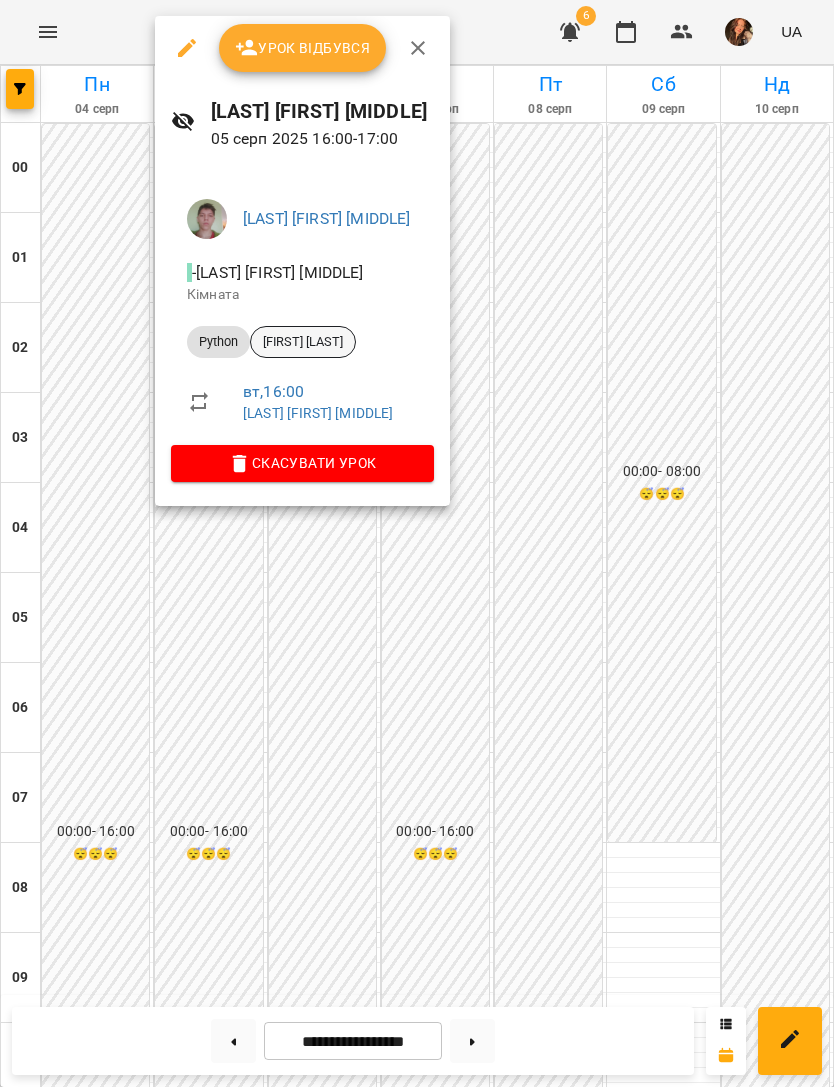 click on "[FIRST] [LAST]" at bounding box center (303, 342) 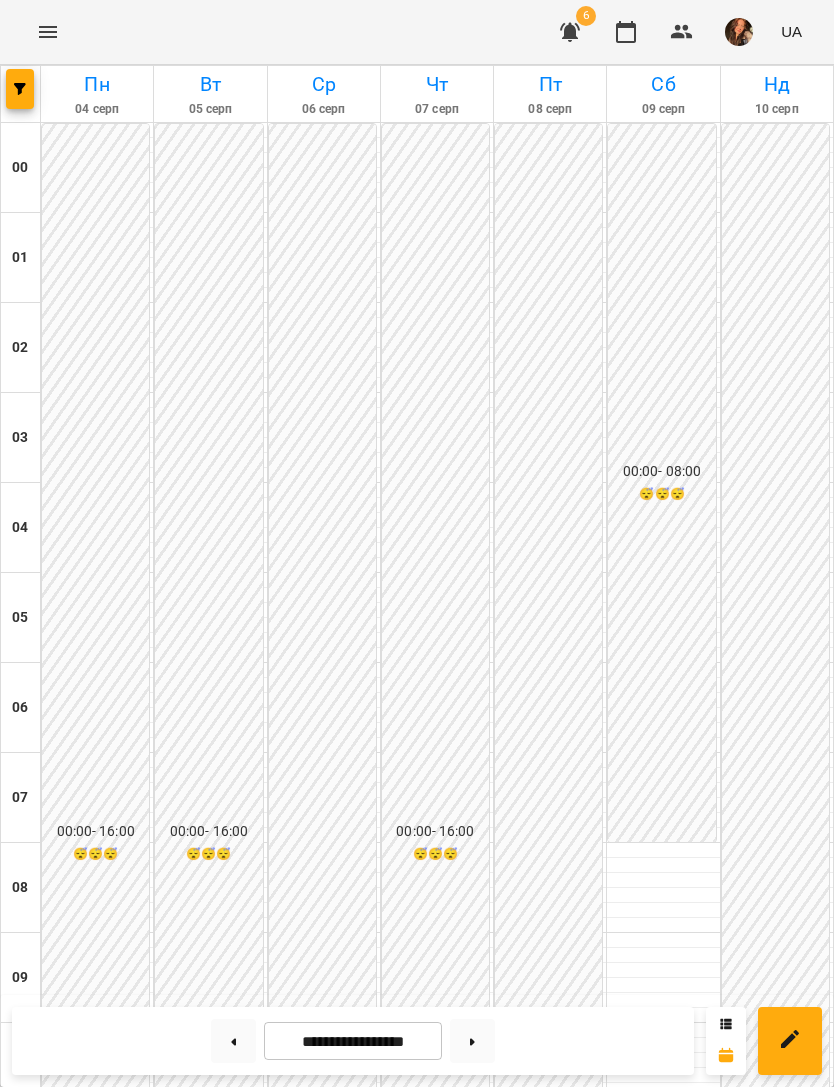 scroll, scrollTop: 1285, scrollLeft: 0, axis: vertical 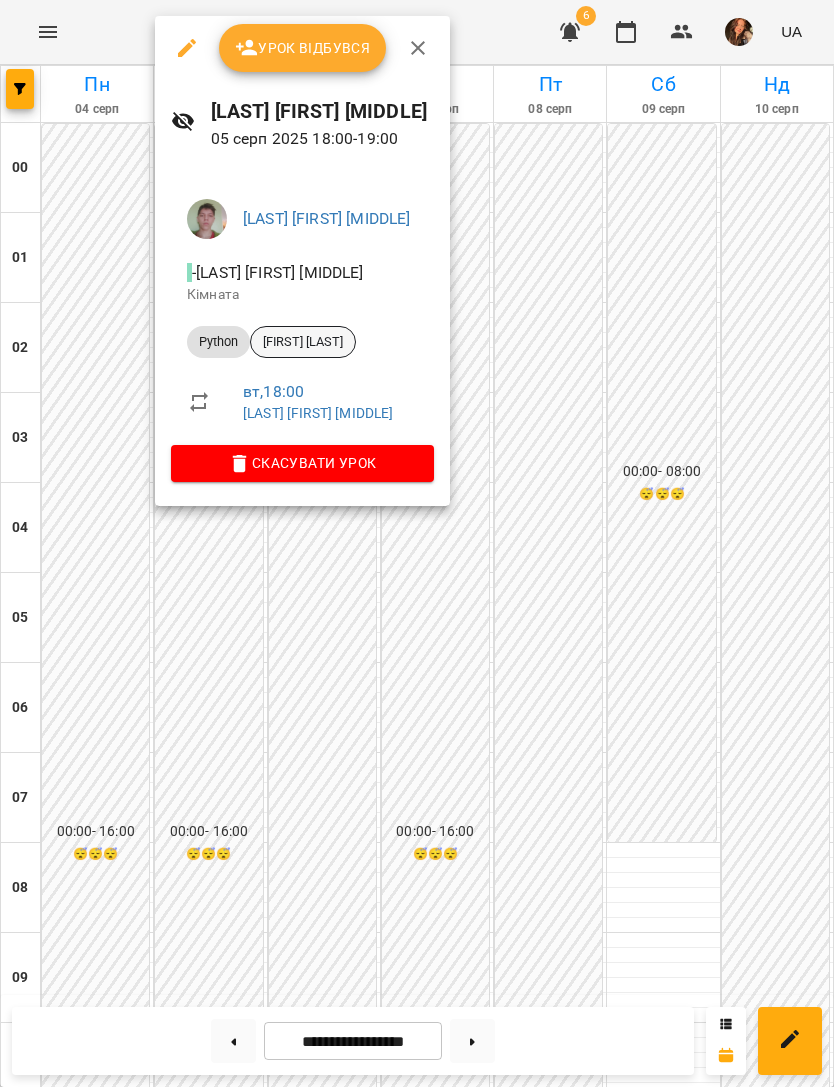 click on "[FIRST] [LAST]" at bounding box center [303, 342] 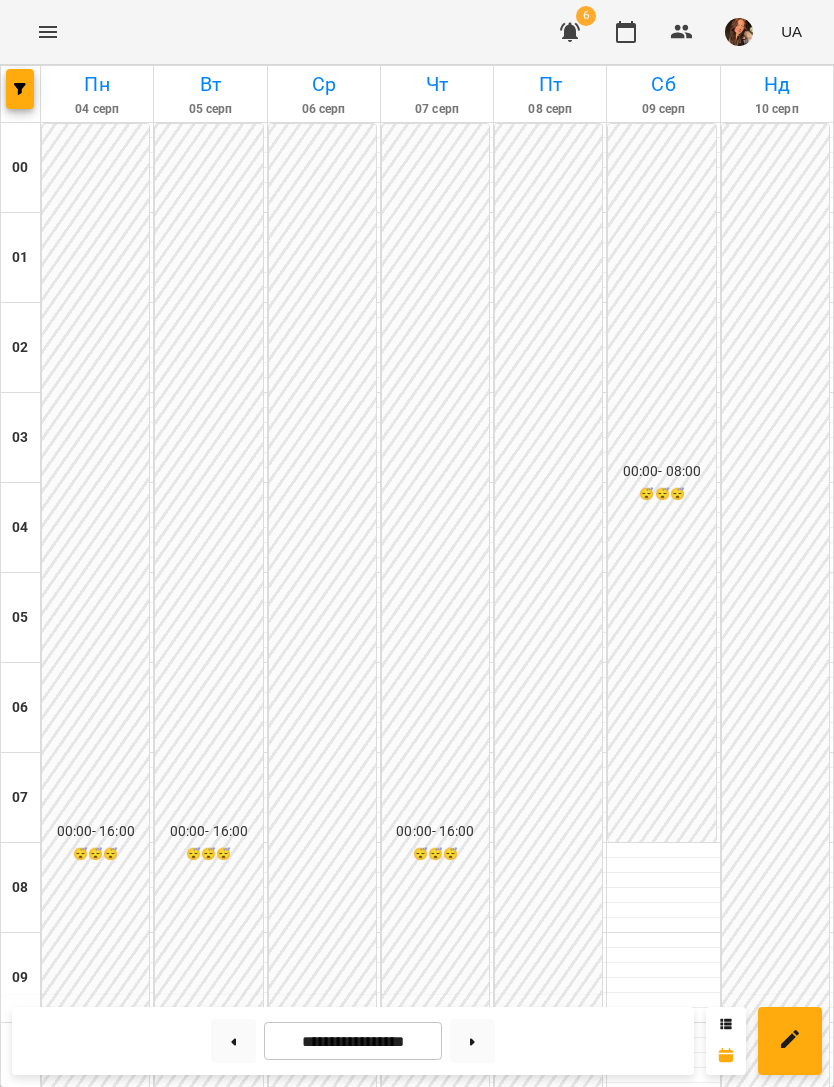 scroll, scrollTop: 1275, scrollLeft: 0, axis: vertical 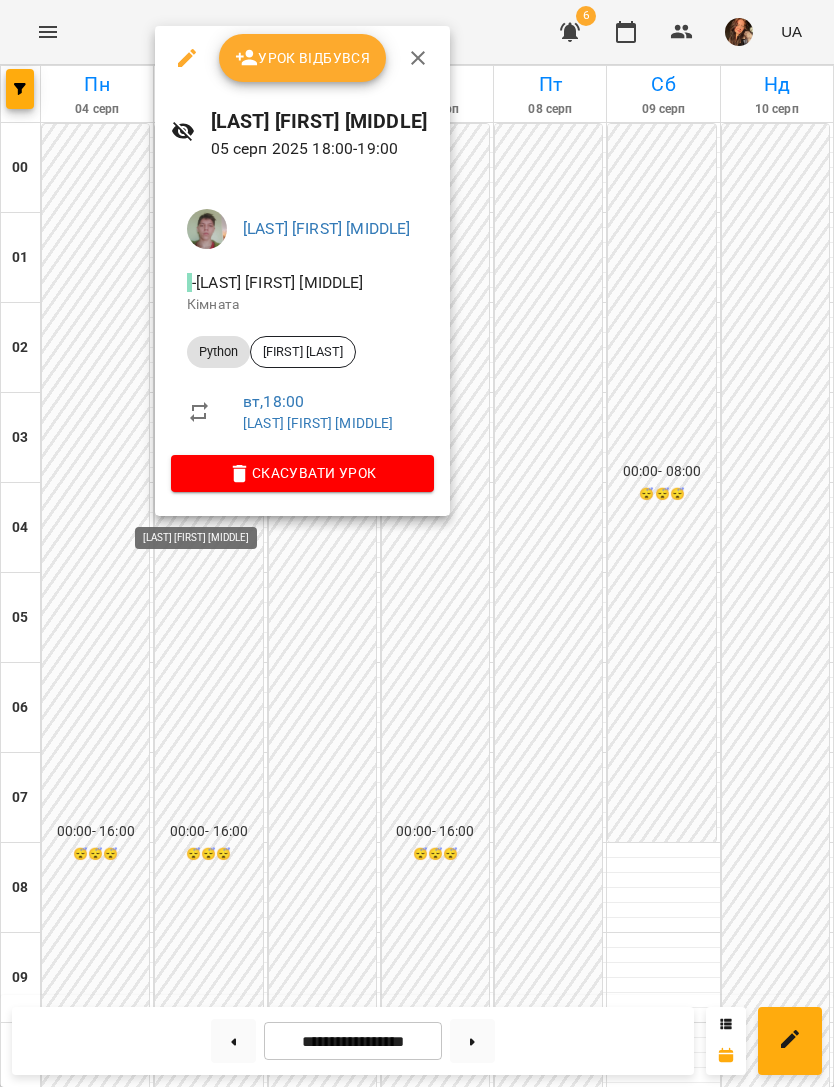 click on "Скасувати Урок" at bounding box center (302, 473) 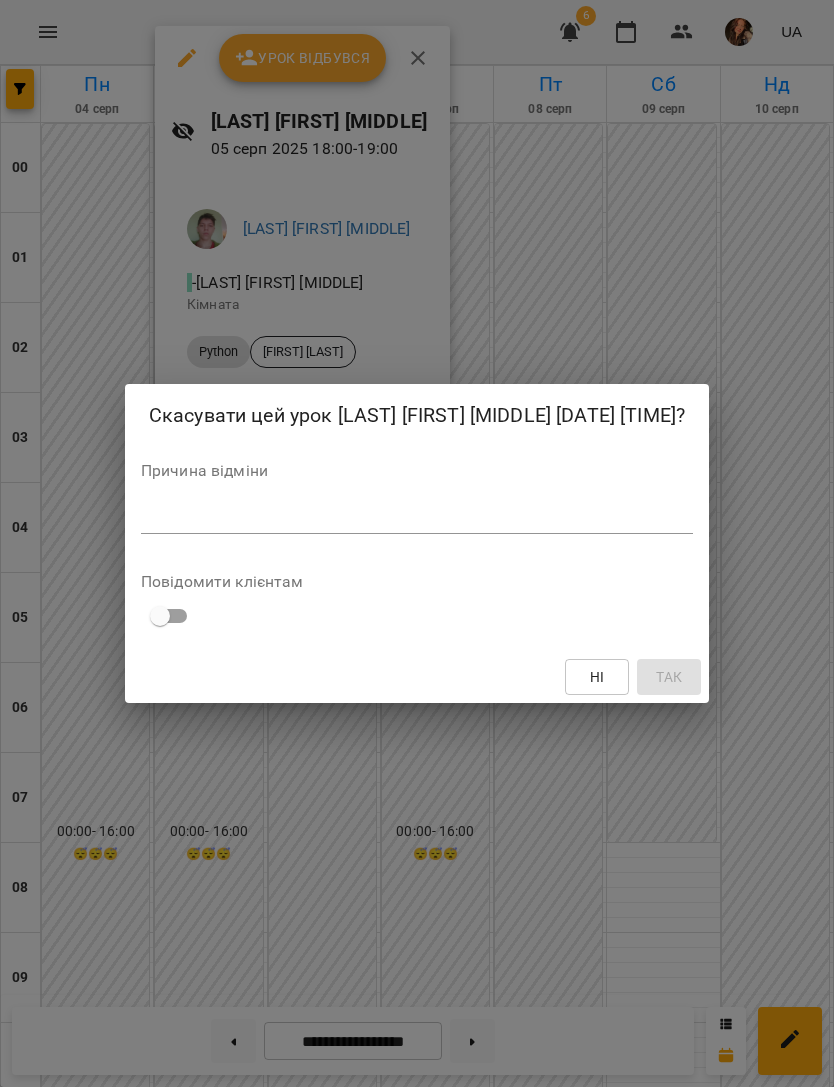 click at bounding box center (417, 518) 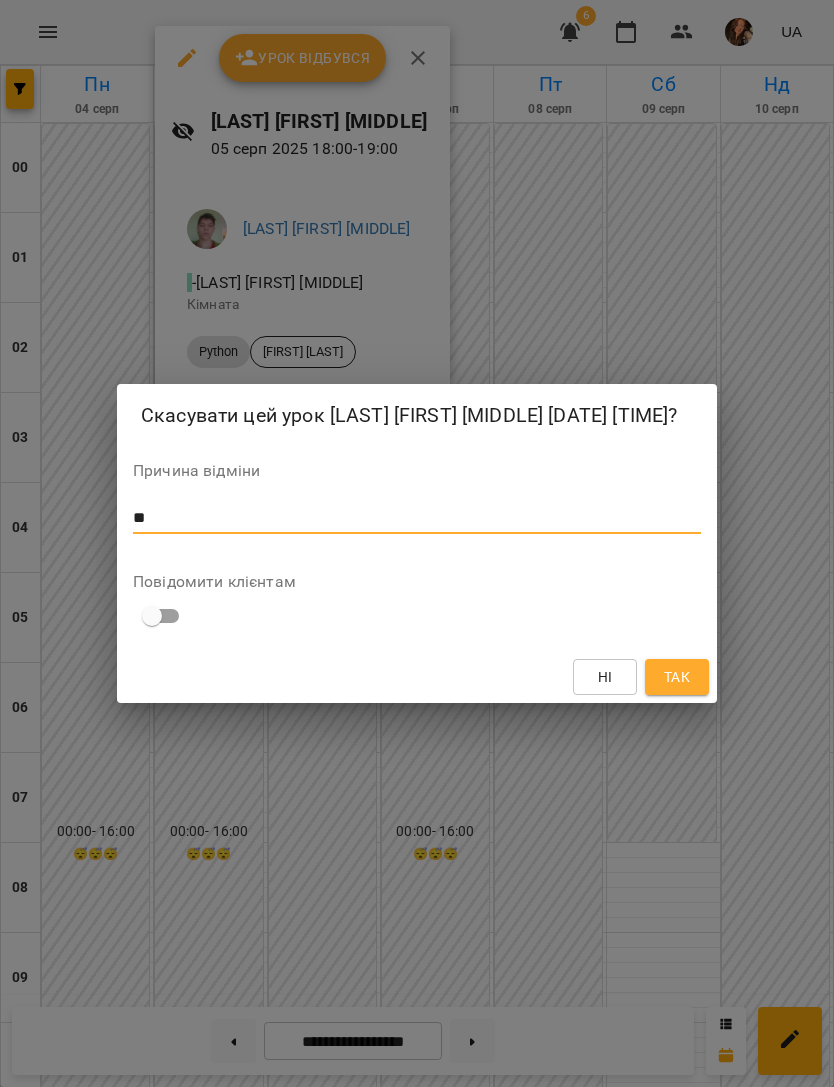 type on "*" 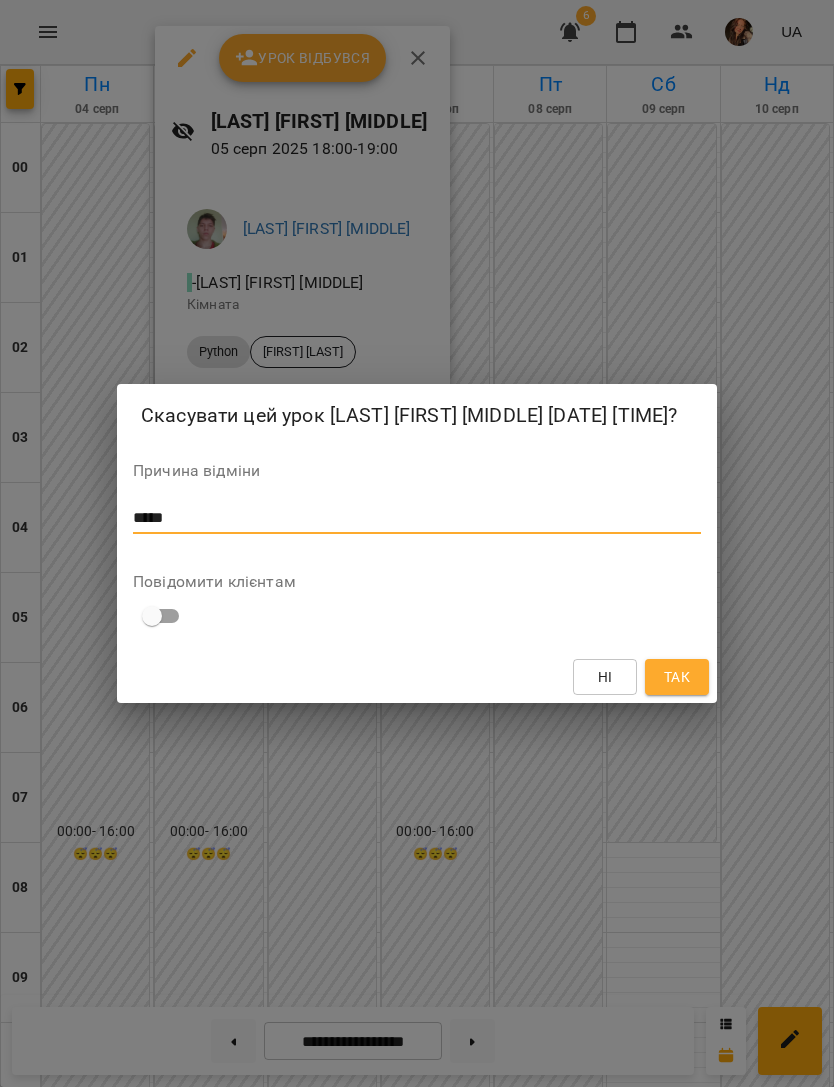 type on "*****" 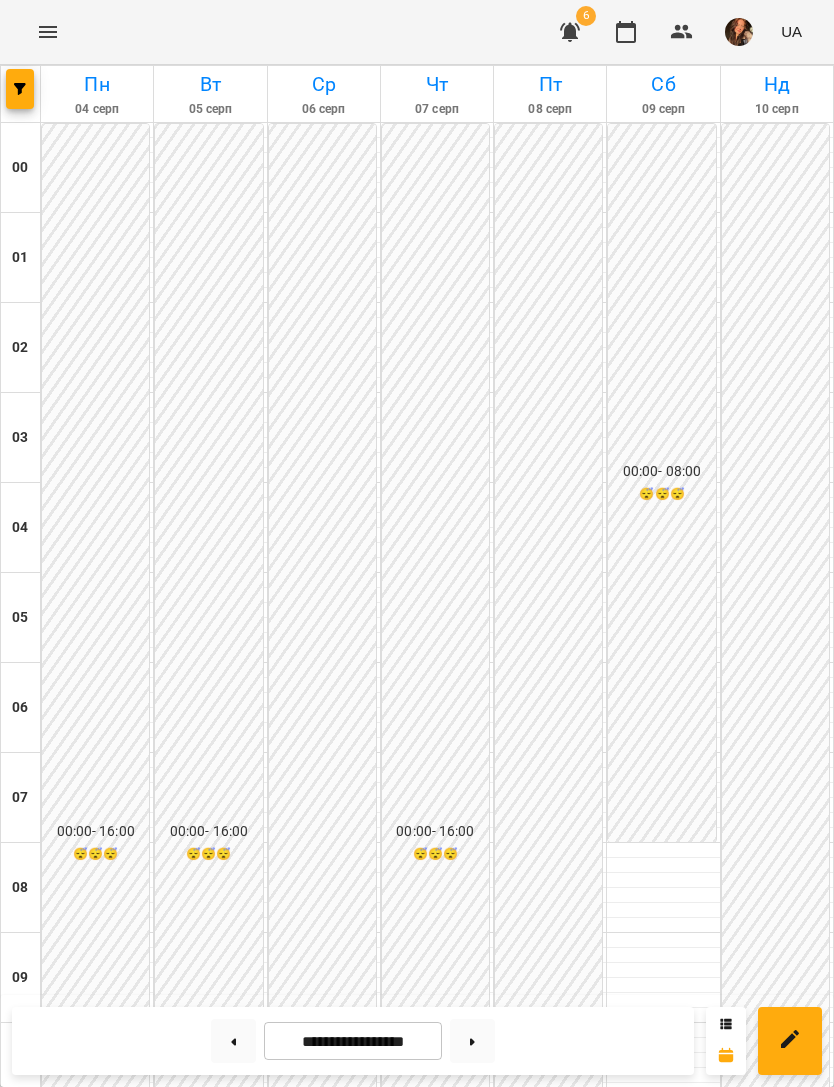 click at bounding box center (223, 1871) 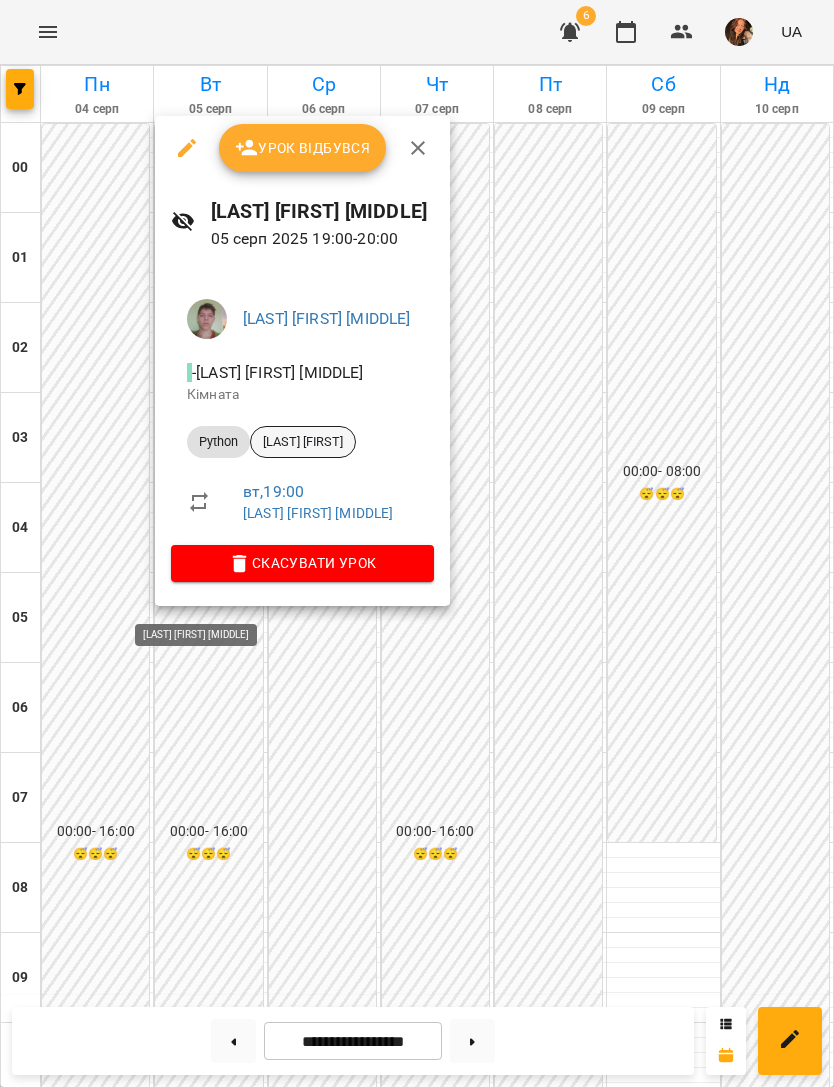 click on "[LAST] [FIRST]" at bounding box center (303, 442) 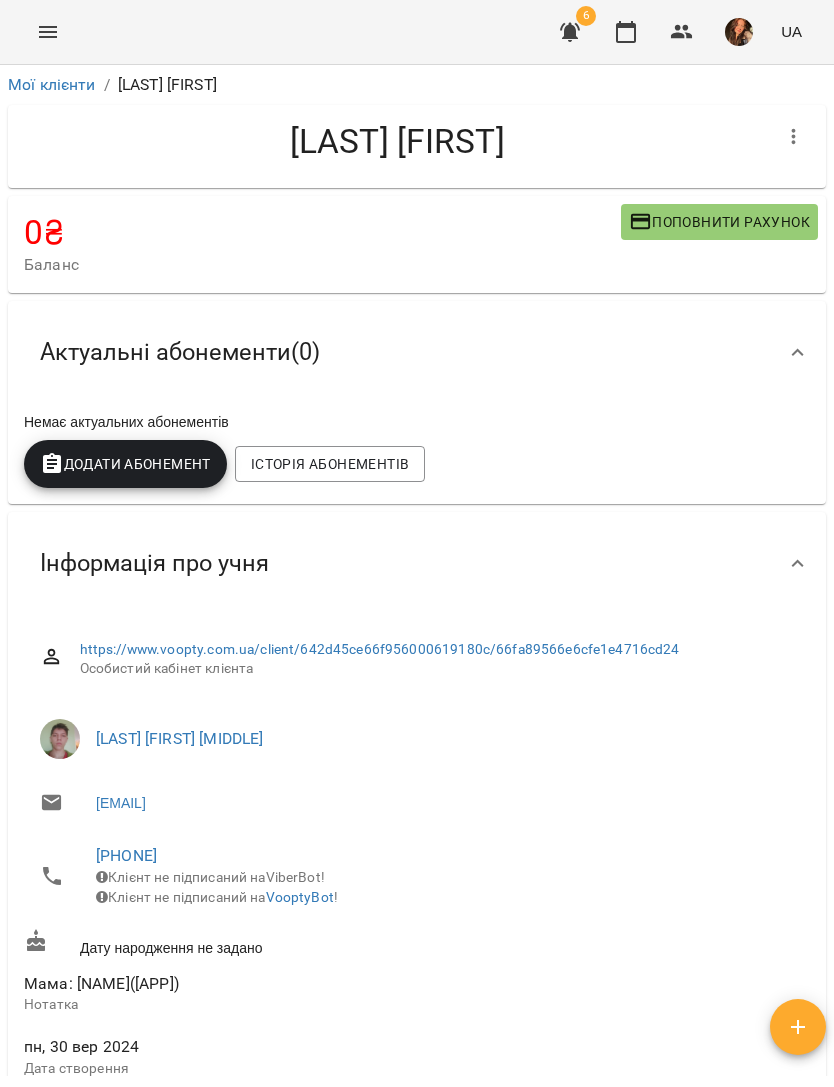 click 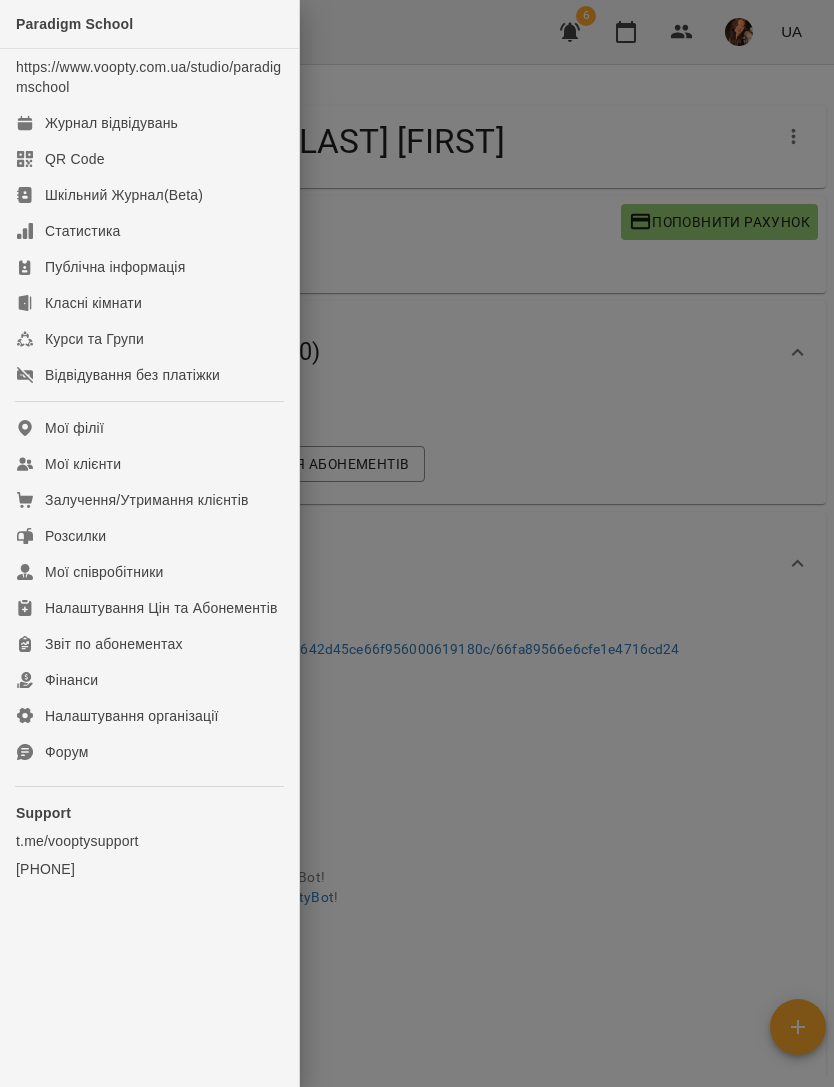 click at bounding box center [417, 543] 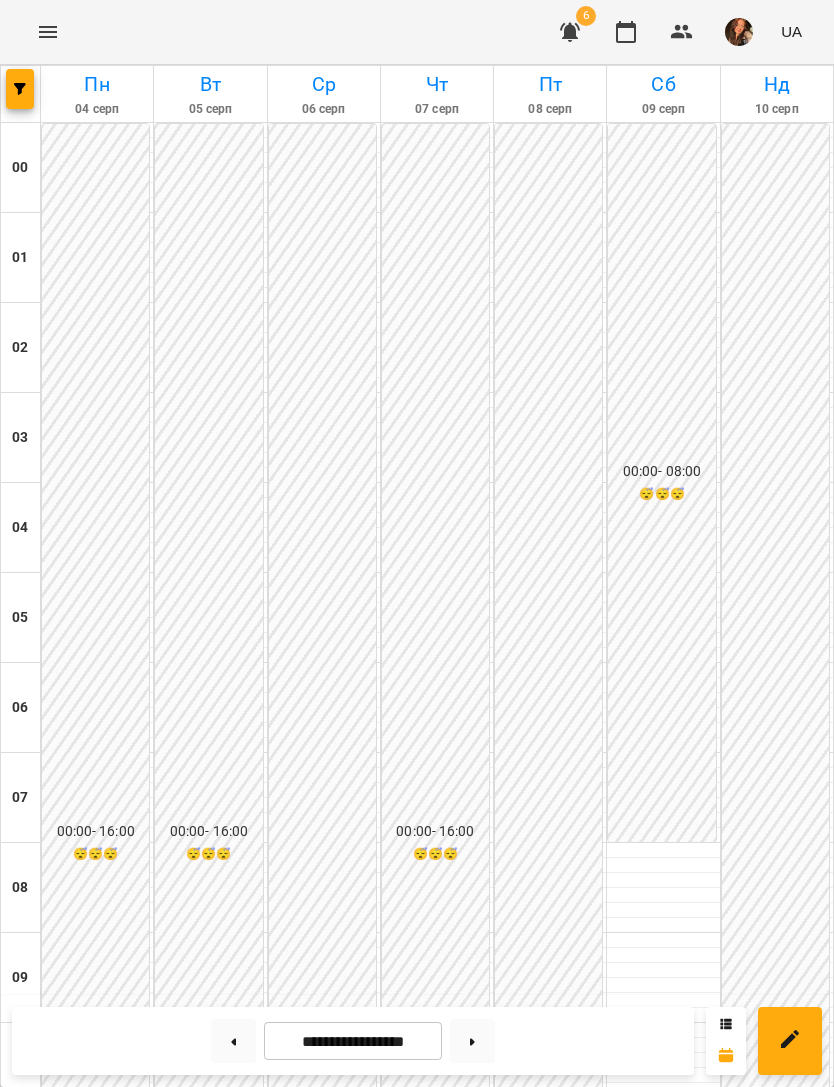 click 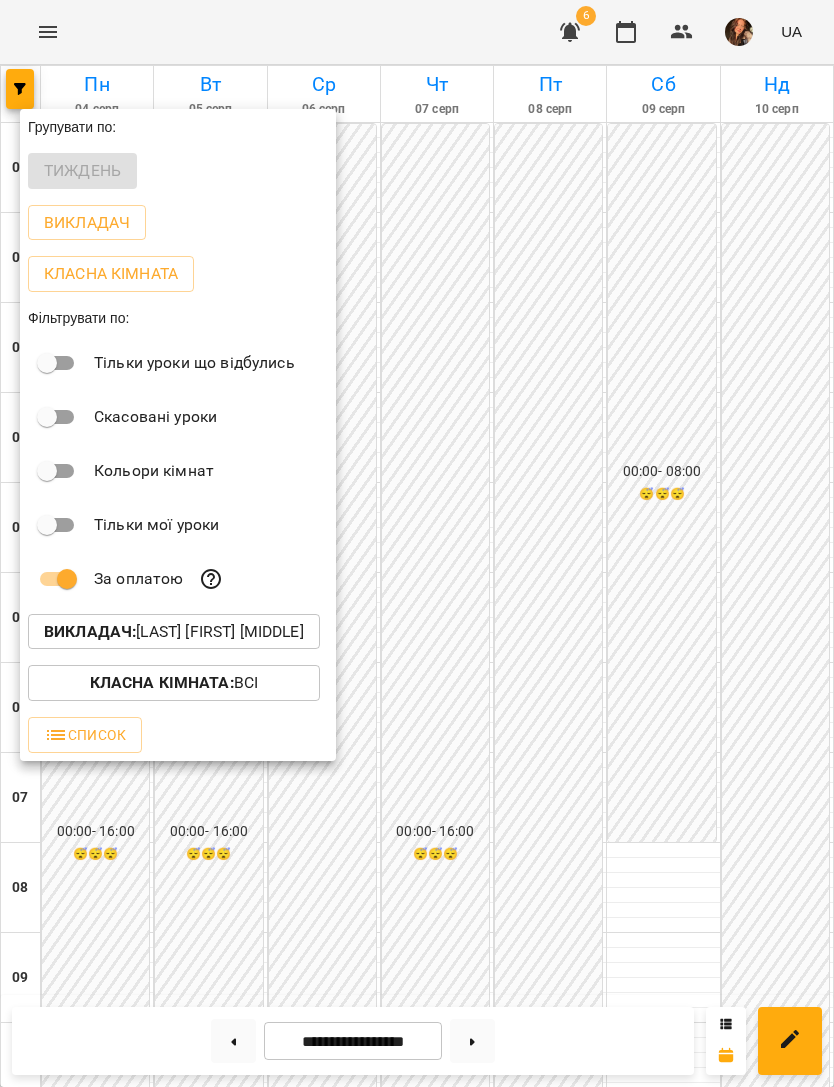 click on "Викладач :" at bounding box center (90, 631) 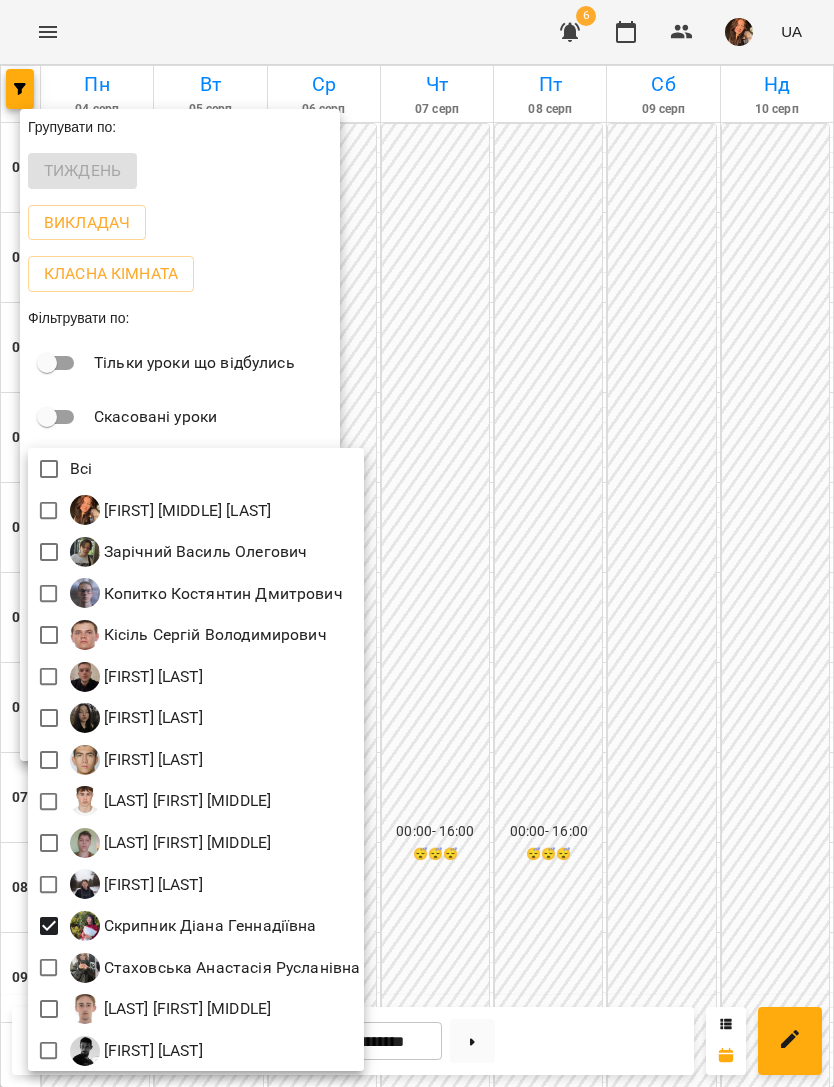click at bounding box center [417, 543] 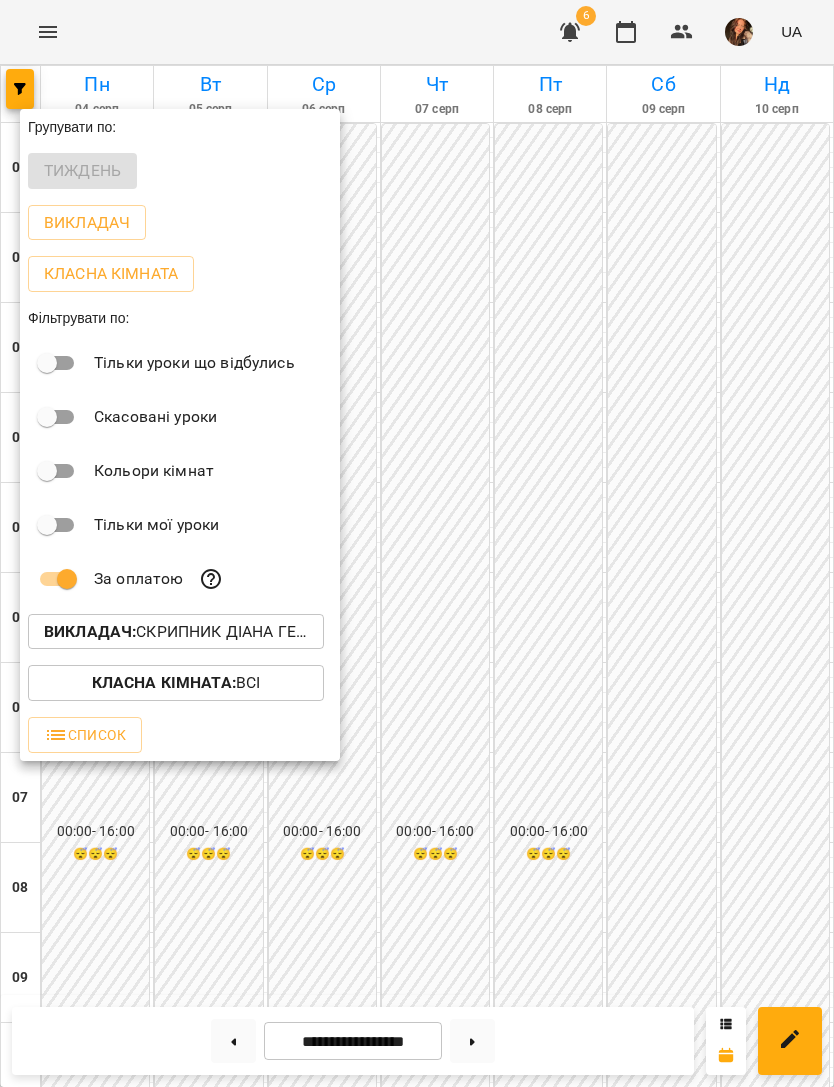 click on "Викладач :" at bounding box center (90, 631) 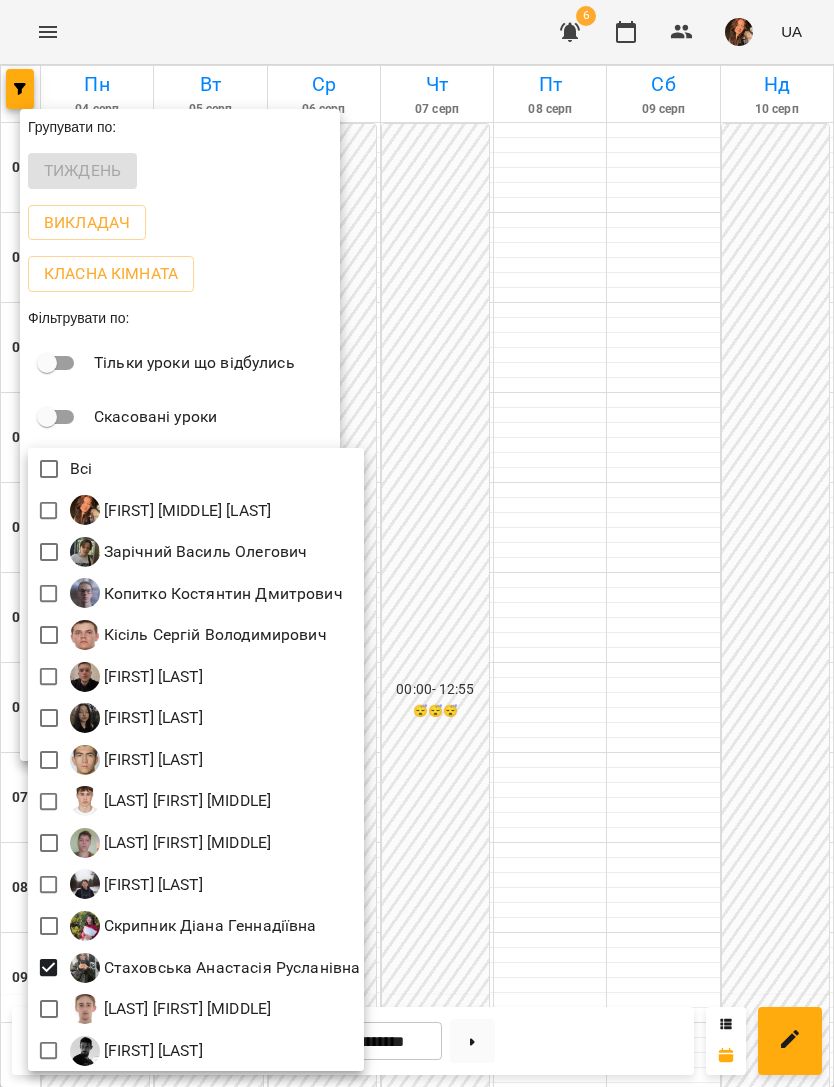 click at bounding box center (417, 543) 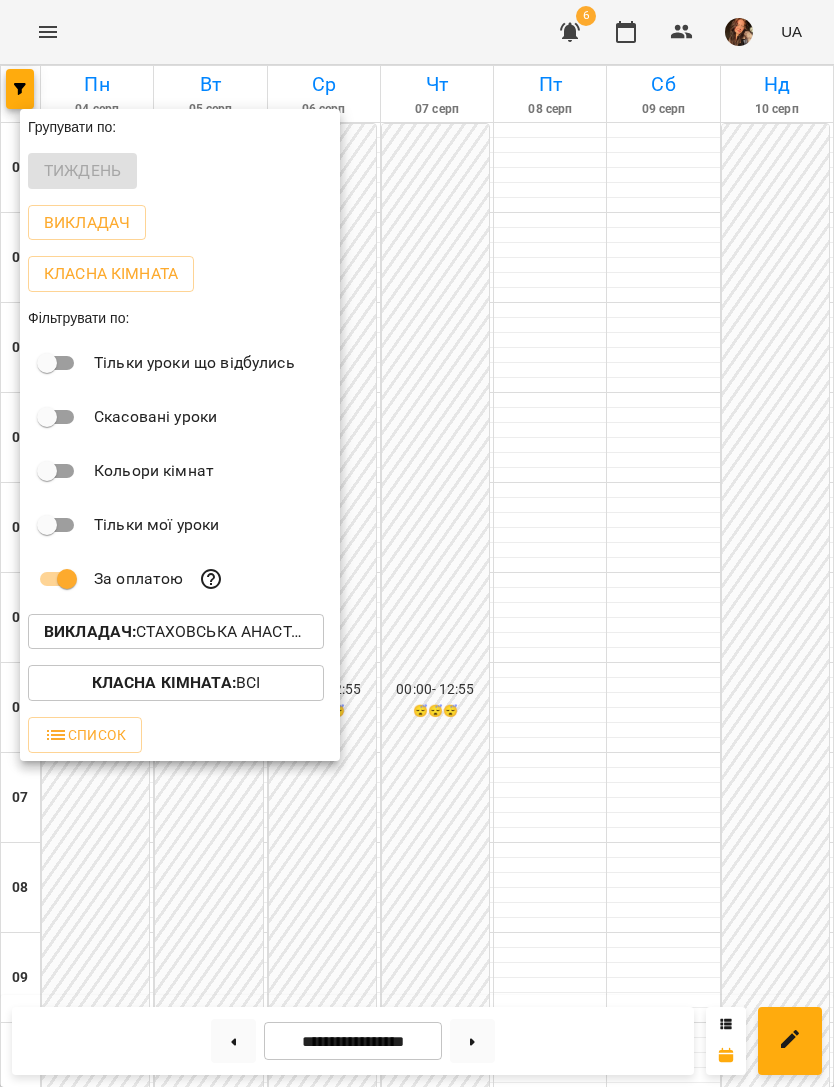 click at bounding box center (417, 543) 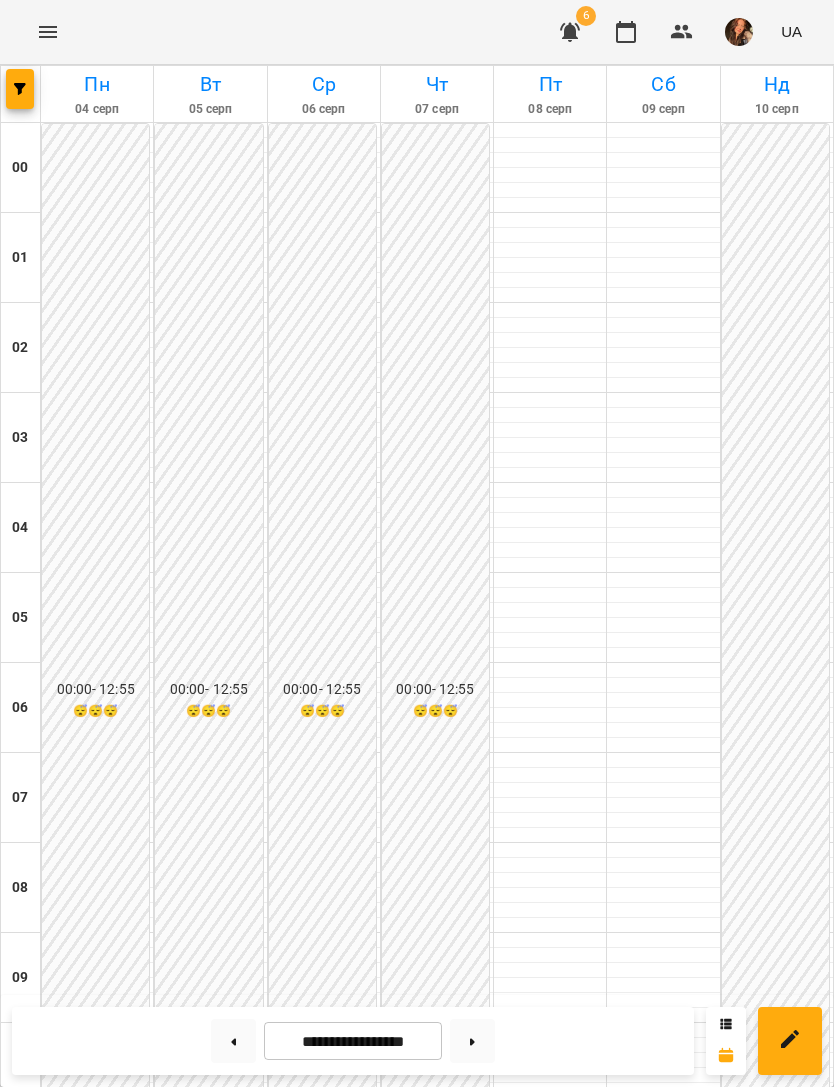 scroll, scrollTop: 1121, scrollLeft: 0, axis: vertical 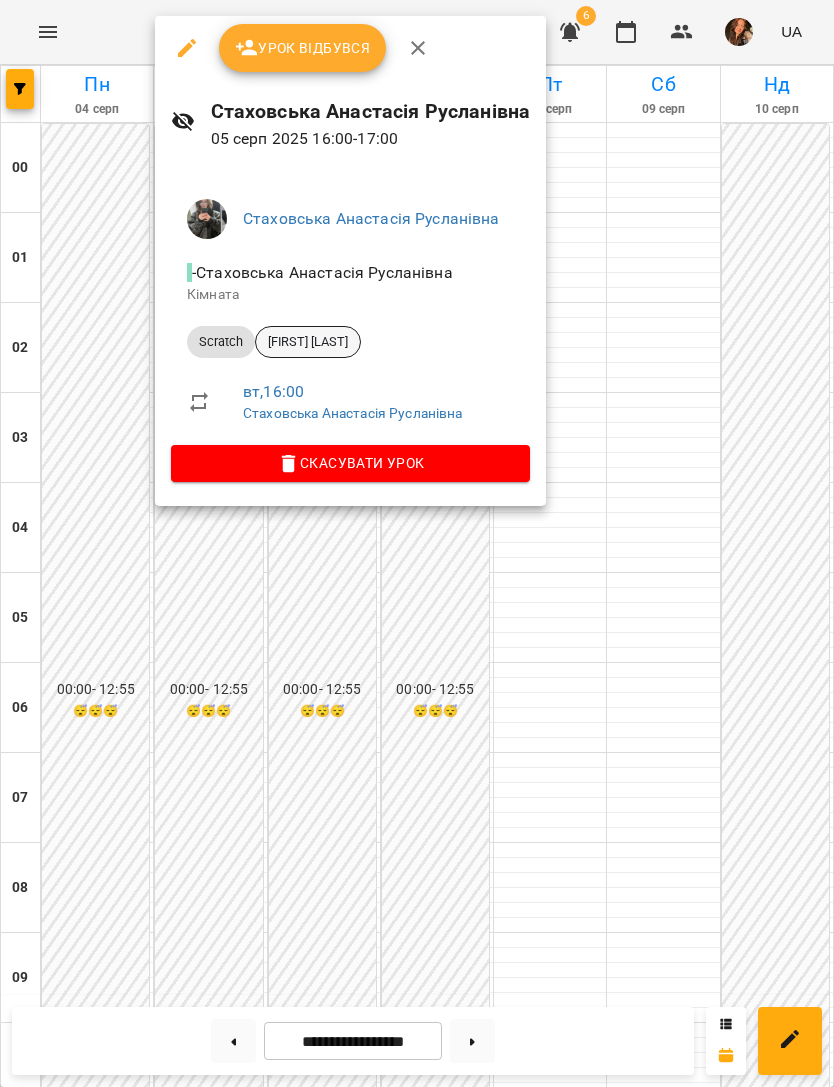 click on "[FIRST] [LAST]" at bounding box center (308, 342) 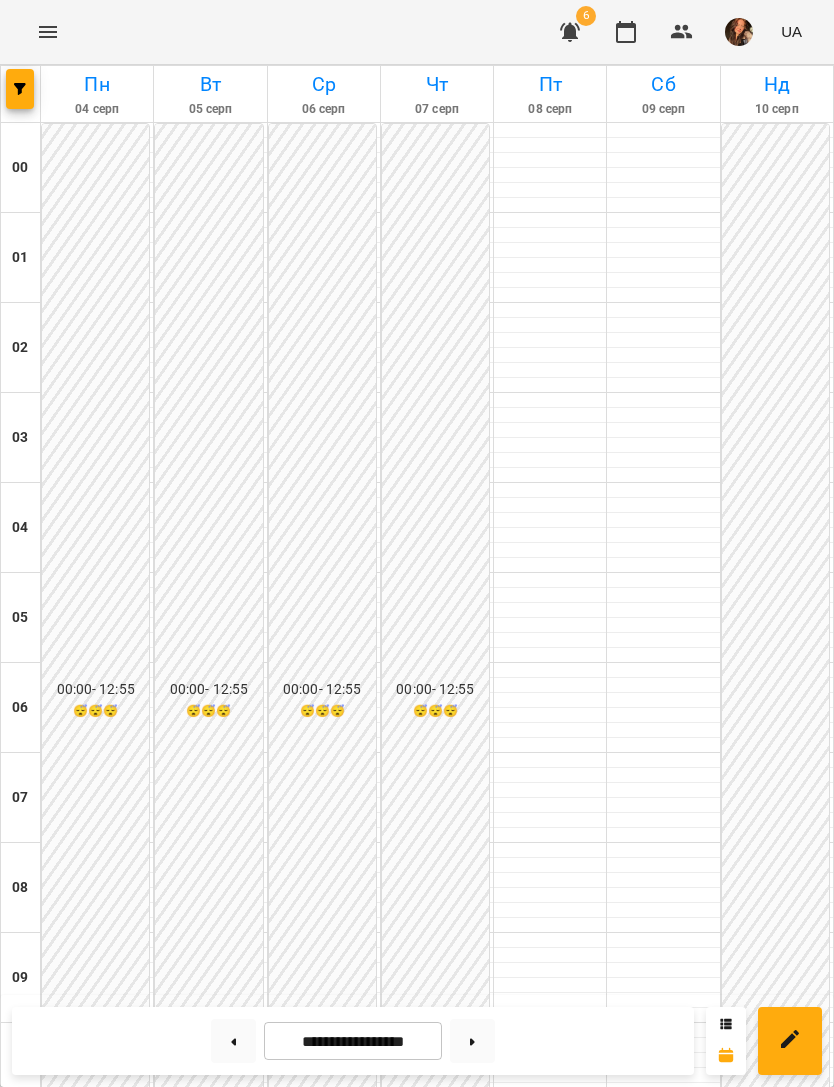 scroll, scrollTop: 1191, scrollLeft: 0, axis: vertical 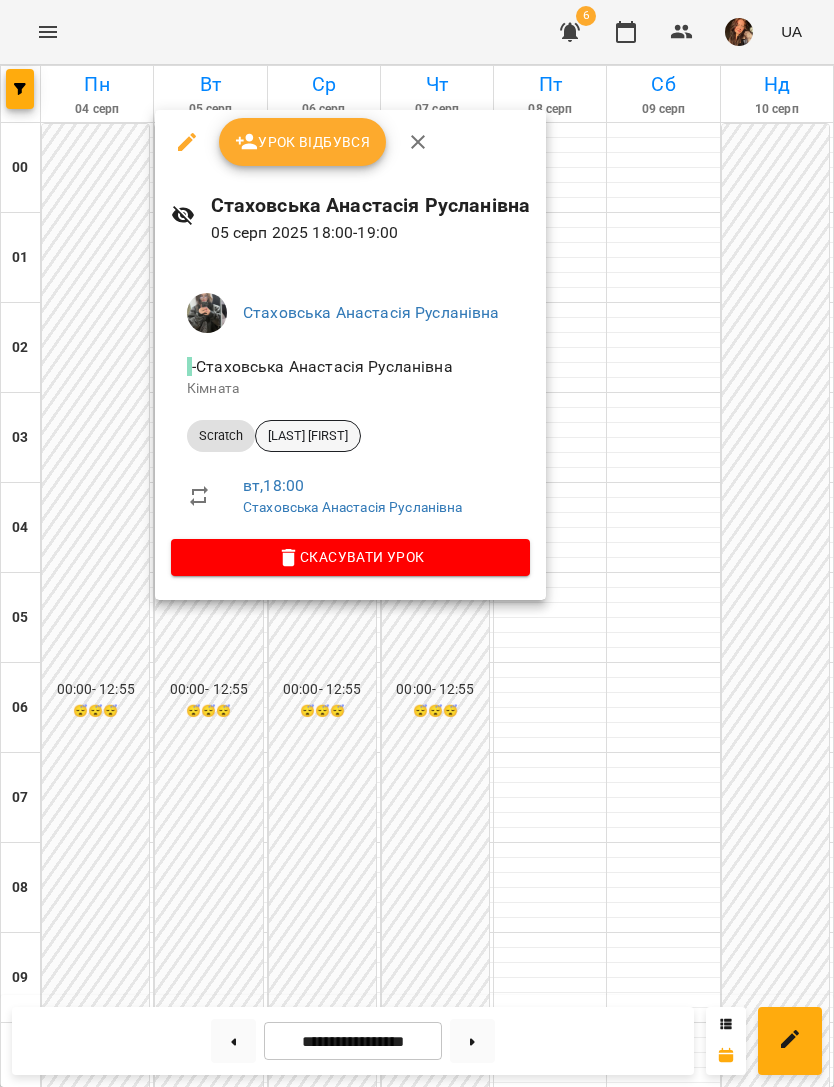 click on "[LAST] [FIRST]" at bounding box center (308, 436) 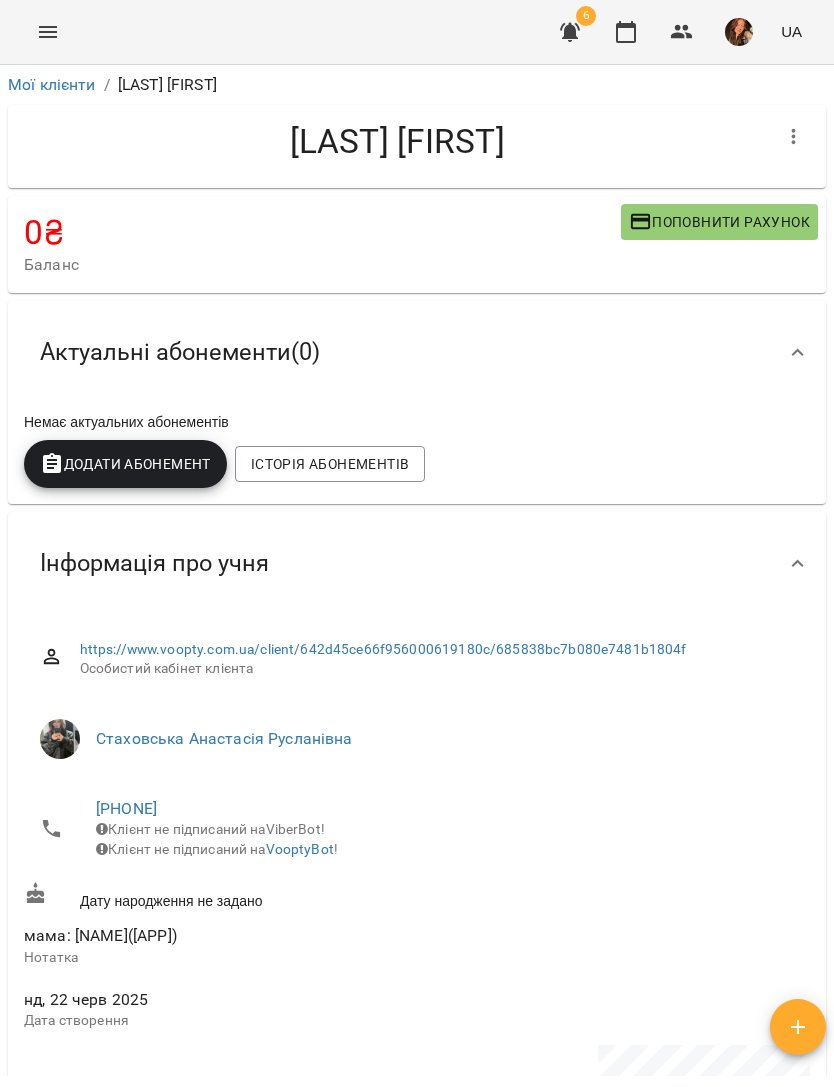 click at bounding box center [794, 137] 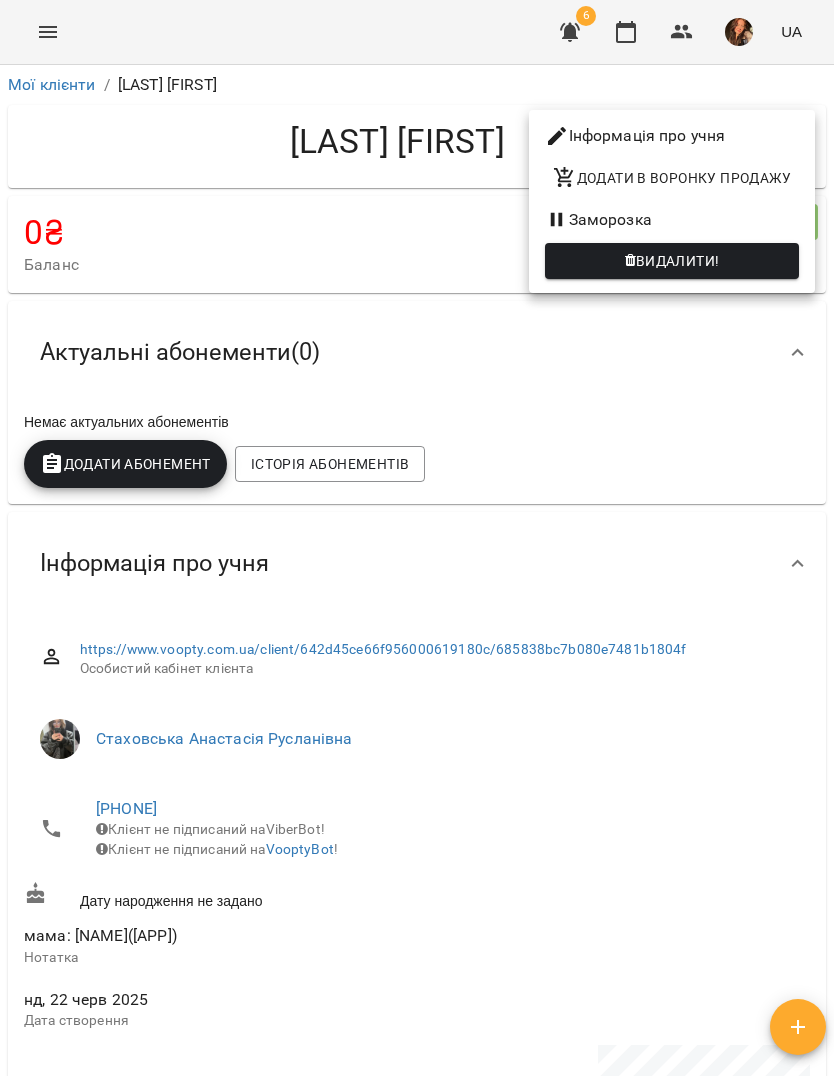 click on "Видалити!" at bounding box center (672, 261) 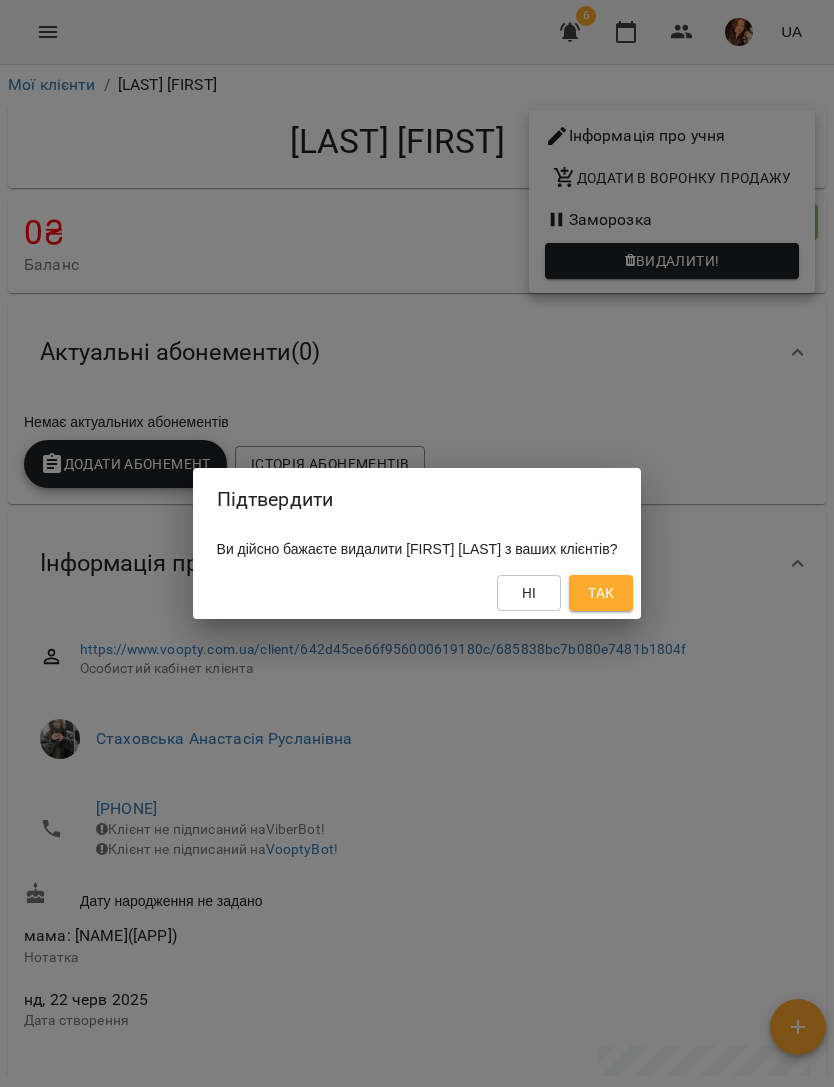 click on "Так" at bounding box center [601, 593] 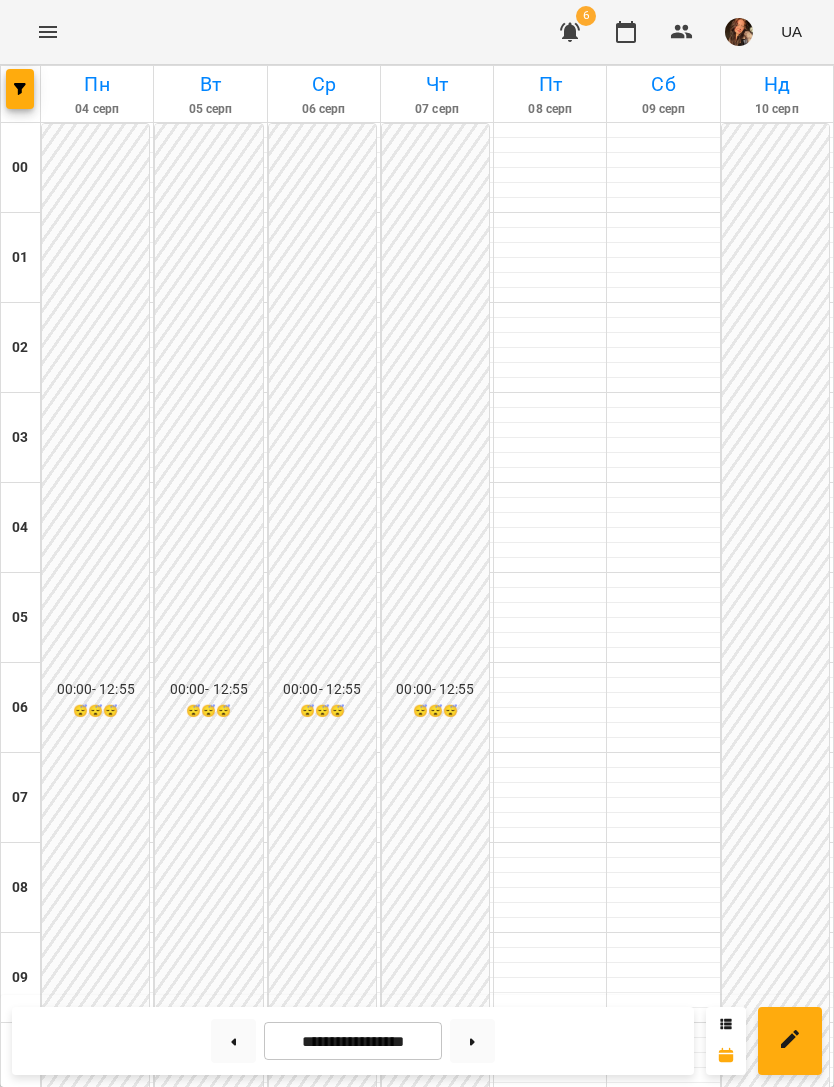 scroll, scrollTop: 1285, scrollLeft: 0, axis: vertical 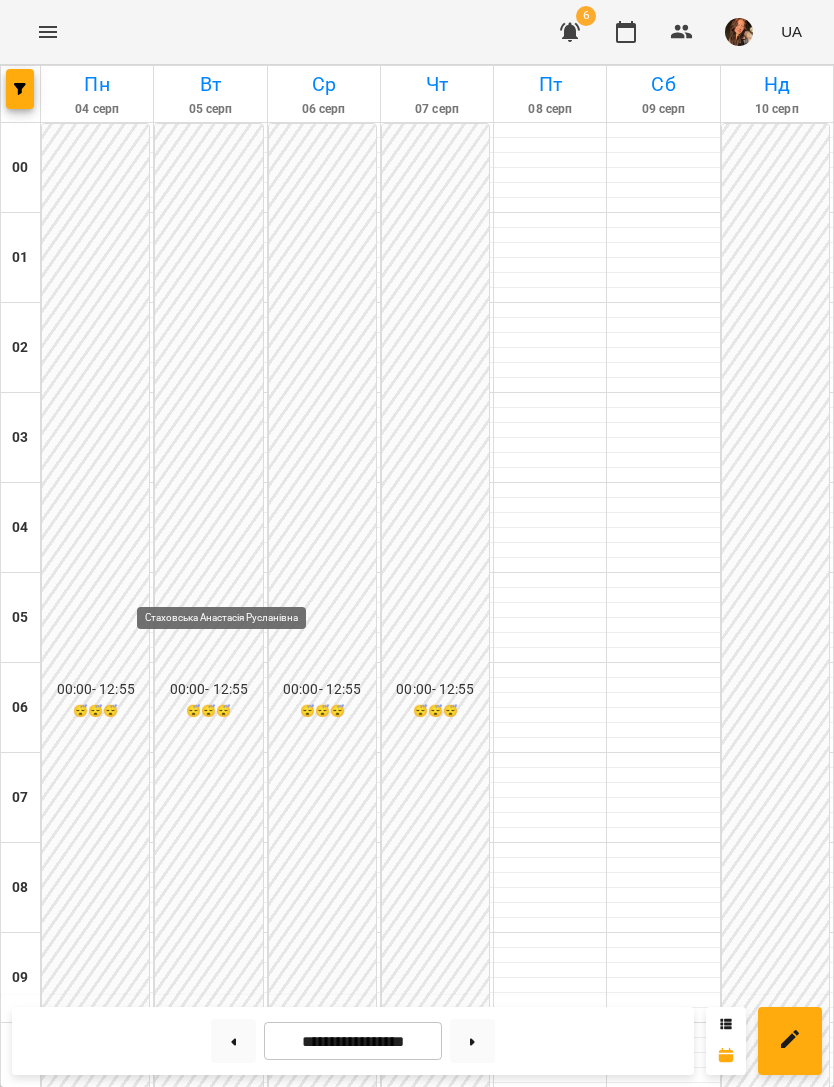 click at bounding box center (223, 1871) 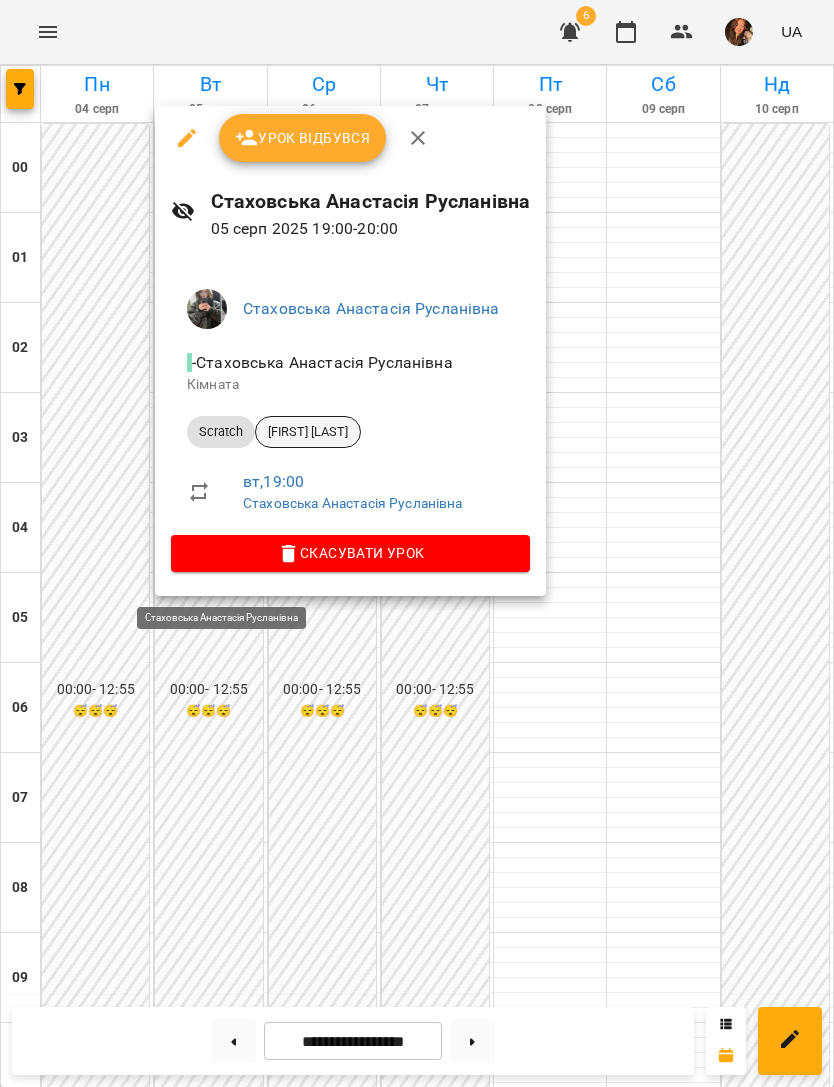 click on "[FIRST] [LAST]" at bounding box center [308, 432] 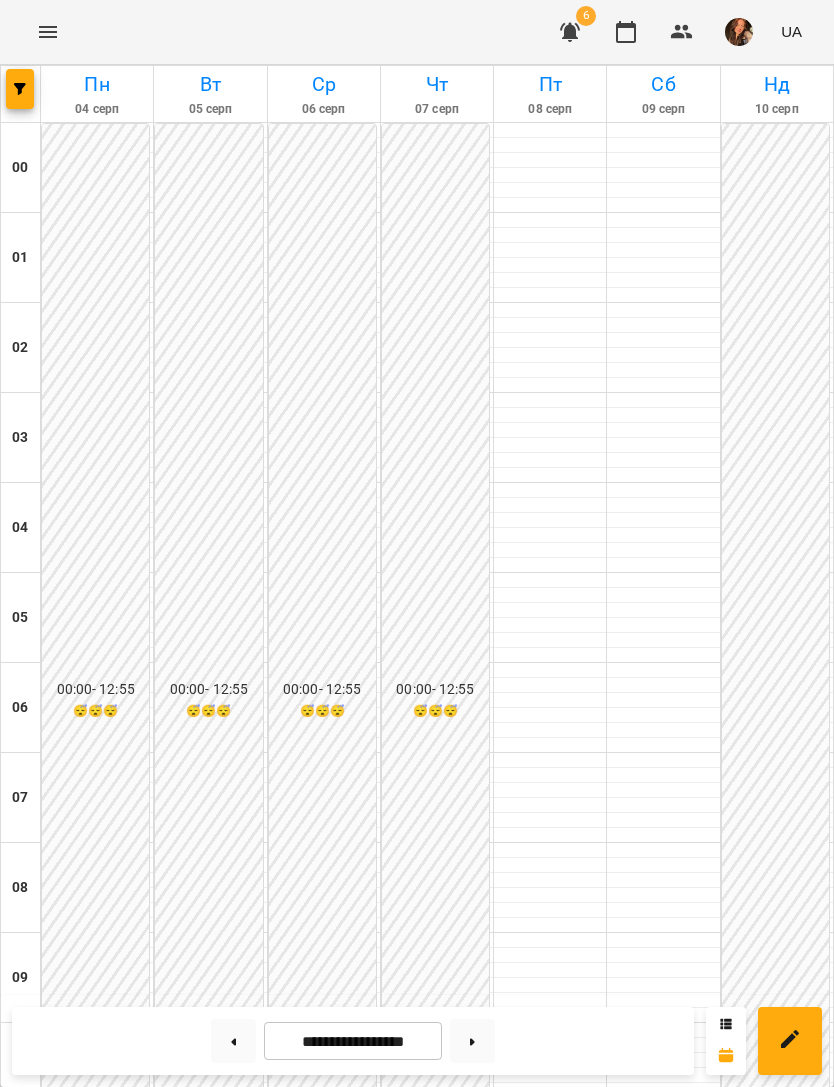 scroll, scrollTop: 1283, scrollLeft: 0, axis: vertical 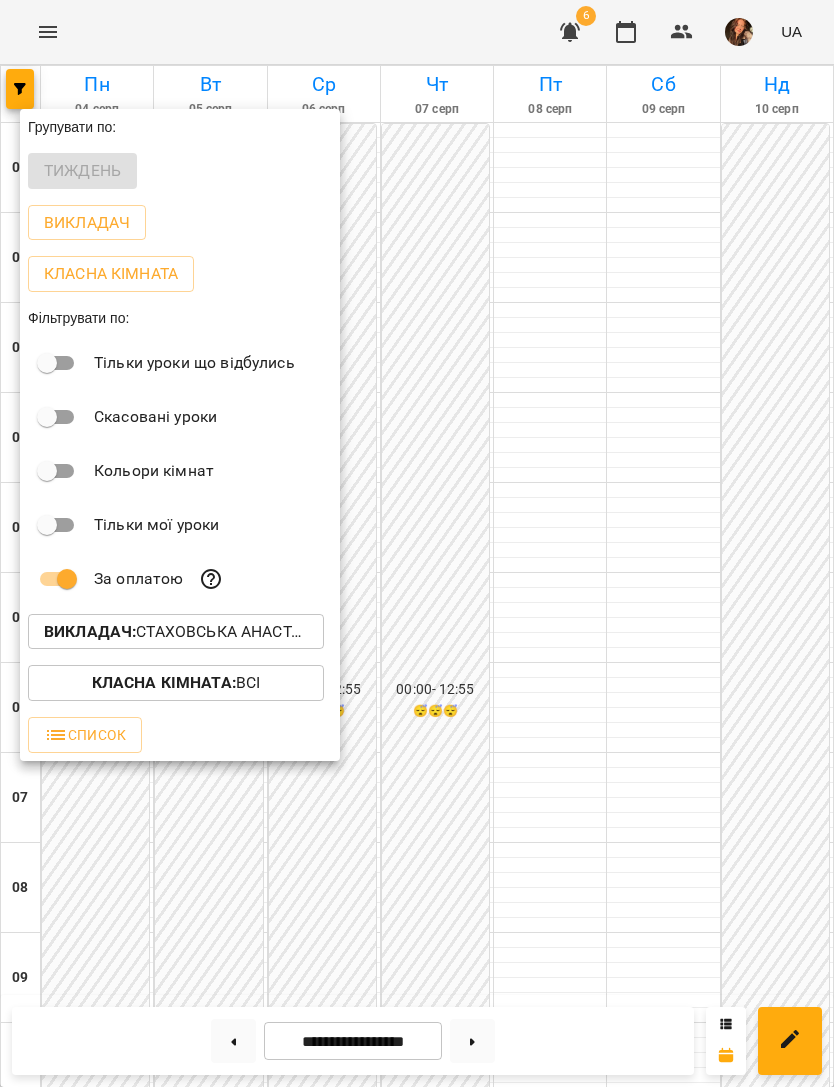 click on "Викладач :" at bounding box center [90, 631] 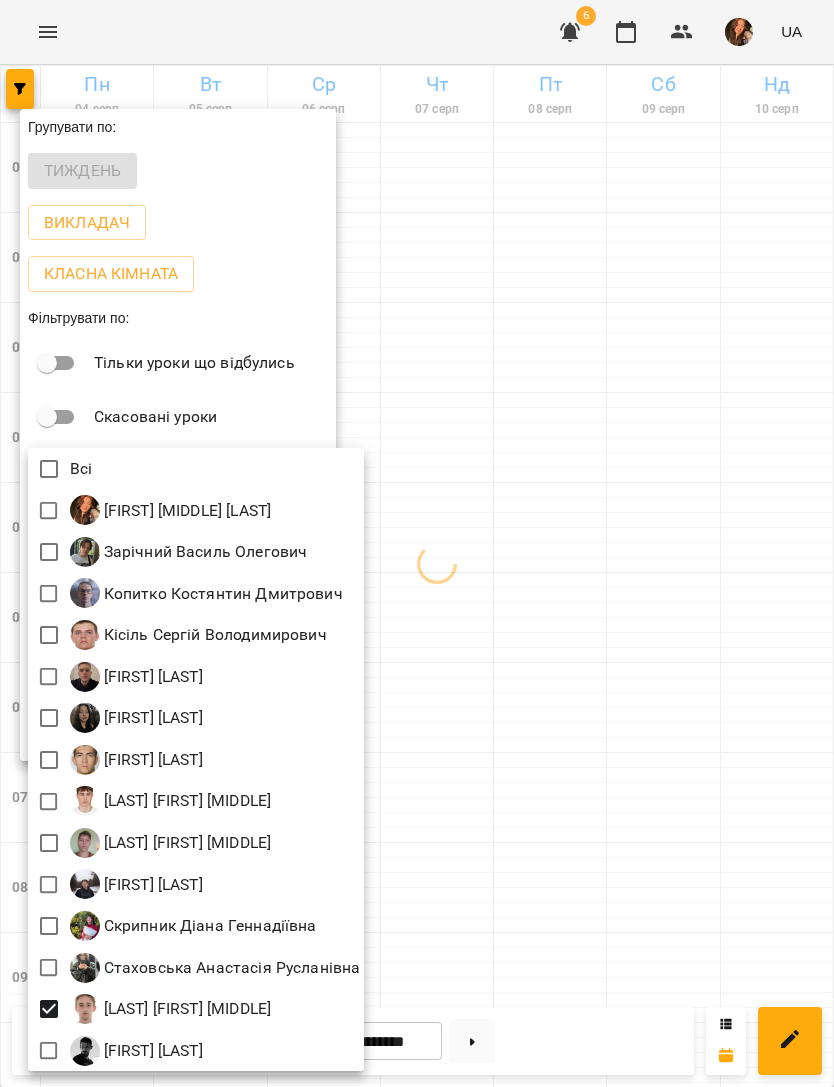 click at bounding box center (417, 543) 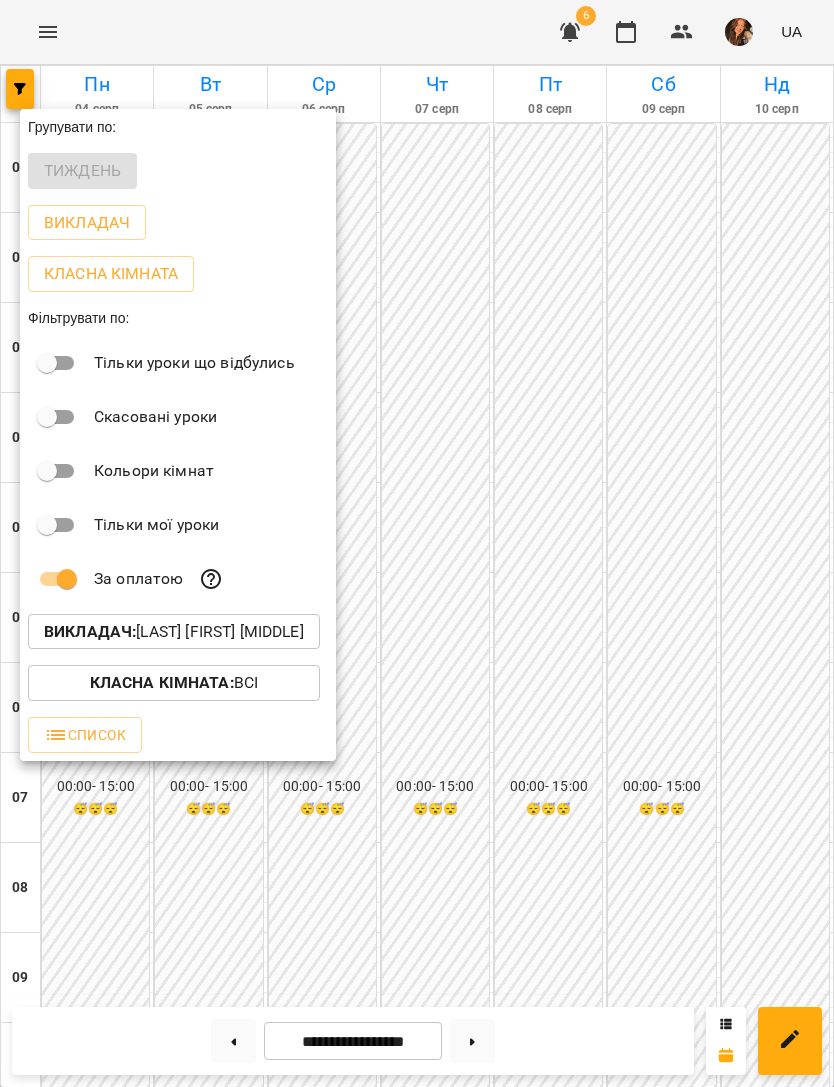 click at bounding box center [417, 543] 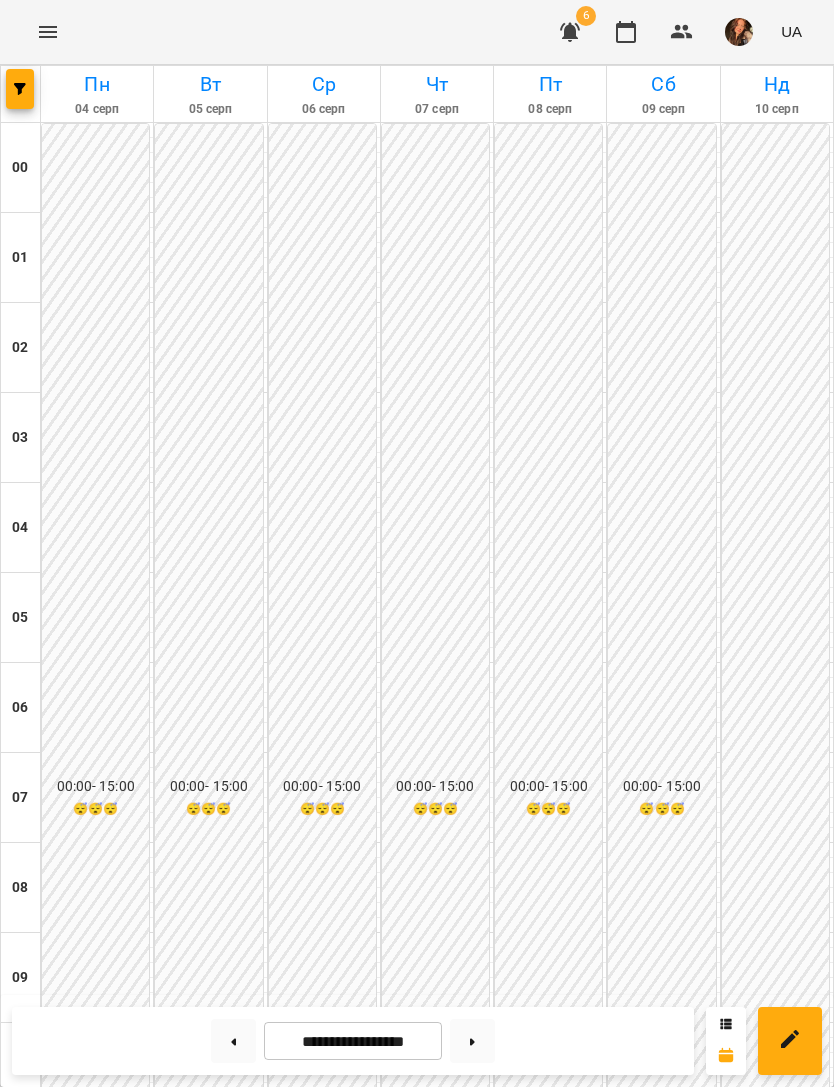 click at bounding box center (223, 1601) 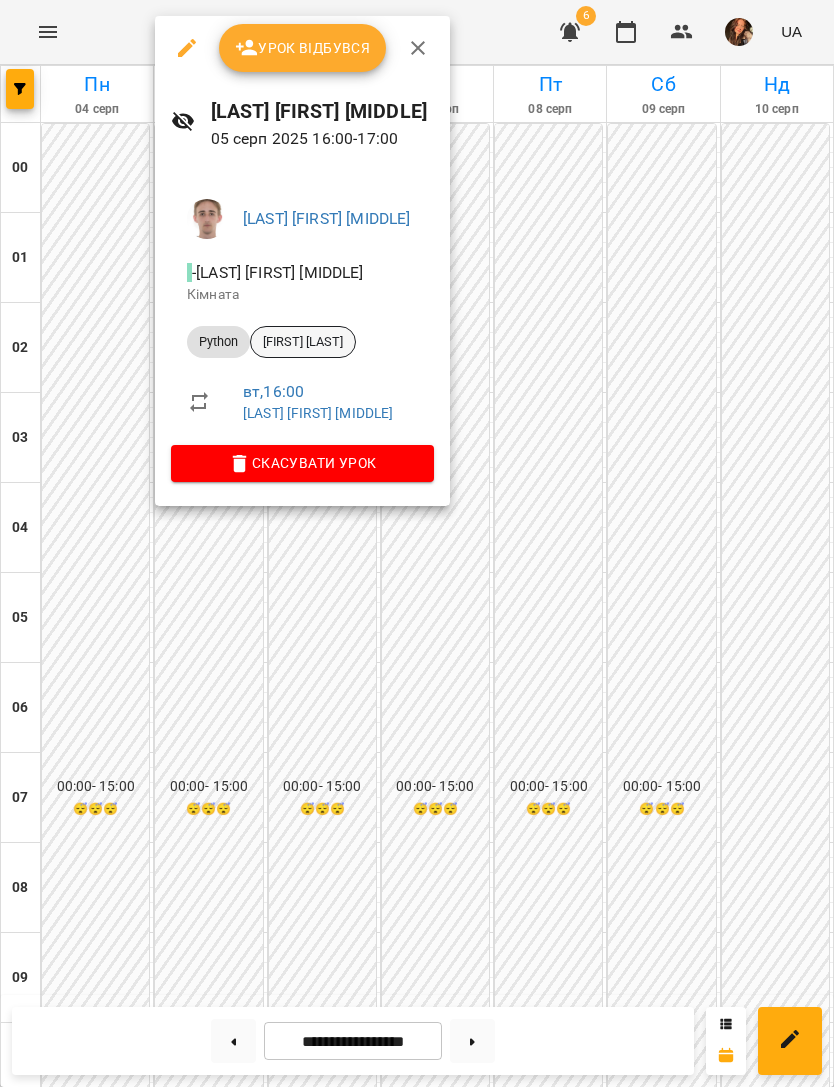 click on "[FIRST] [LAST]" at bounding box center (303, 342) 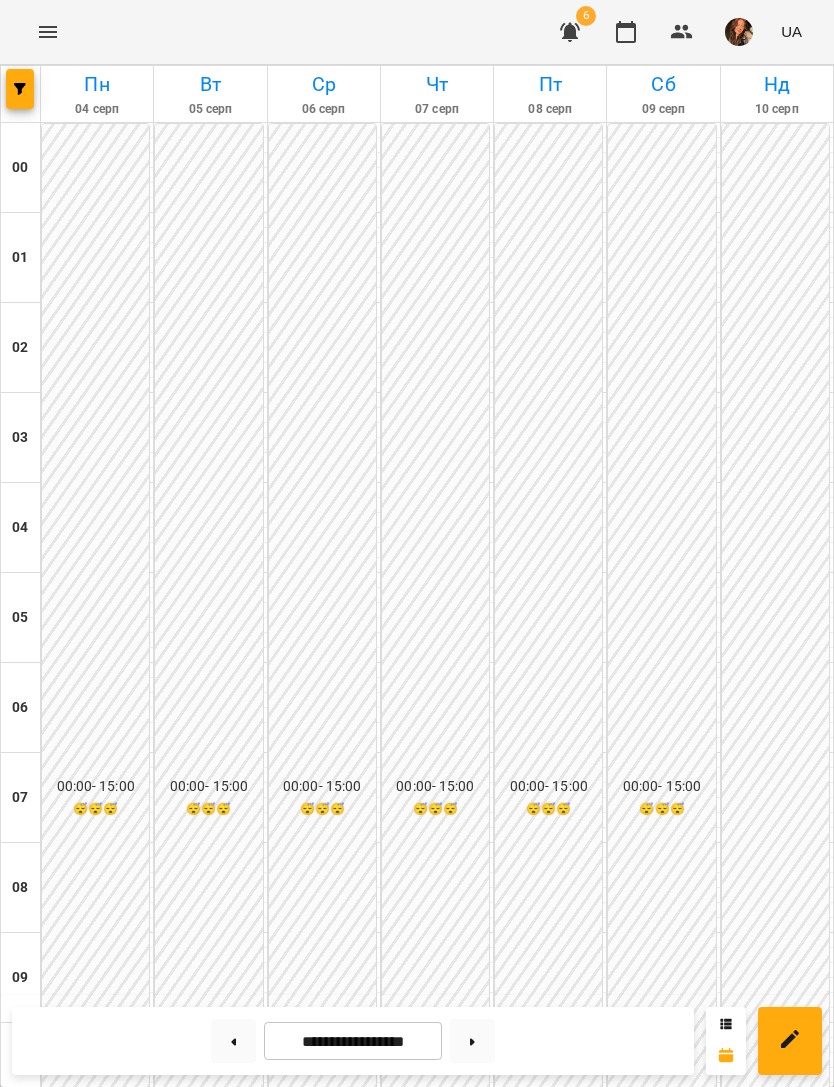 scroll, scrollTop: 1241, scrollLeft: 0, axis: vertical 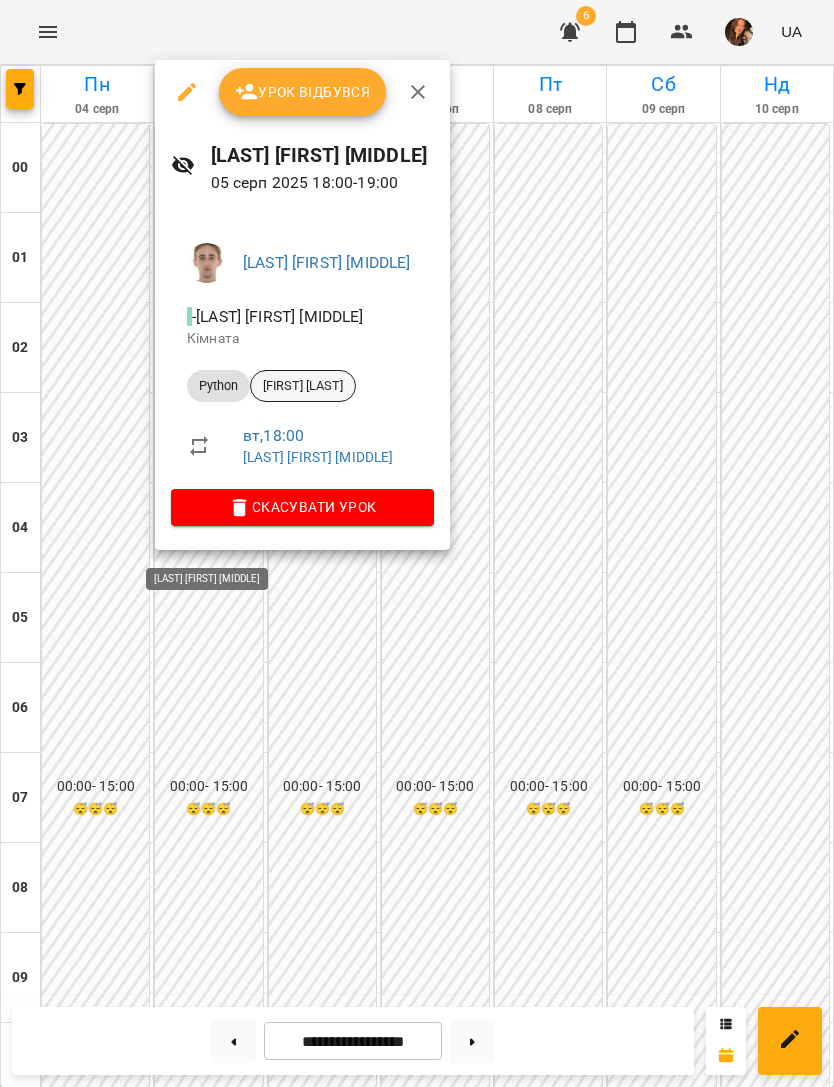click on "[FIRST] [LAST]" at bounding box center (303, 386) 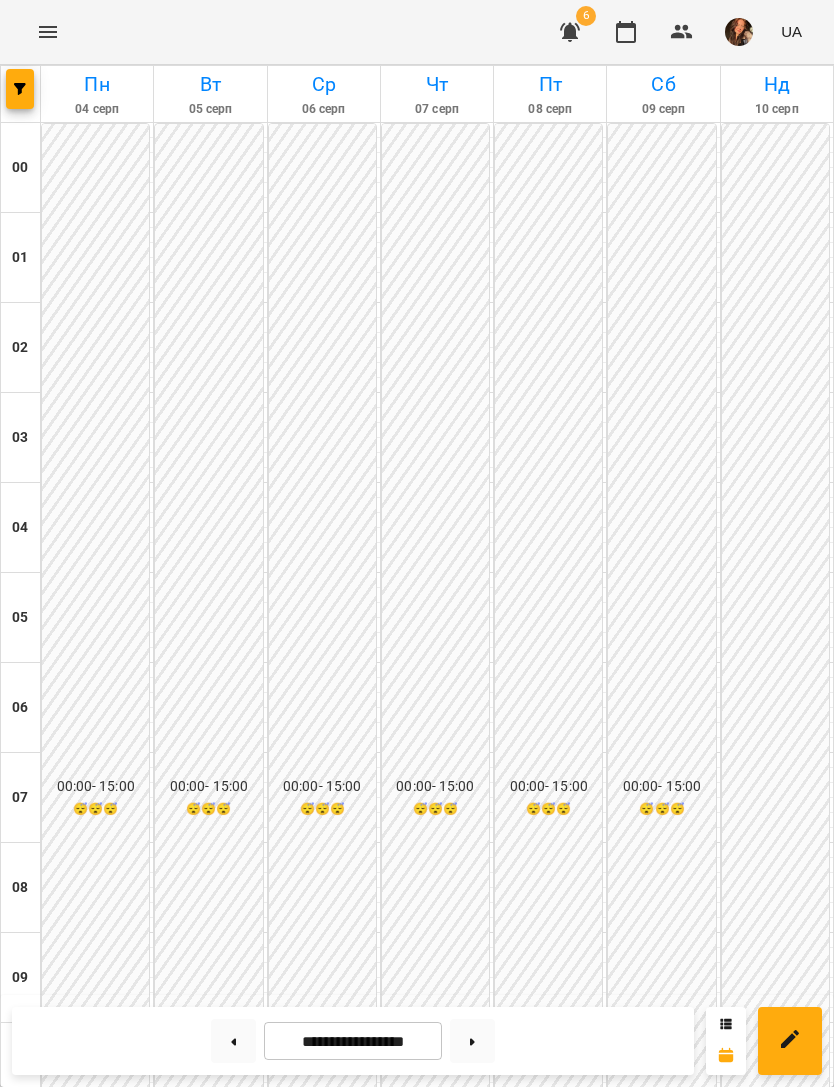 scroll, scrollTop: 1285, scrollLeft: 0, axis: vertical 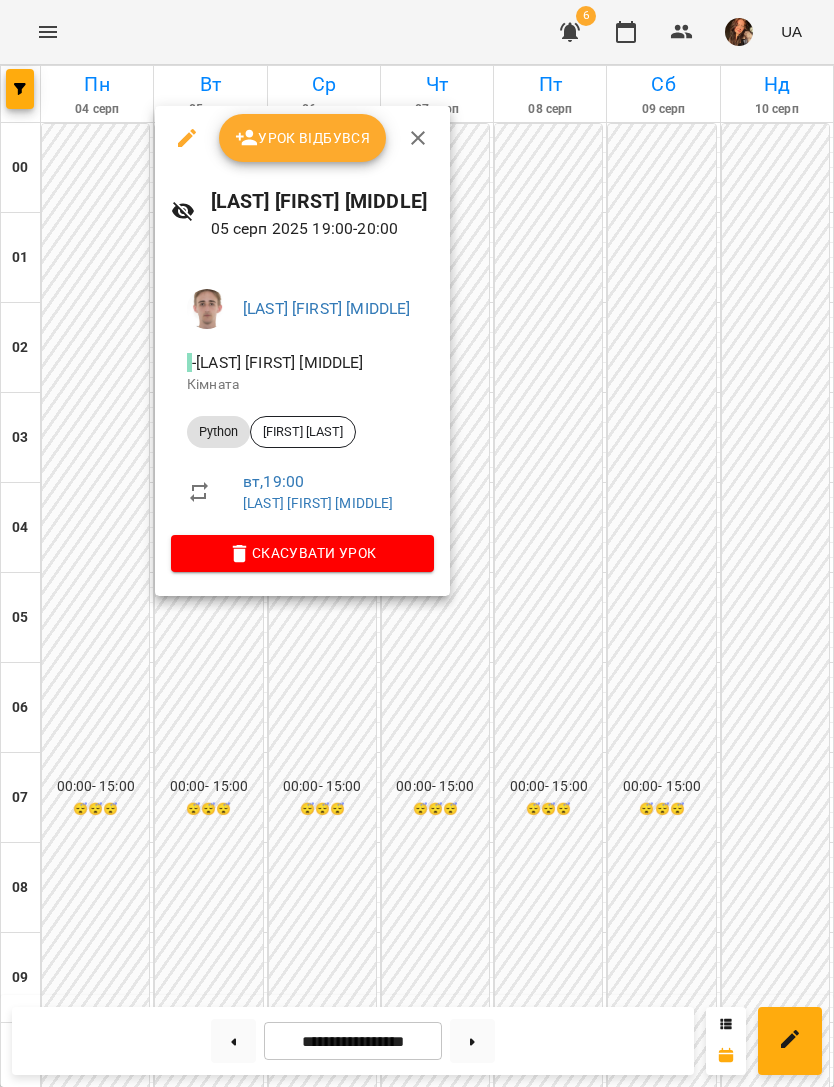 click on "- [FIRST] [LAST] Кімната" at bounding box center (302, 372) 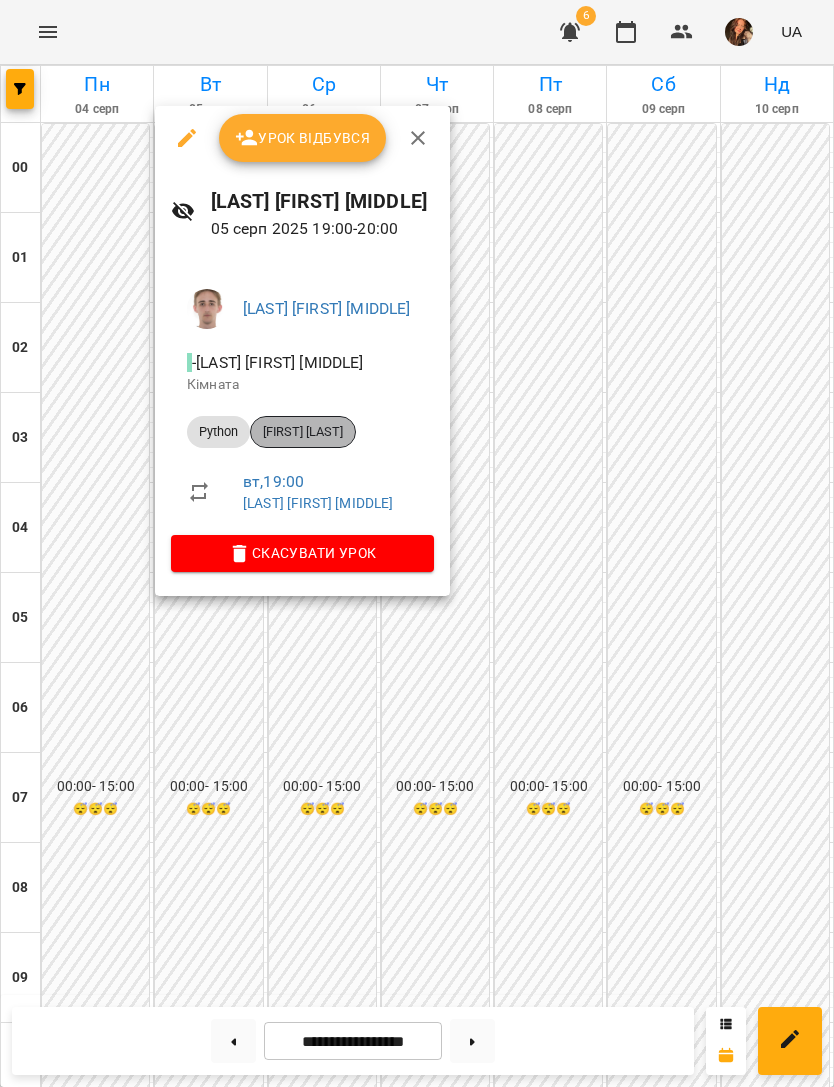 click on "[FIRST] [LAST]" at bounding box center [303, 432] 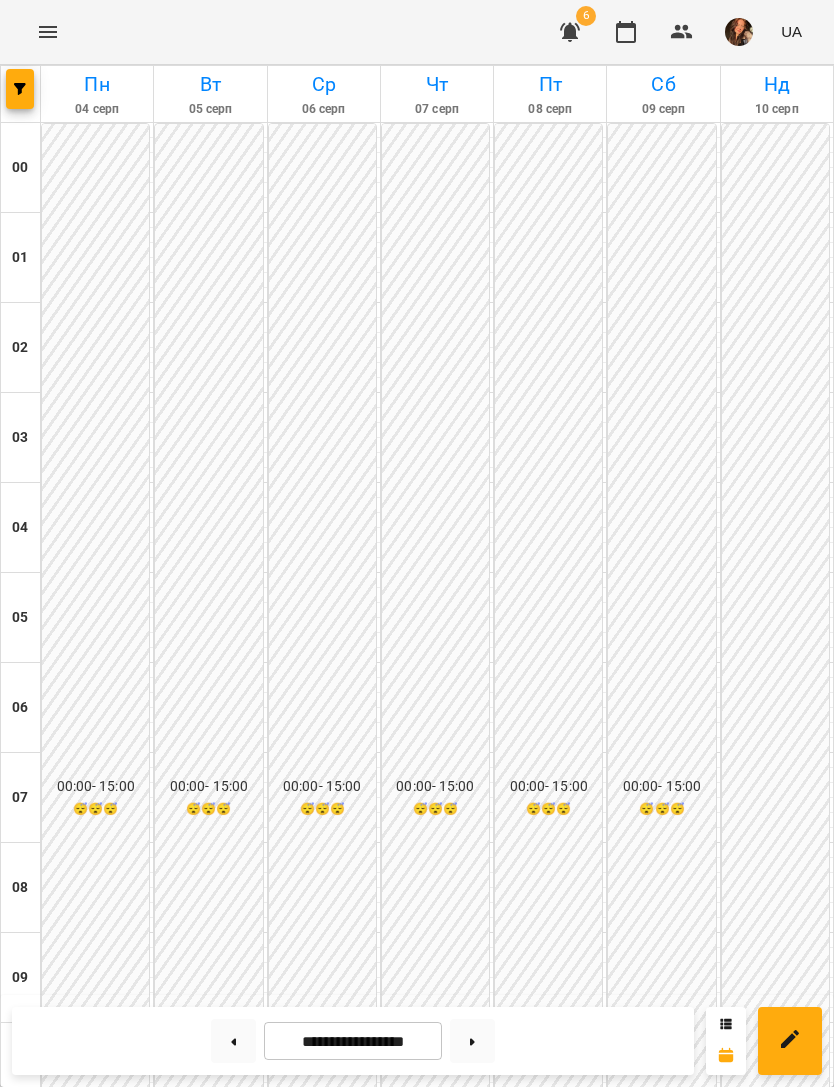 scroll, scrollTop: 1267, scrollLeft: 0, axis: vertical 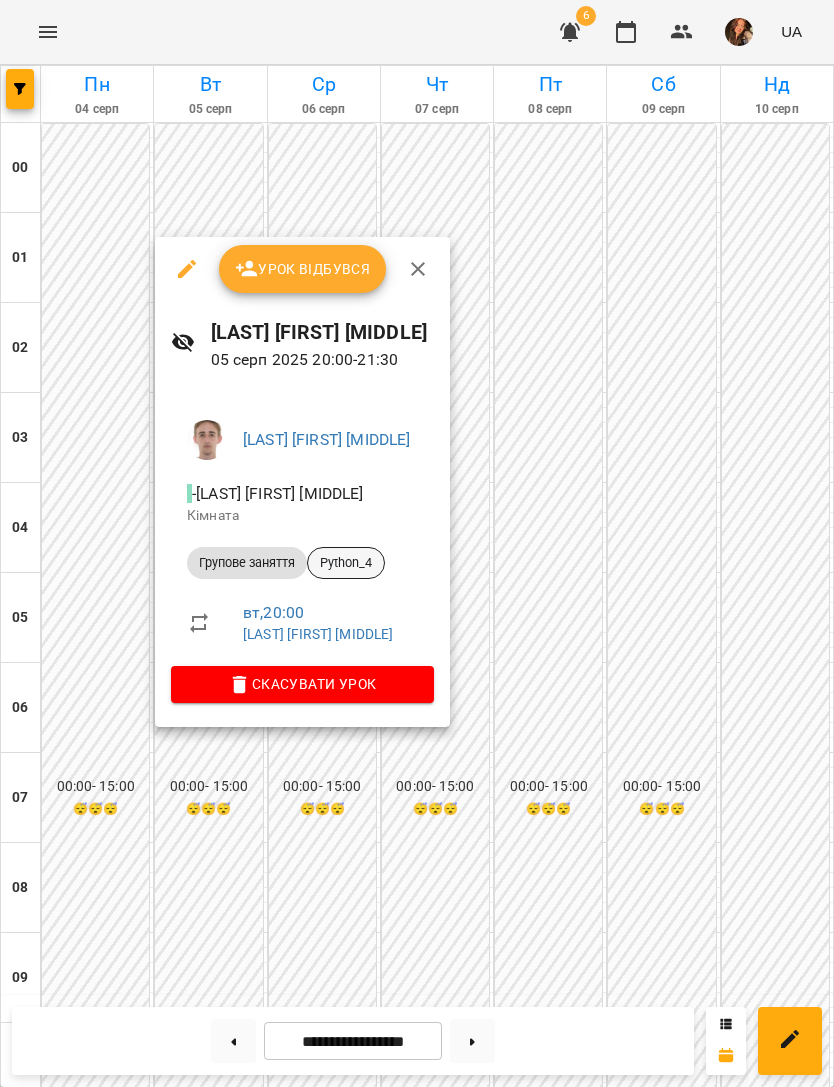 click on "Python_4" at bounding box center (346, 563) 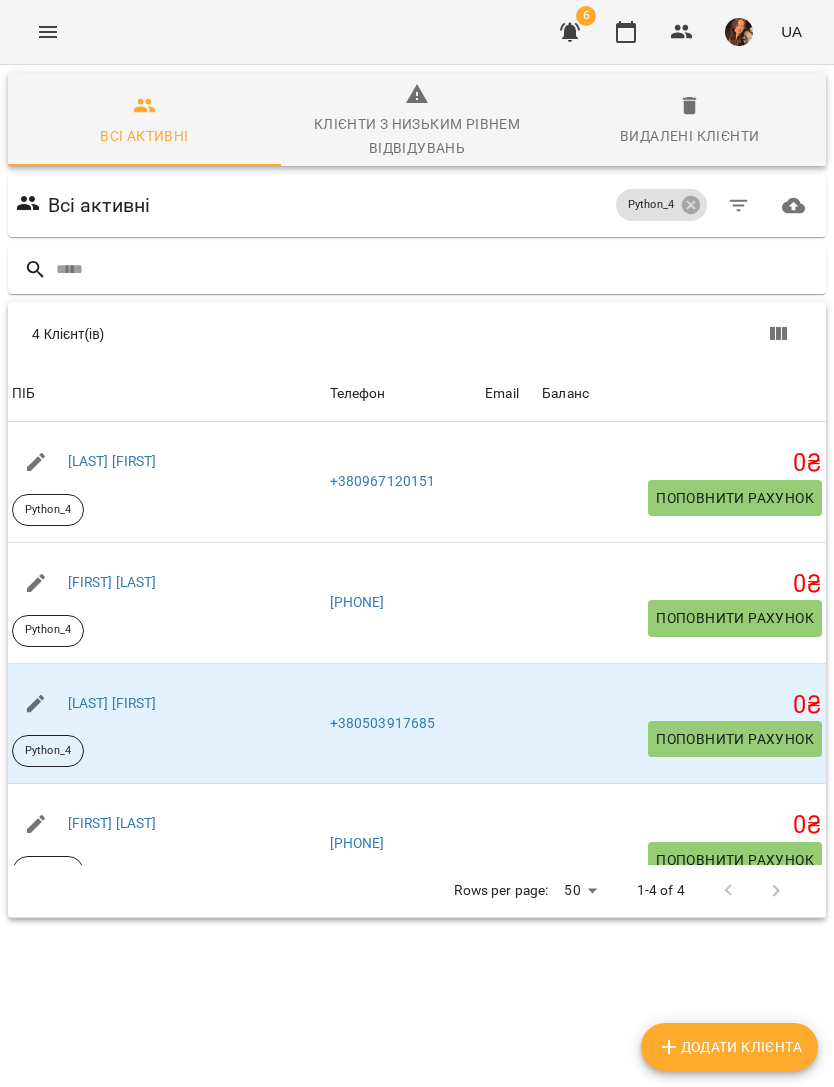 scroll, scrollTop: 0, scrollLeft: 0, axis: both 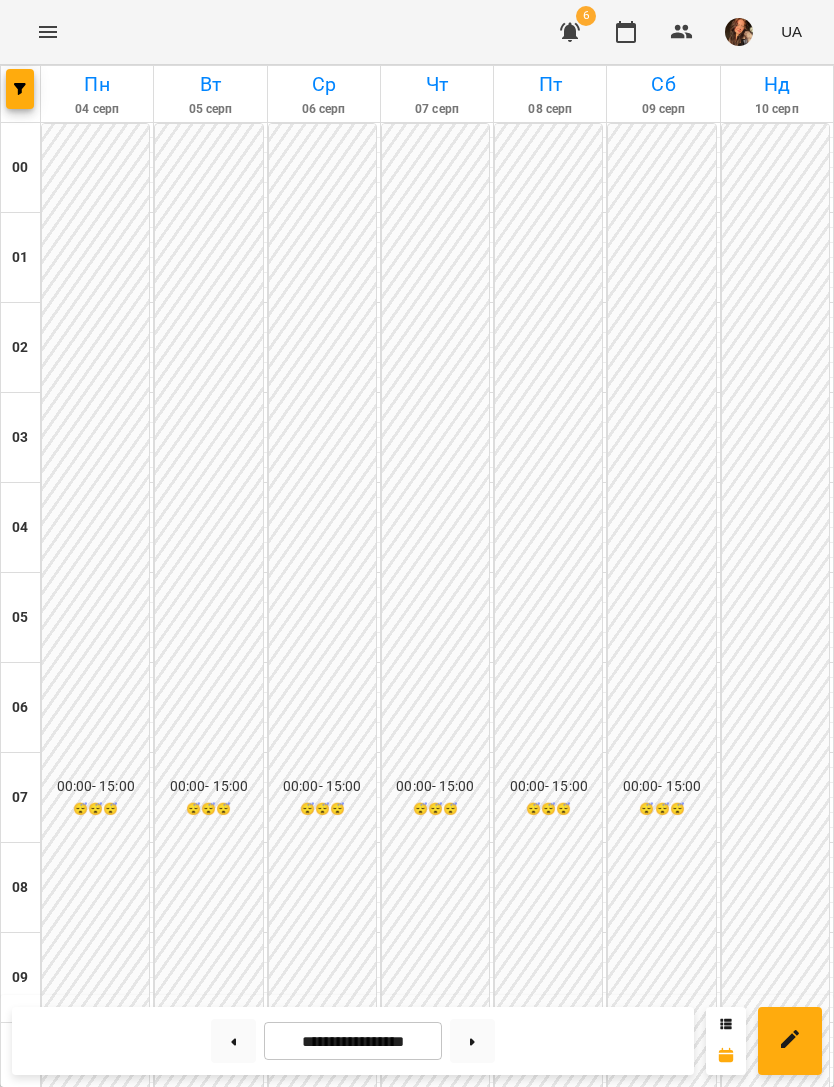 click 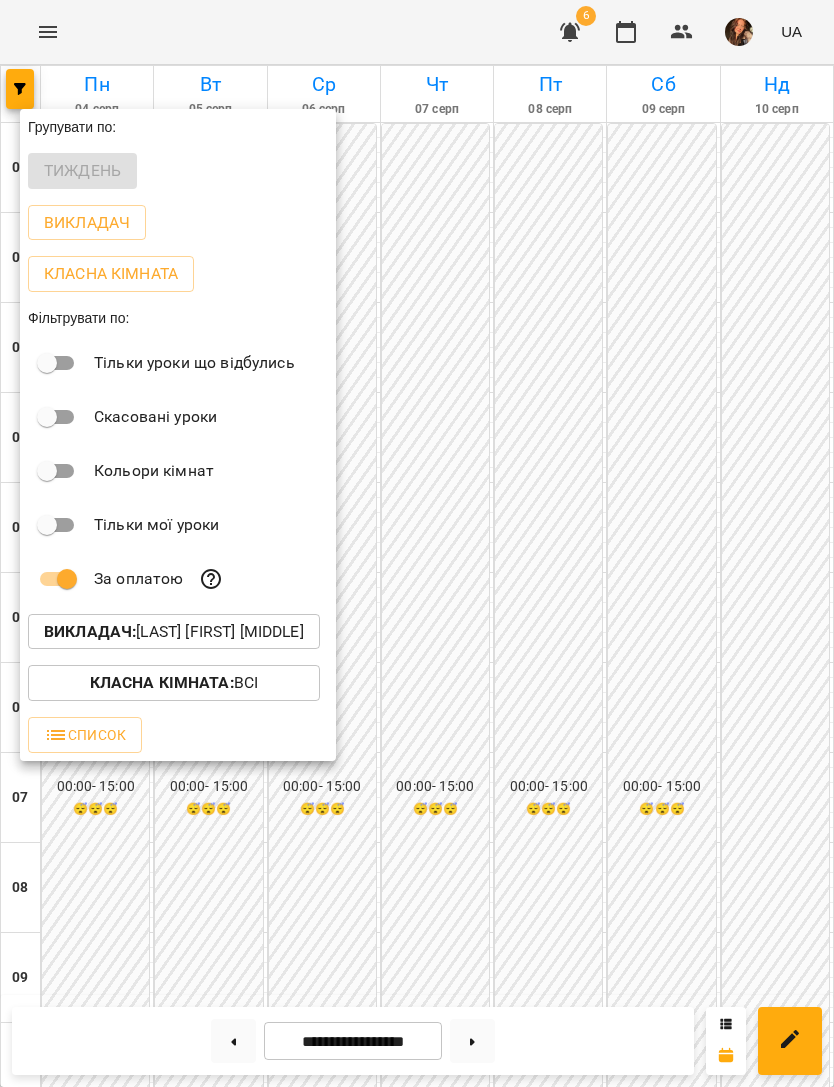 click on "Викладач :" at bounding box center (90, 631) 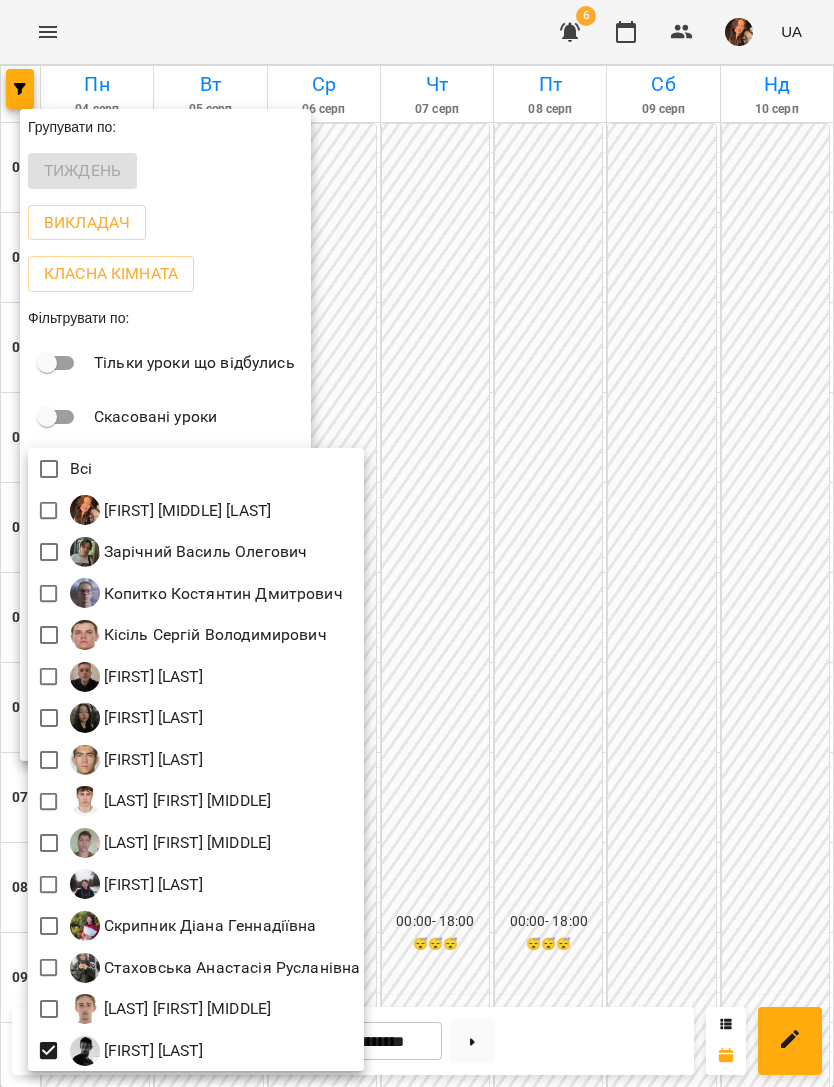 click at bounding box center (417, 543) 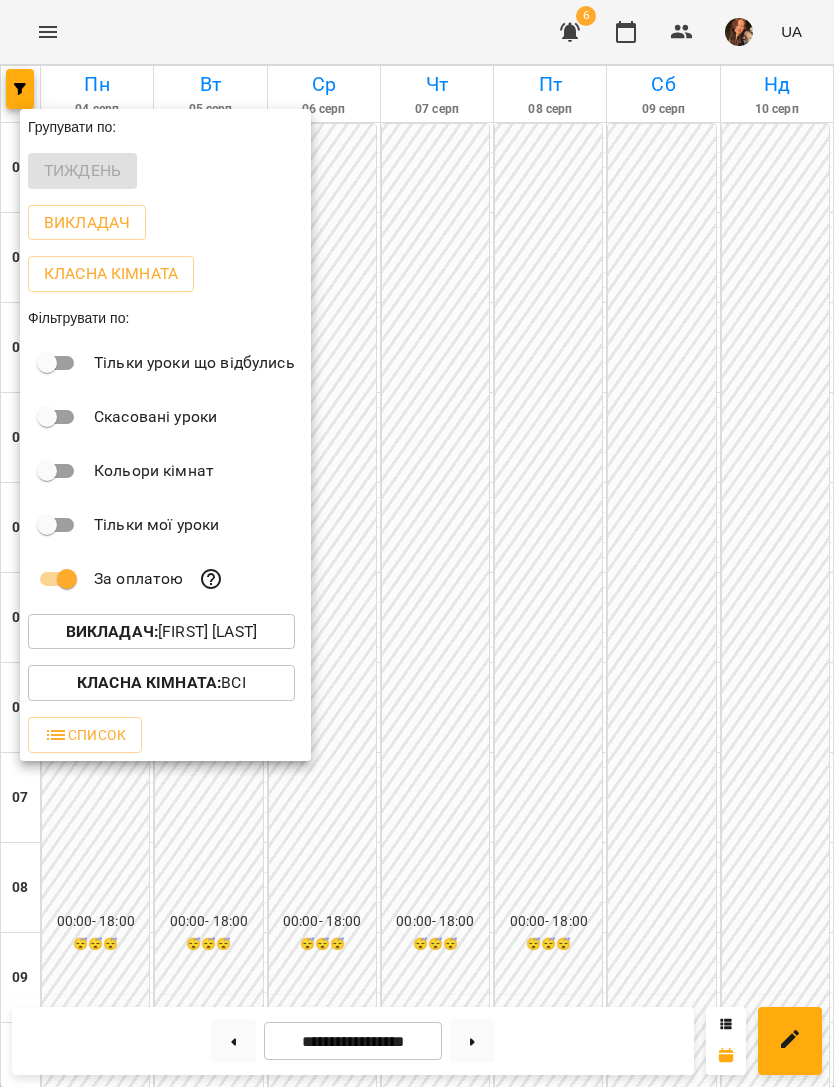 click at bounding box center [417, 543] 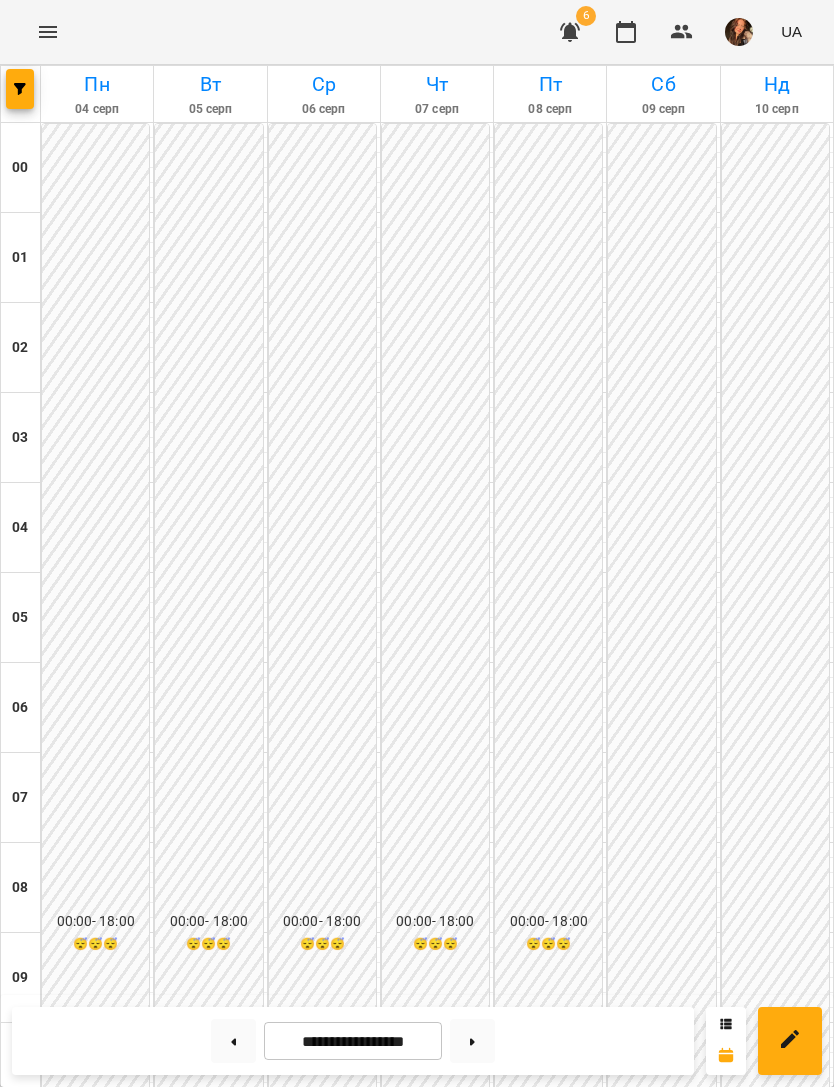 click on "Python       - [LAST] [FIRST]" at bounding box center [210, 1807] 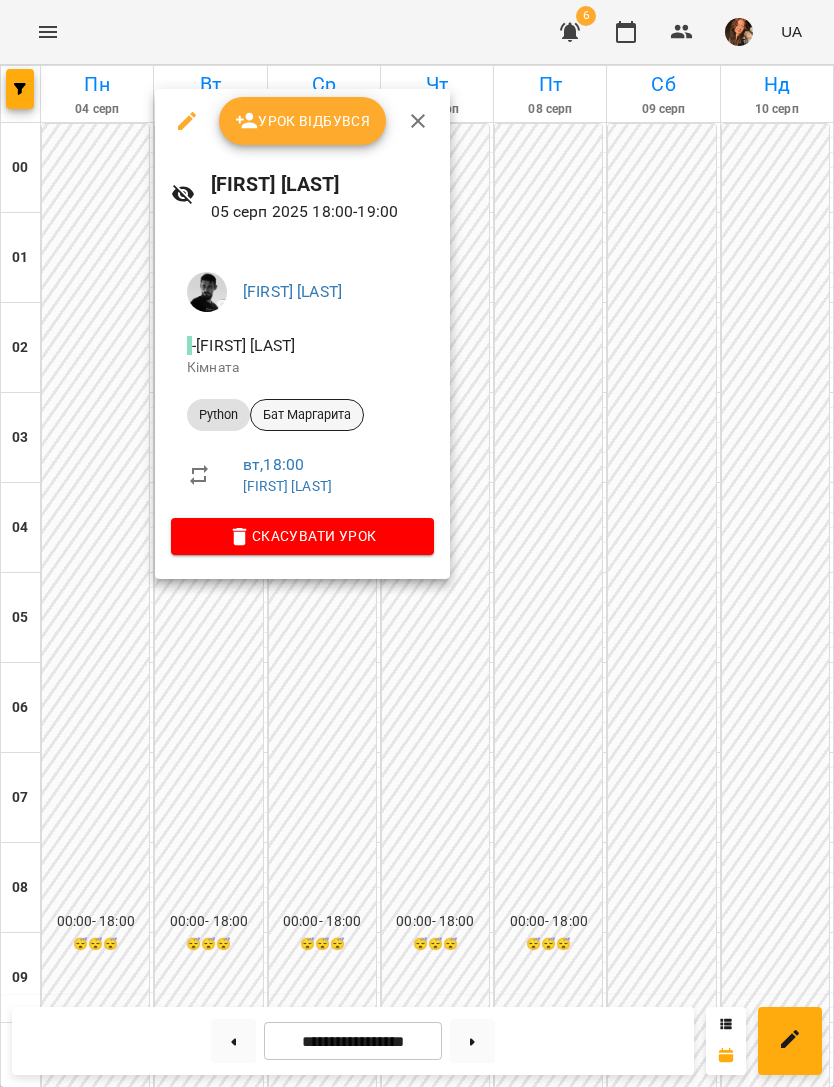 click on "Бат Маргарита" at bounding box center (307, 415) 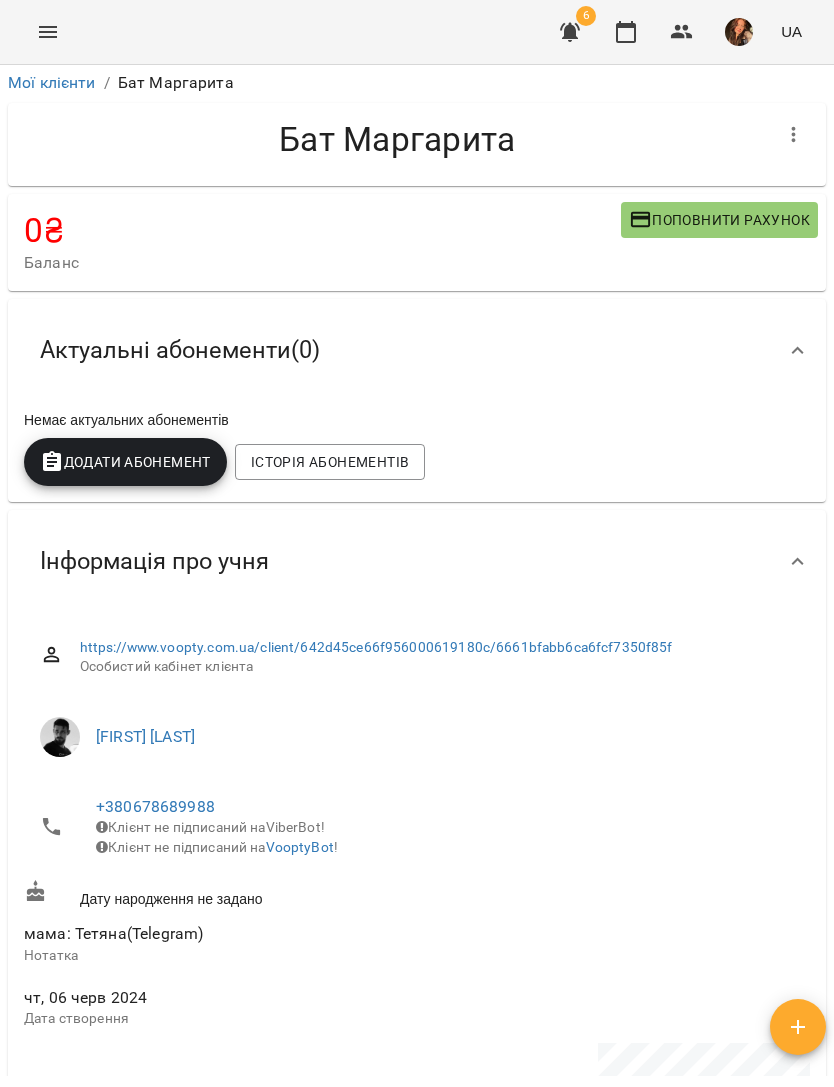 scroll, scrollTop: 6, scrollLeft: 0, axis: vertical 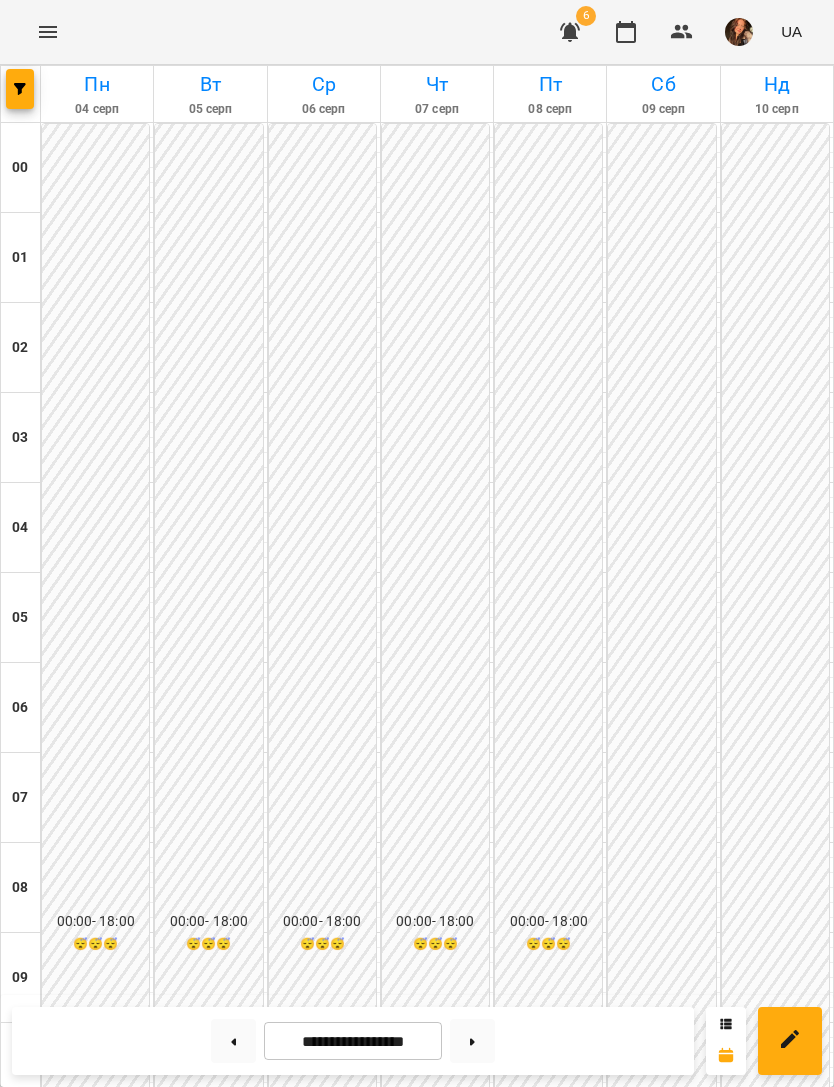 click at bounding box center (223, 1871) 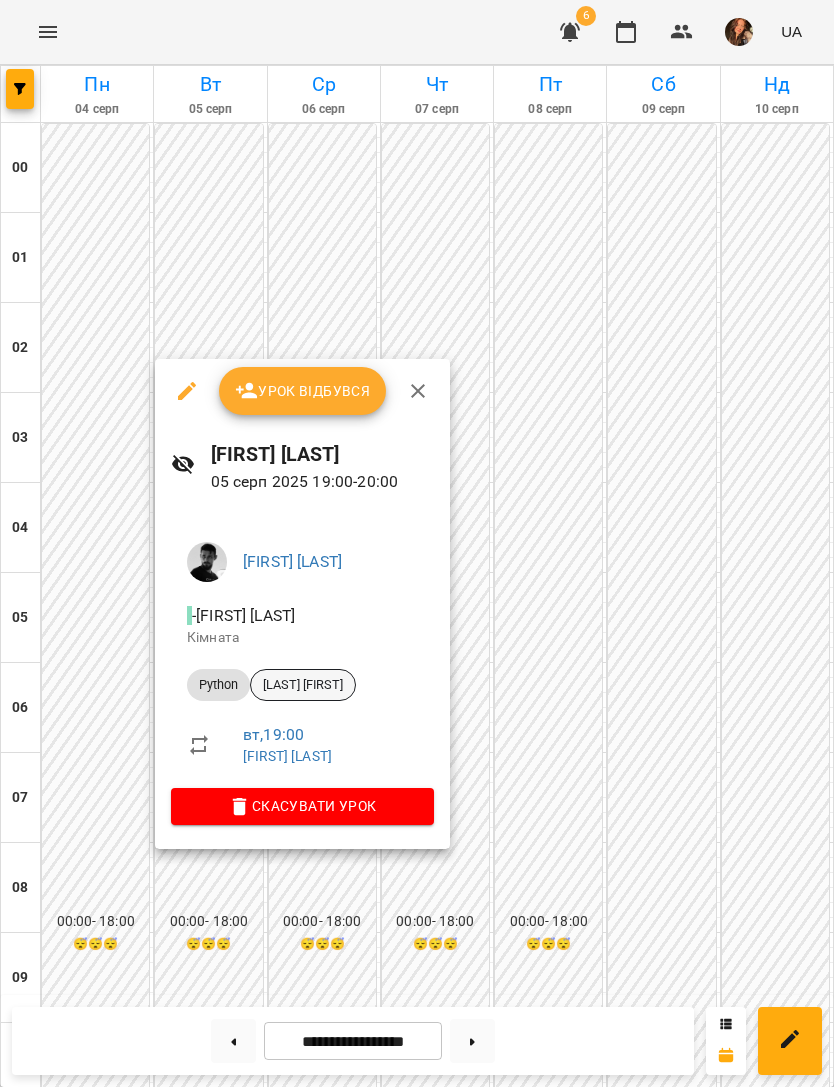 click on "[LAST] [FIRST]" at bounding box center (303, 685) 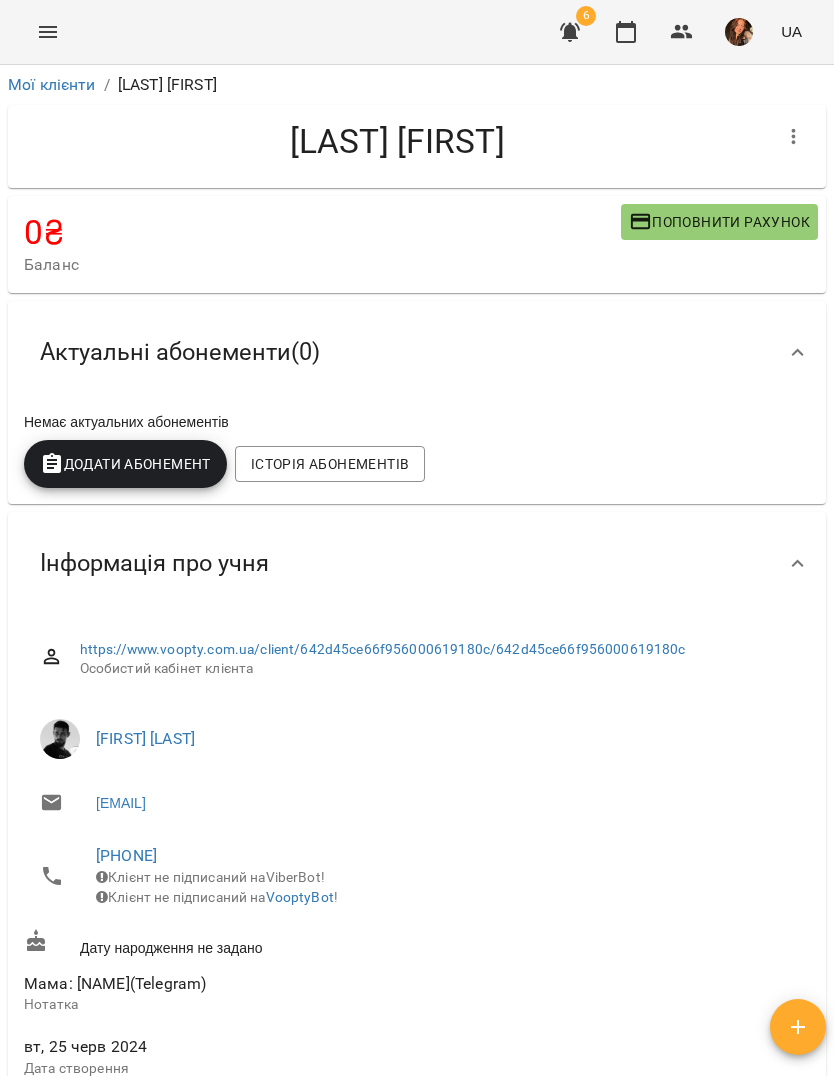 click 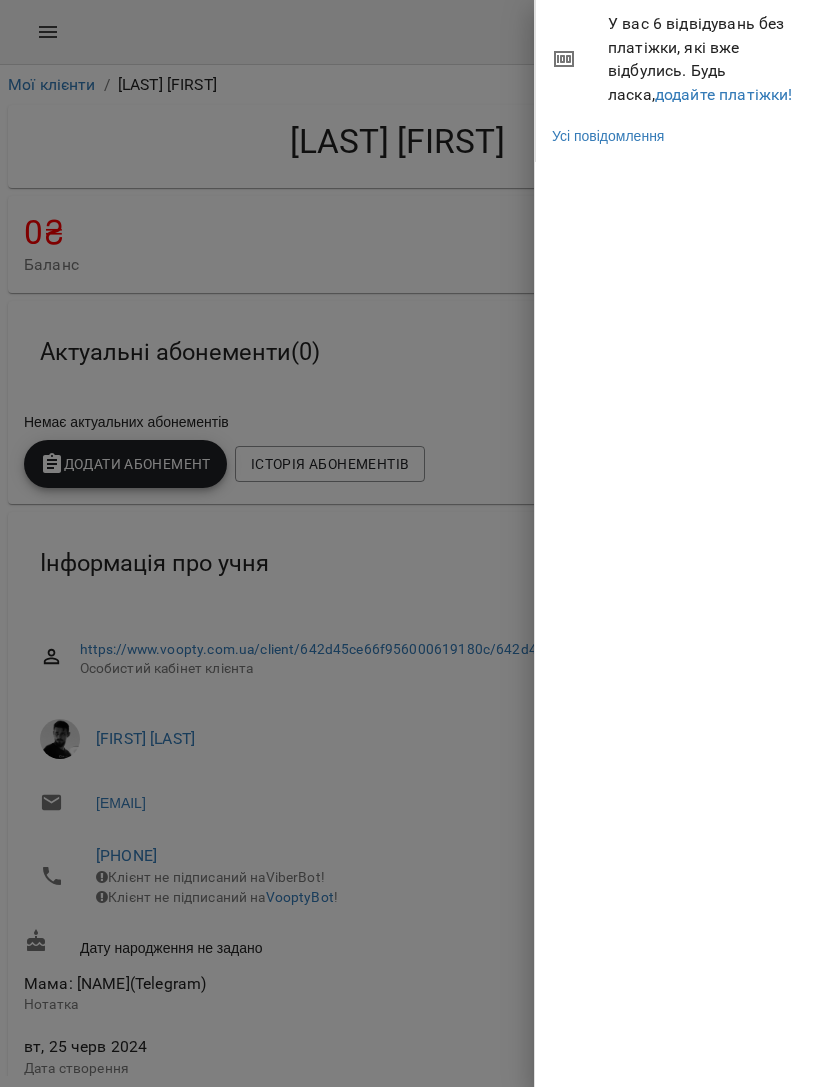 click on "додайте платіжки!" at bounding box center [724, 94] 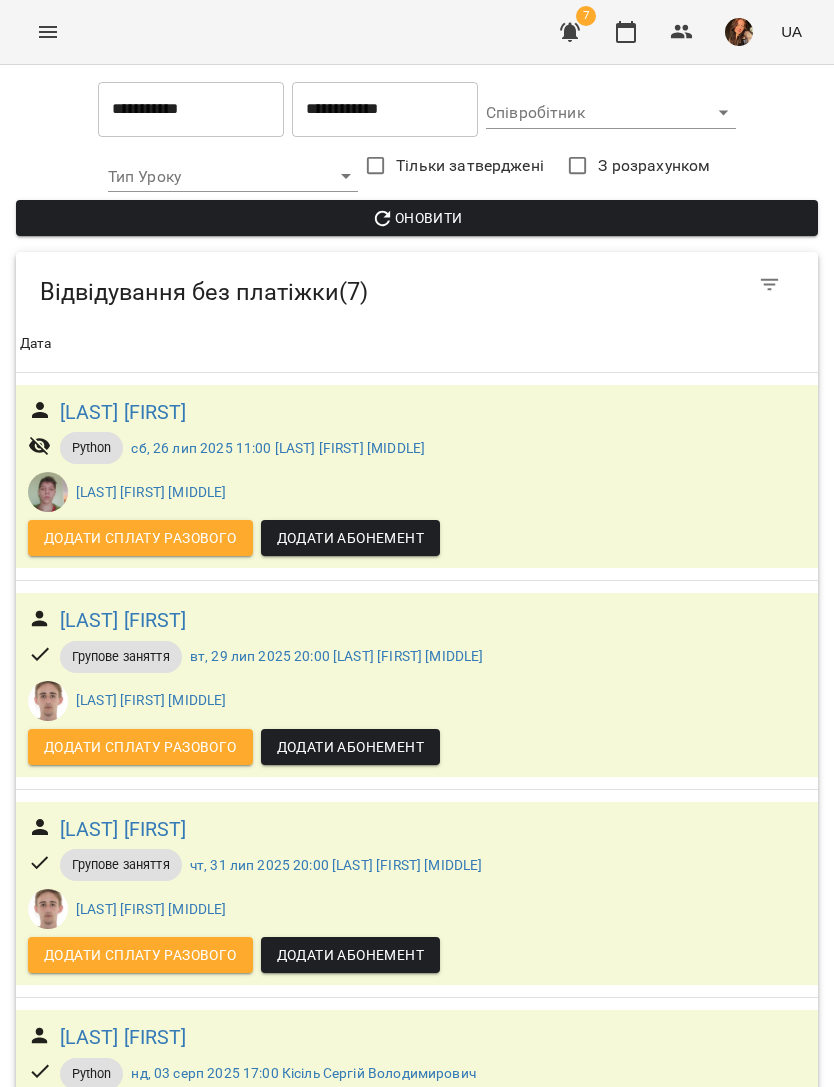 scroll, scrollTop: 159, scrollLeft: 0, axis: vertical 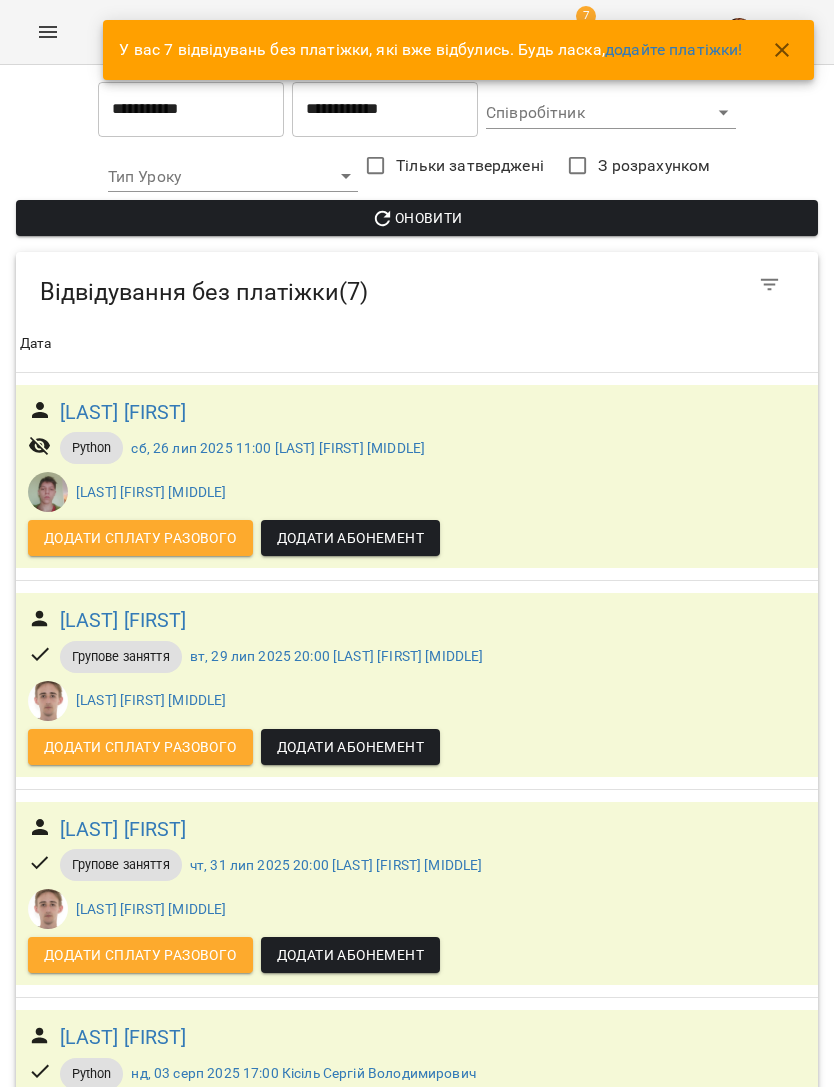 click 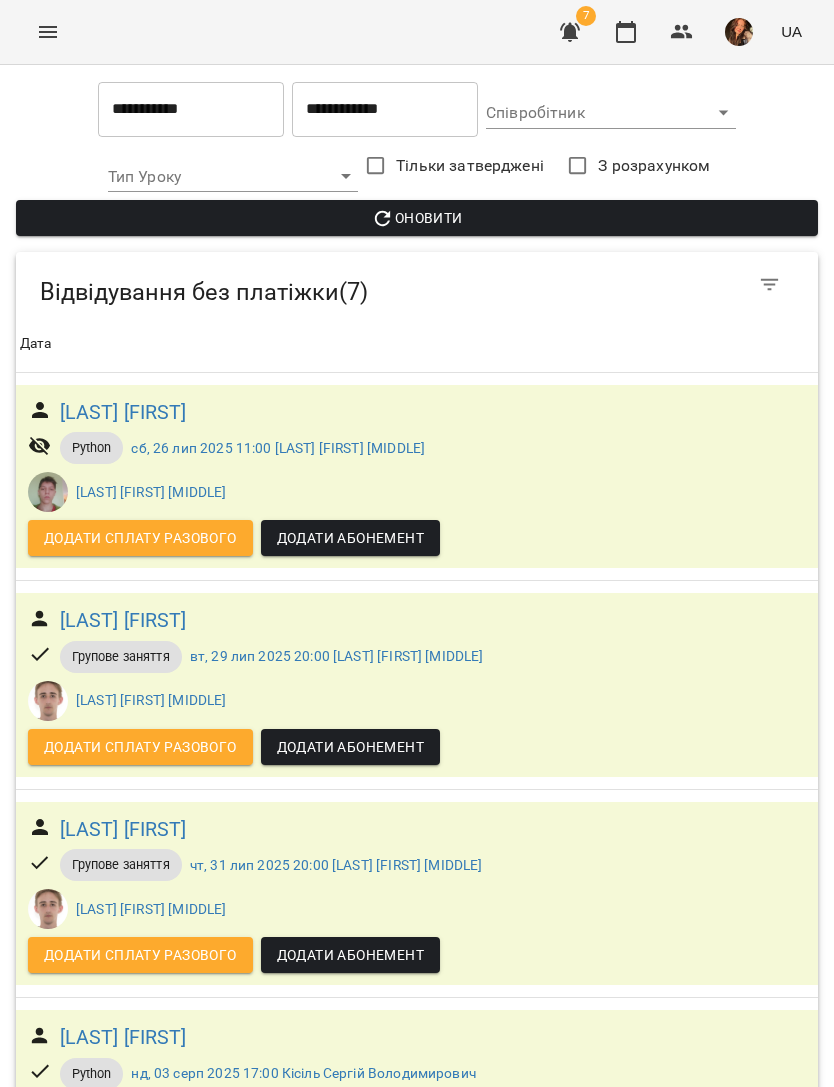 scroll, scrollTop: 626, scrollLeft: 0, axis: vertical 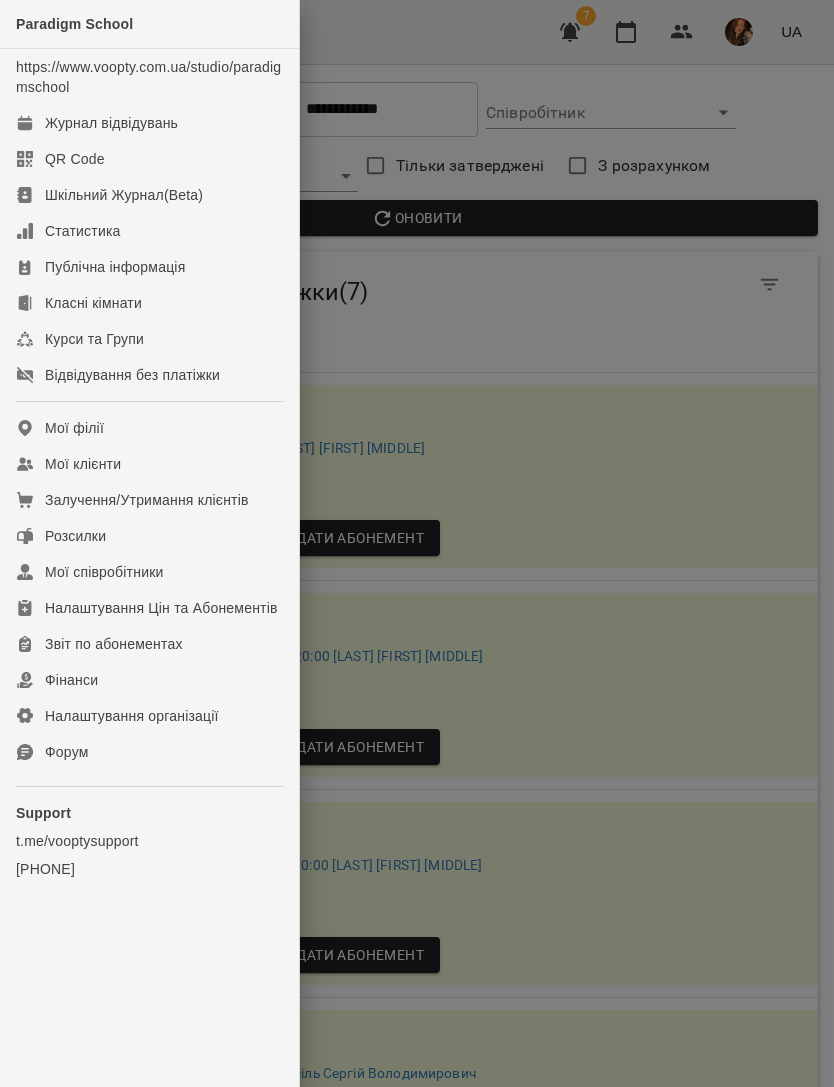 click on "Журнал відвідувань" at bounding box center [111, 123] 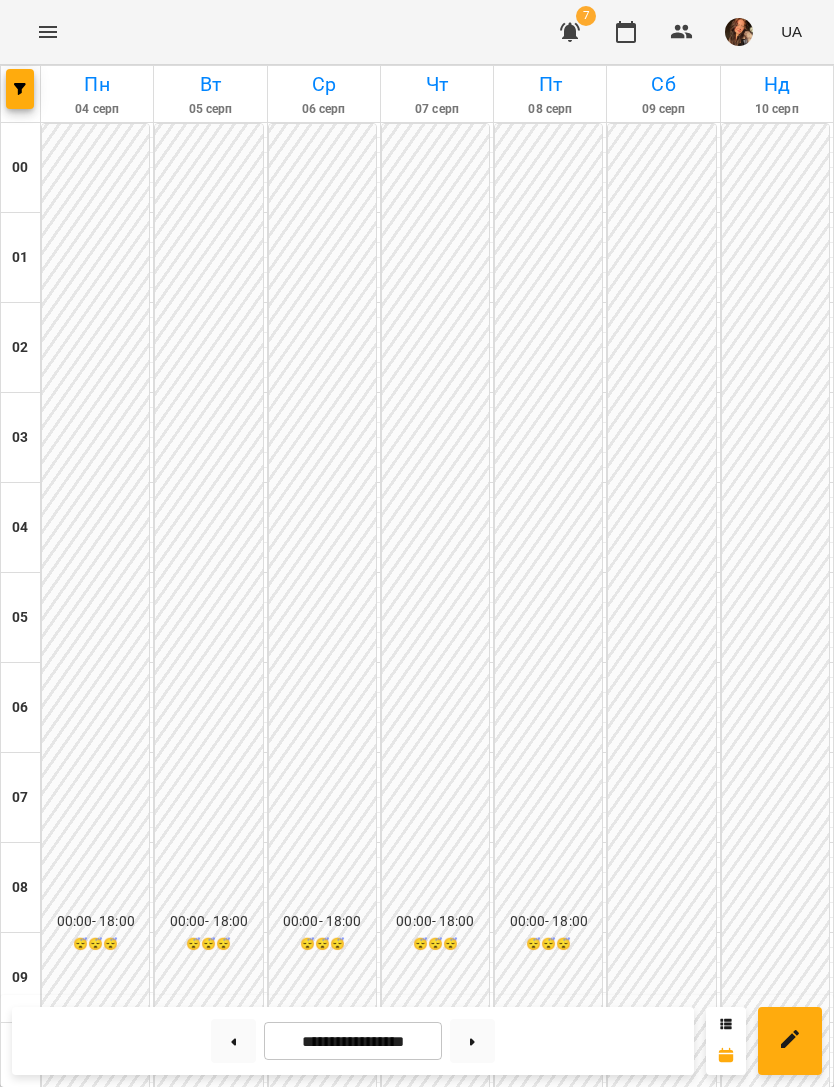 click at bounding box center (20, 89) 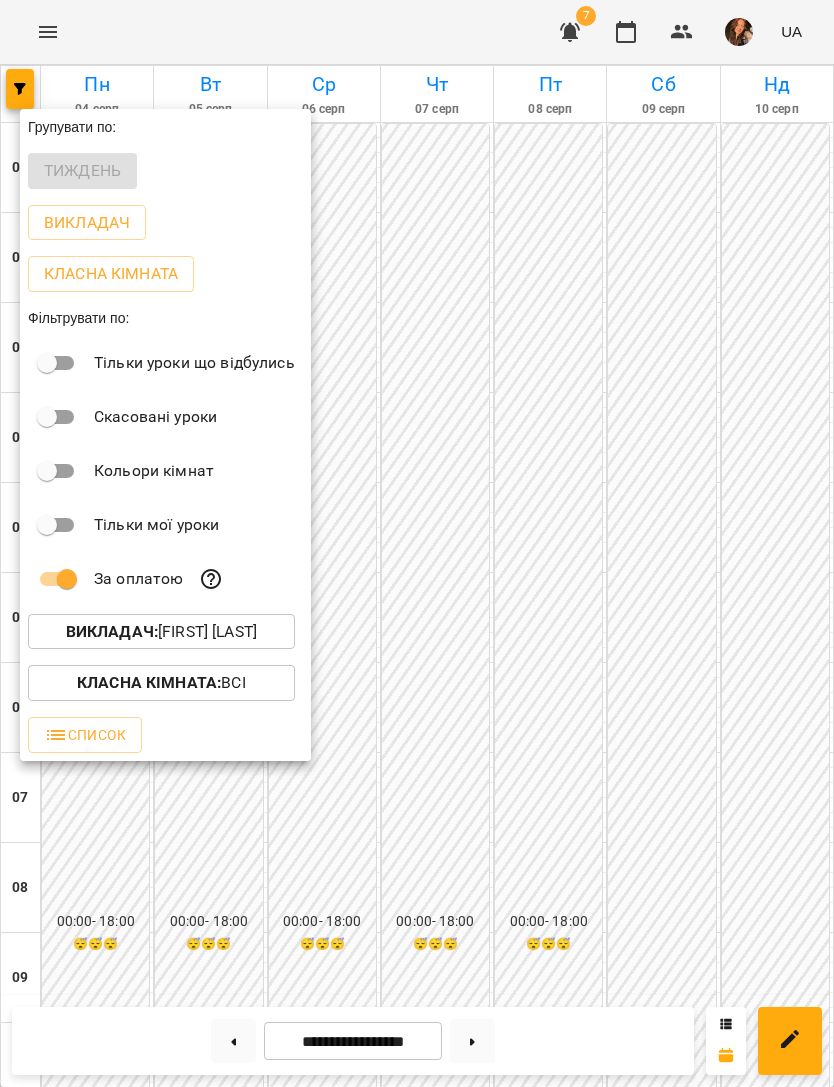 click on "Викладач :  [LAST] [FIRST] [MIDDLE]" at bounding box center [161, 632] 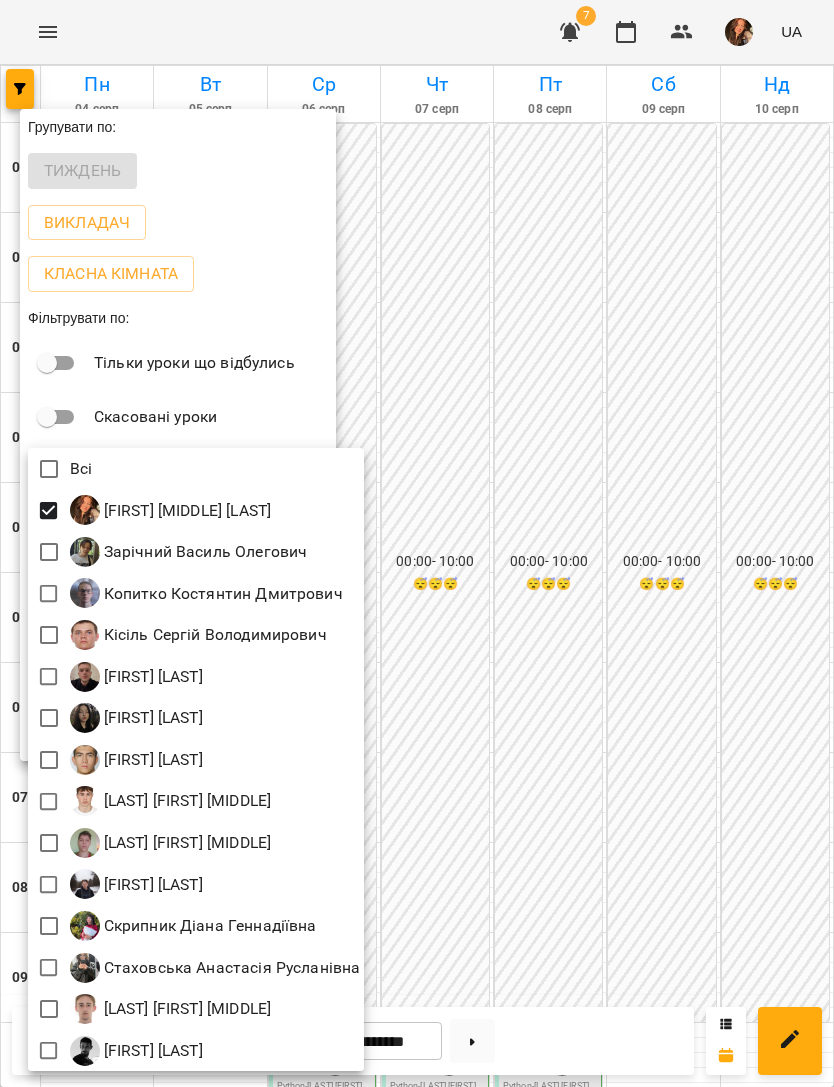 click at bounding box center [417, 543] 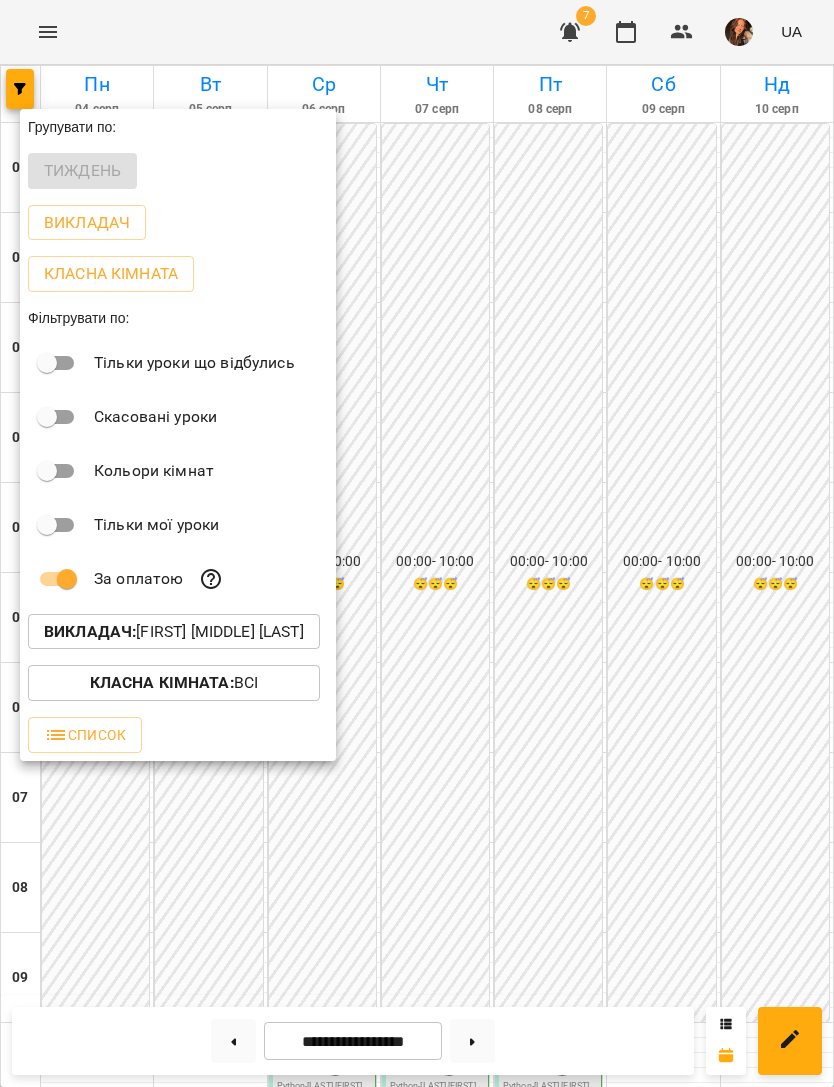 click at bounding box center [417, 543] 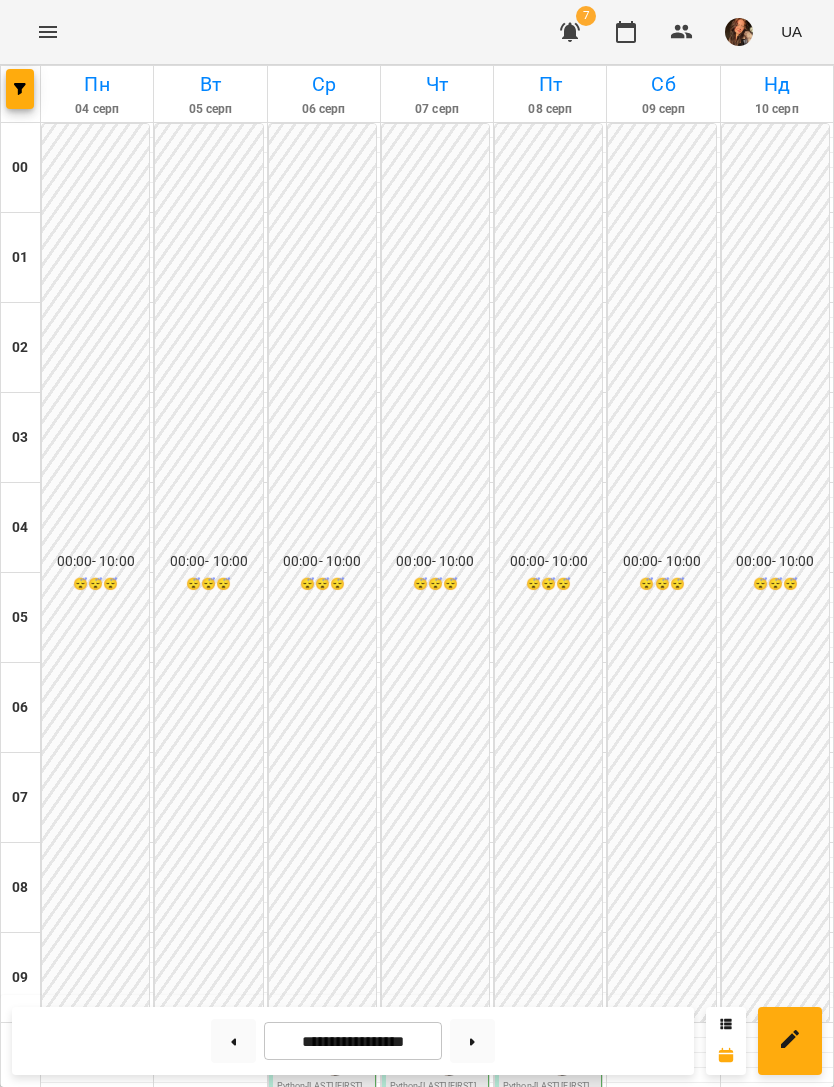 scroll, scrollTop: 888, scrollLeft: 0, axis: vertical 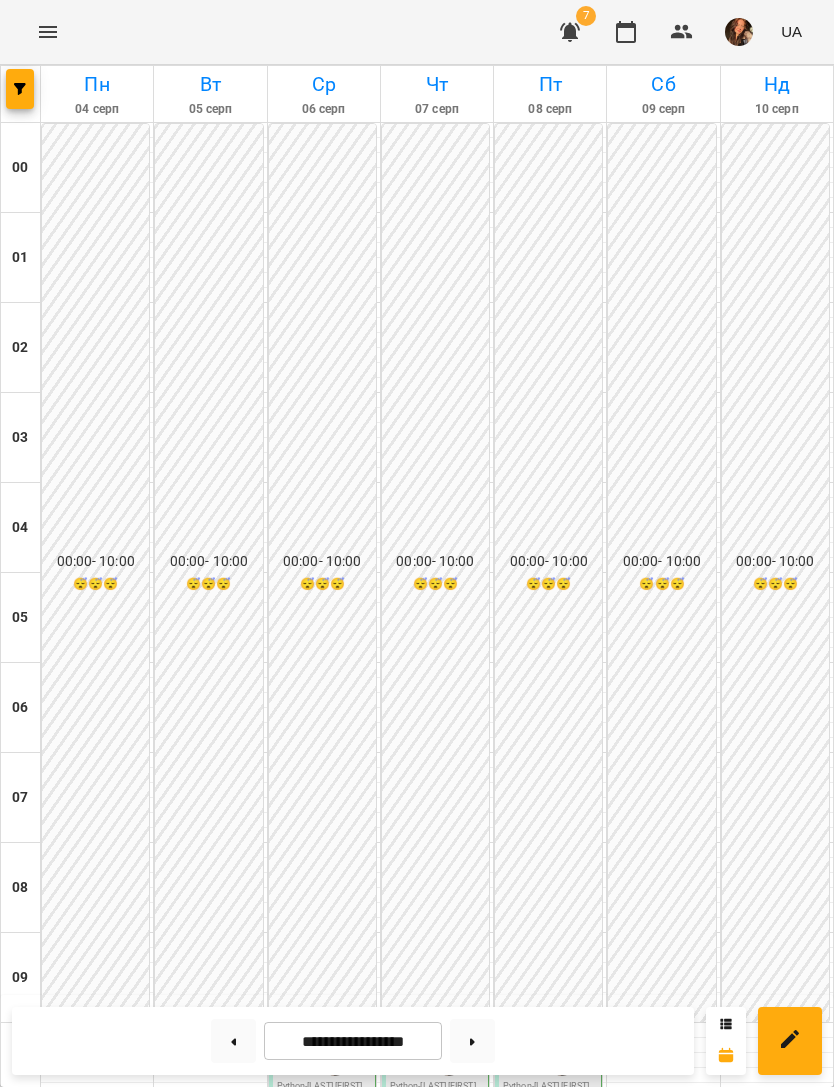 click at bounding box center (562, 1414) 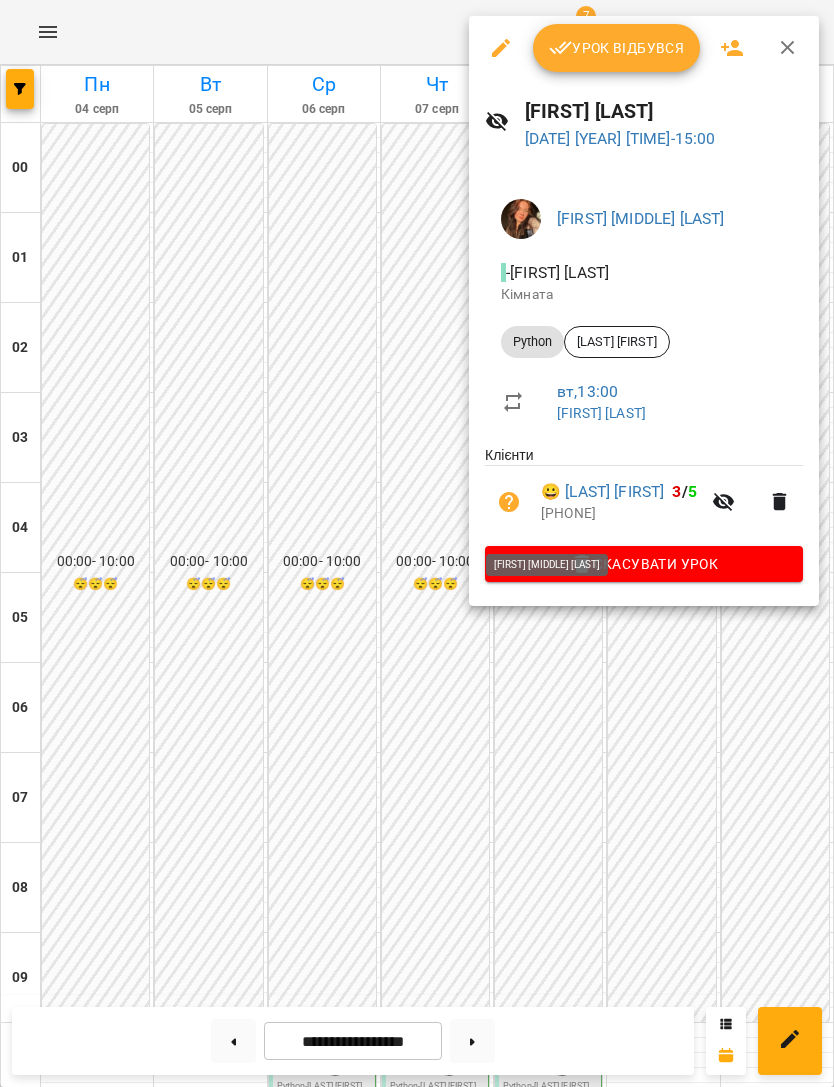 click 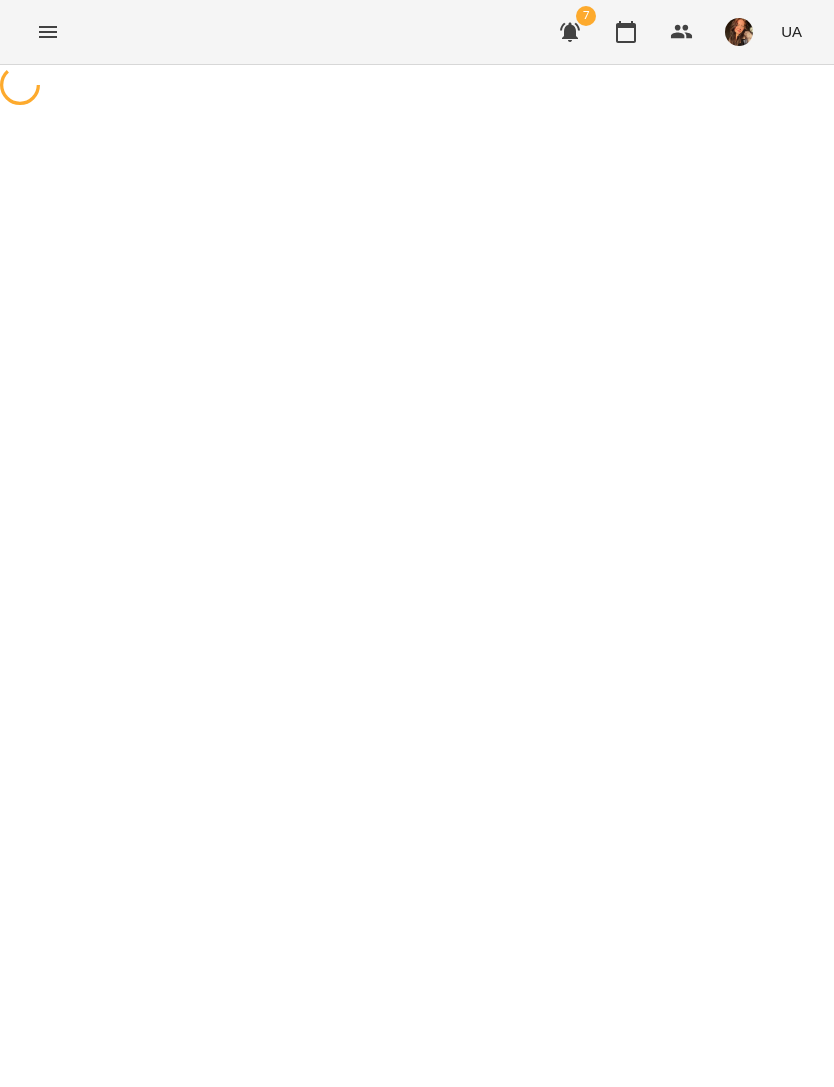 select on "******" 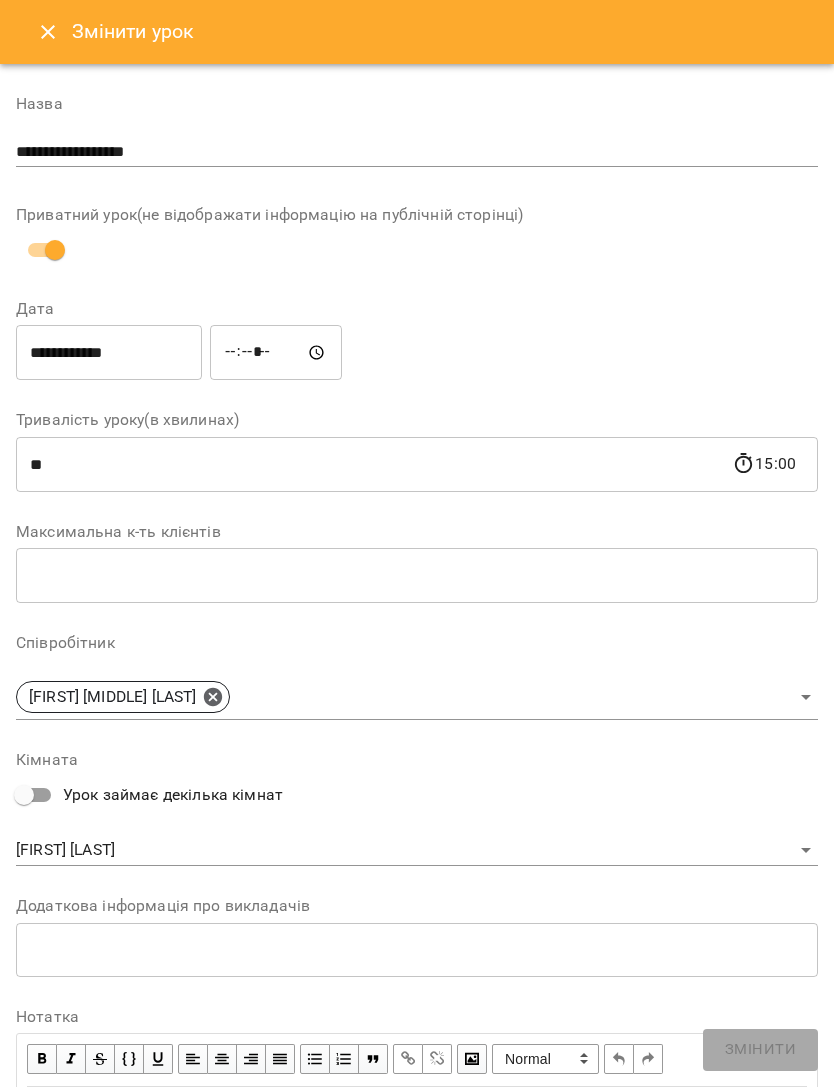 click on "**********" at bounding box center (109, 353) 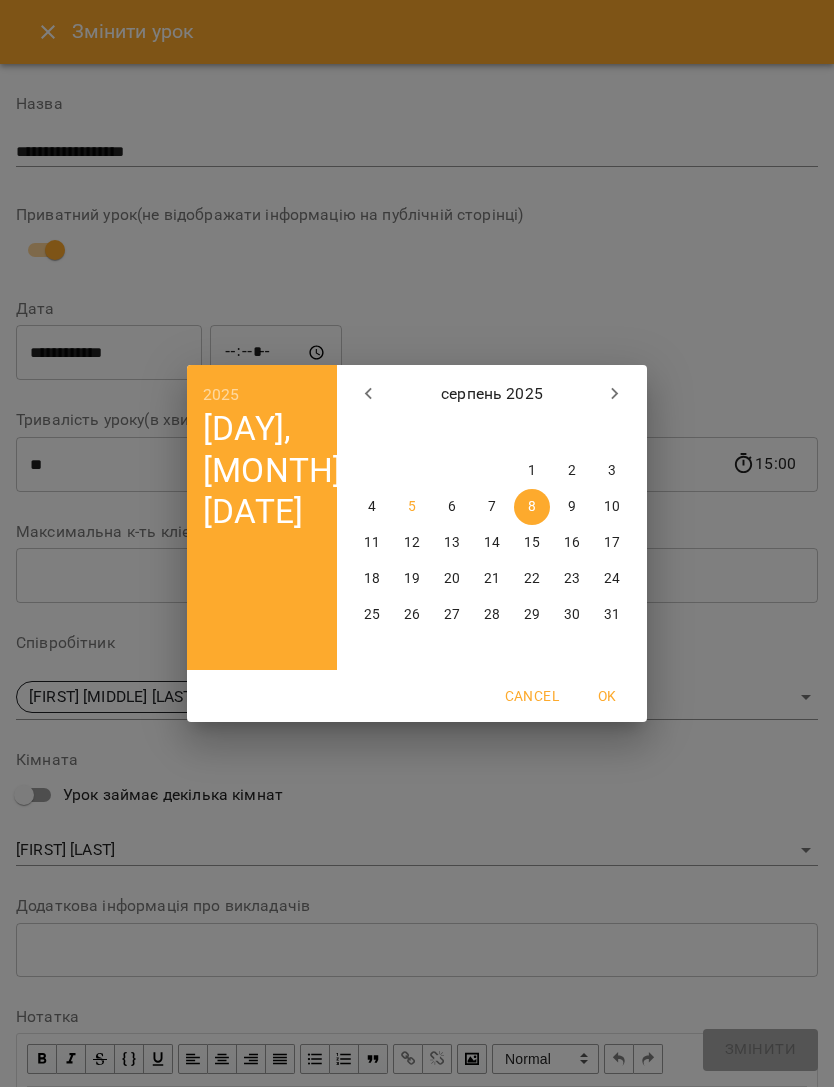click on "6" at bounding box center (452, 507) 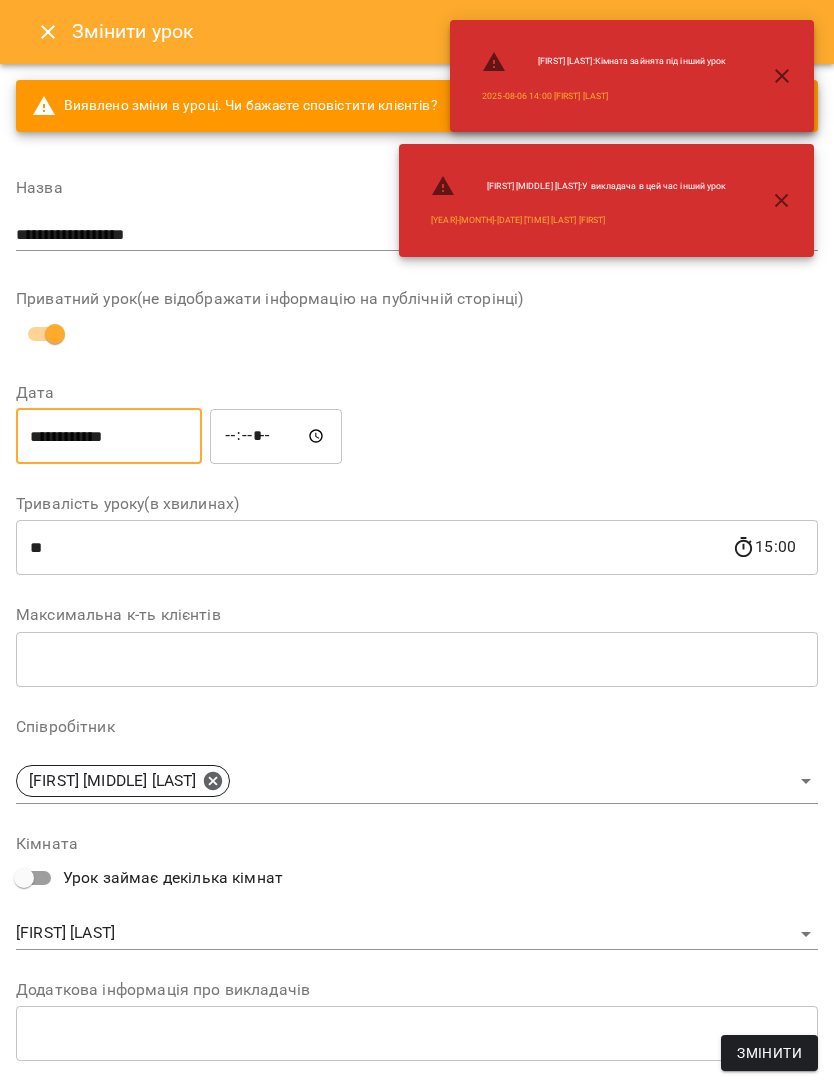 click on "*****" at bounding box center [276, 436] 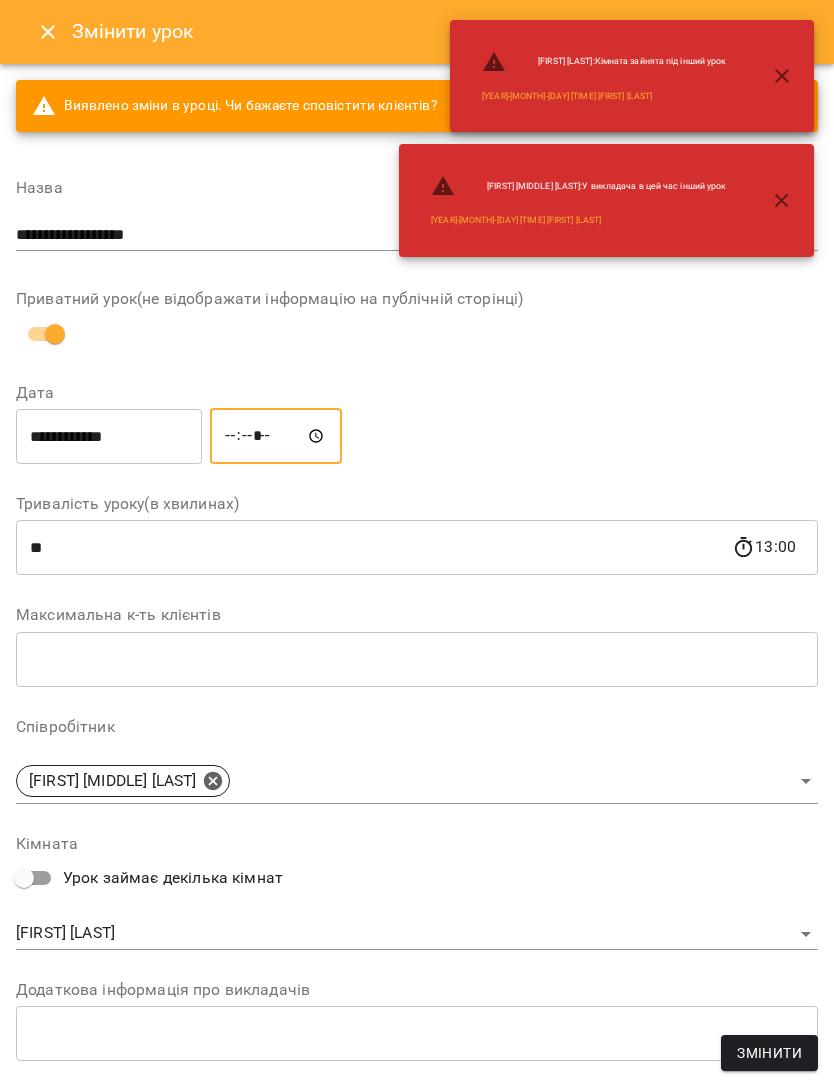 click on "***** ​" at bounding box center [276, 436] 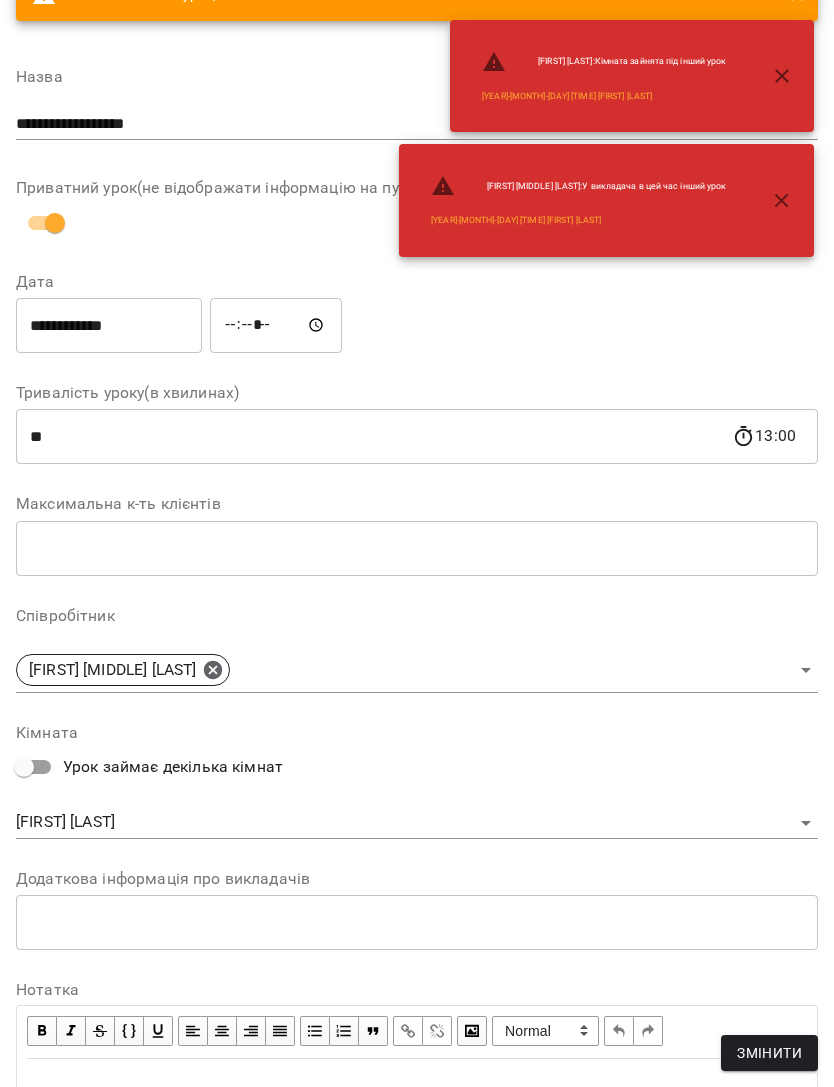 scroll, scrollTop: 118, scrollLeft: 0, axis: vertical 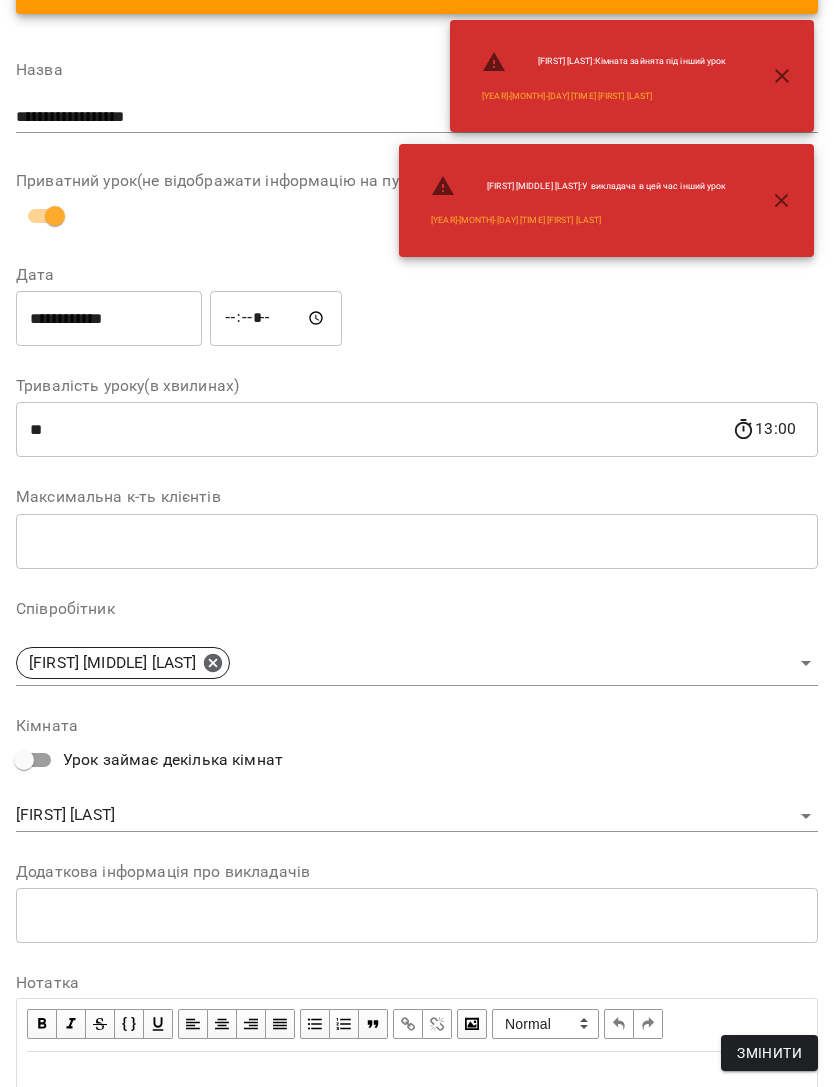 click on "*****" at bounding box center (276, 318) 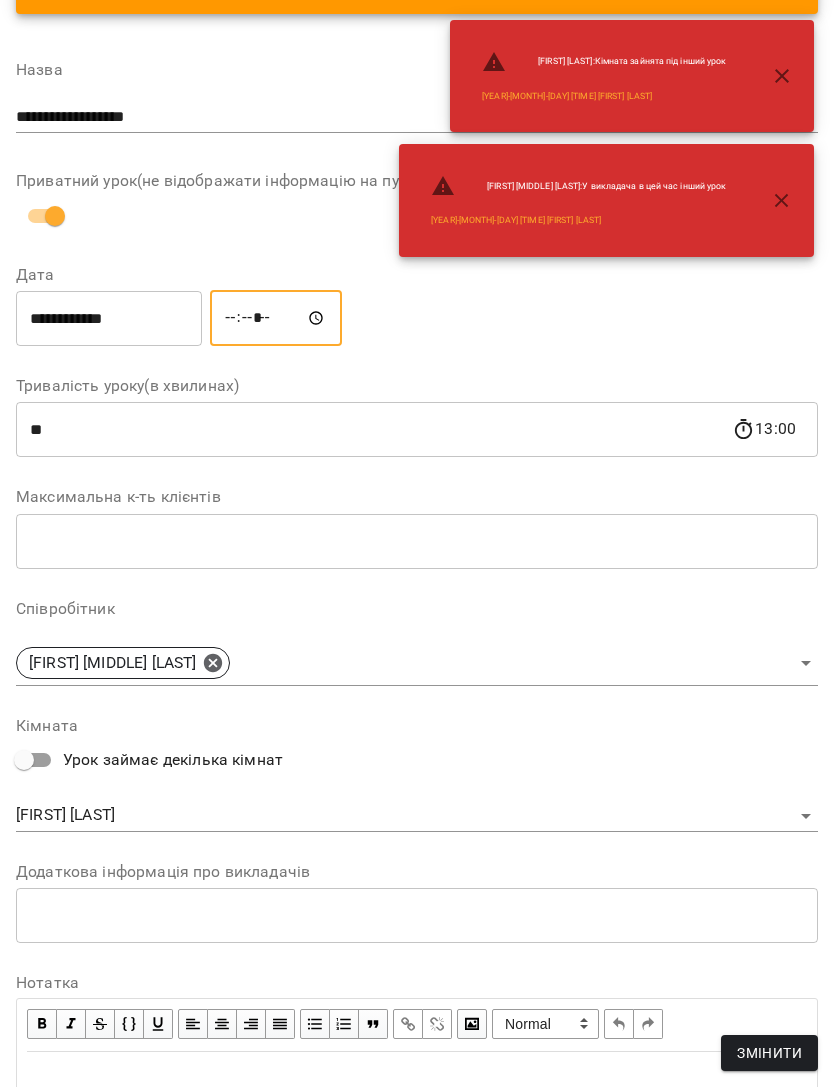 type on "*****" 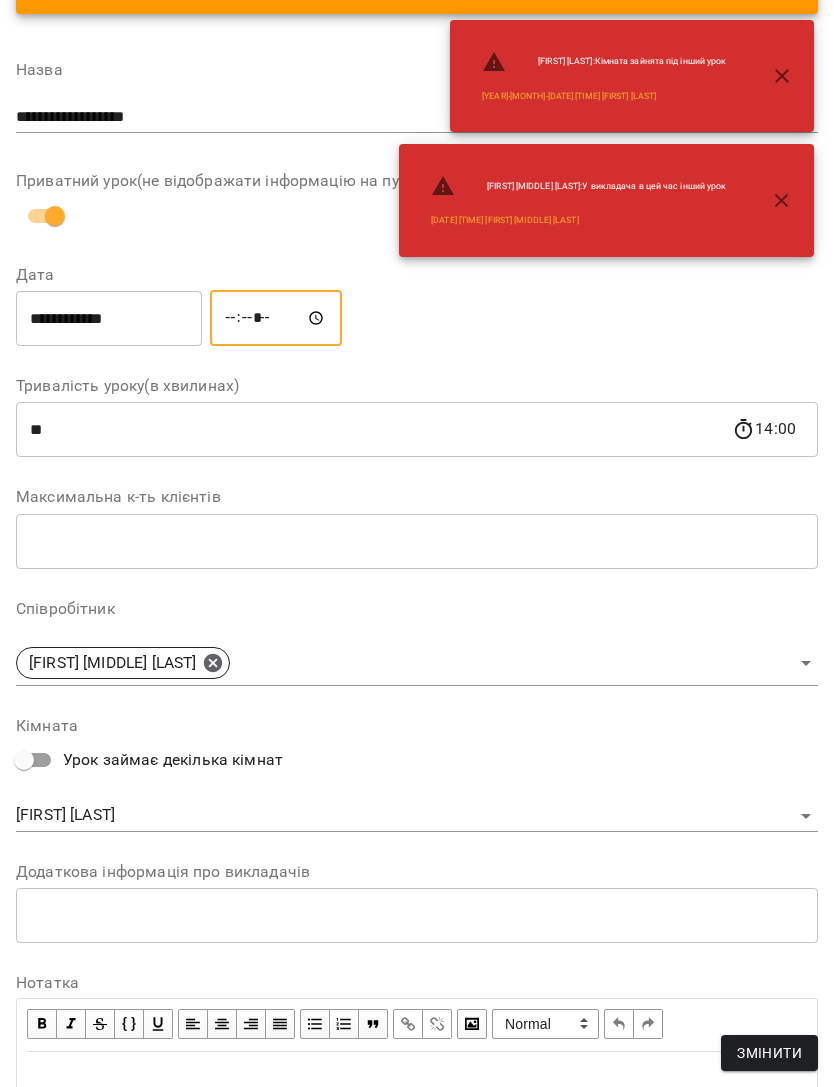 click on "Змінити" at bounding box center [769, 1053] 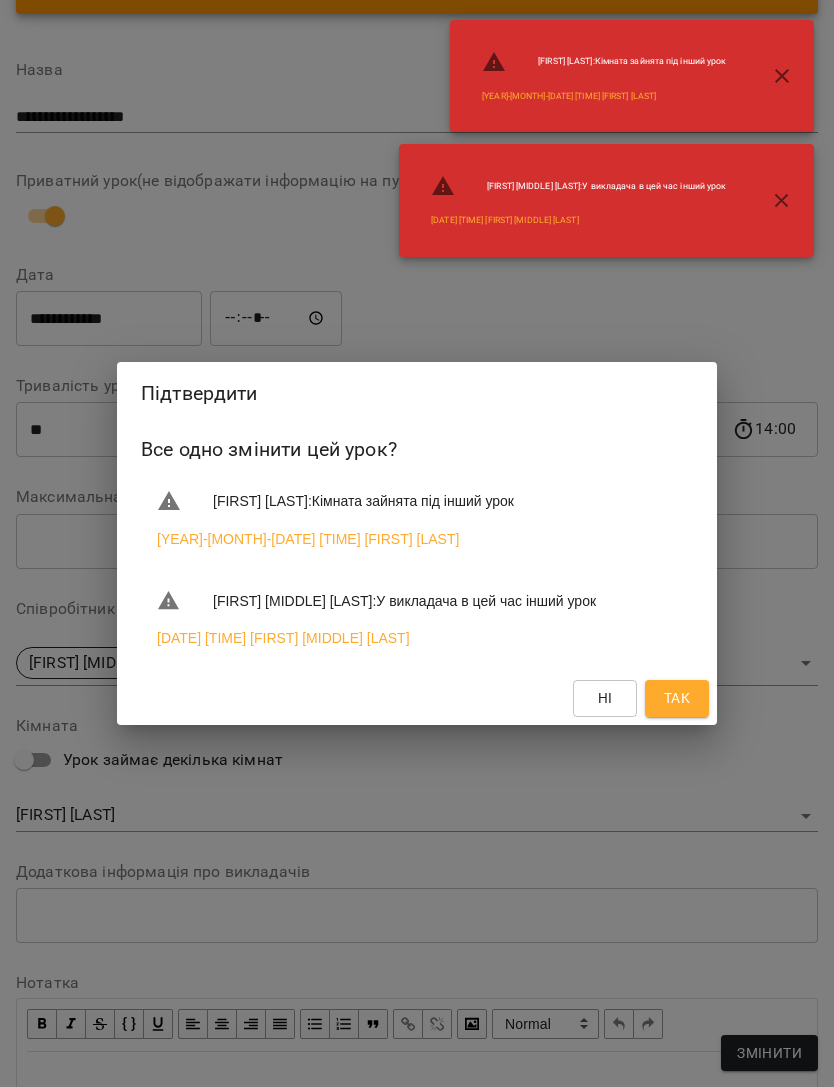 click on "Так" at bounding box center (677, 698) 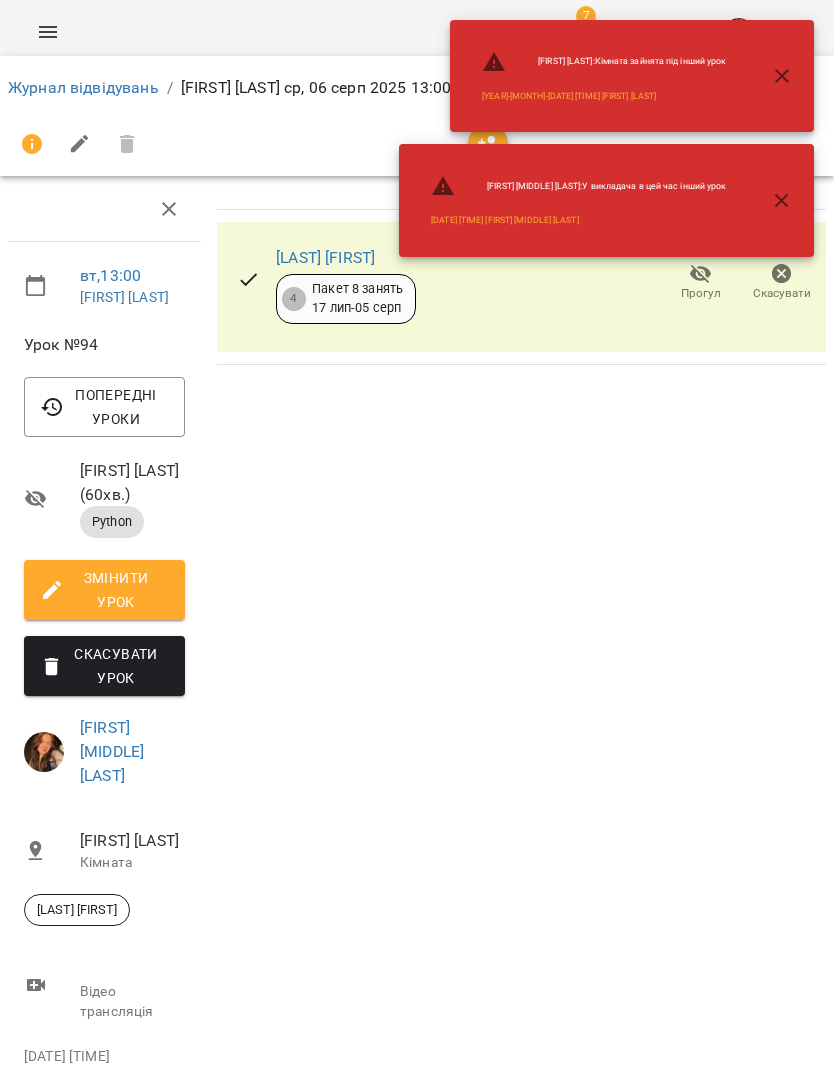 click on "Журнал відвідувань" at bounding box center (83, 87) 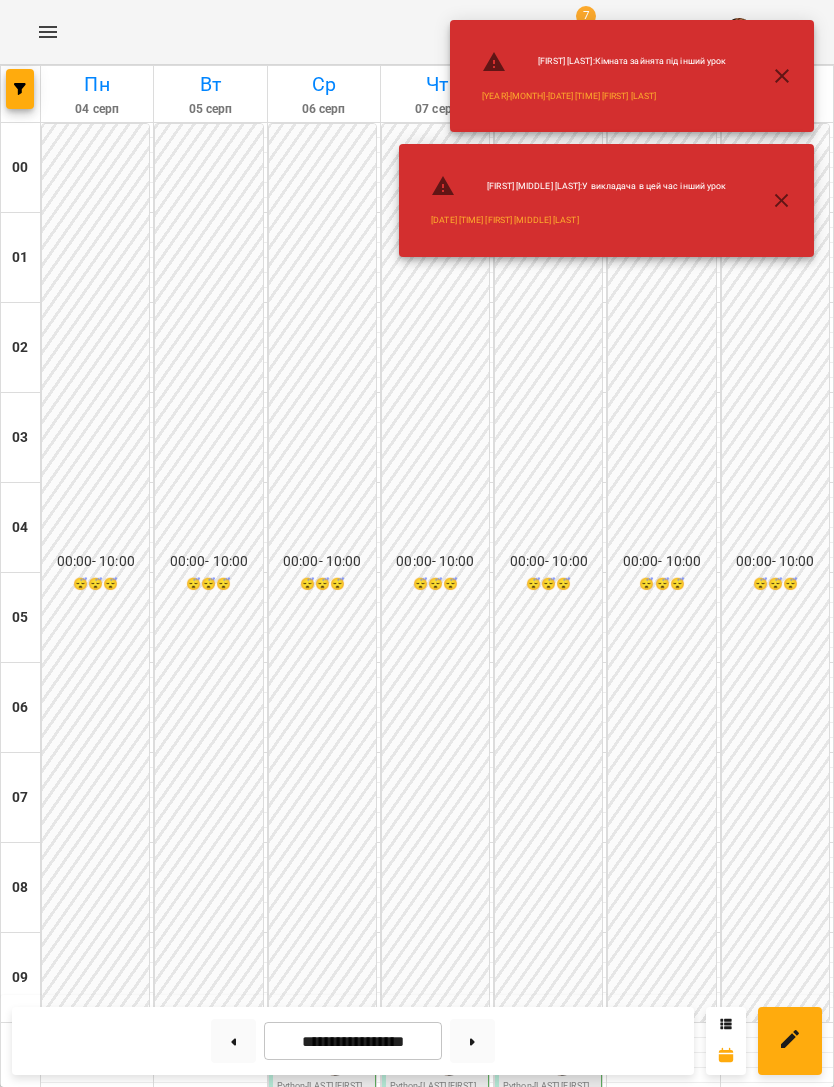 scroll, scrollTop: 768, scrollLeft: 0, axis: vertical 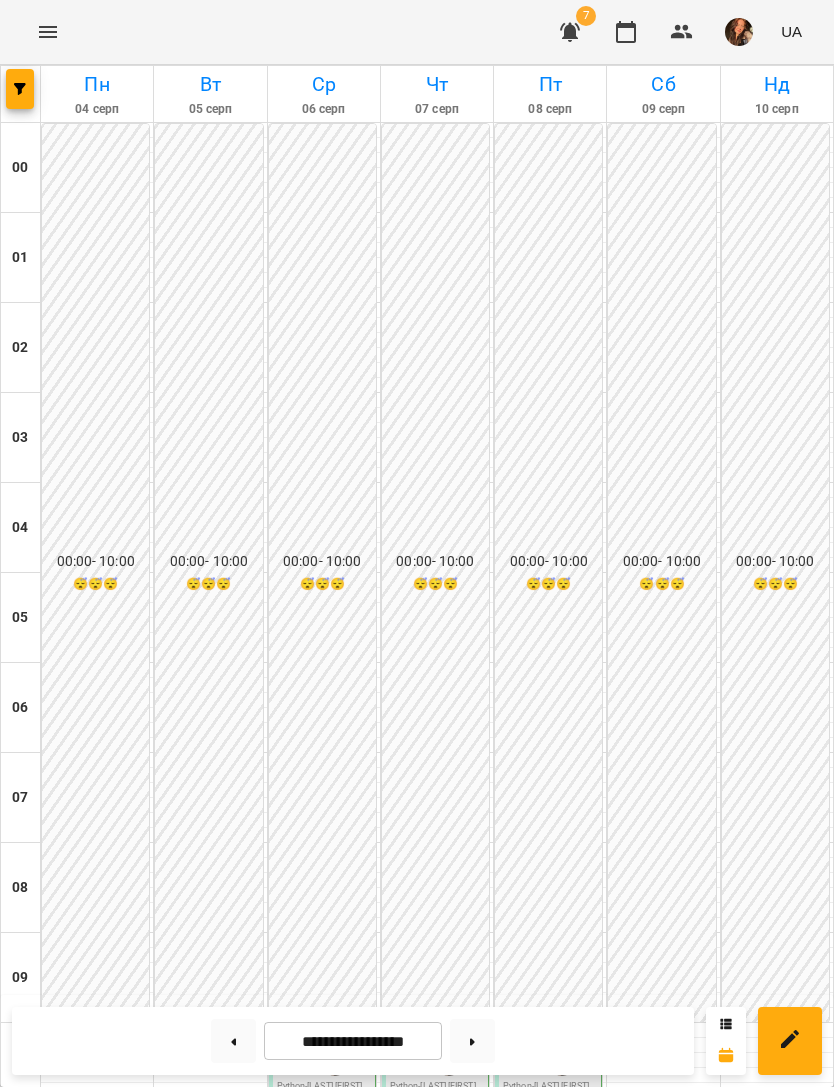 click at bounding box center [351, 1329] 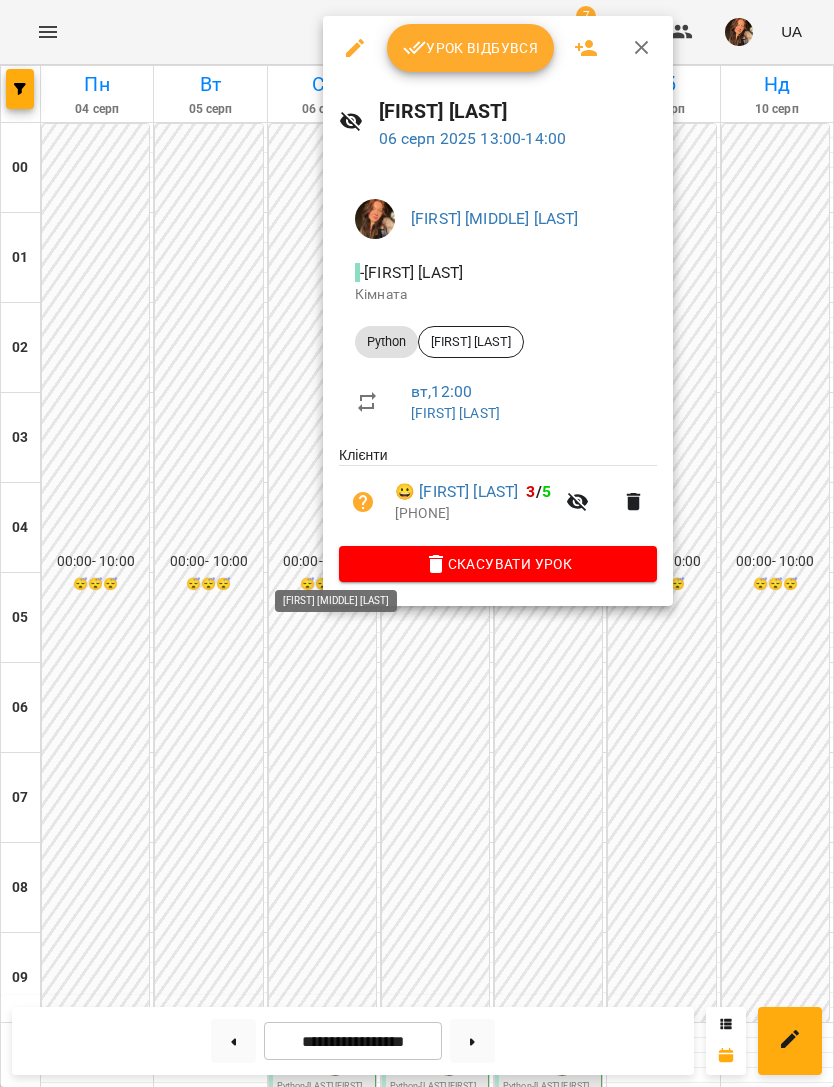 click 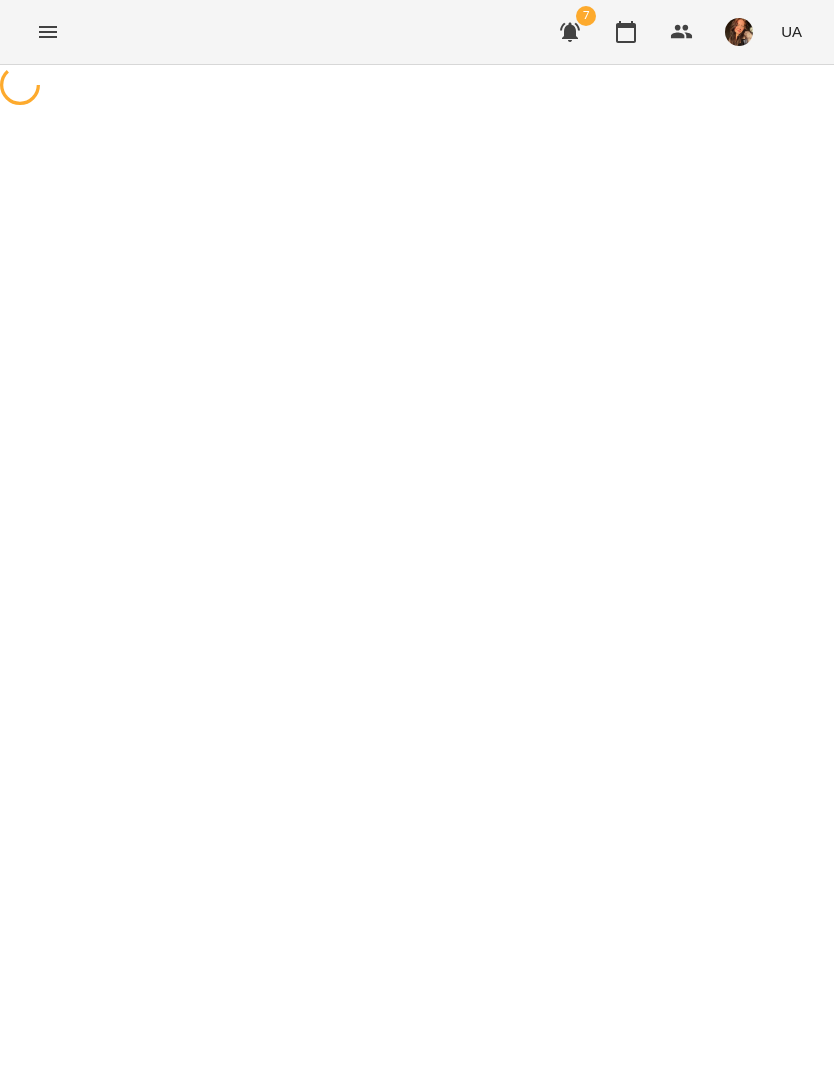 select on "******" 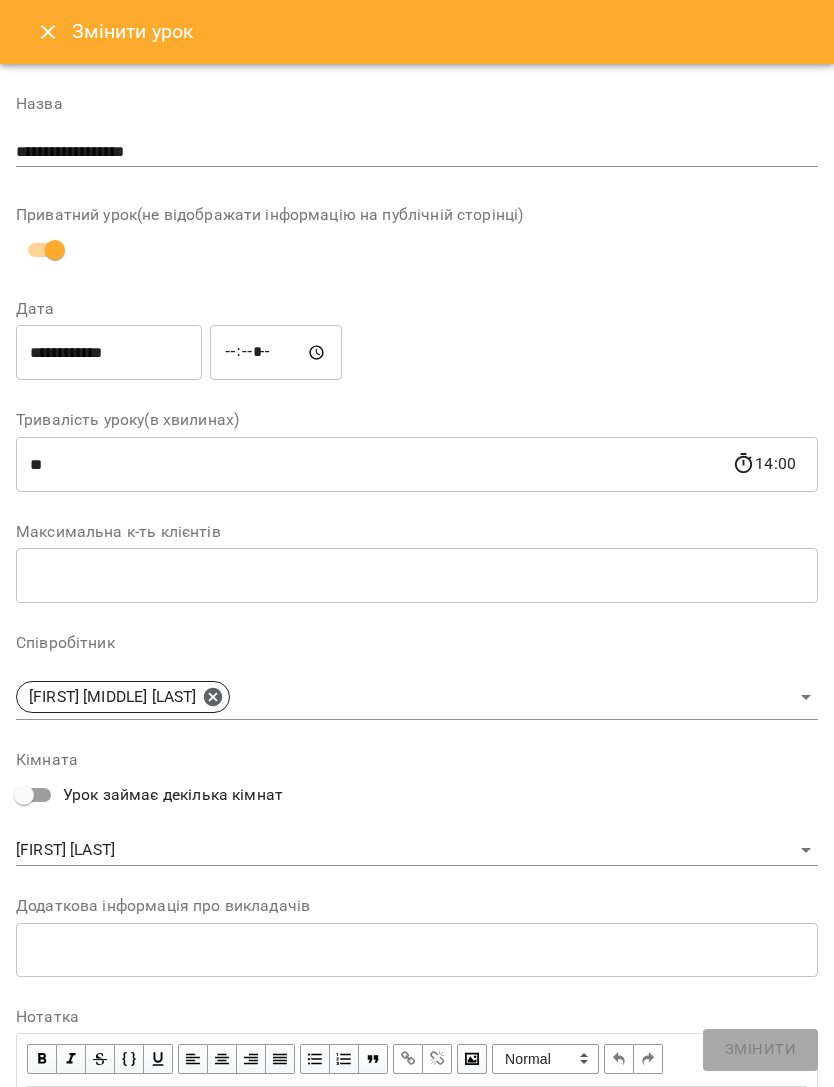 click on "**********" at bounding box center [109, 353] 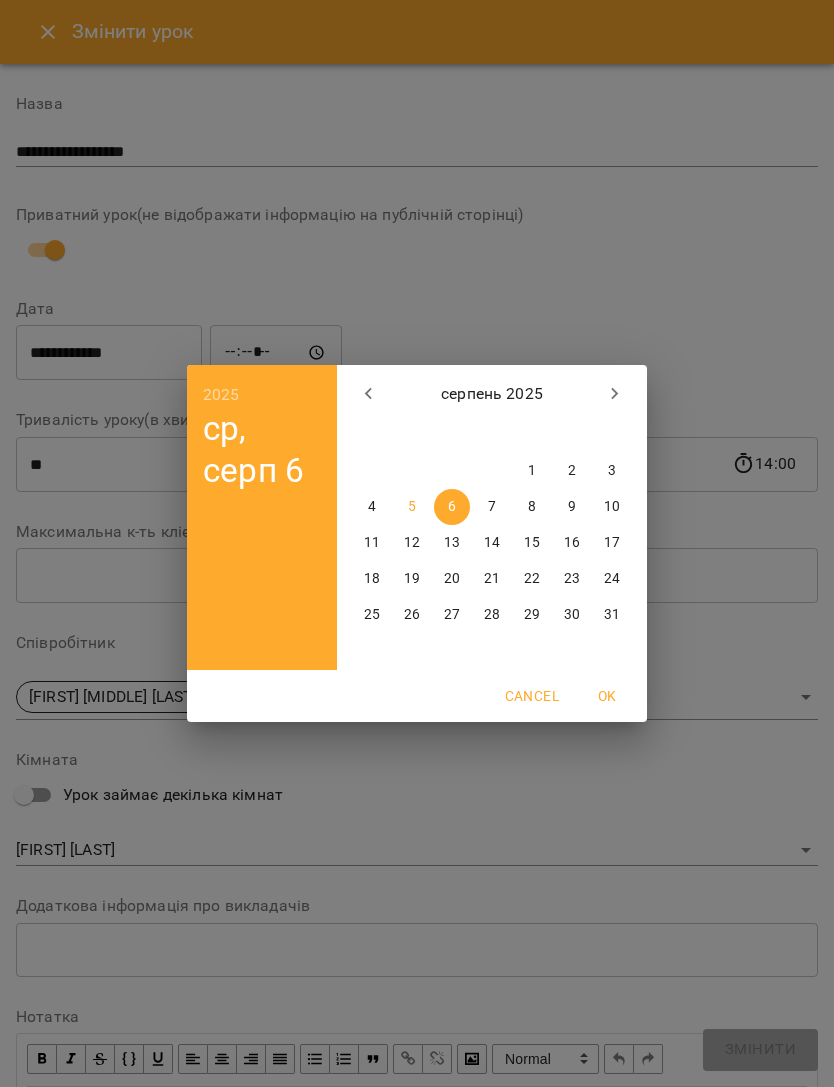 click on "8" at bounding box center [532, 507] 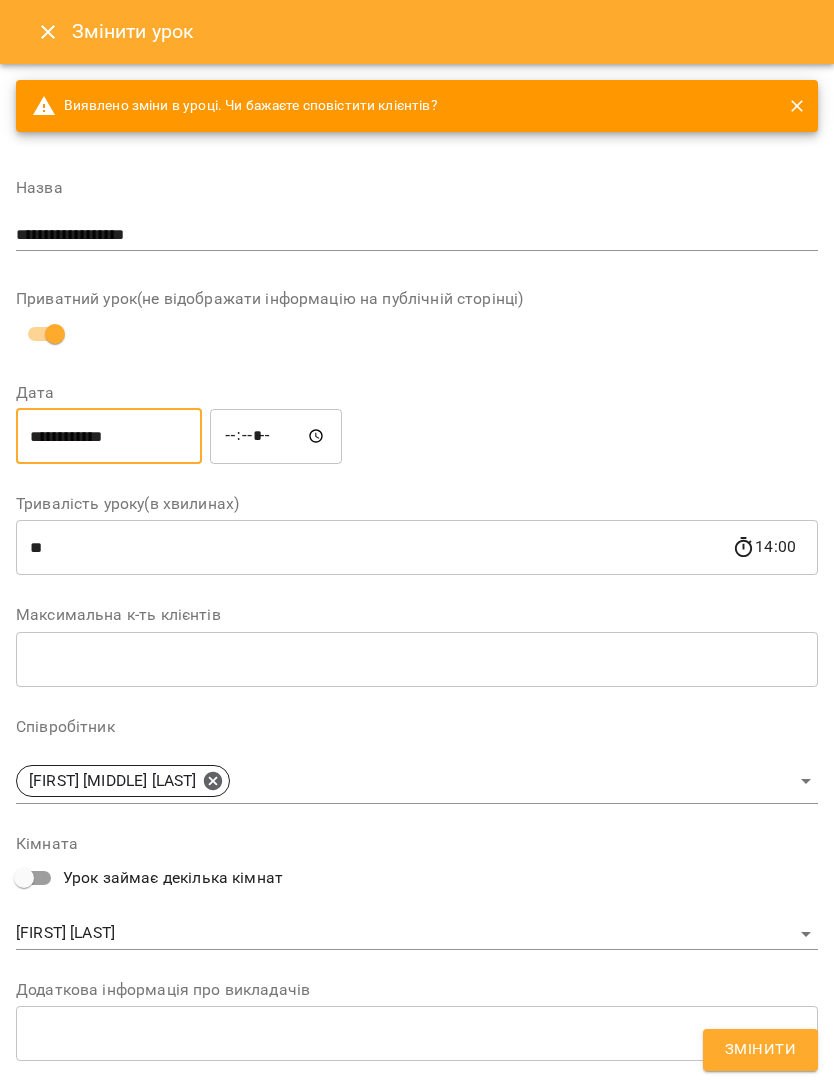 click on "*****" at bounding box center (276, 436) 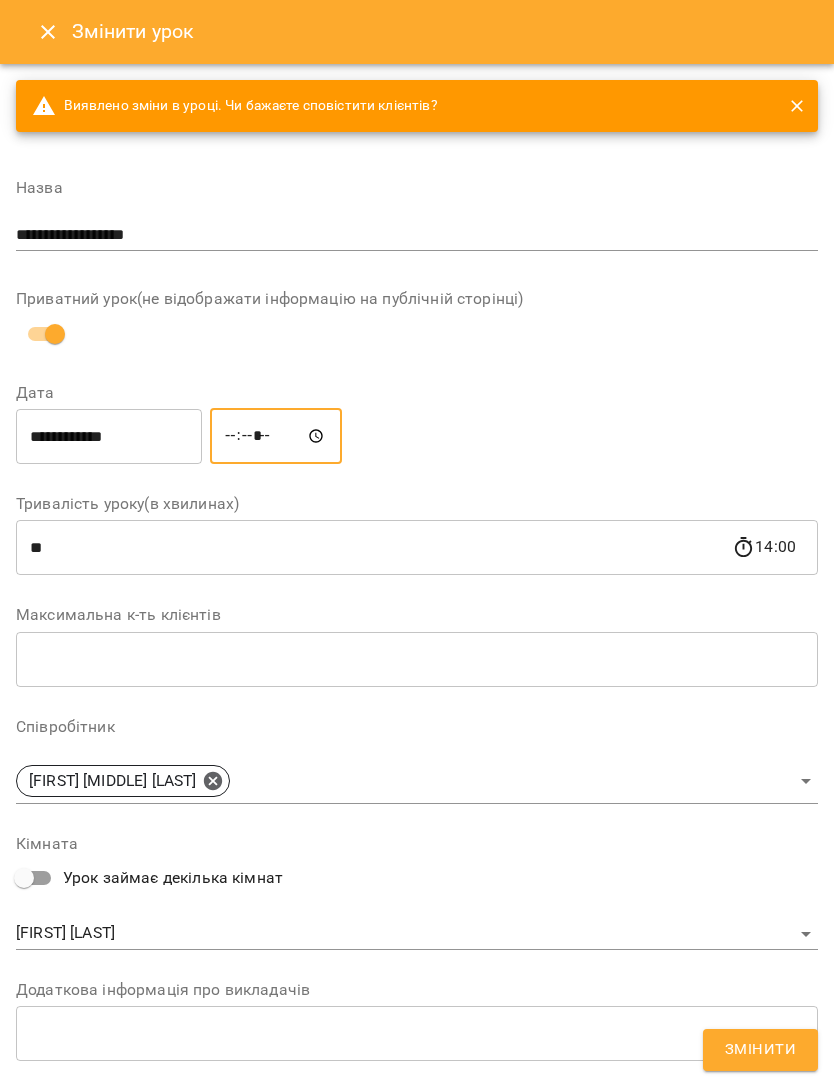 type on "*****" 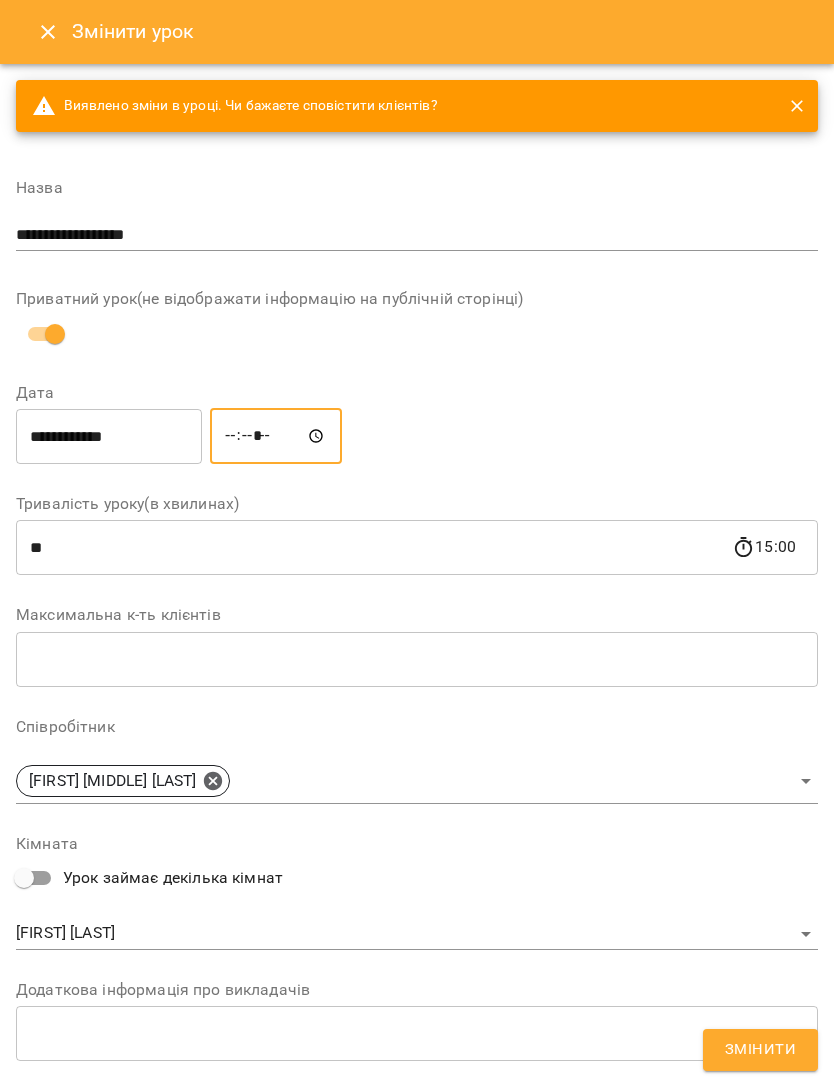 click on "Змінити" at bounding box center [760, 1050] 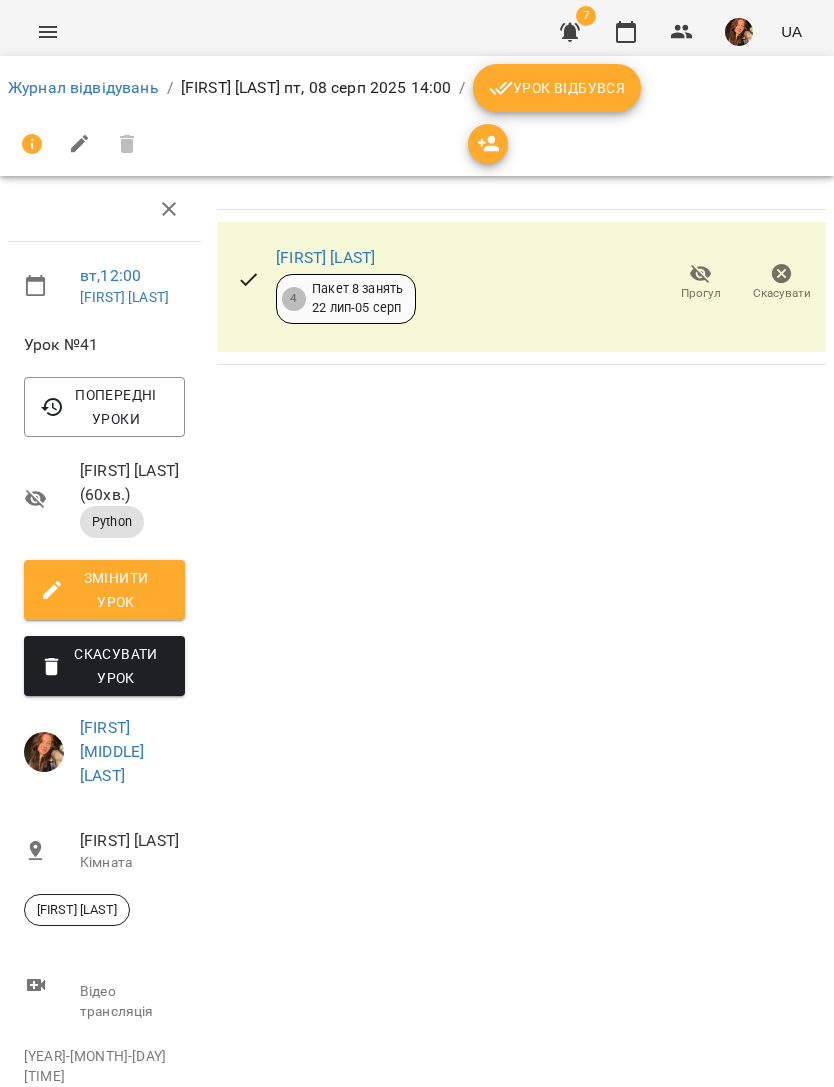 click on "Журнал відвідувань" at bounding box center [83, 87] 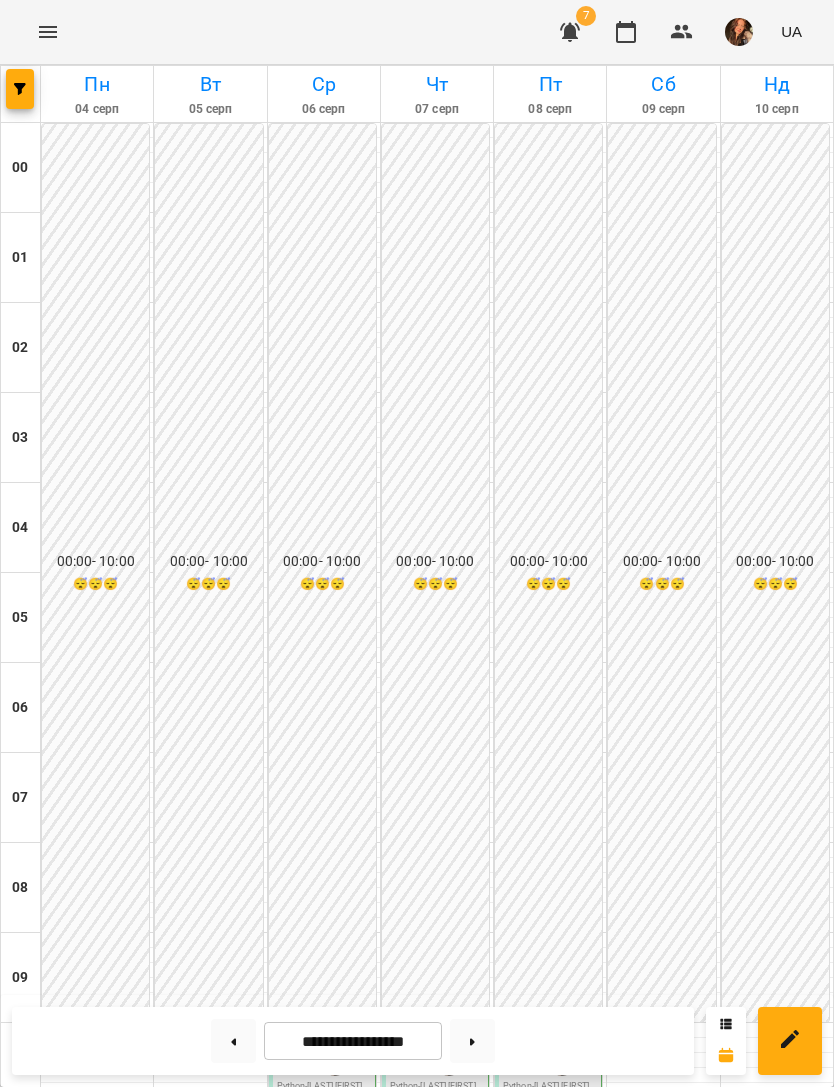 scroll, scrollTop: 742, scrollLeft: 0, axis: vertical 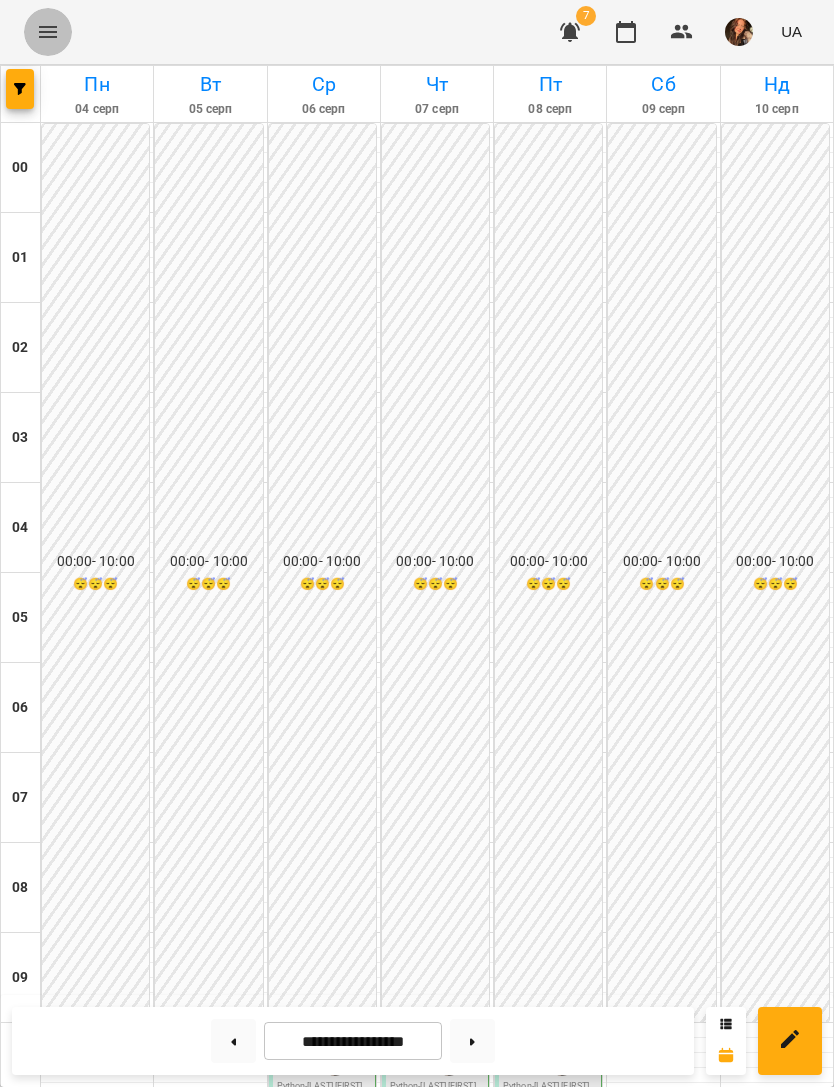 click at bounding box center [48, 32] 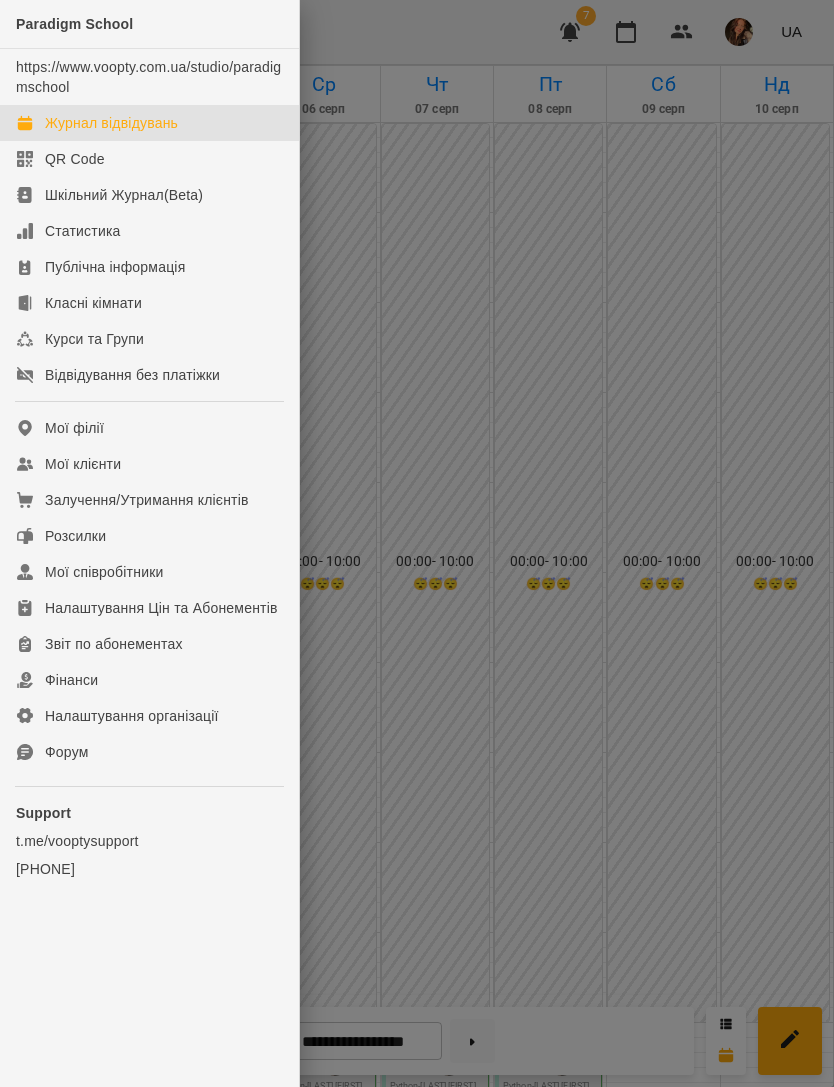 click on "Мої клієнти" at bounding box center [149, 464] 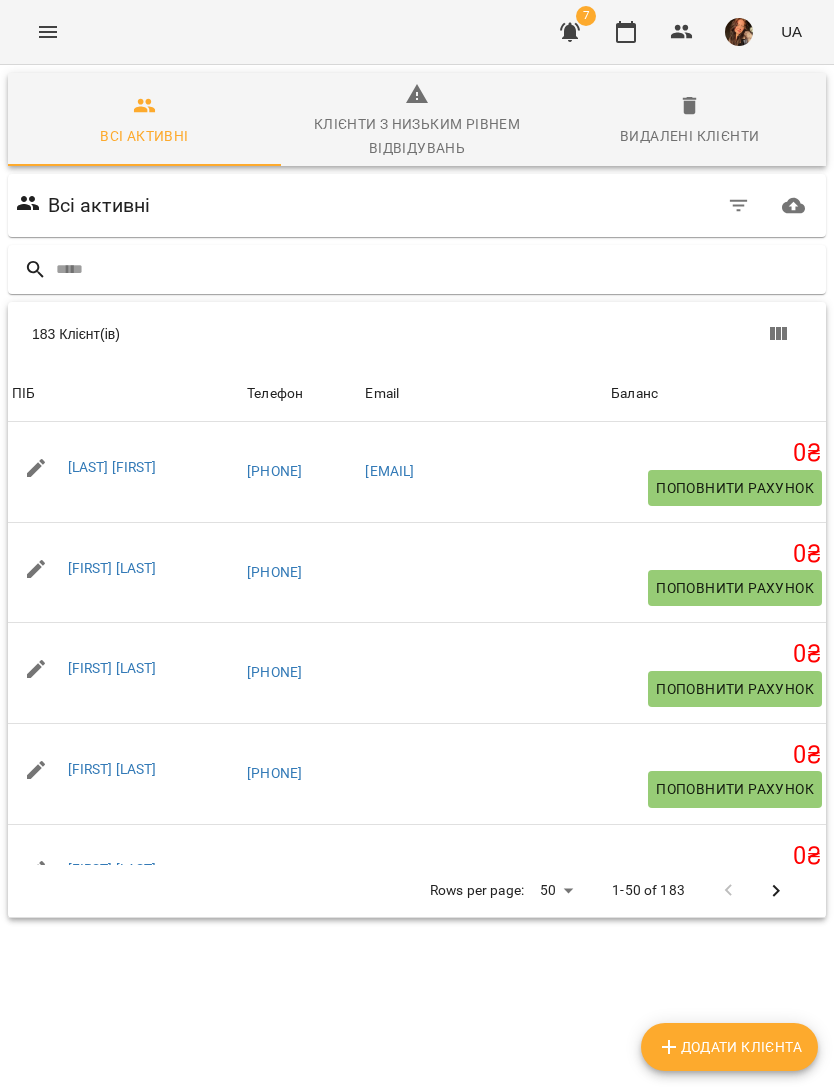 click at bounding box center (437, 269) 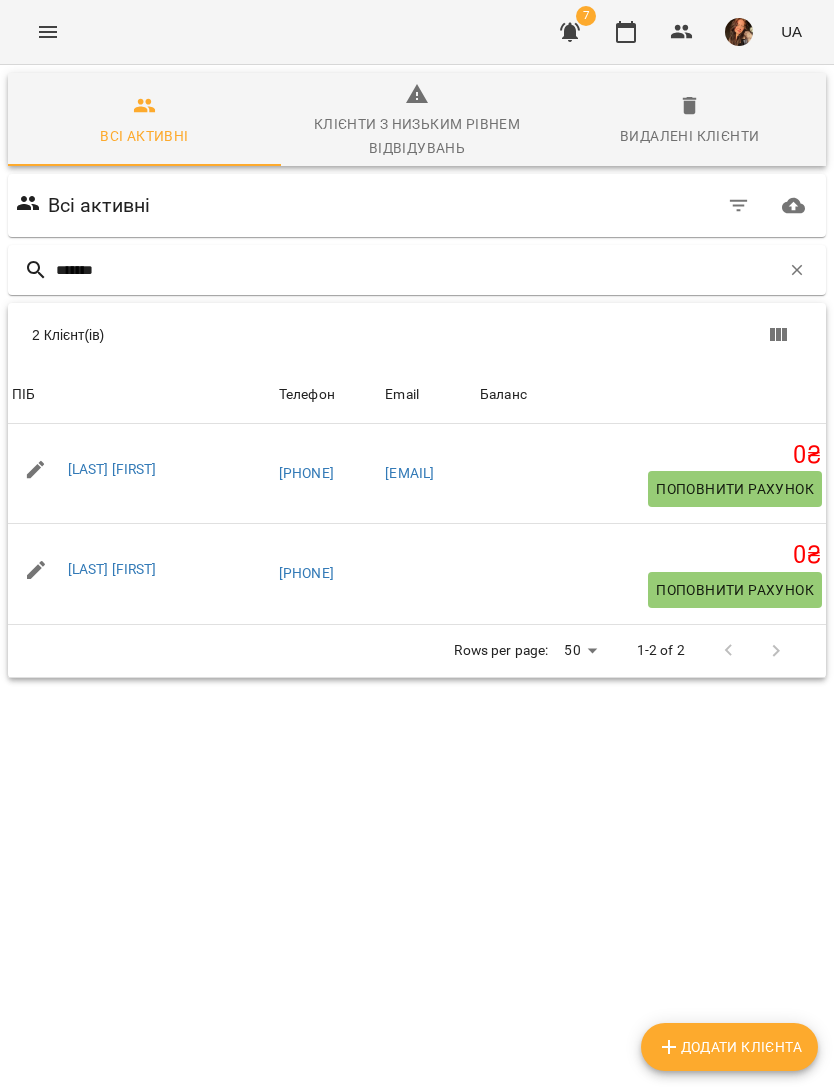 type on "********" 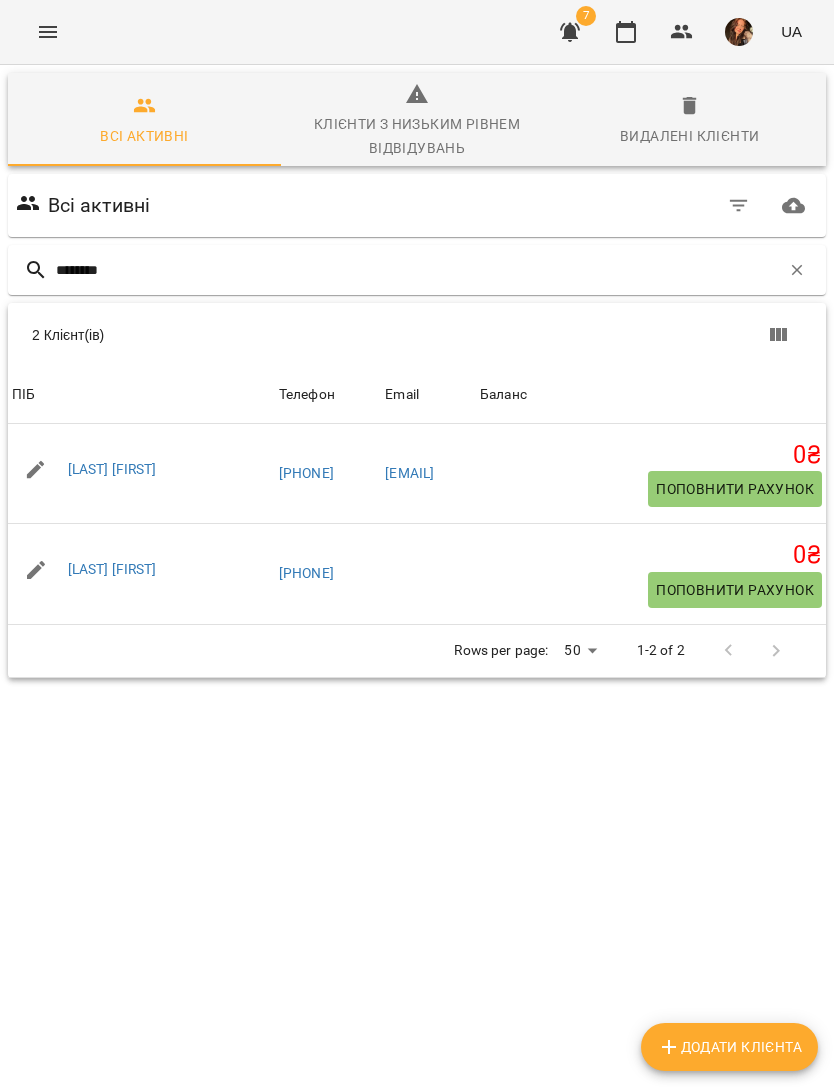 click on "[LAST] [FIRST]" at bounding box center (112, 569) 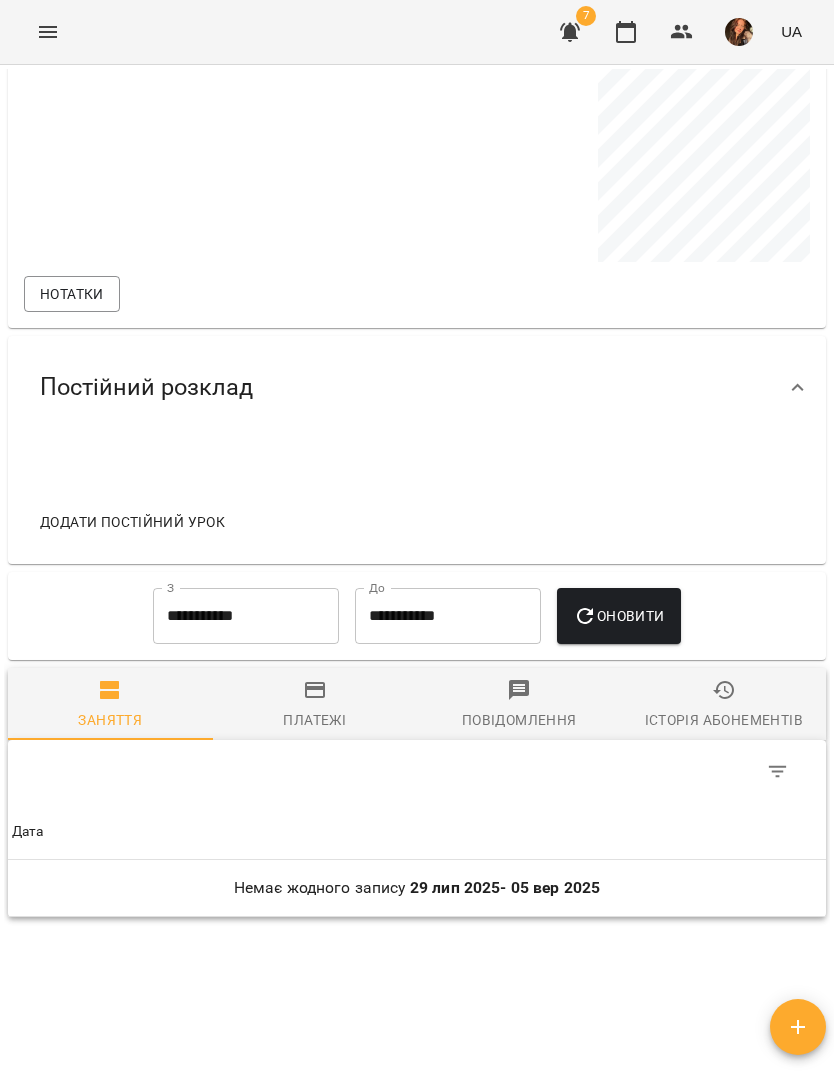 scroll, scrollTop: 992, scrollLeft: 0, axis: vertical 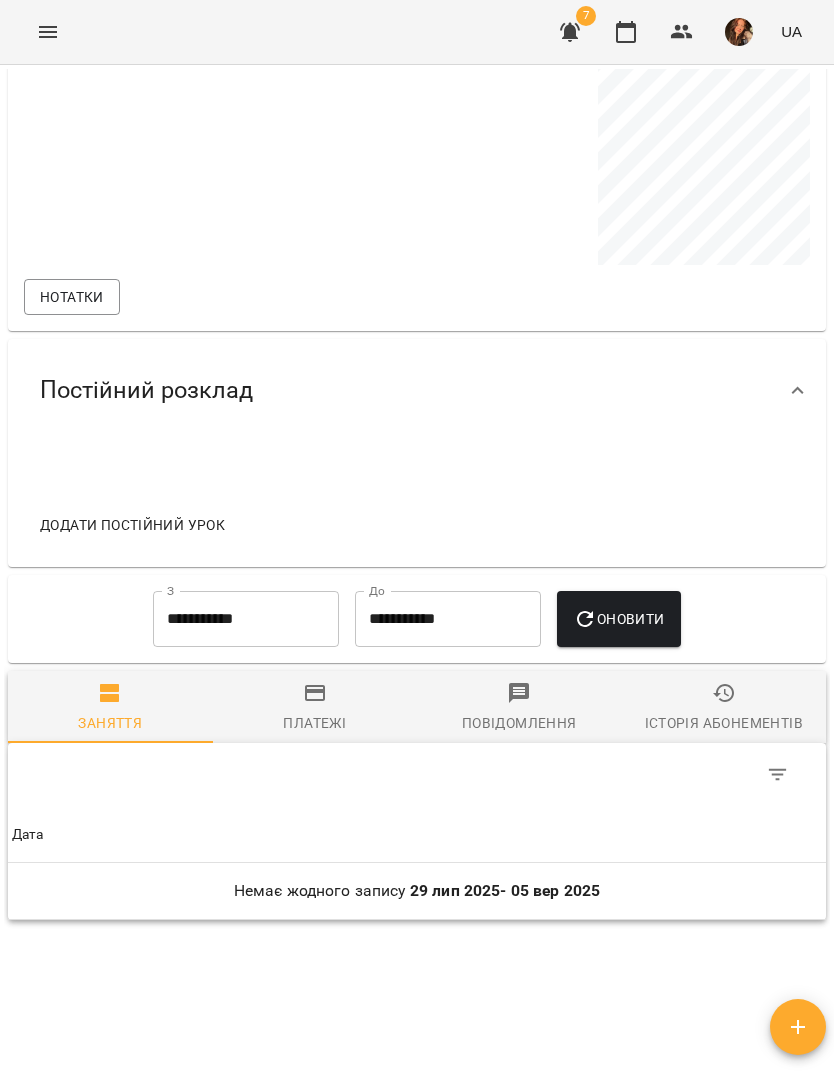 click on "Додати постійний урок" at bounding box center [132, 525] 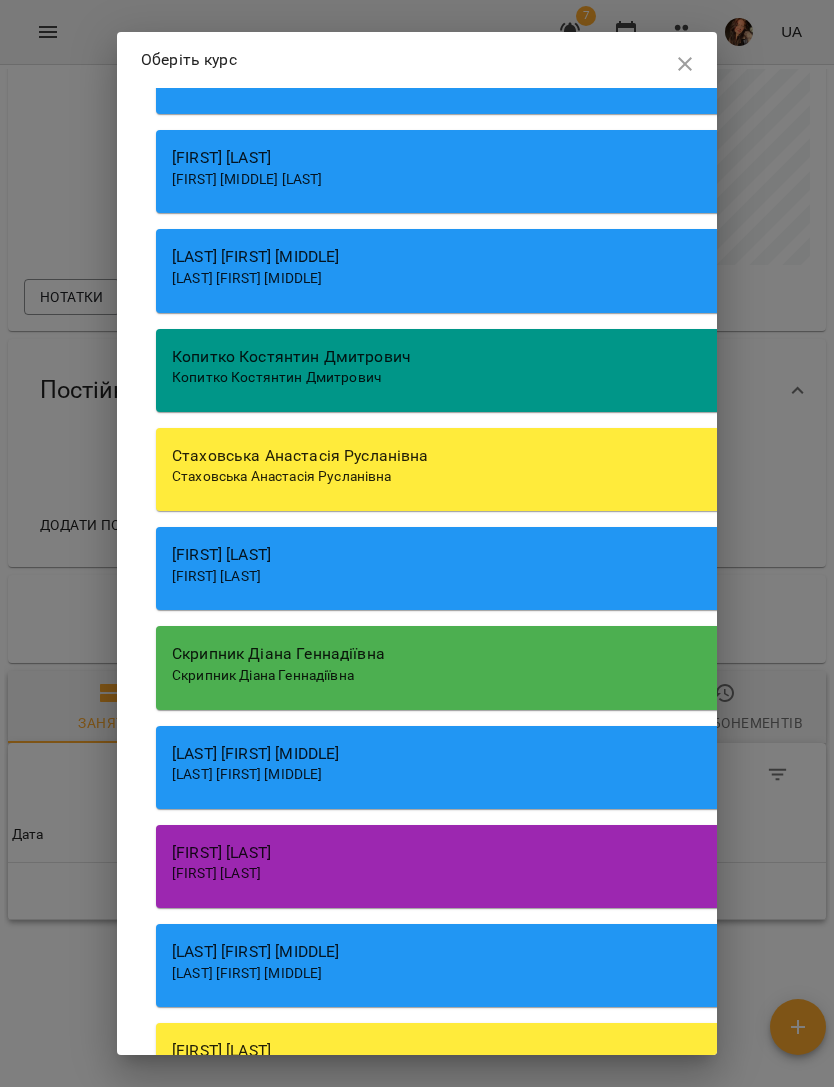scroll, scrollTop: 1, scrollLeft: 0, axis: vertical 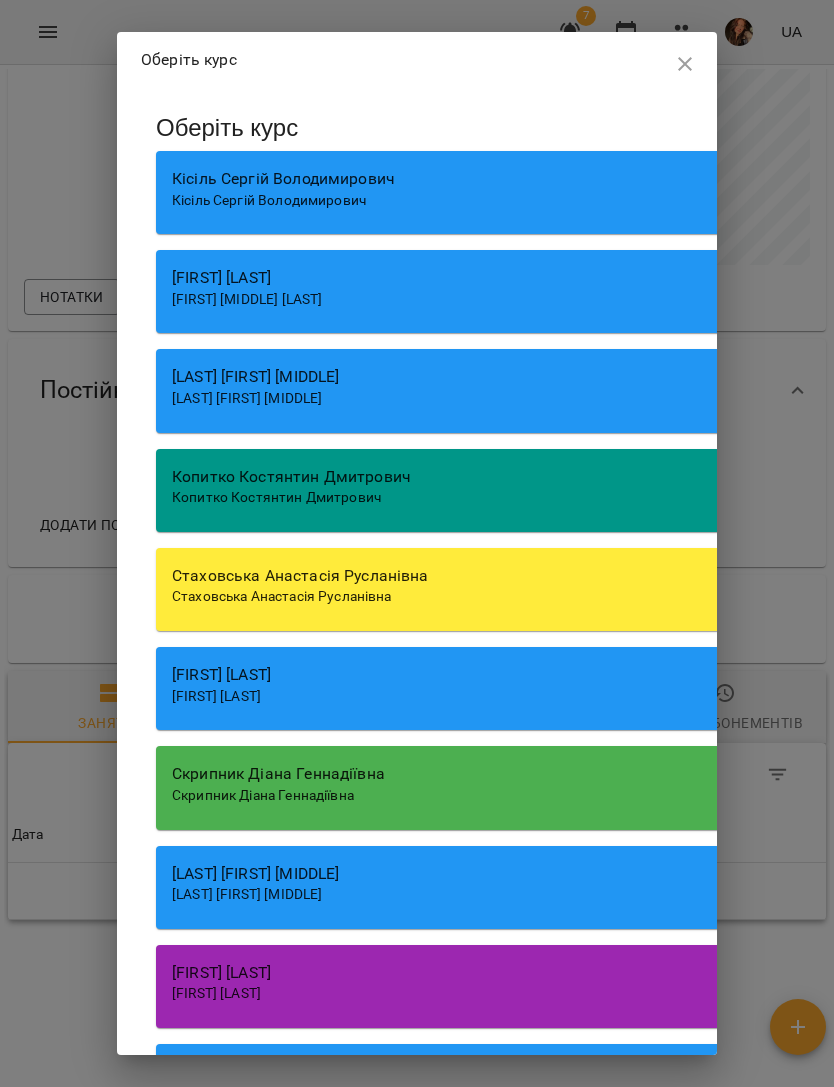 click on "[LAST] [FIRST] [MIDDLE]" at bounding box center (516, 377) 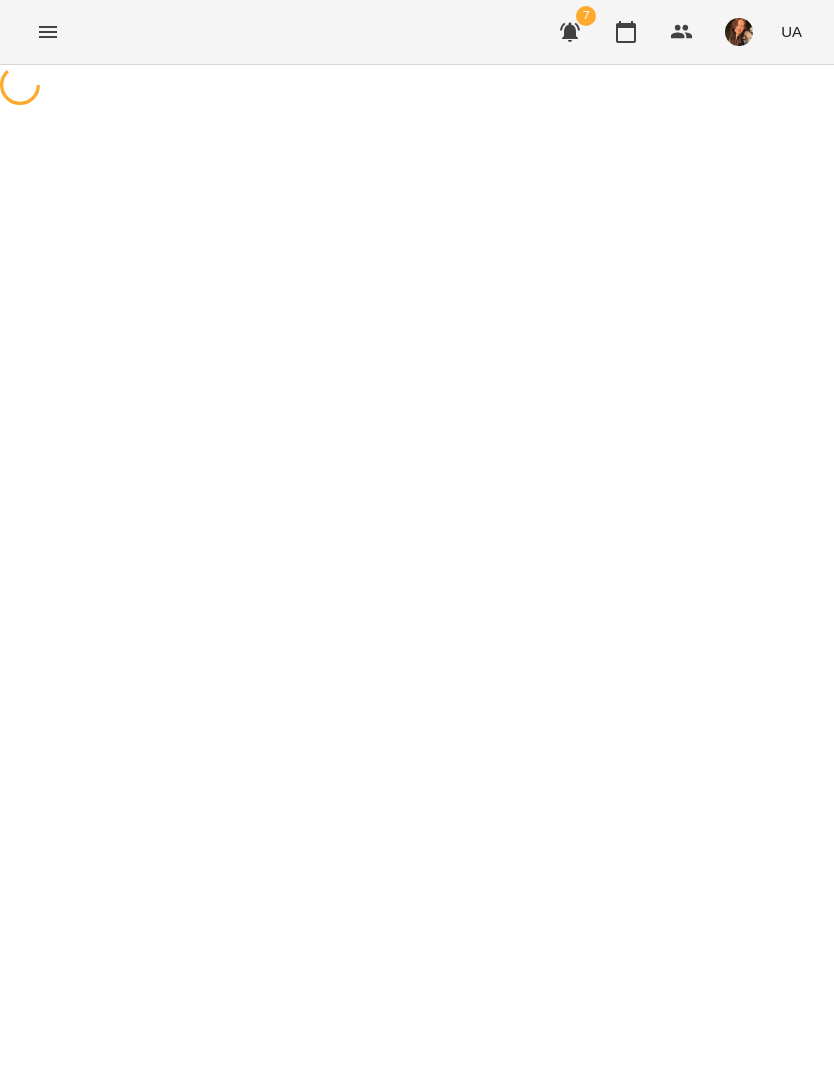select on "******" 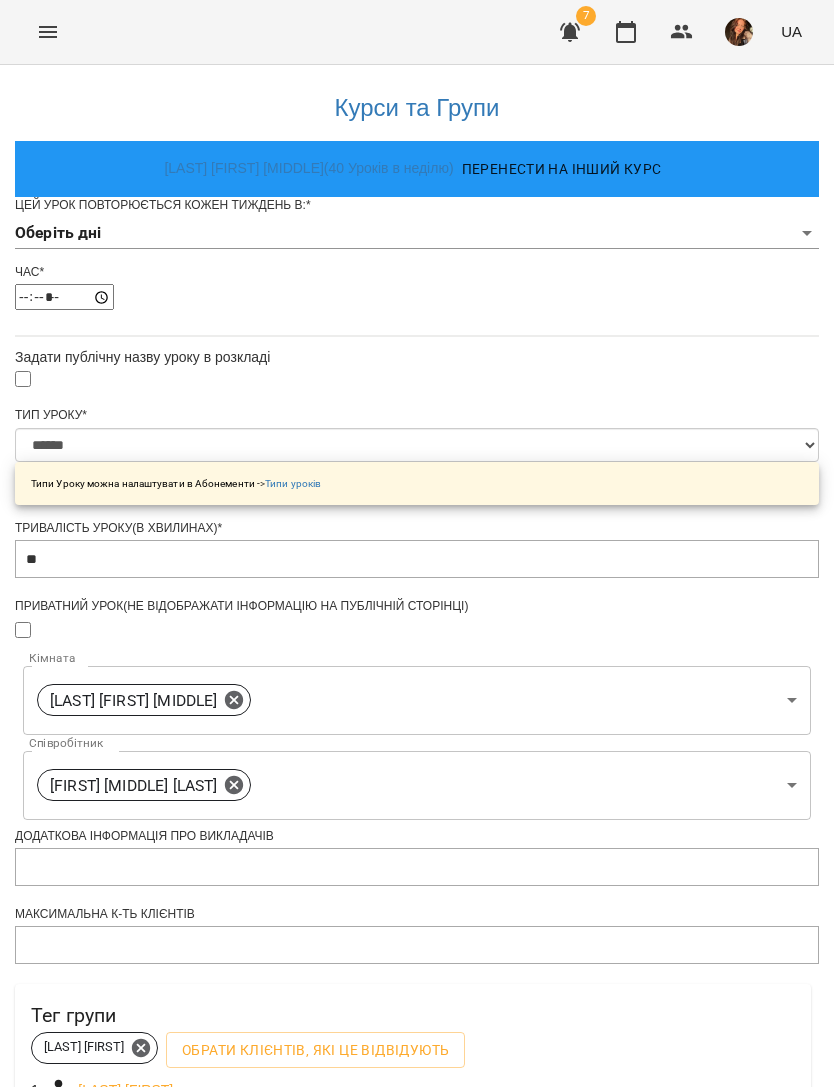 click on "**********" at bounding box center [417, 650] 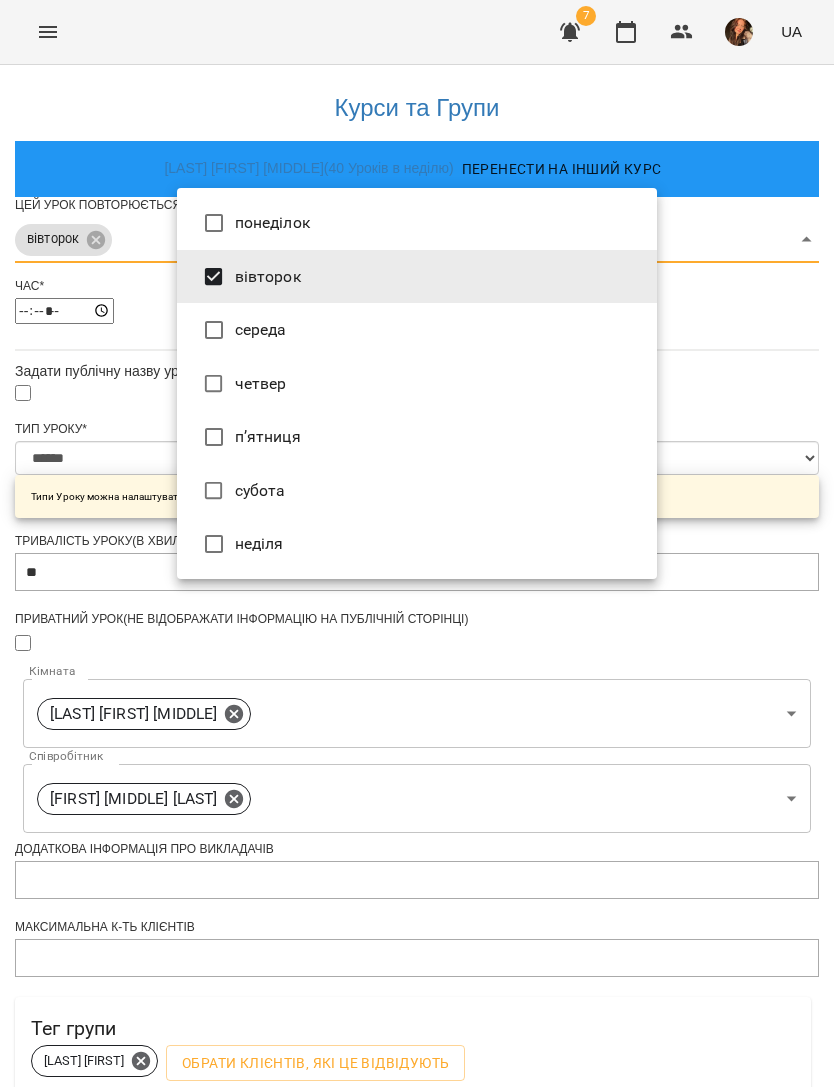 type on "***" 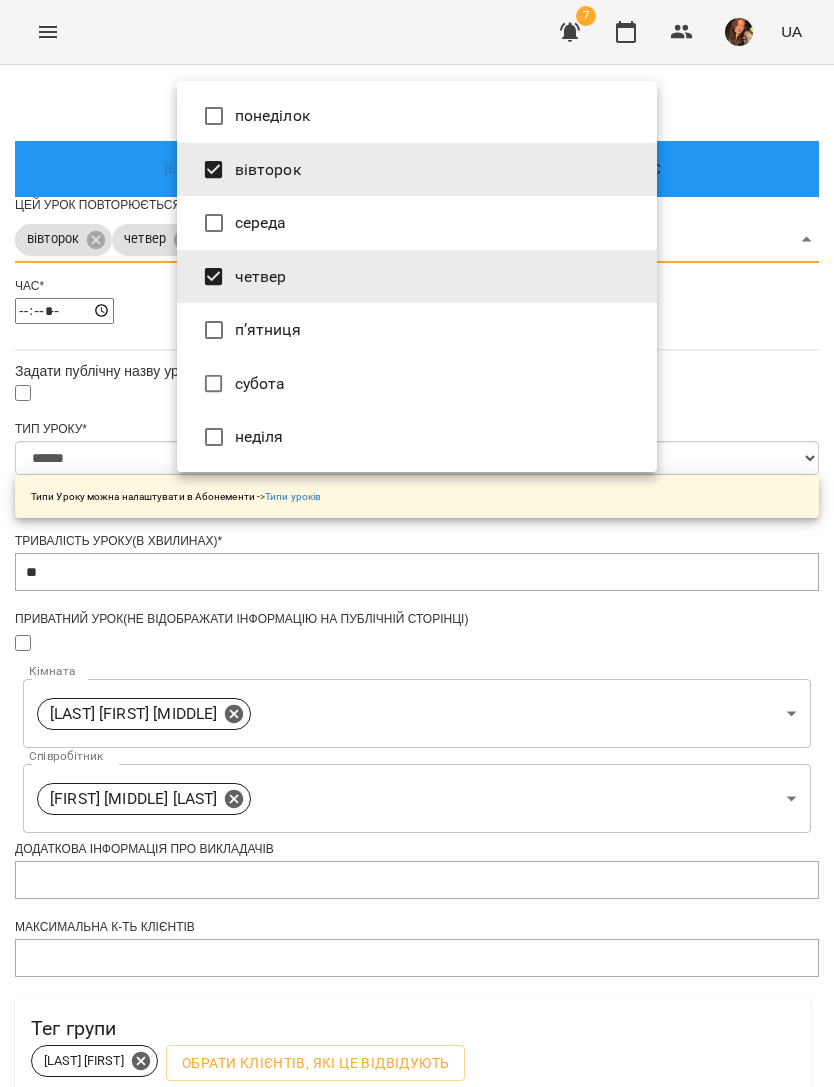 click at bounding box center (417, 543) 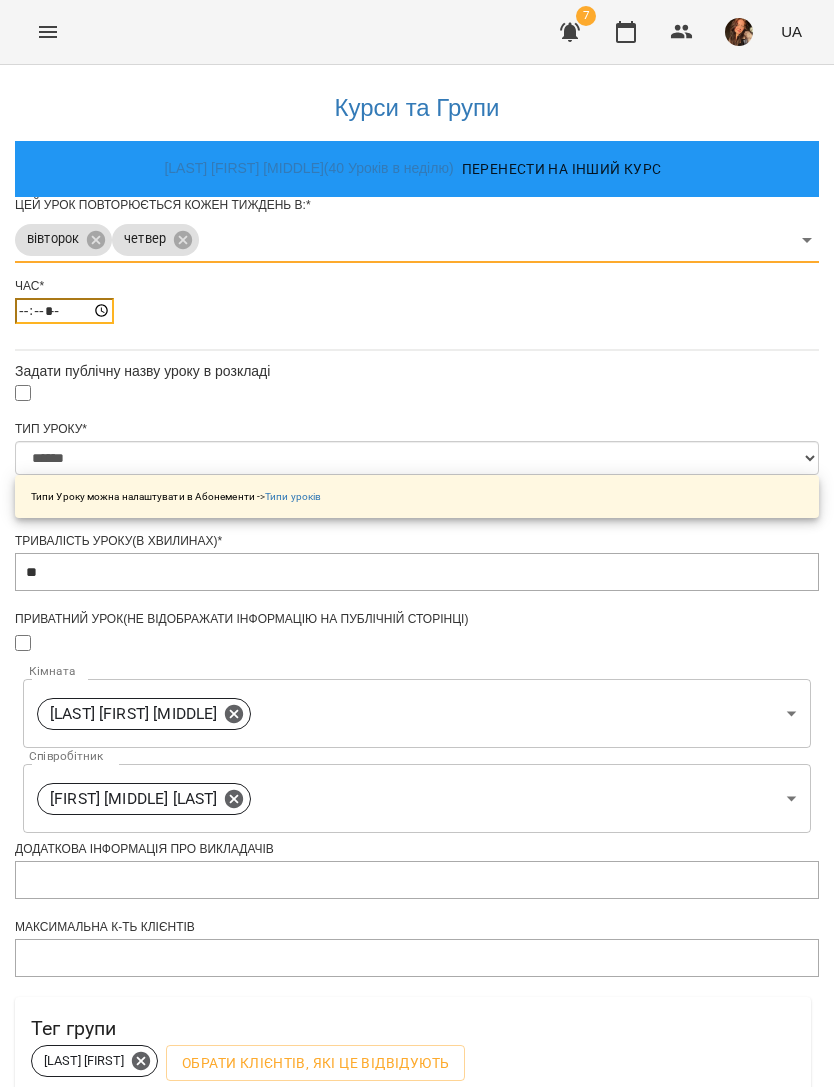 click on "*****" at bounding box center [64, 311] 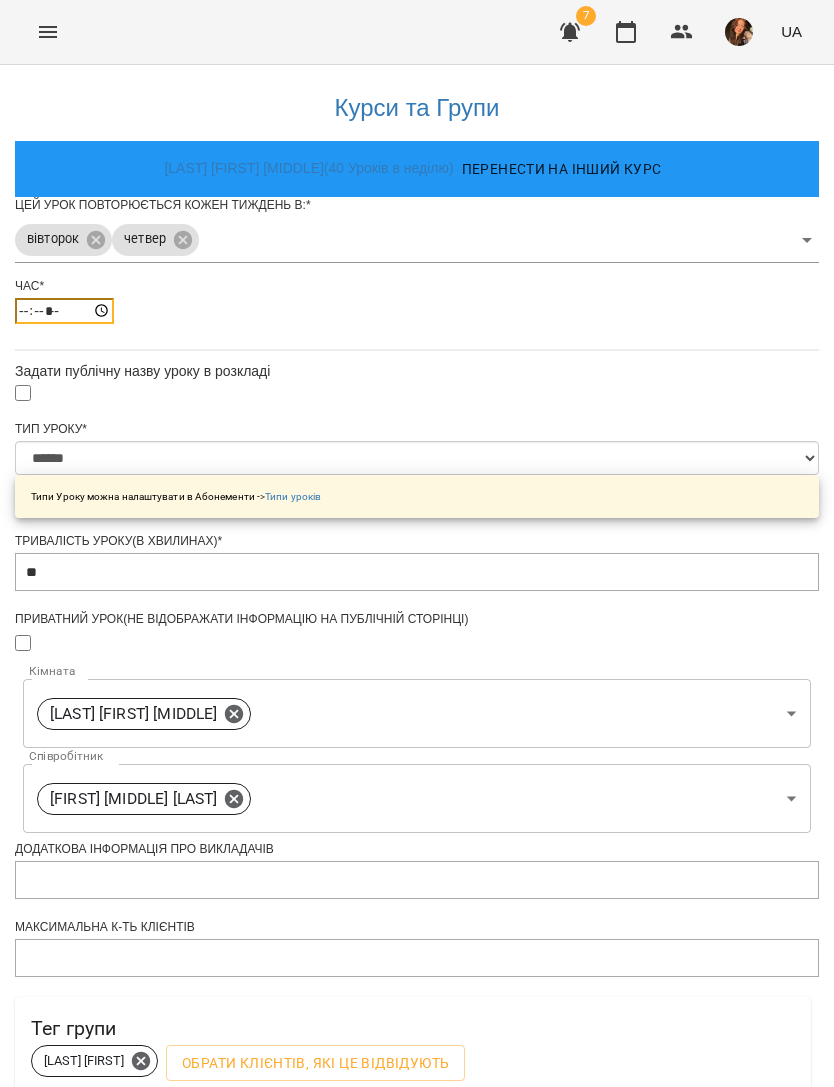 type on "*****" 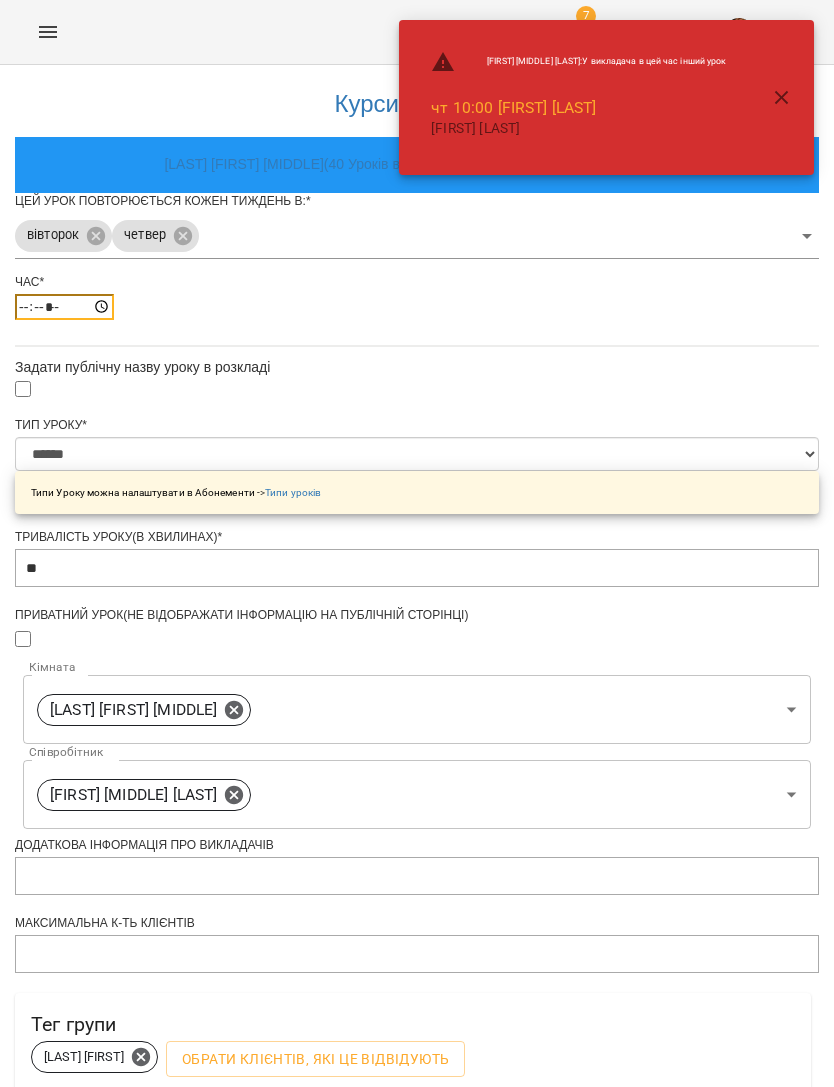 scroll, scrollTop: 208, scrollLeft: 0, axis: vertical 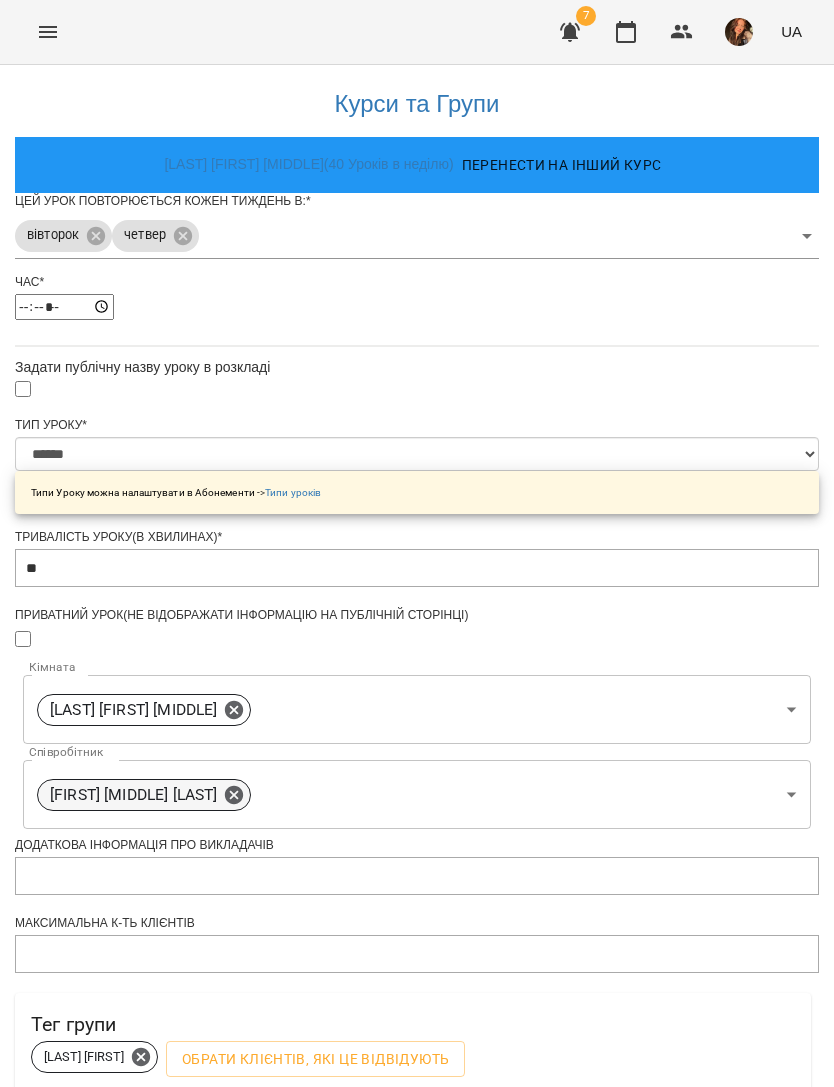 click 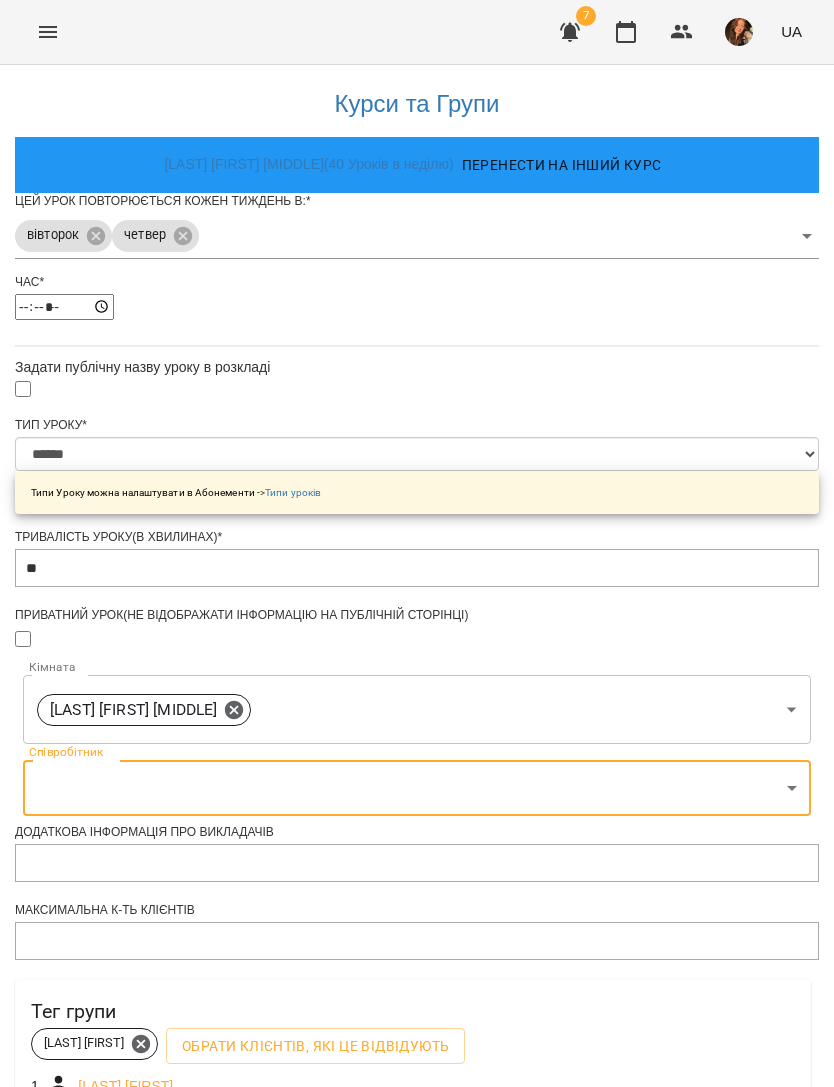 click on "**********" at bounding box center (417, 650) 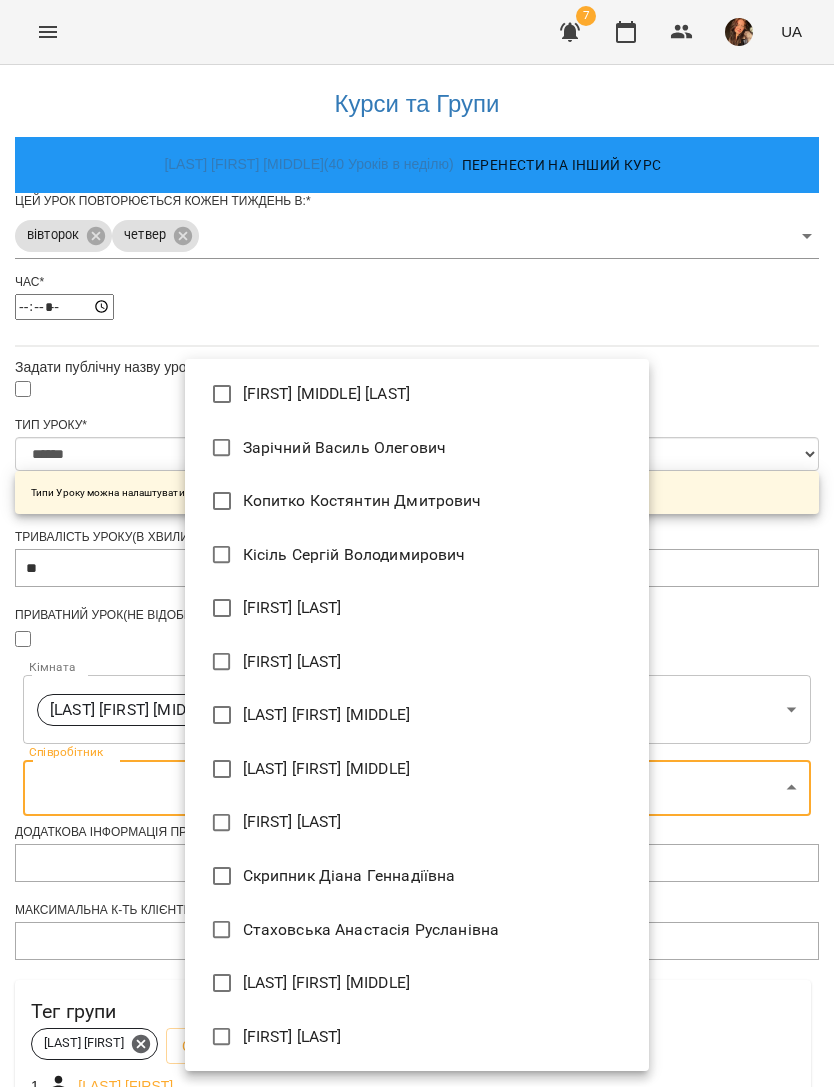 type on "**********" 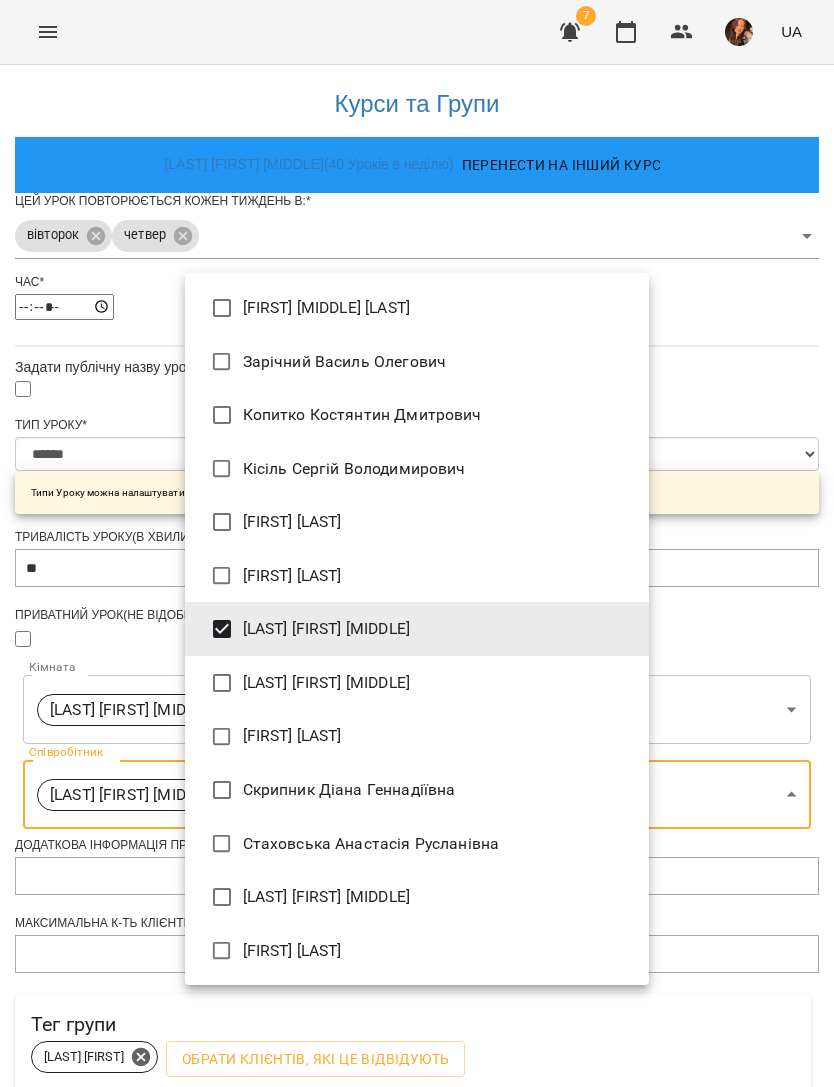 click at bounding box center (417, 543) 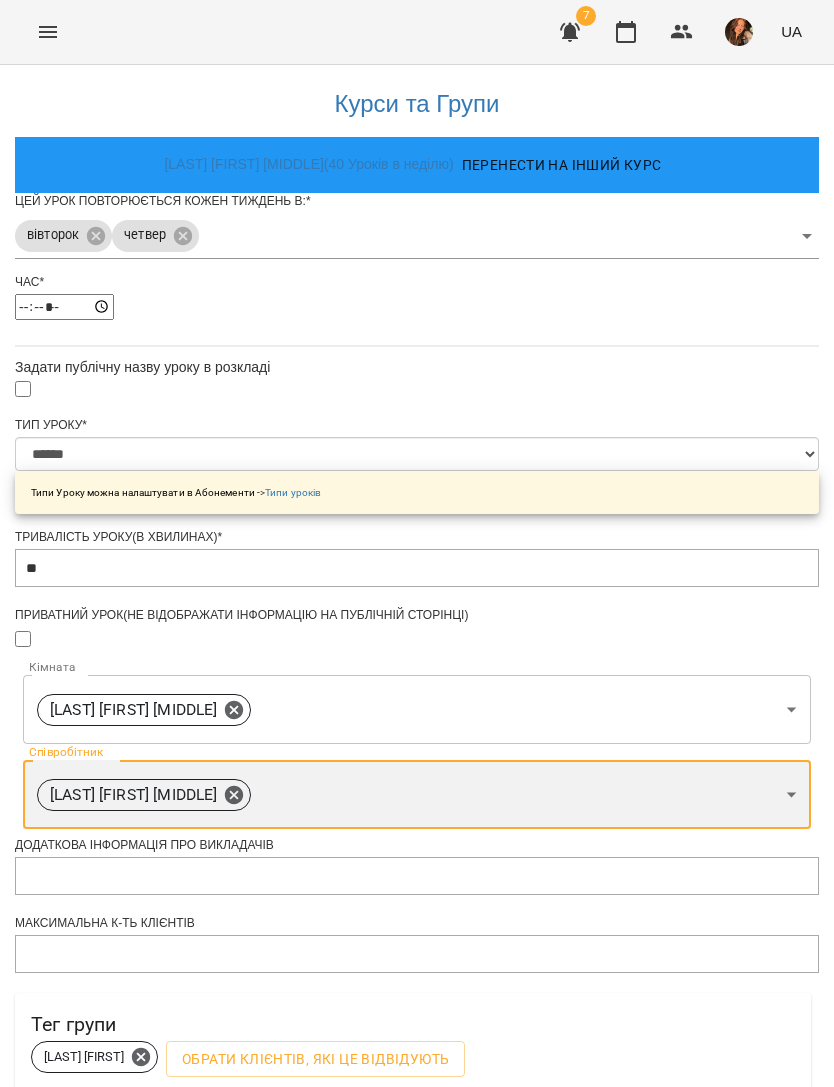 scroll, scrollTop: 350, scrollLeft: 0, axis: vertical 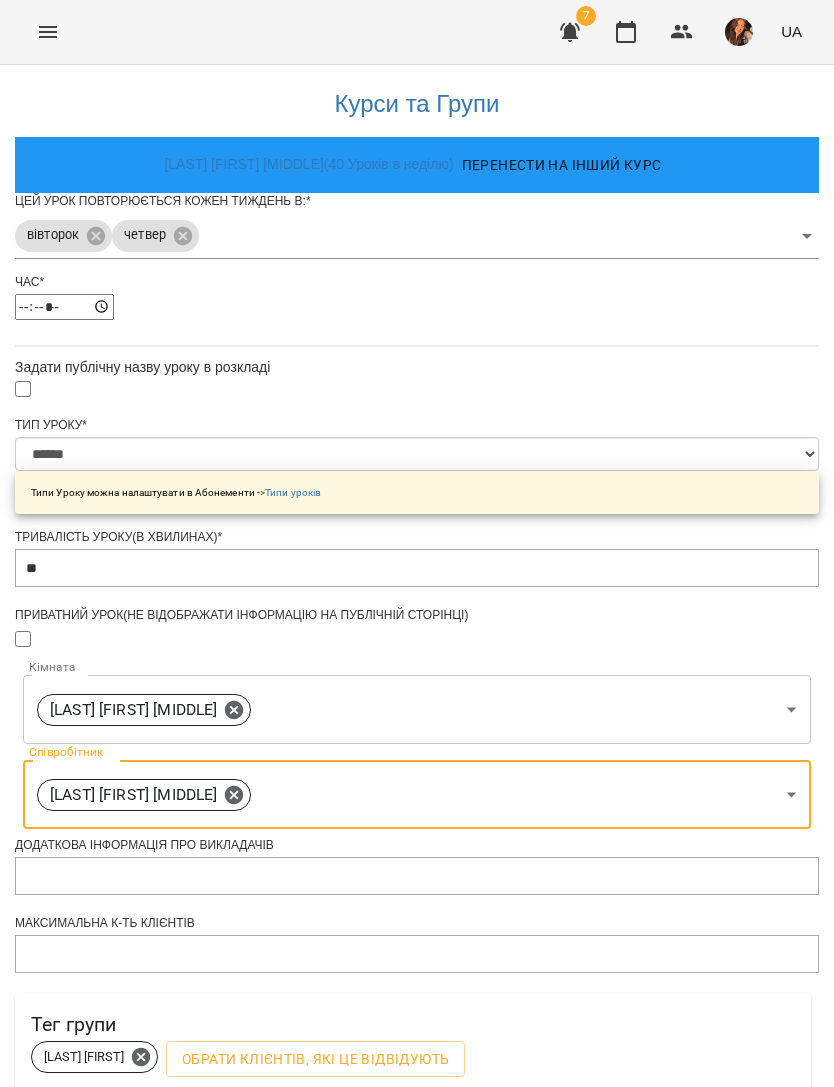 click on "Зберегти" at bounding box center (417, 1284) 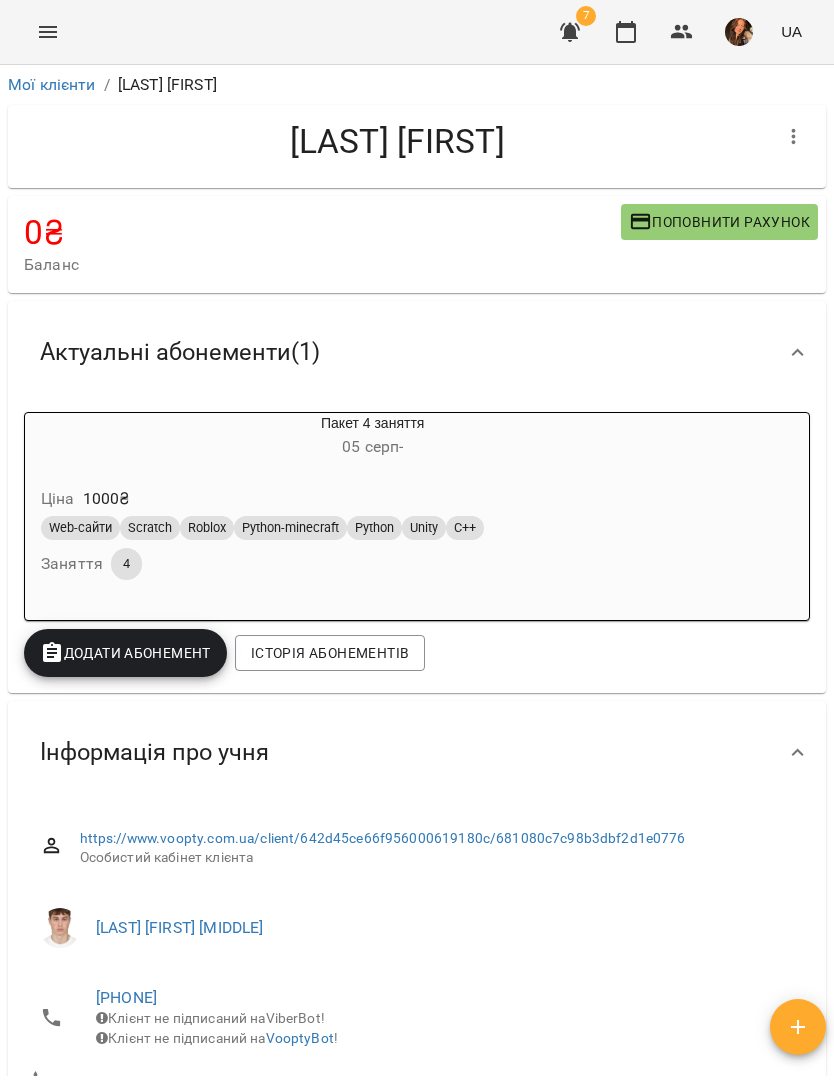 click 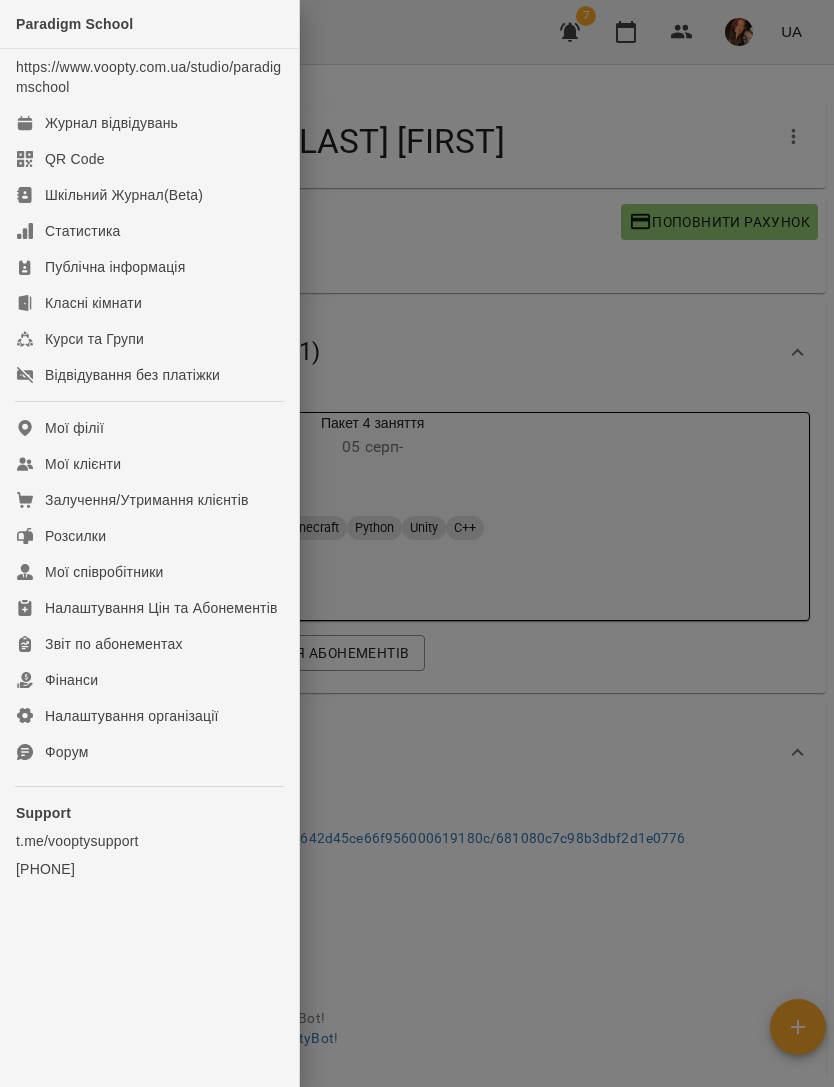 click on "Журнал відвідувань" at bounding box center [149, 123] 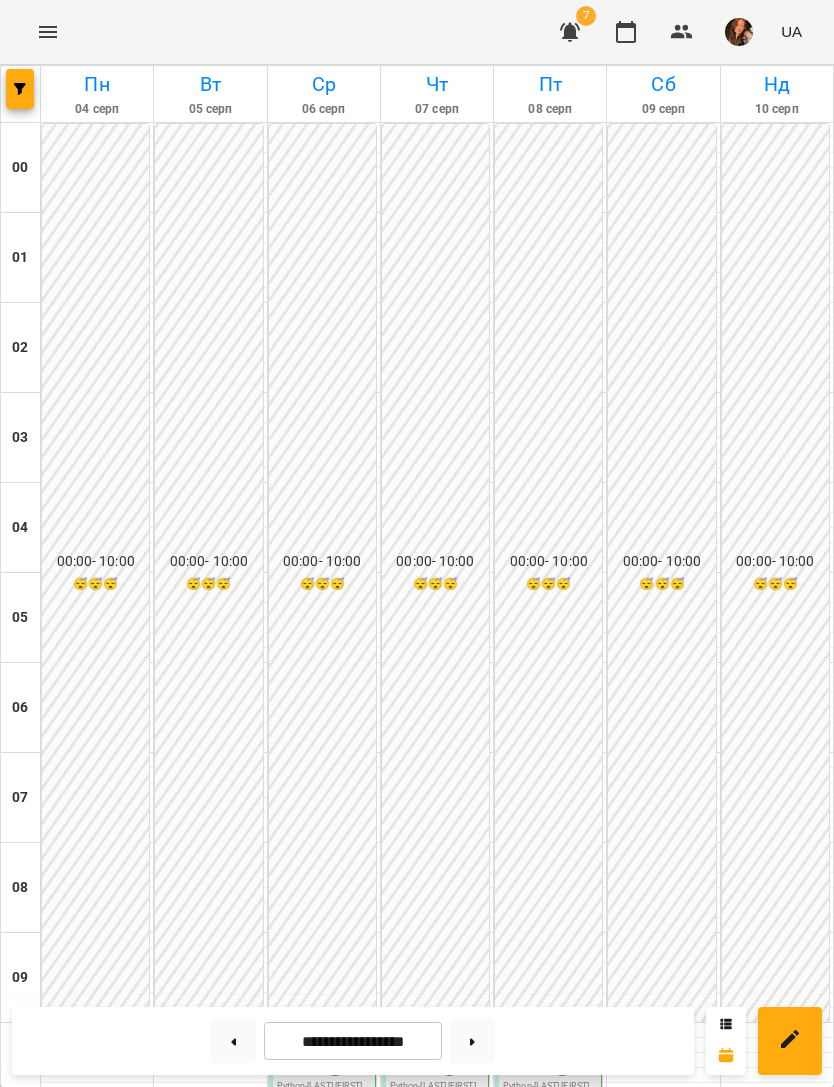 scroll, scrollTop: 983, scrollLeft: 0, axis: vertical 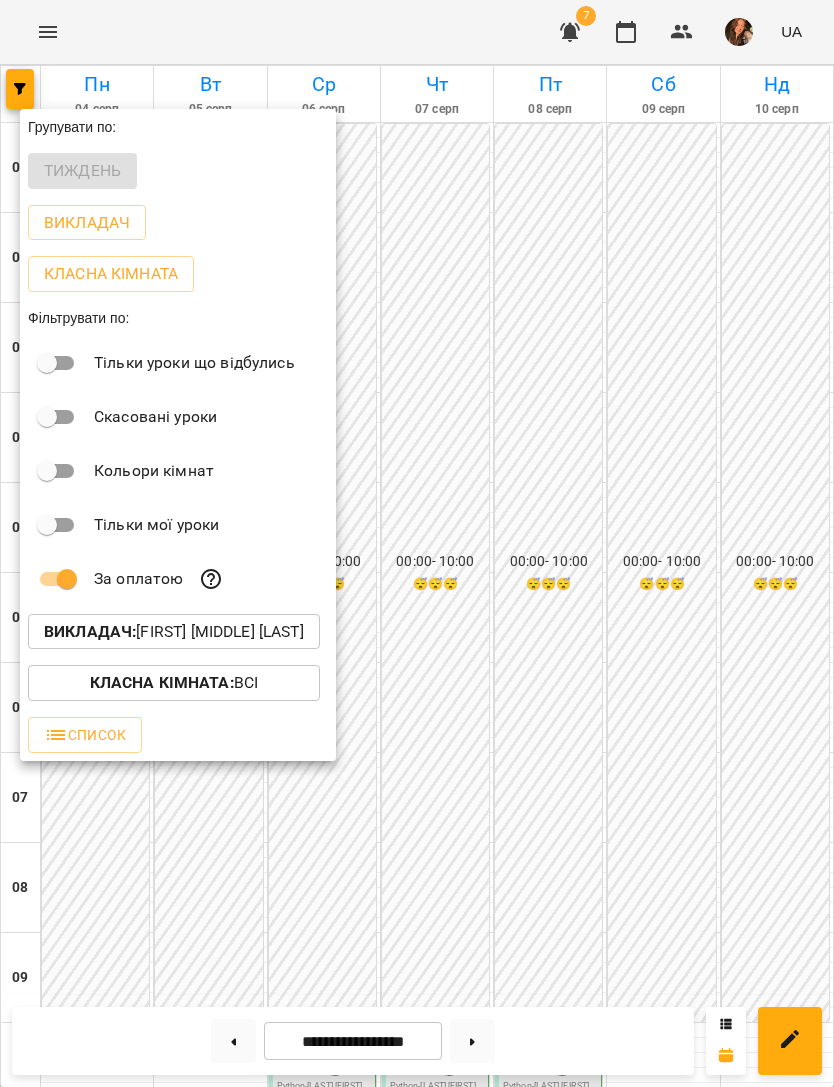 click on "Викладач :  [FIRST] [MIDDLE] [LAST]" at bounding box center [174, 632] 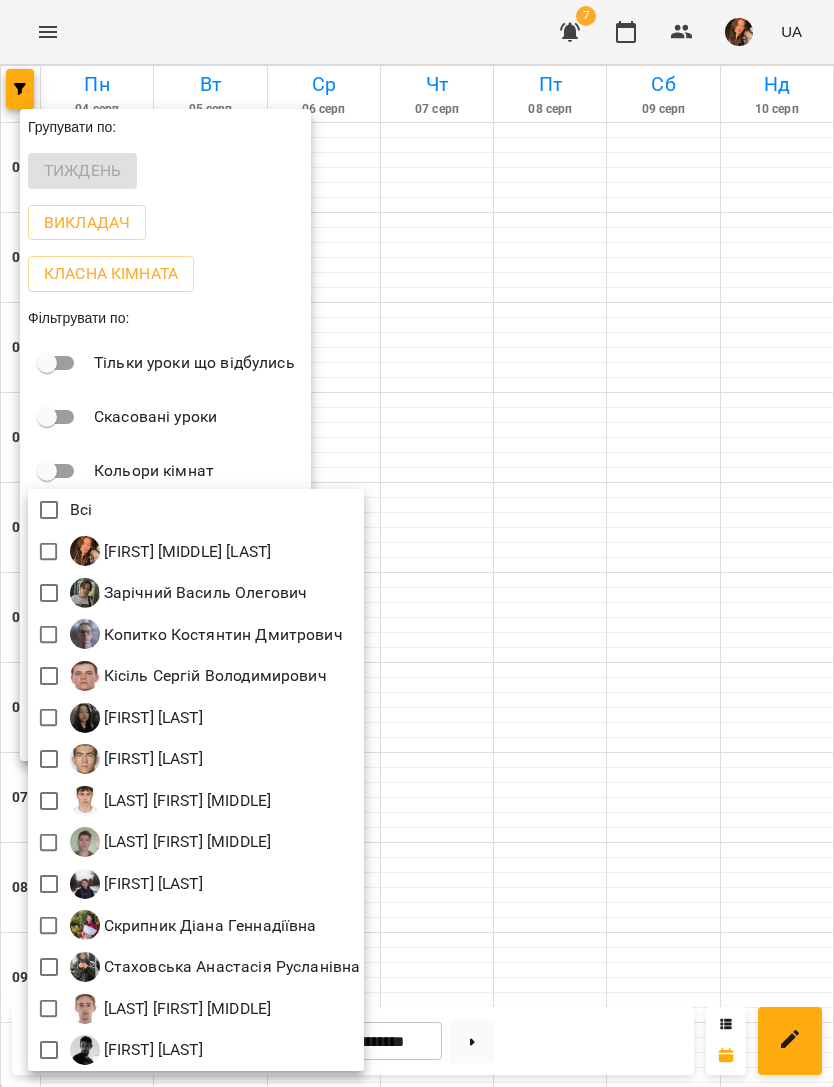 click at bounding box center (85, 801) 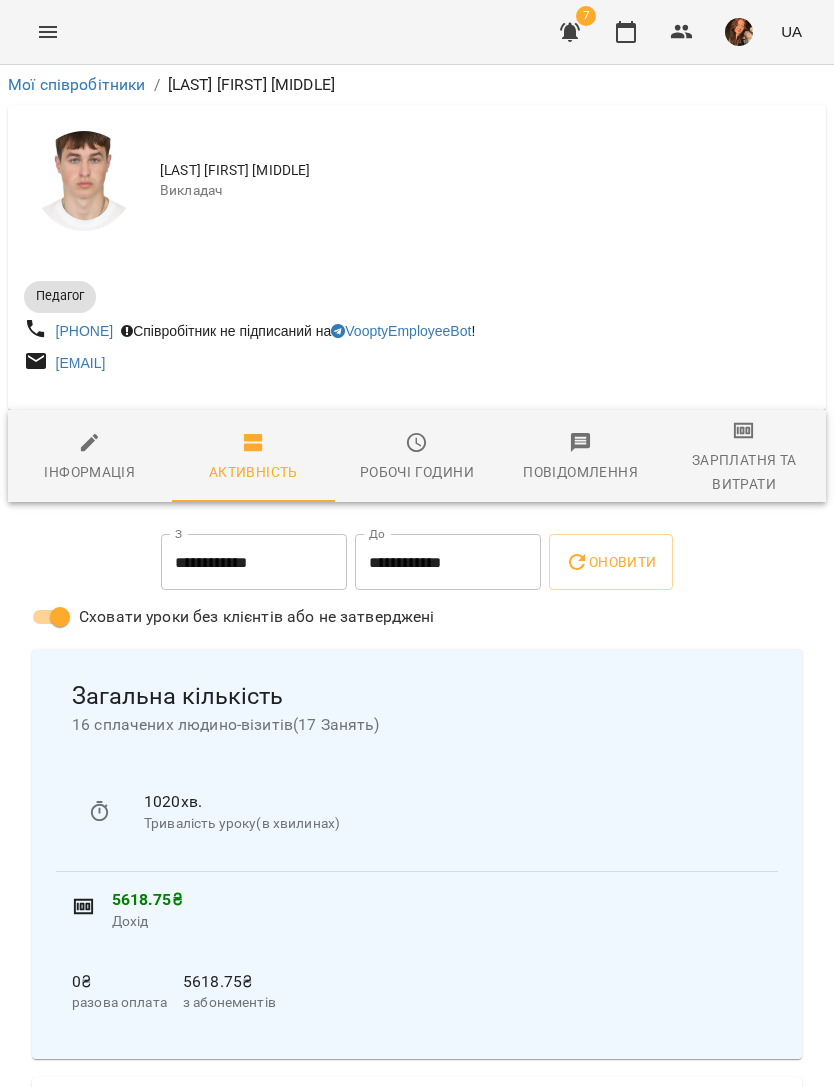 click at bounding box center [48, 32] 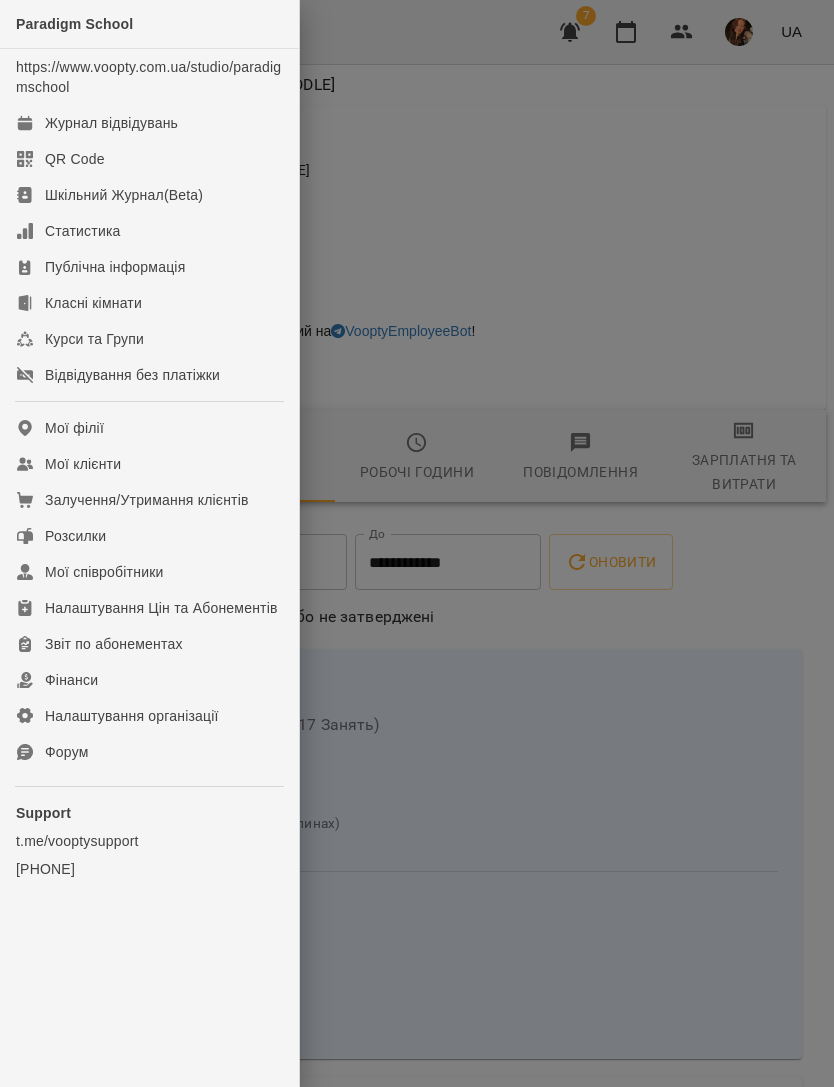 click on "Журнал відвідувань" at bounding box center [111, 123] 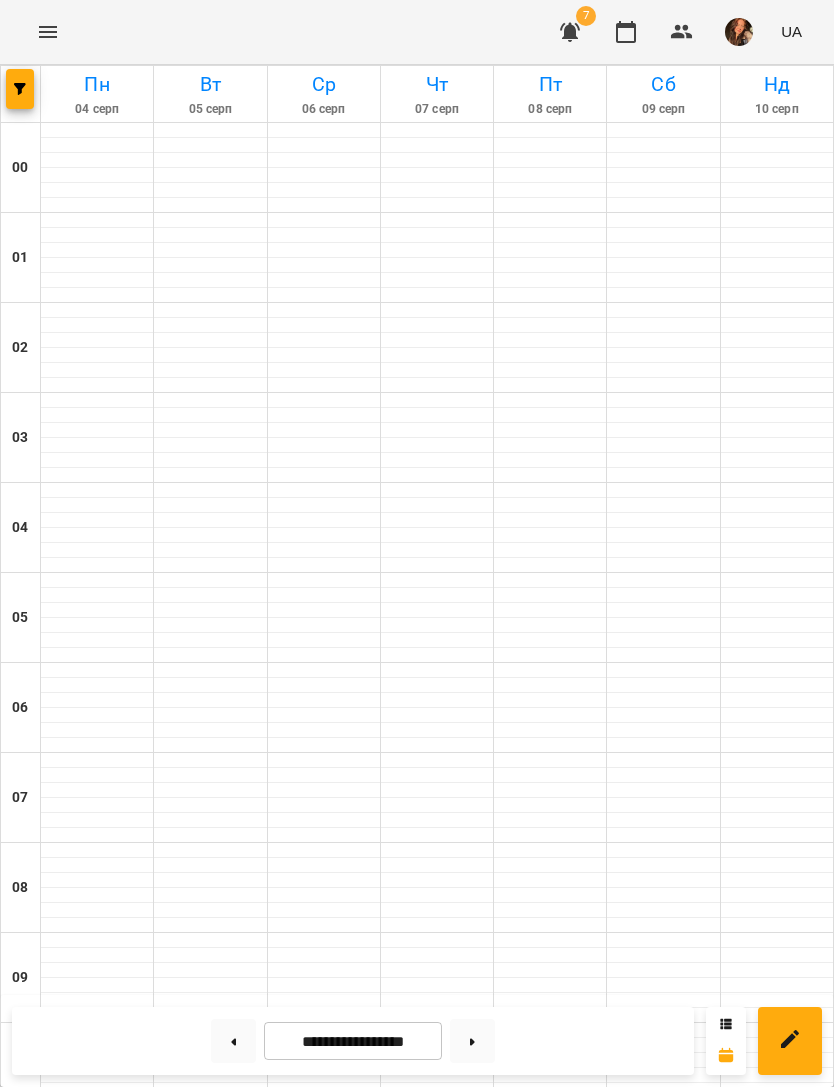 click at bounding box center [20, 89] 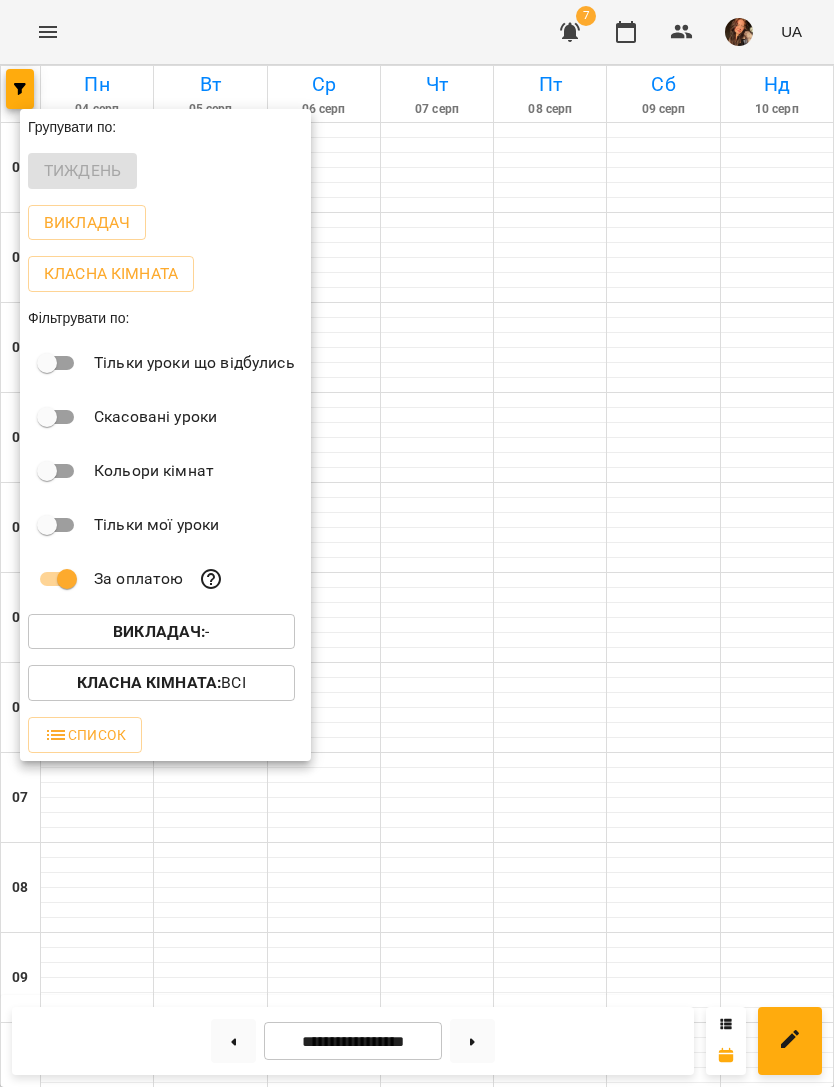 click on "Викладач :  -" at bounding box center [161, 632] 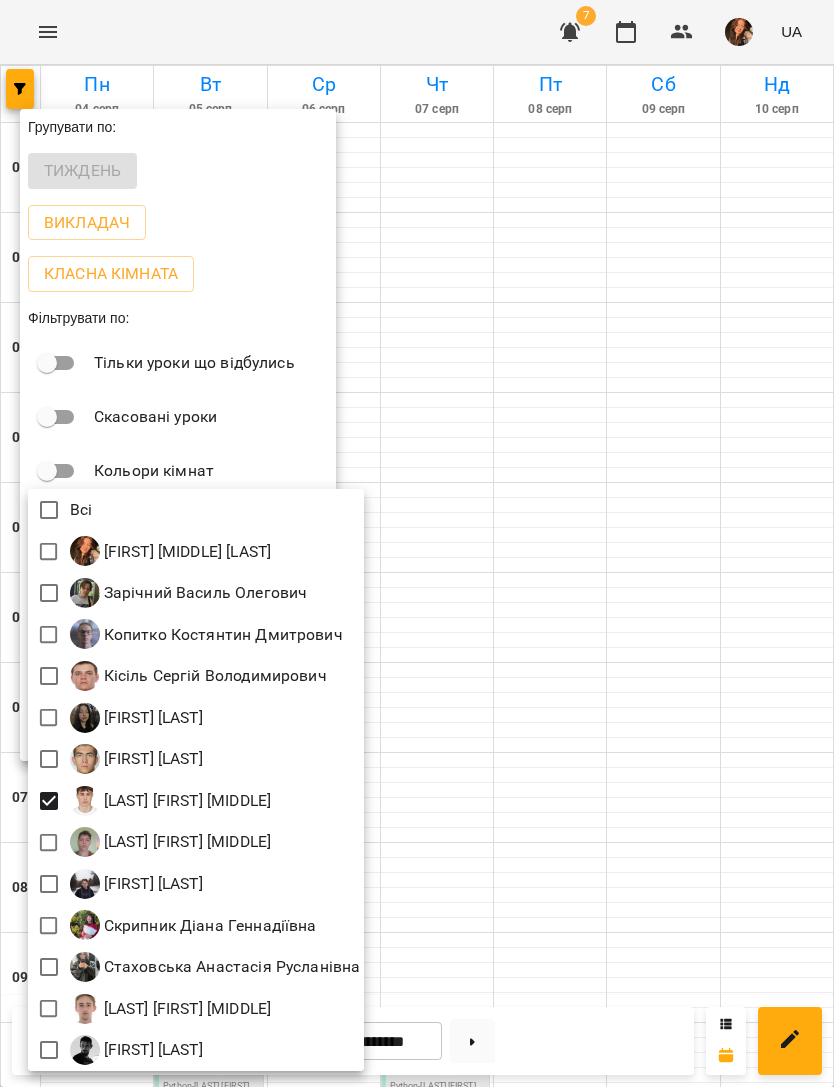 click at bounding box center [417, 543] 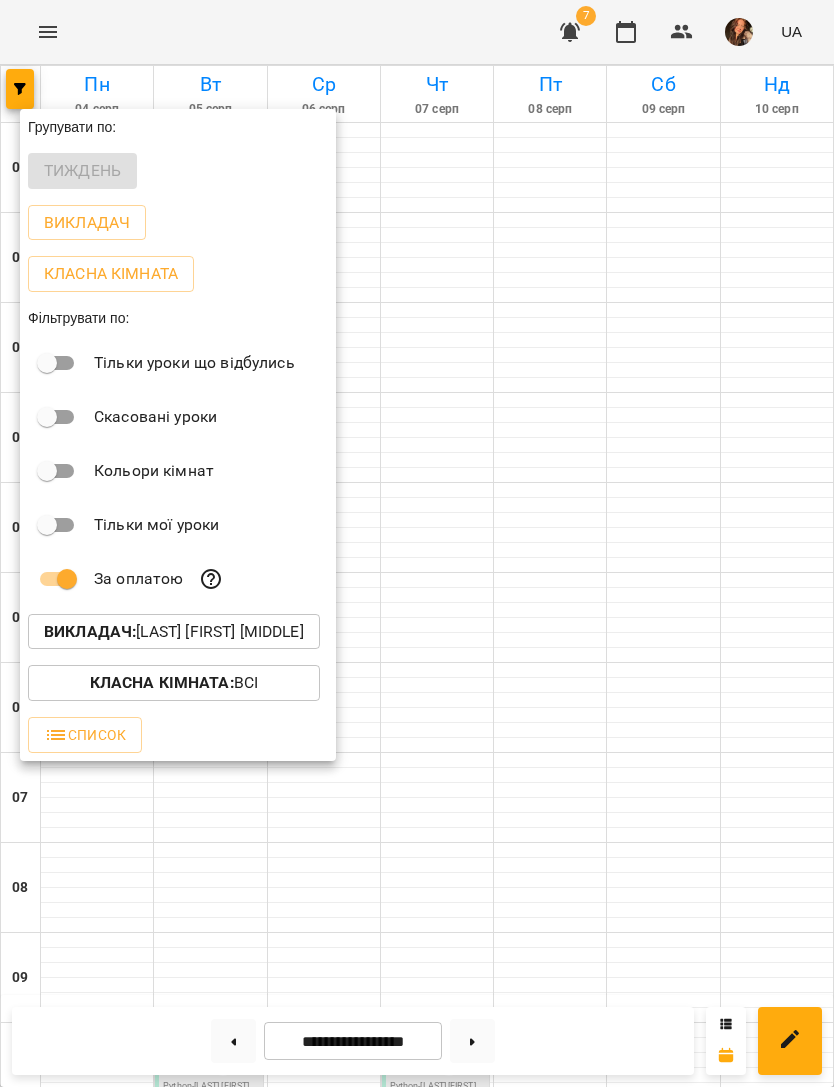 click at bounding box center [417, 543] 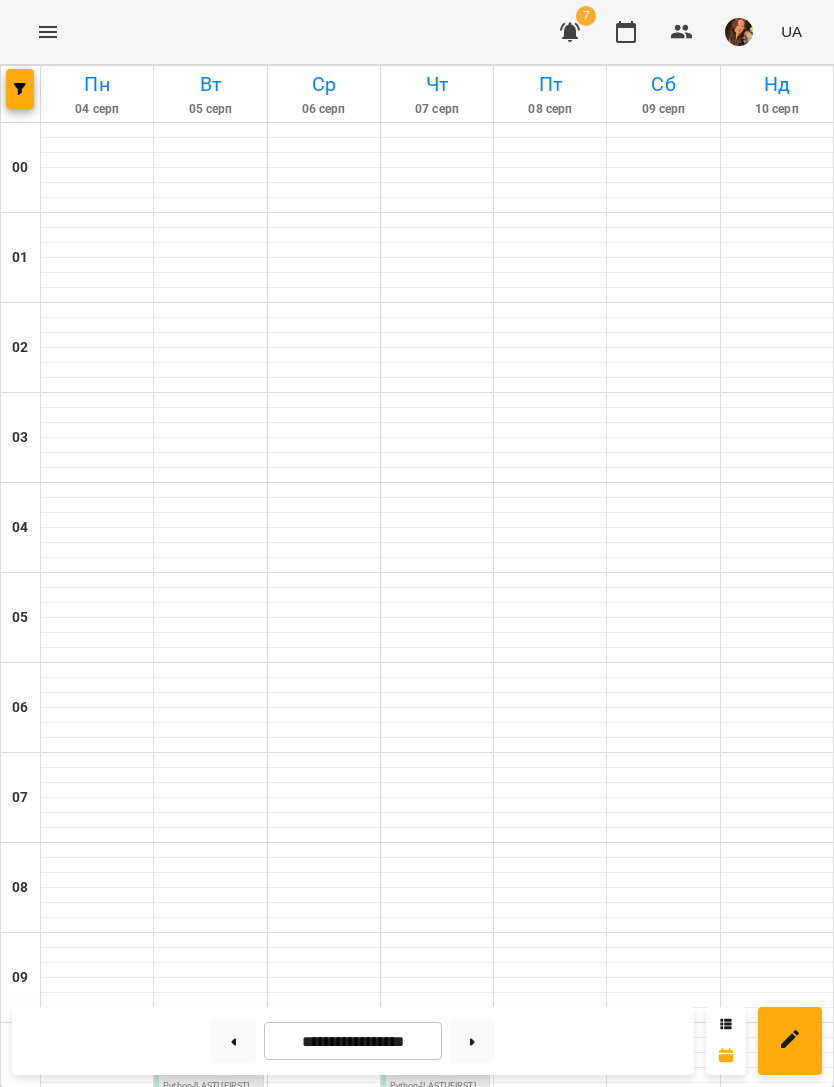 scroll, scrollTop: 848, scrollLeft: 0, axis: vertical 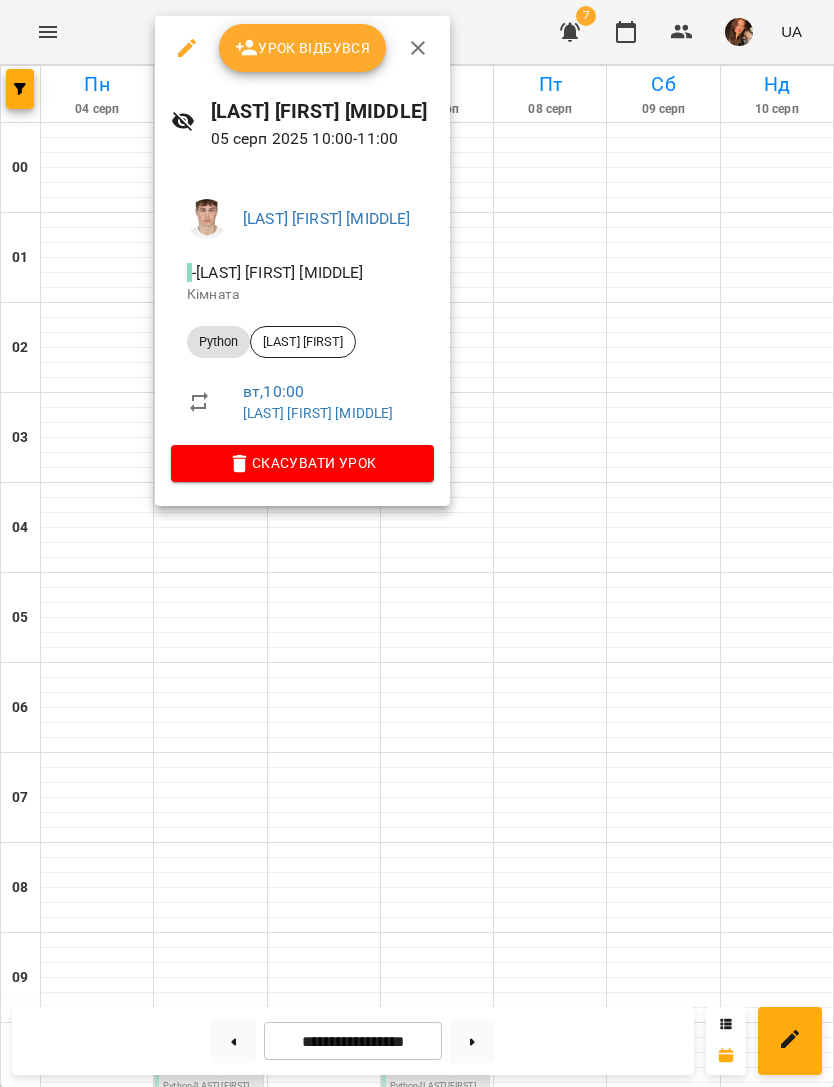 click 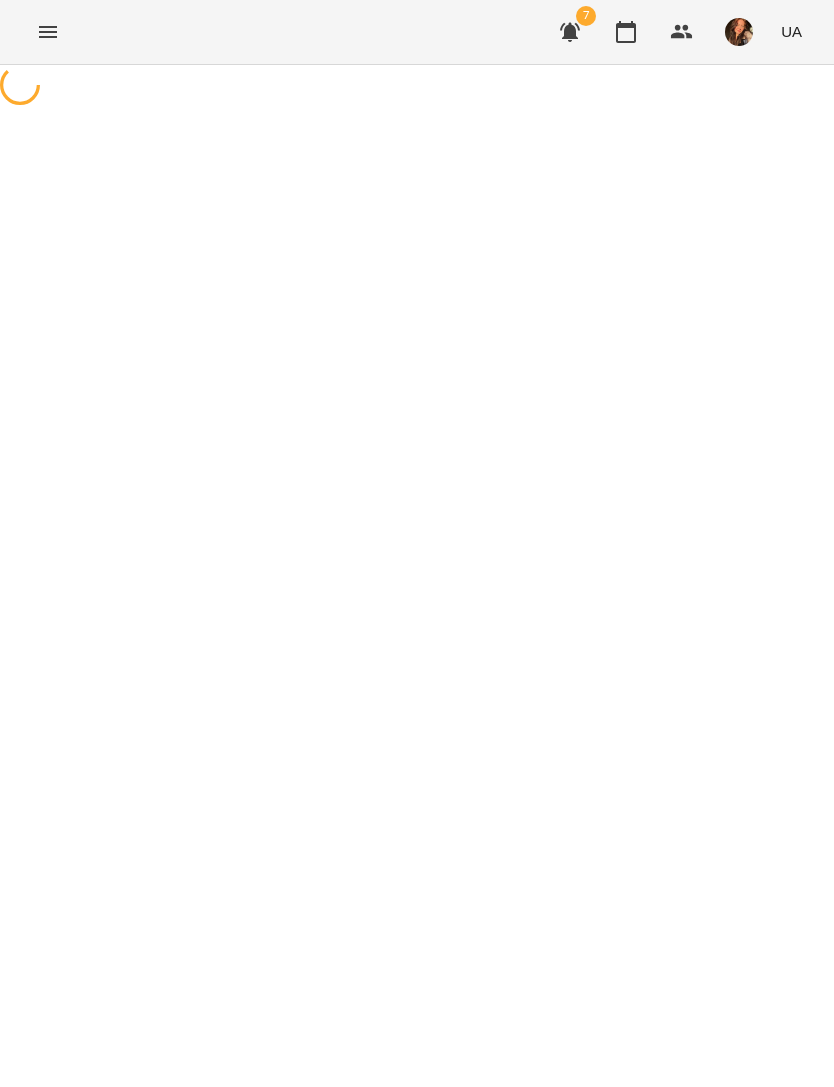 select on "******" 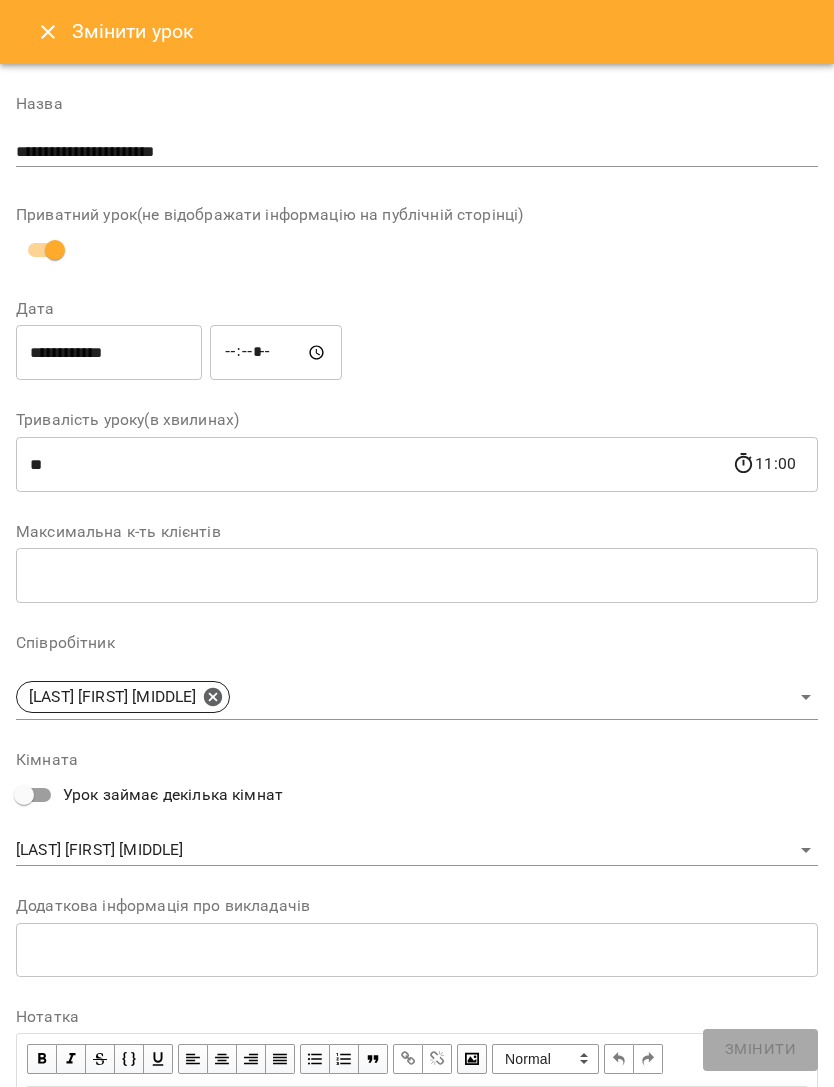 click on "**********" at bounding box center (109, 353) 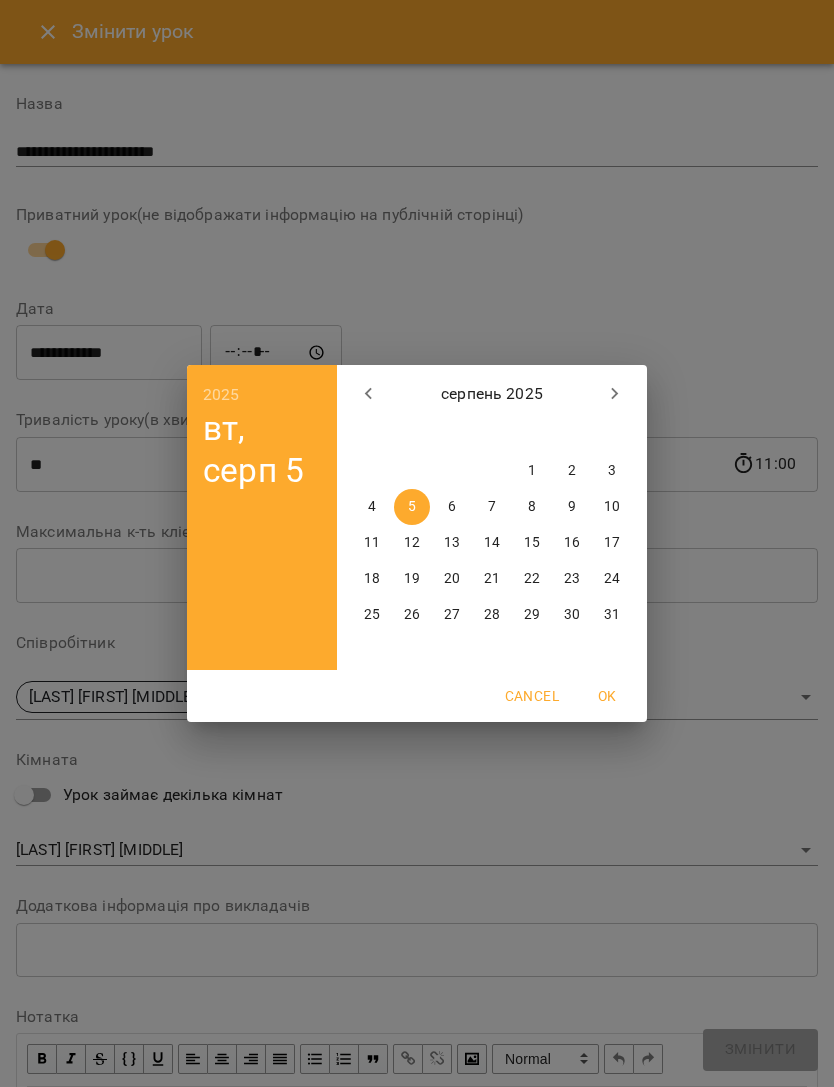 click on "2025 вт, серп 5 серпень 2025 пн вт ср чт пт сб нд 28 29 30 31 1 2 3 4 5 6 7 8 9 10 11 12 13 14 15 16 17 18 19 20 21 22 23 24 25 26 27 28 29 30 31 Cancel OK" at bounding box center [417, 543] 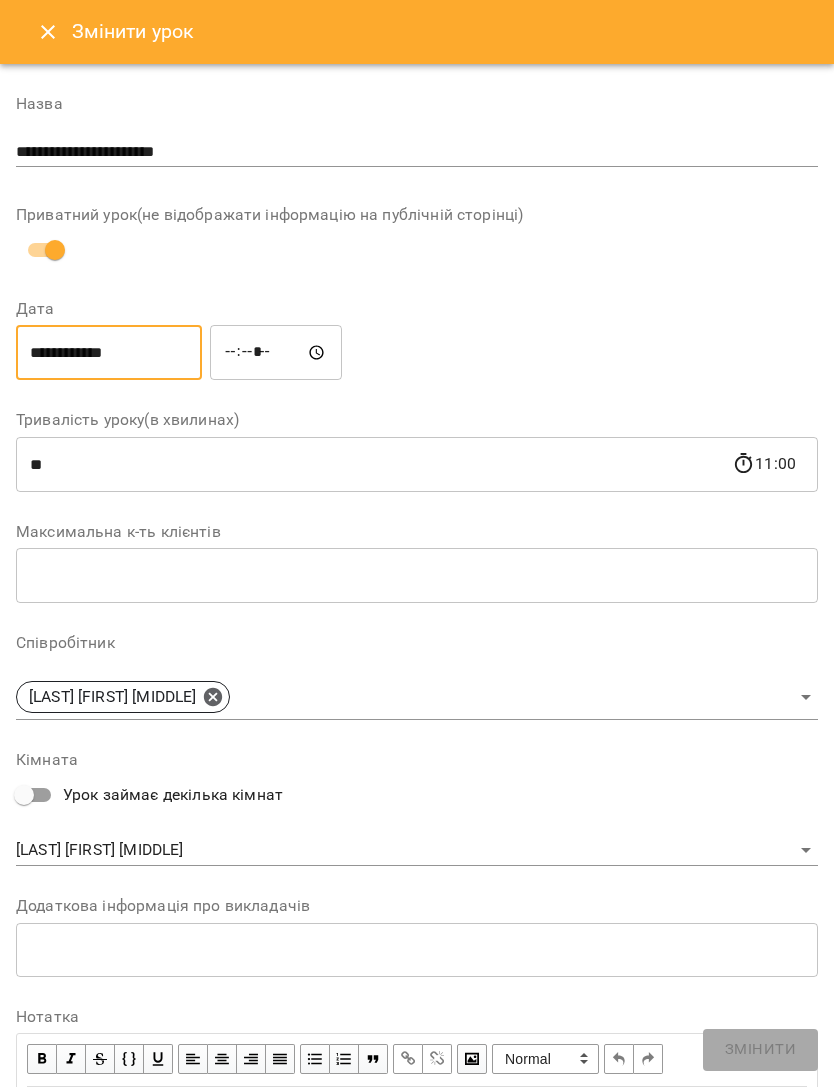 click on "*****" at bounding box center [276, 353] 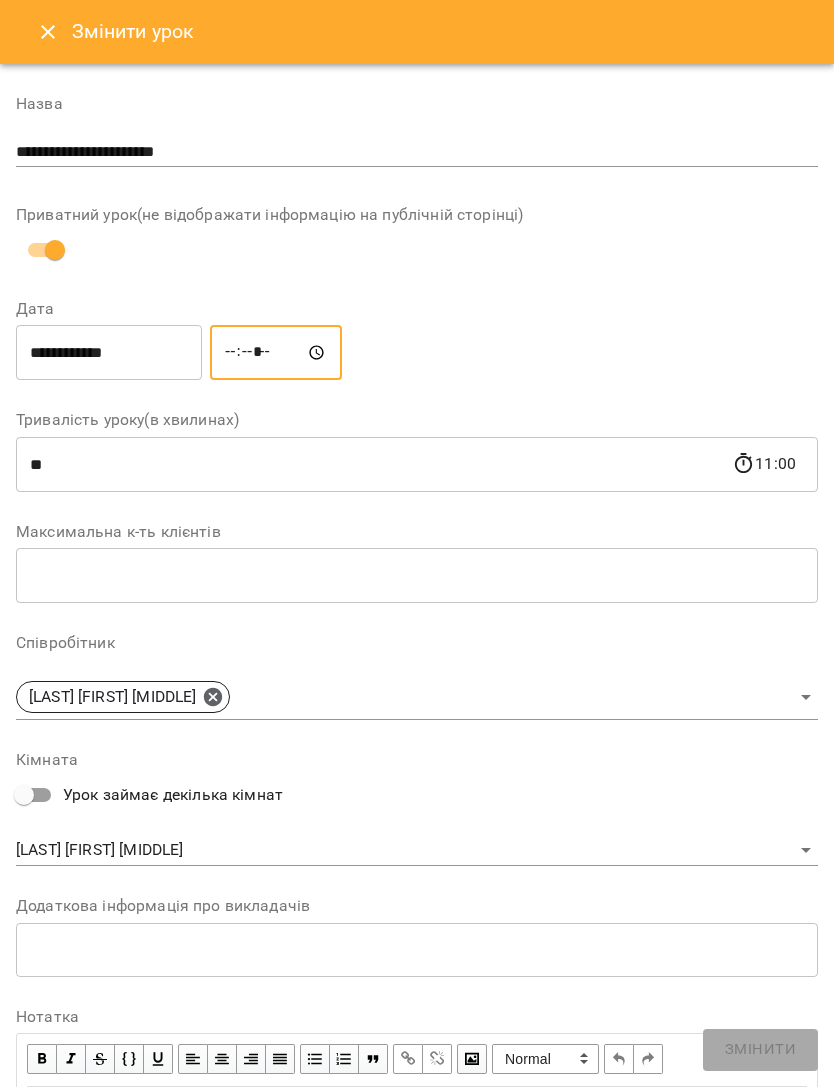 type on "*****" 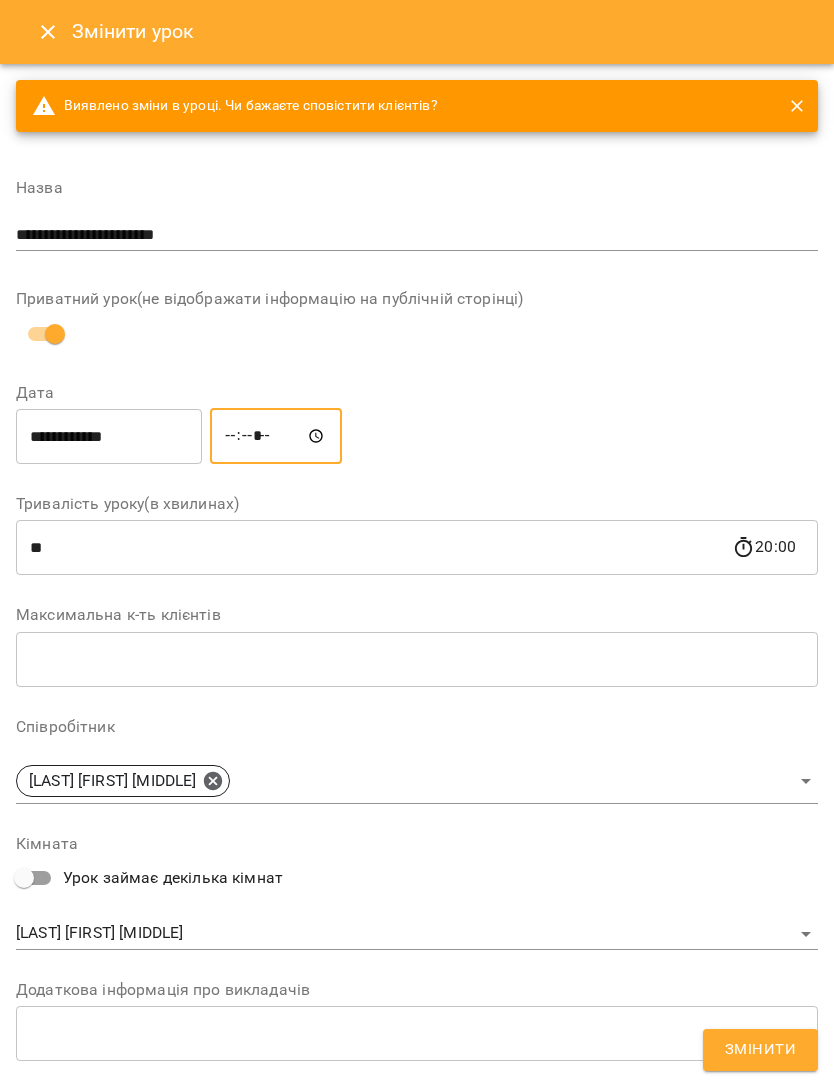 click on "Змінити" at bounding box center [760, 1050] 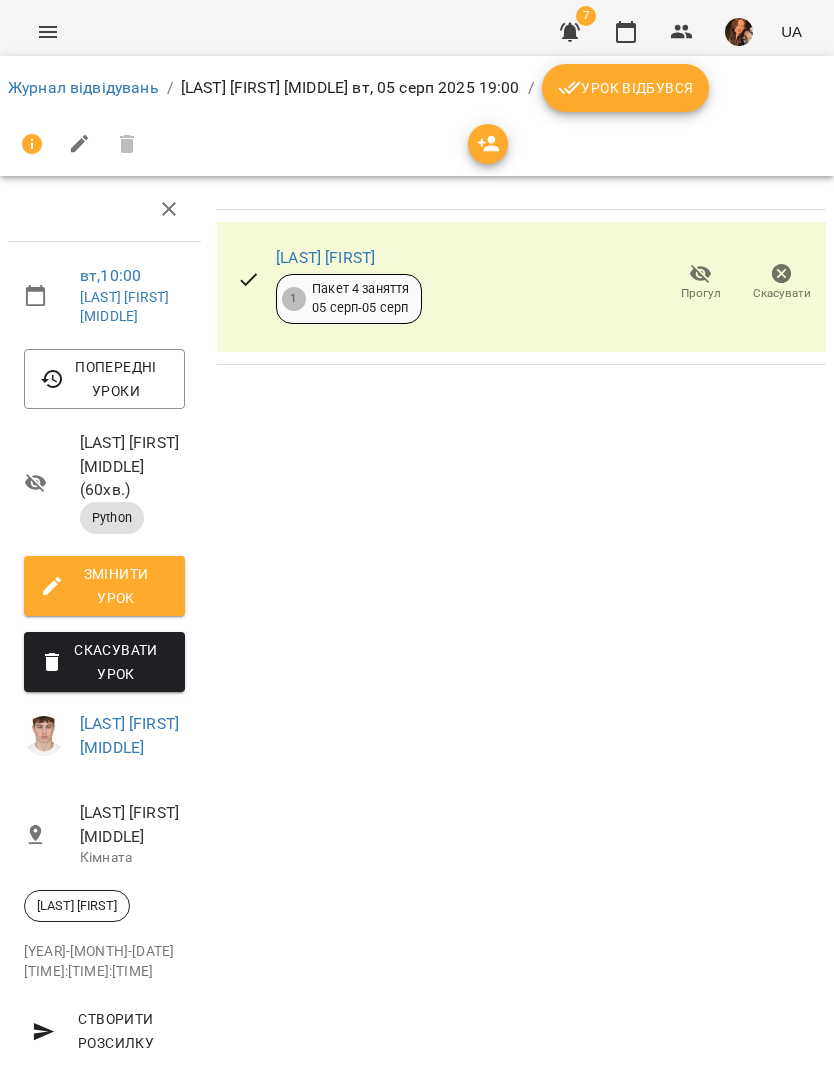 click on "Журнал відвідувань" at bounding box center [83, 87] 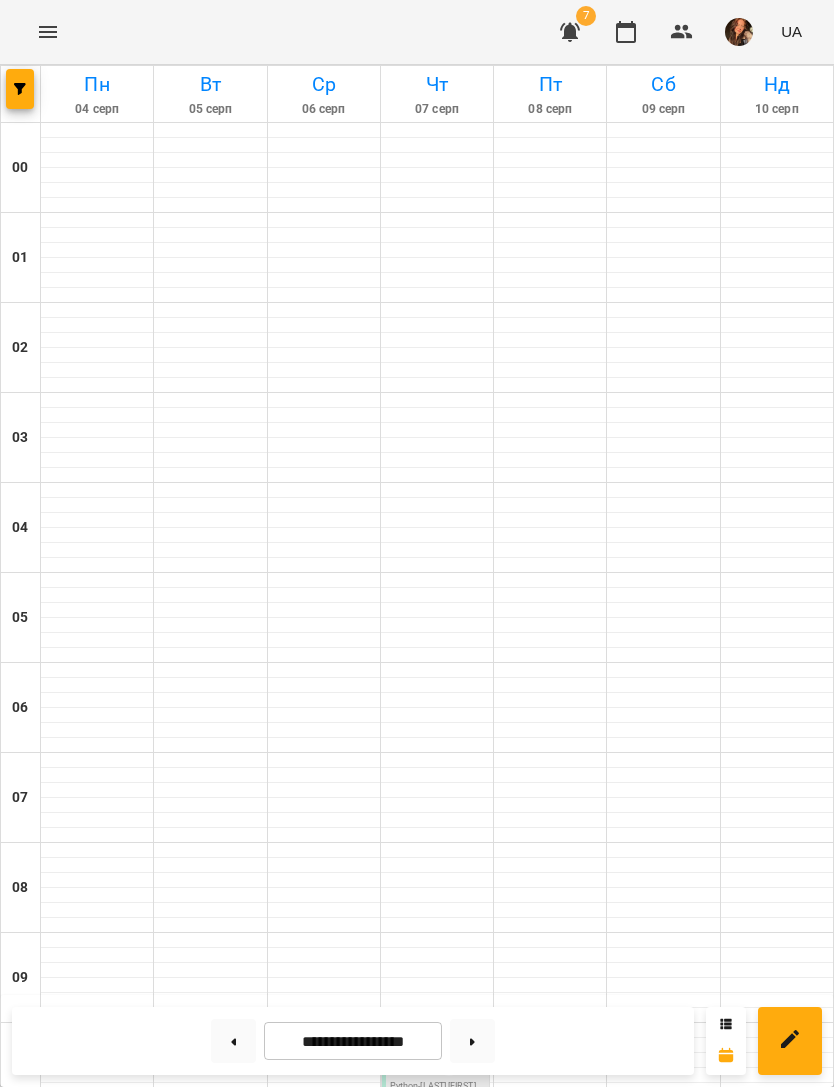 scroll, scrollTop: 514, scrollLeft: 0, axis: vertical 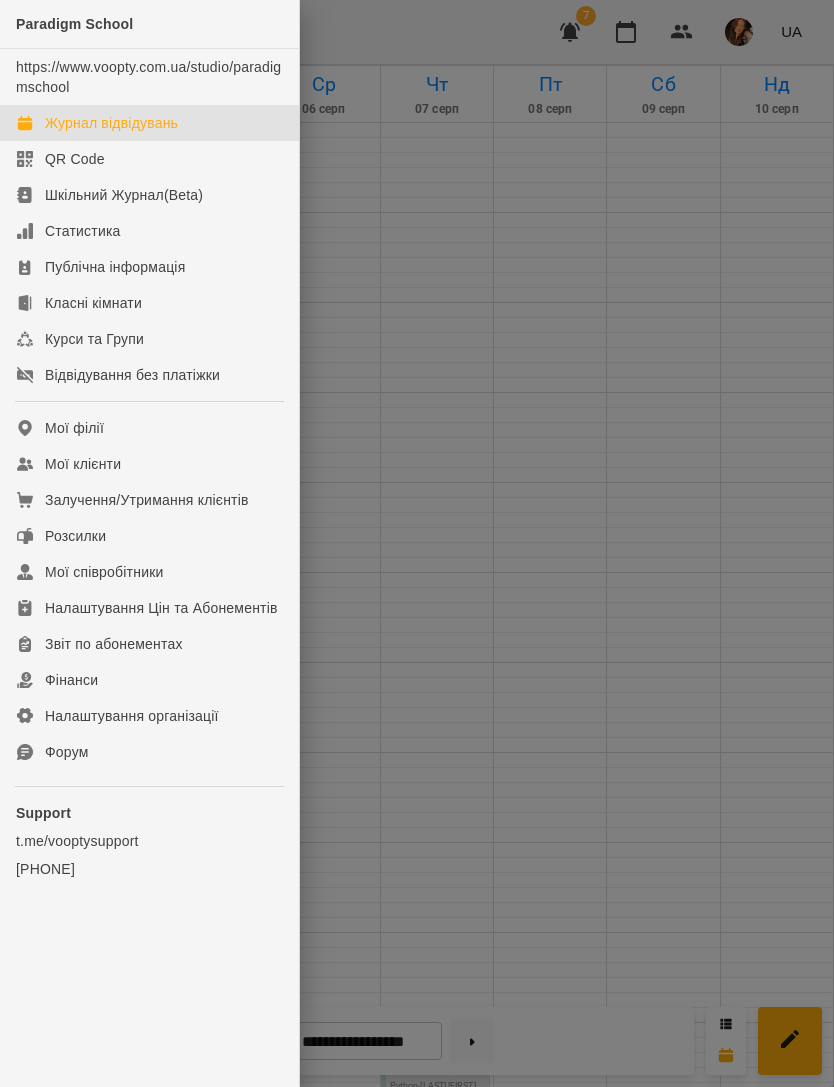 click on "Мої клієнти" at bounding box center (149, 464) 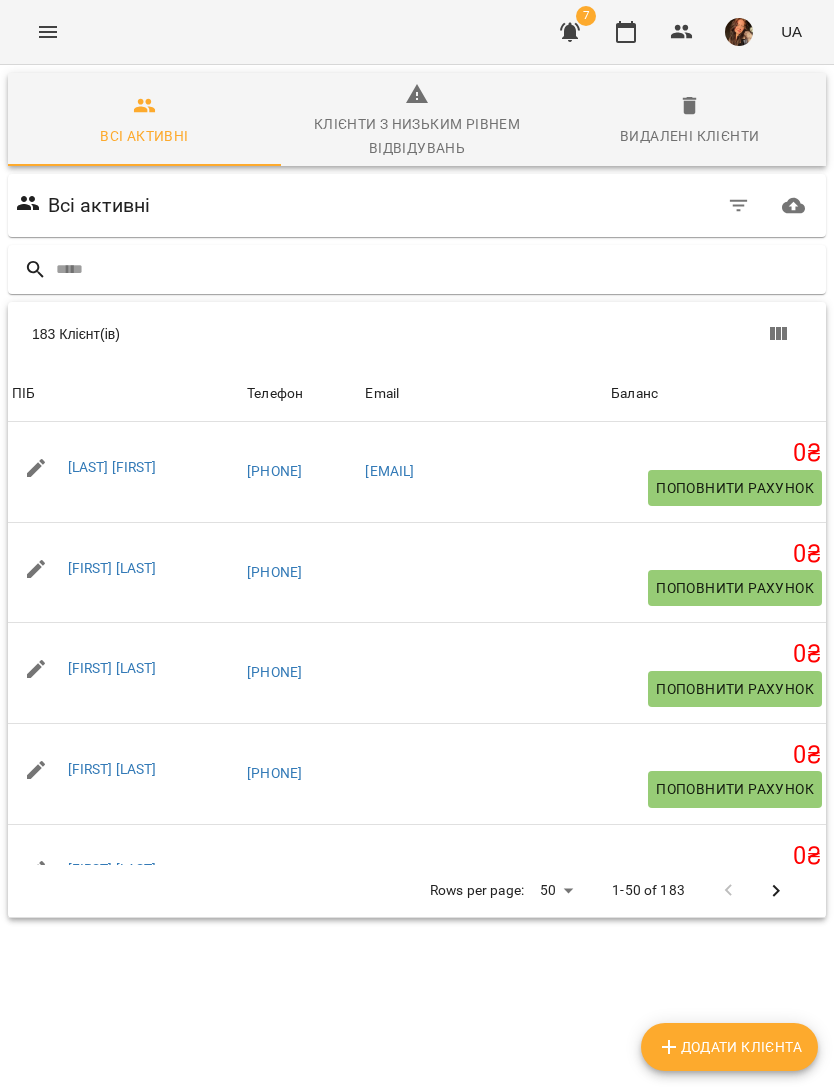 click at bounding box center (437, 269) 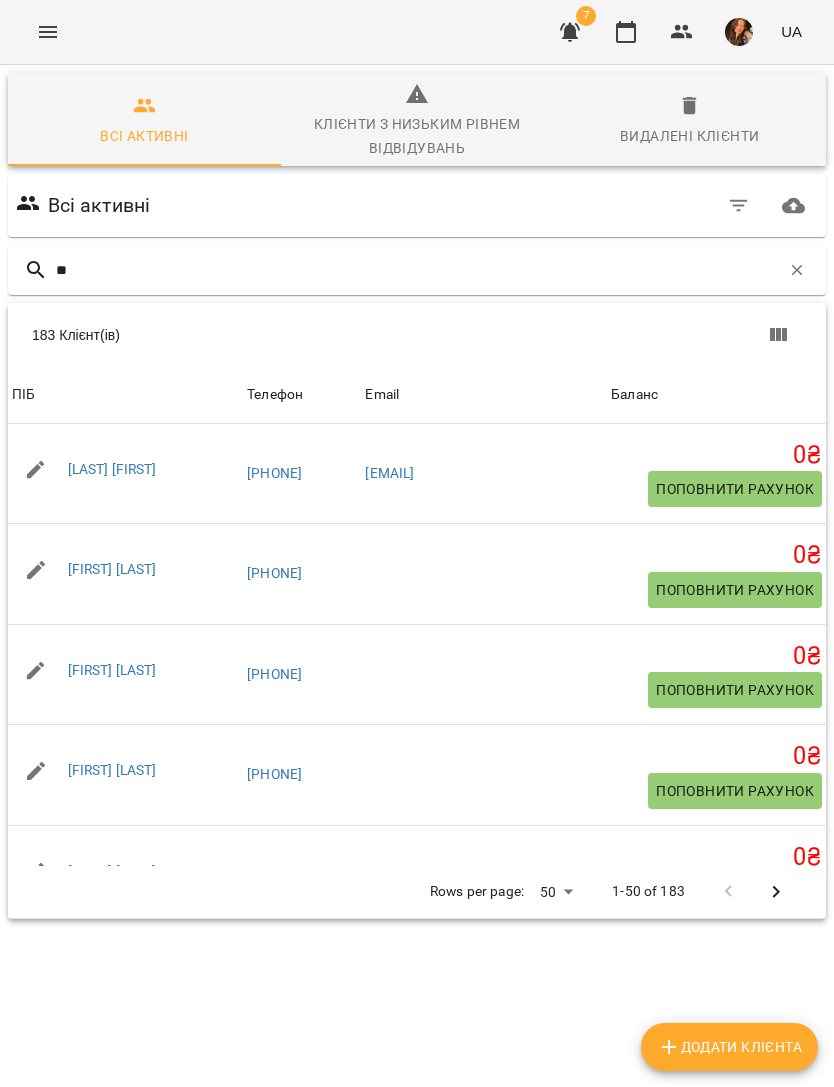 type on "***" 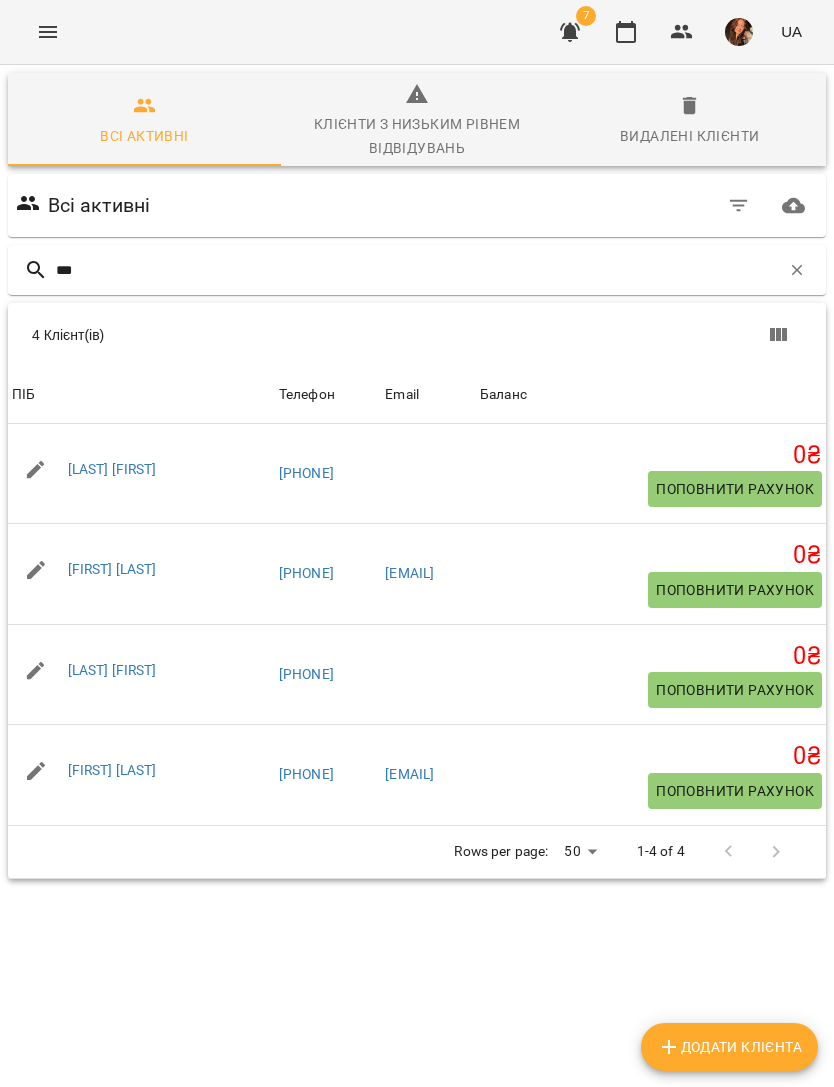click on "[FIRST] [LAST]" at bounding box center (112, 569) 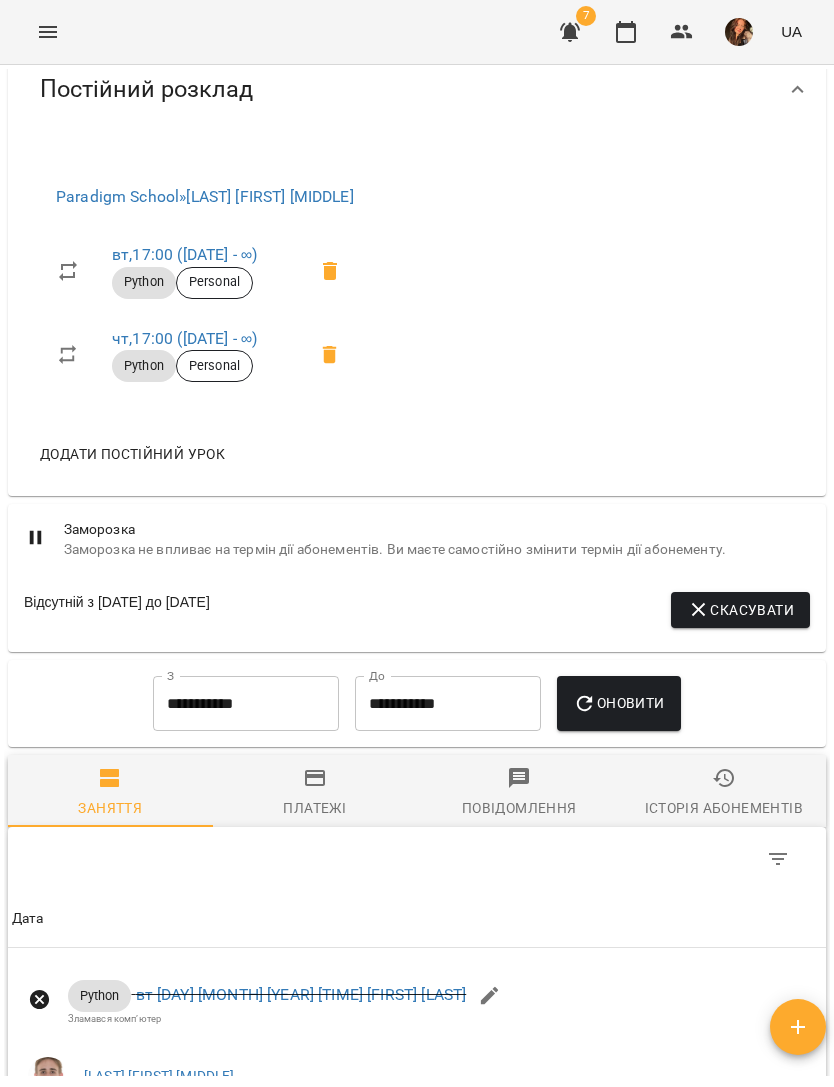 scroll, scrollTop: 1673, scrollLeft: 0, axis: vertical 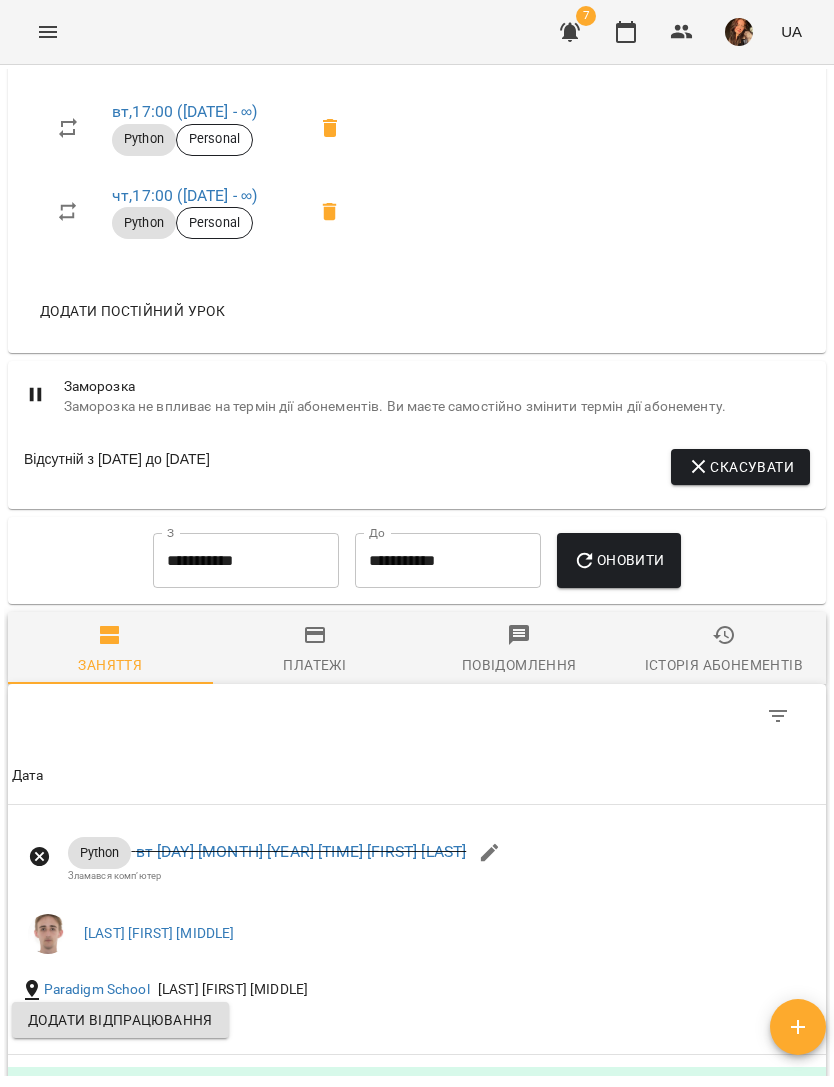 click on "**********" at bounding box center (246, 561) 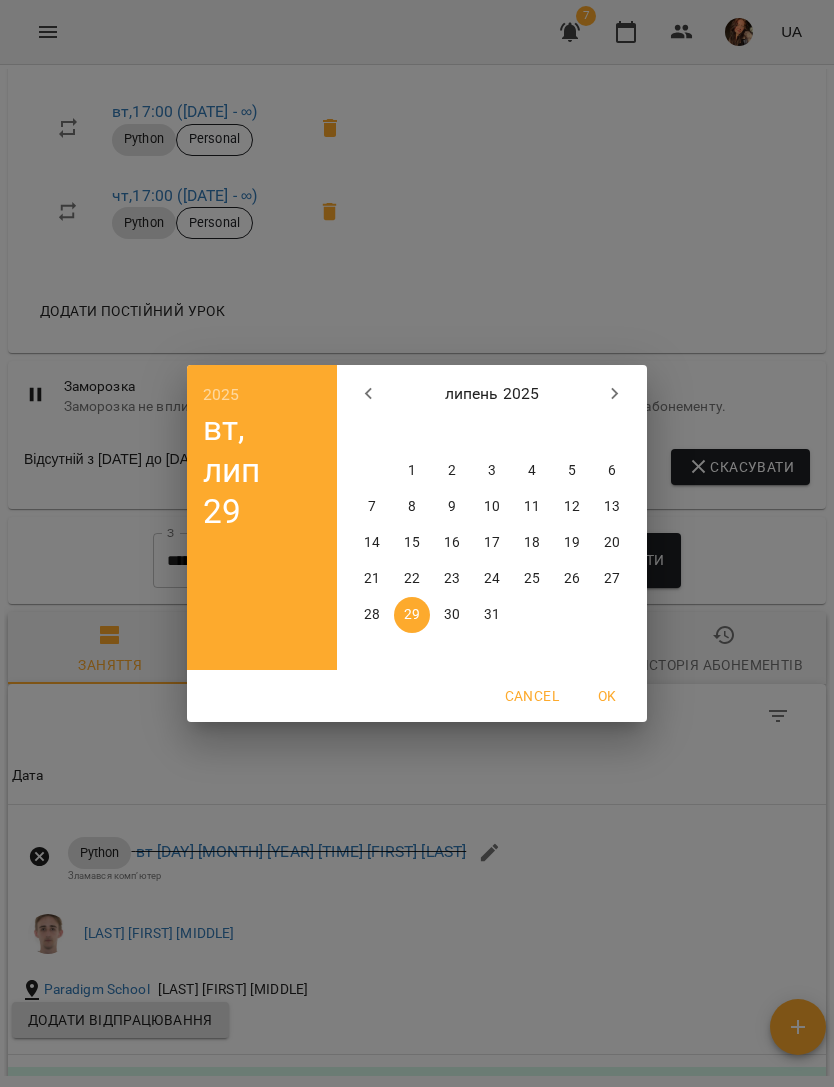 click on "1" at bounding box center (412, 471) 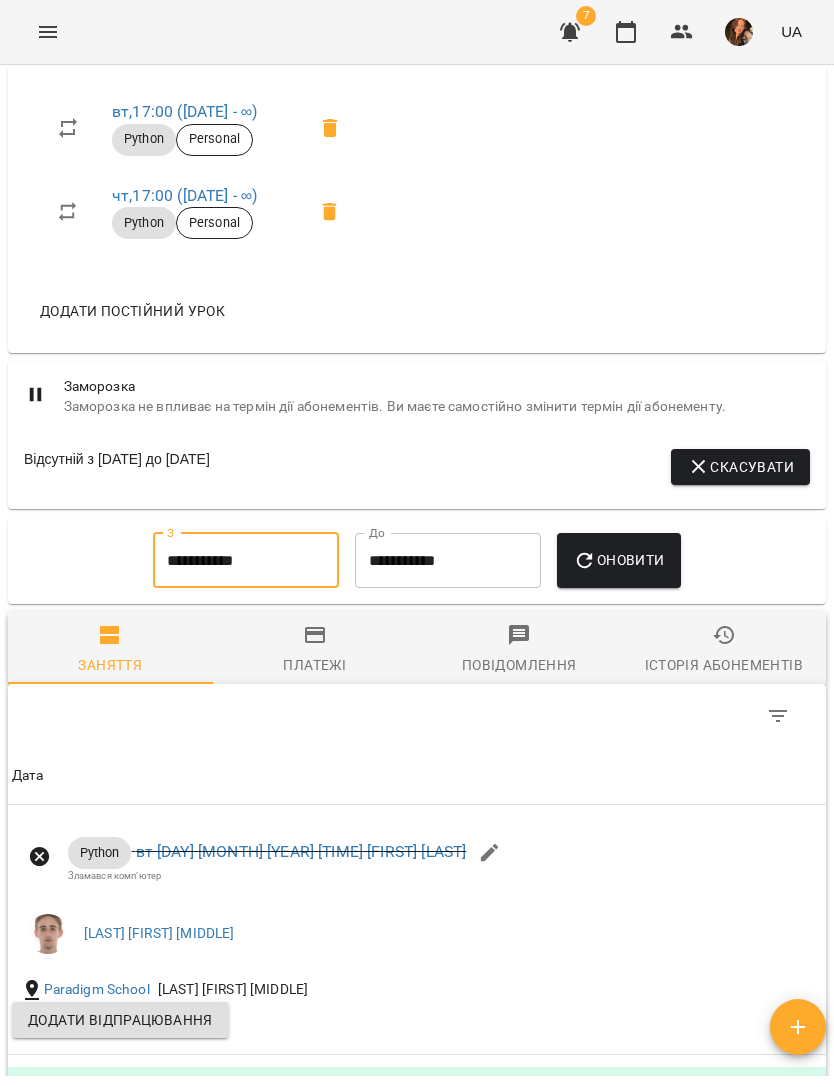 click on "**********" at bounding box center (448, 561) 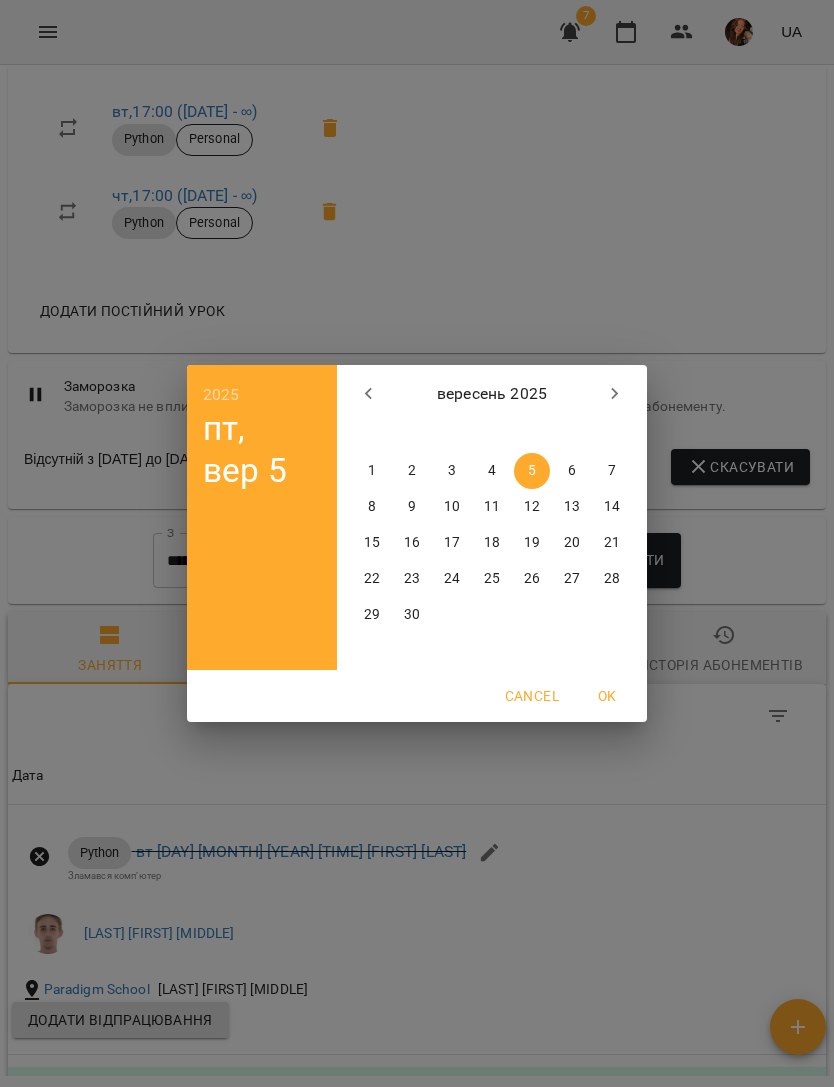 click on "вересень 2025 пн вт ср чт пт сб нд 1 2 3 4 5 6 7 8 9 10 11 12 13 14 15 16 17 18 19 20 21 22 23 24 25 26 27 28 29 30 1 2 3 4 5" at bounding box center [492, 517] 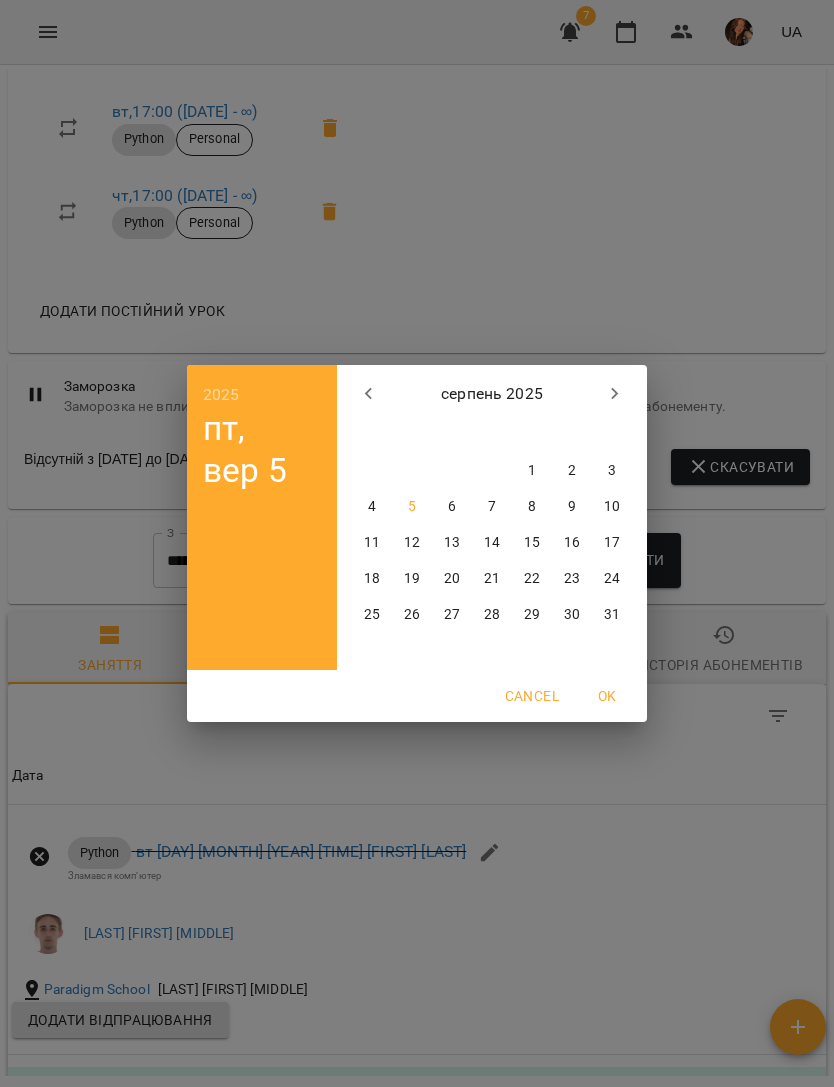 click on "1" at bounding box center [532, 471] 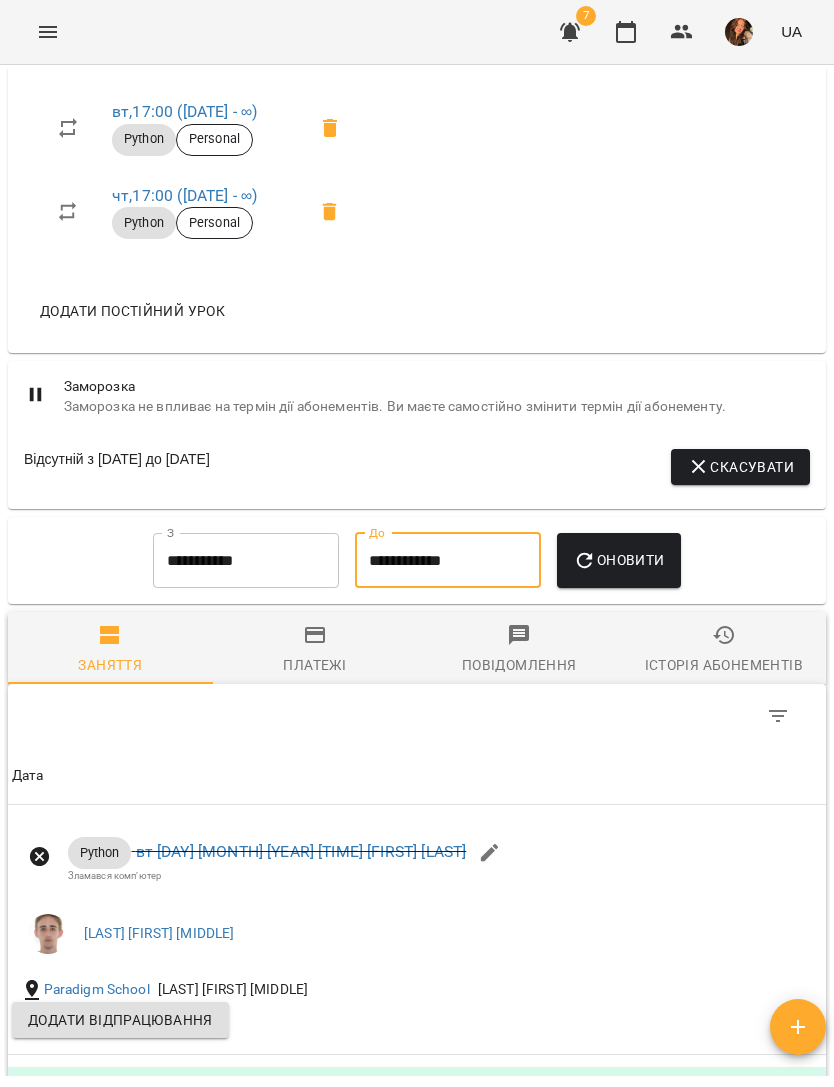click on "Оновити" at bounding box center [618, 560] 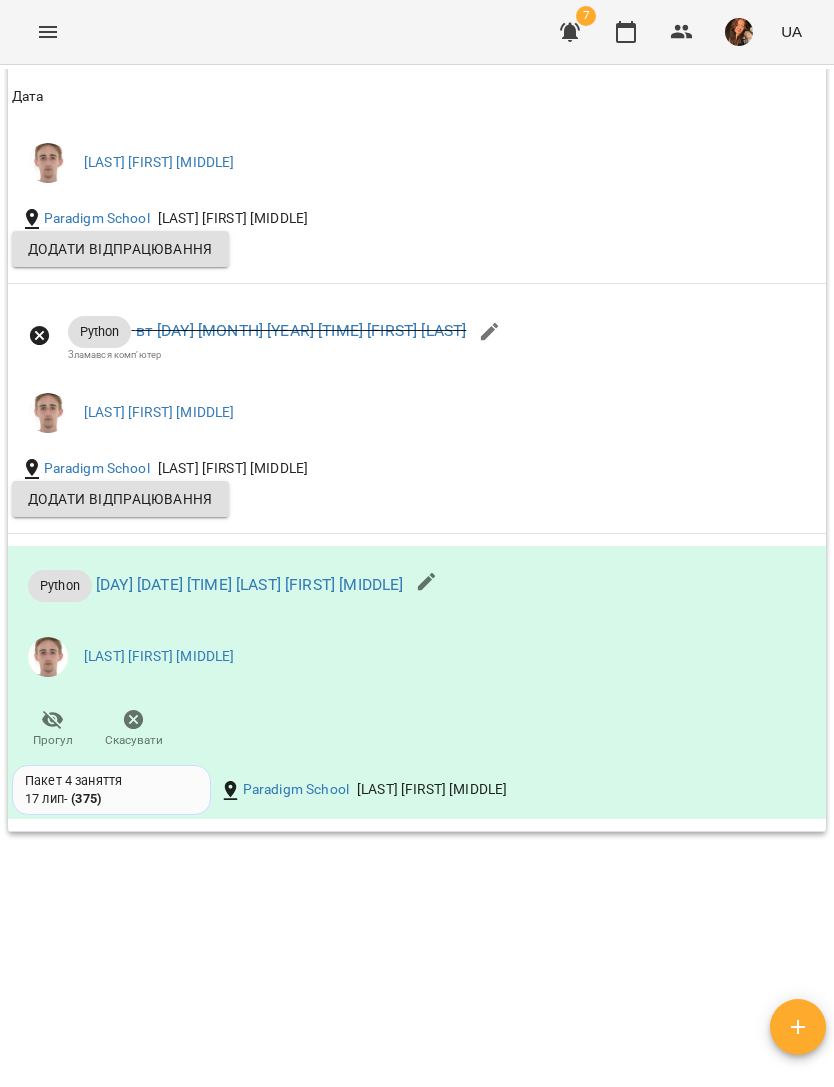 scroll, scrollTop: 4659, scrollLeft: 0, axis: vertical 